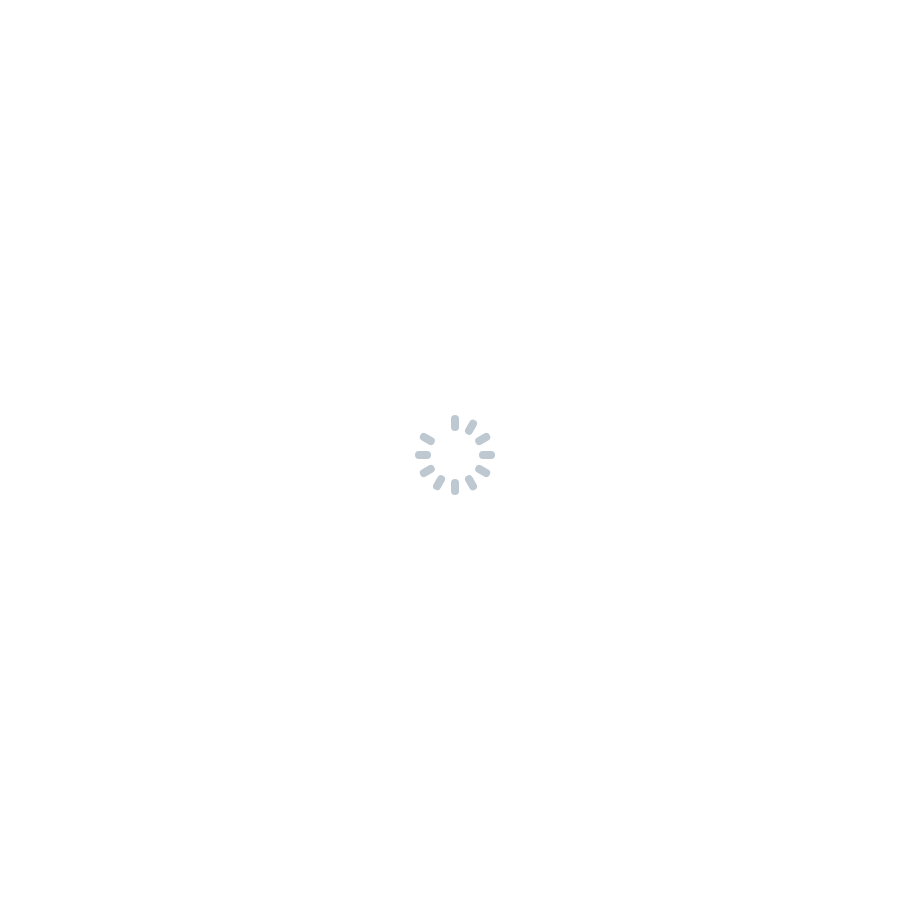 scroll, scrollTop: 0, scrollLeft: 0, axis: both 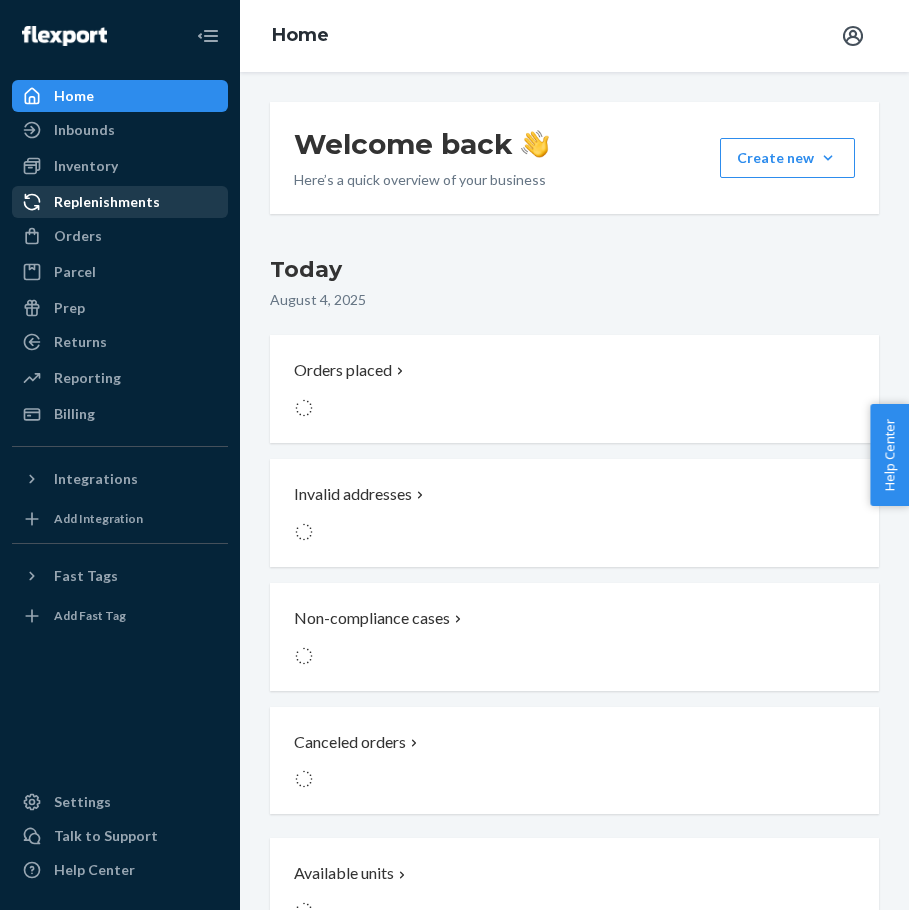 drag, startPoint x: 96, startPoint y: 243, endPoint x: 95, endPoint y: 205, distance: 38.013157 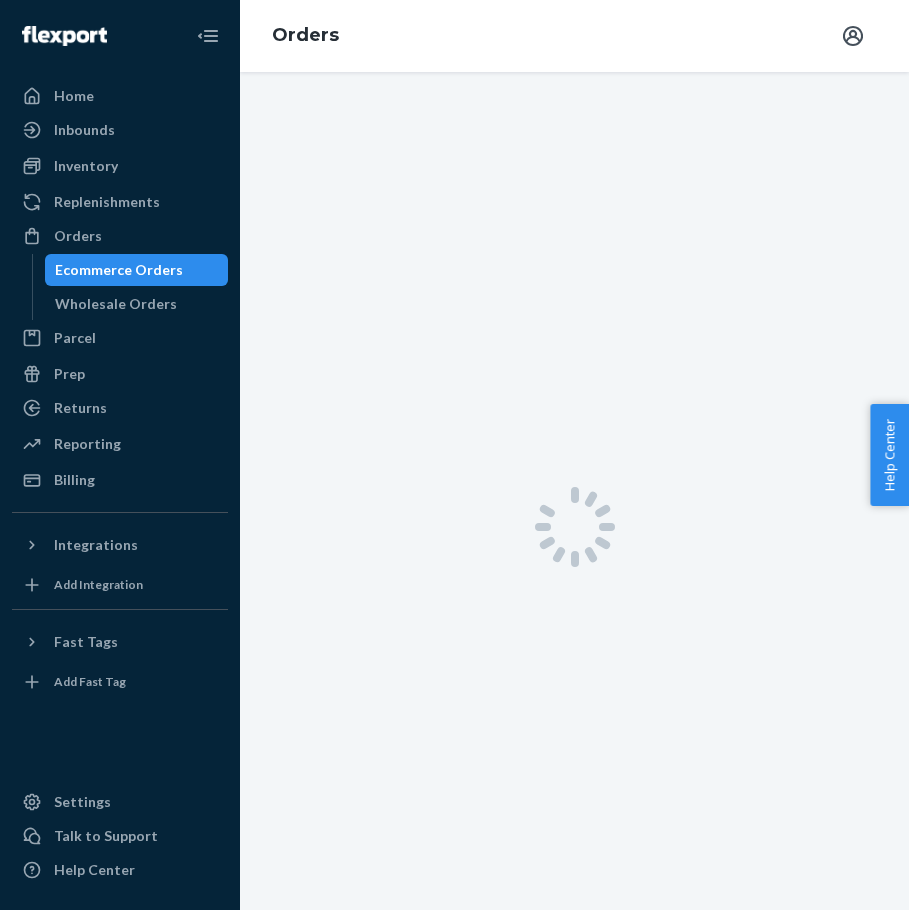 click on "Ecommerce Orders" at bounding box center [119, 270] 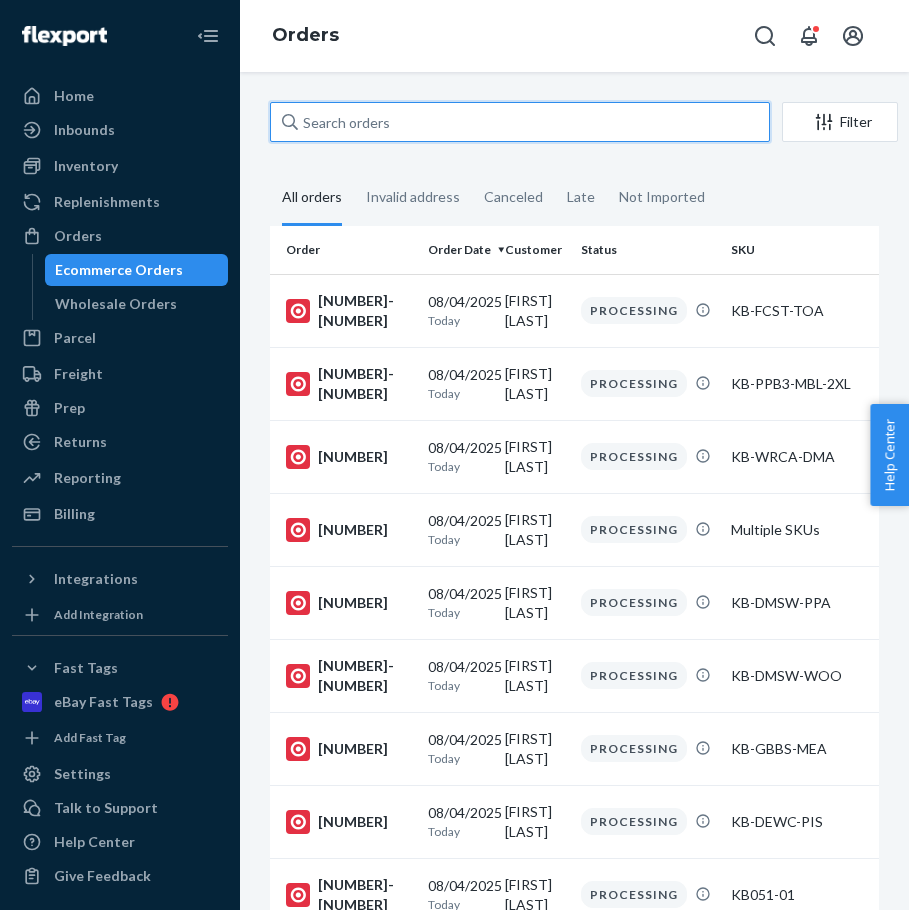 click at bounding box center (520, 122) 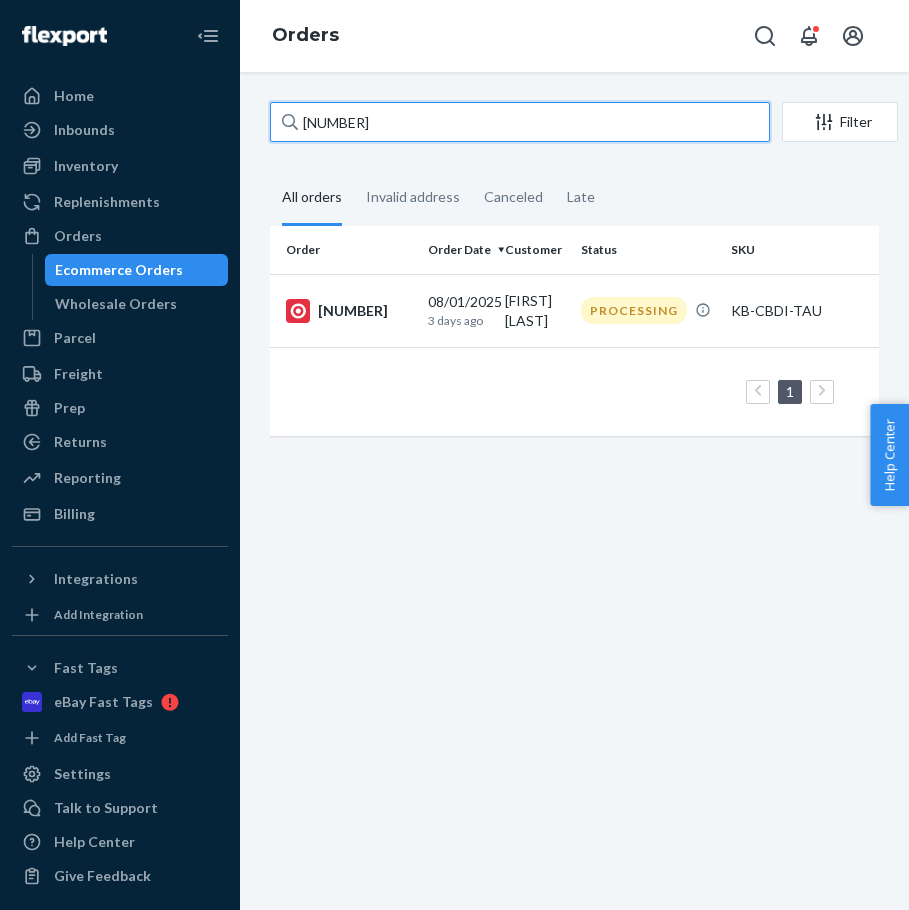 click on "[NUMBER]" at bounding box center [520, 122] 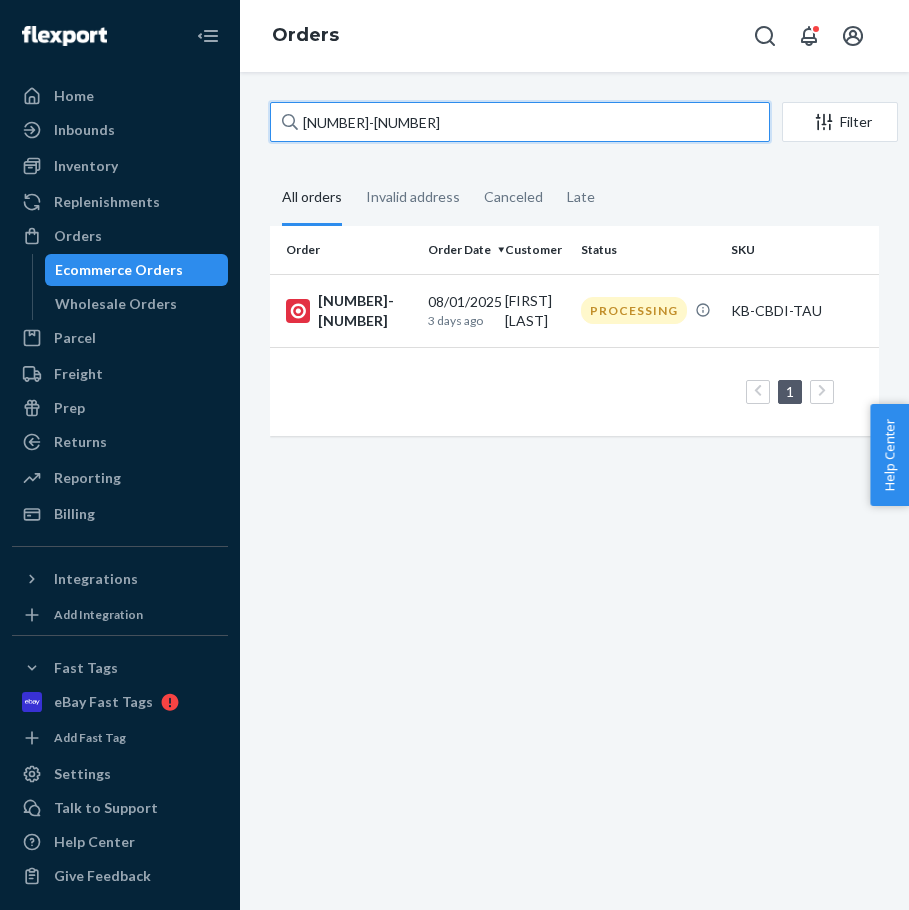 click on "[NUMBER]-[NUMBER]" at bounding box center (520, 122) 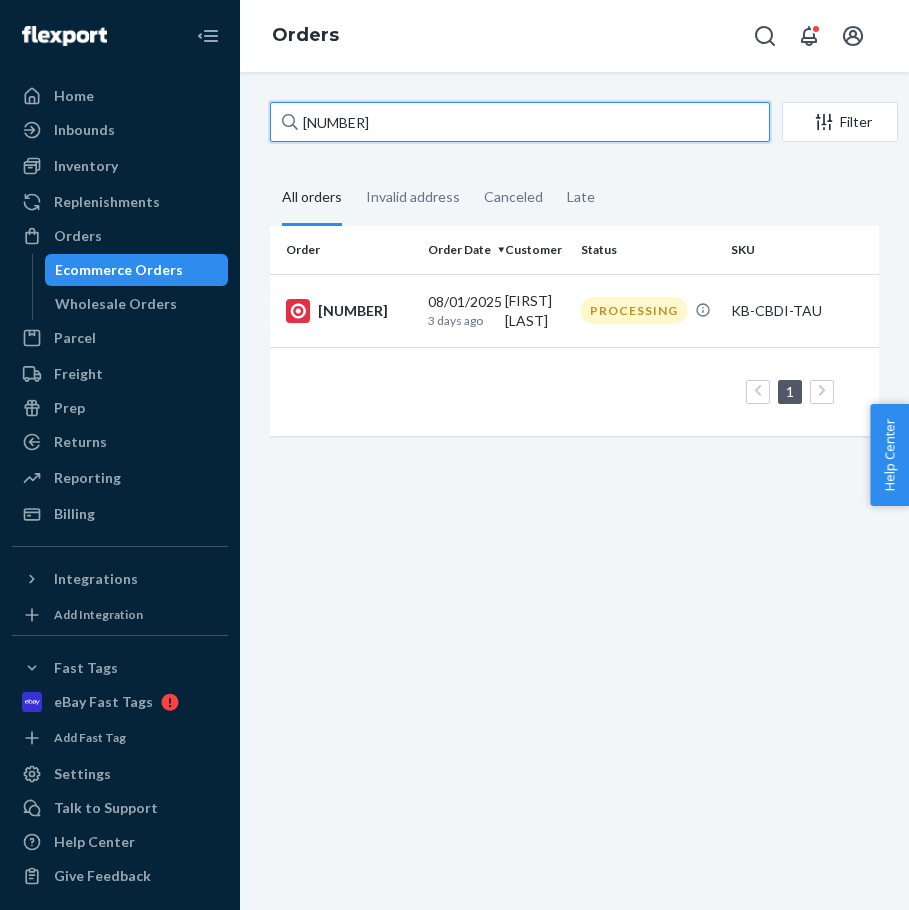 click on "[NUMBER]" at bounding box center [520, 122] 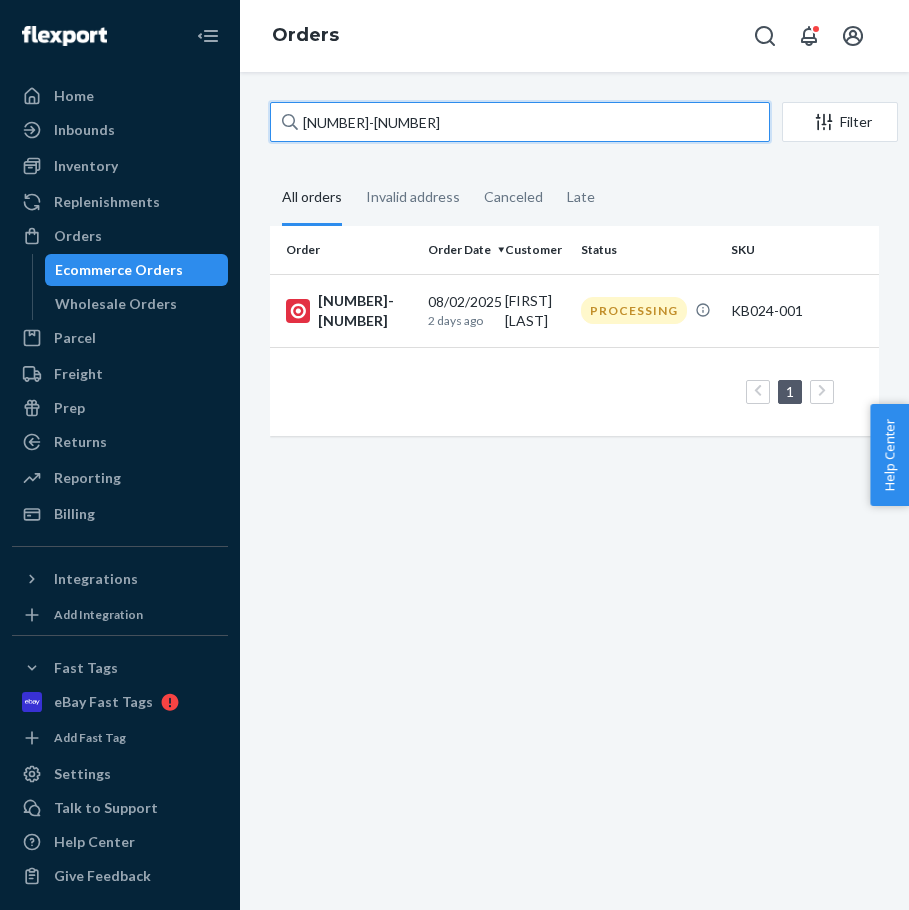 click on "[NUMBER]-[NUMBER]" at bounding box center [520, 122] 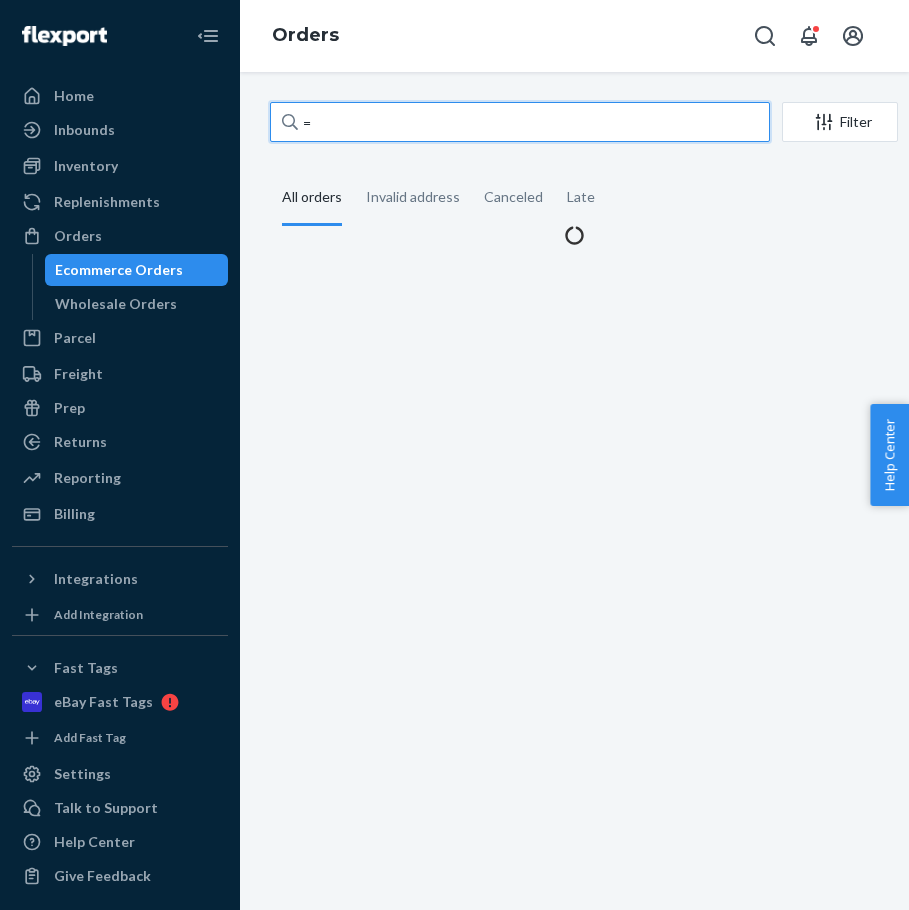 paste on "[NUMBER]" 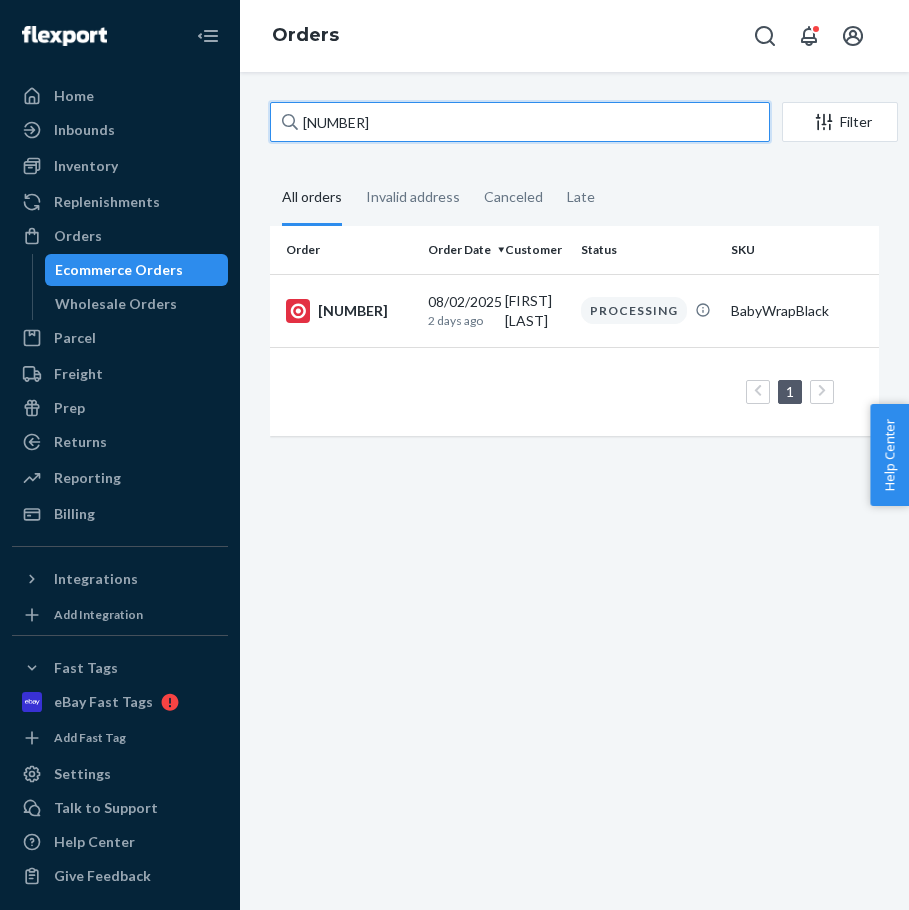 click on "[NUMBER]" at bounding box center [520, 122] 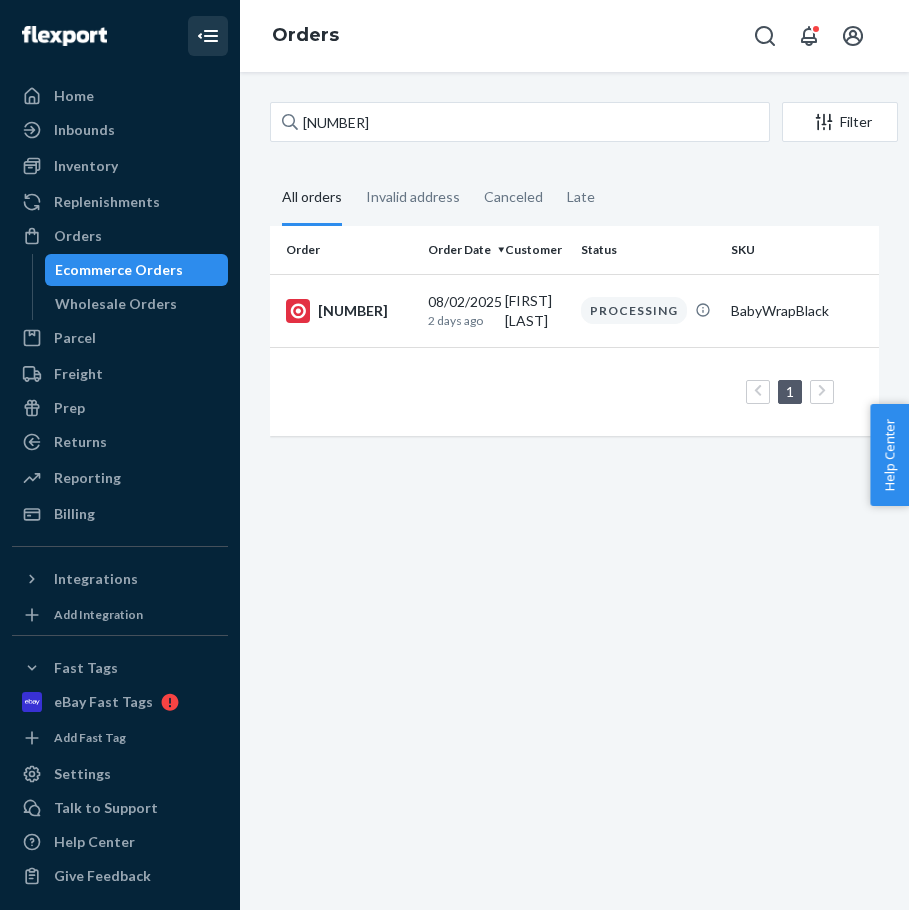 click 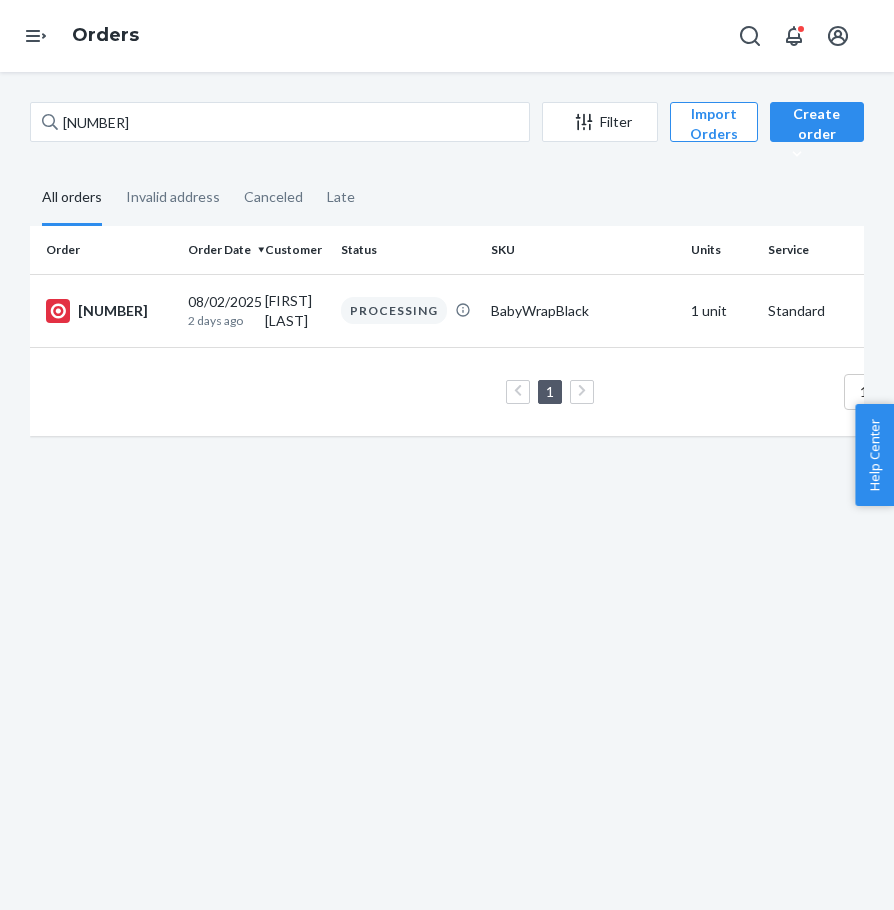 type 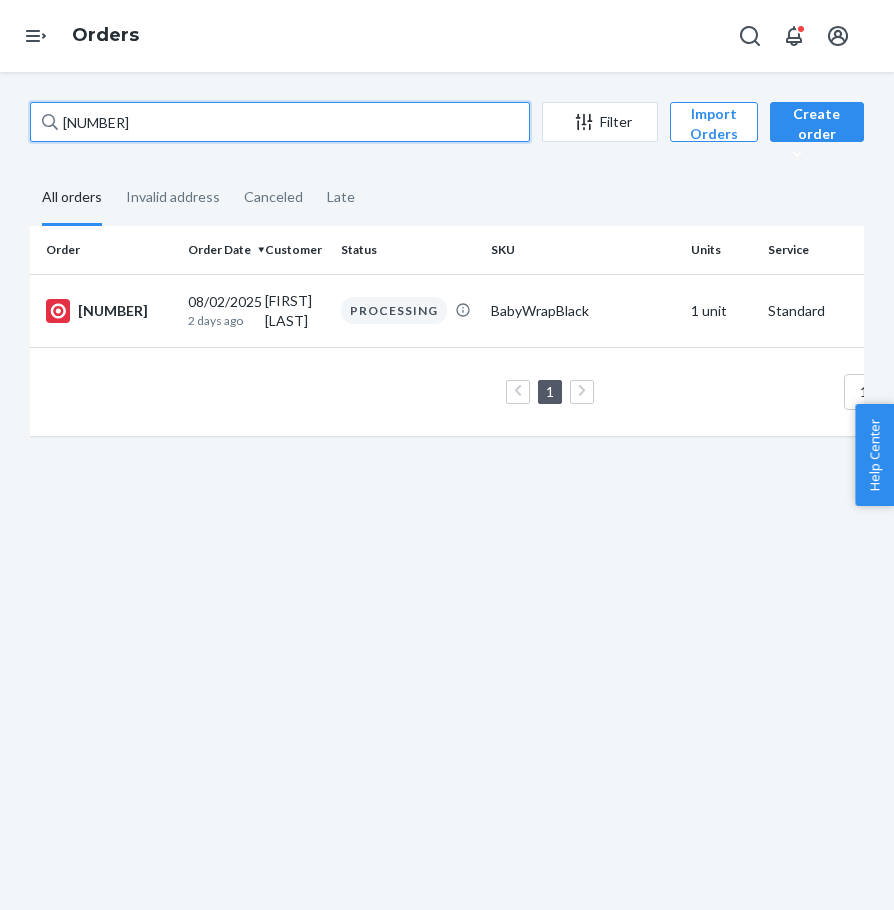 click on "[NUMBER]" at bounding box center (280, 122) 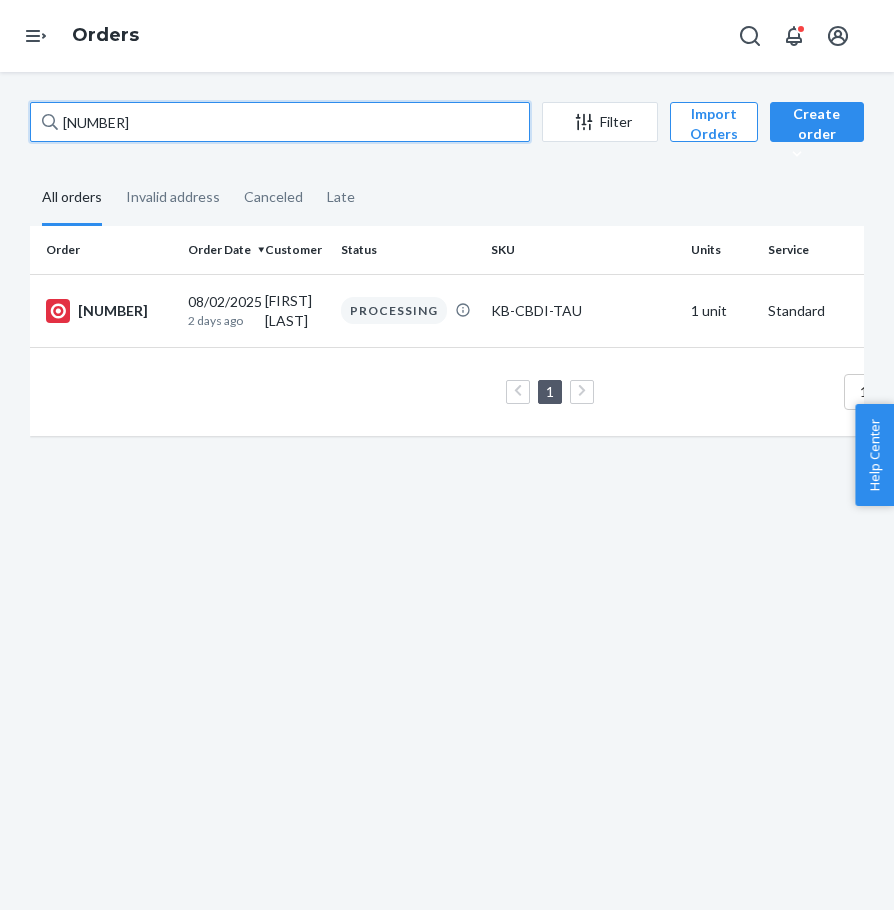 click on "[NUMBER]" at bounding box center (280, 122) 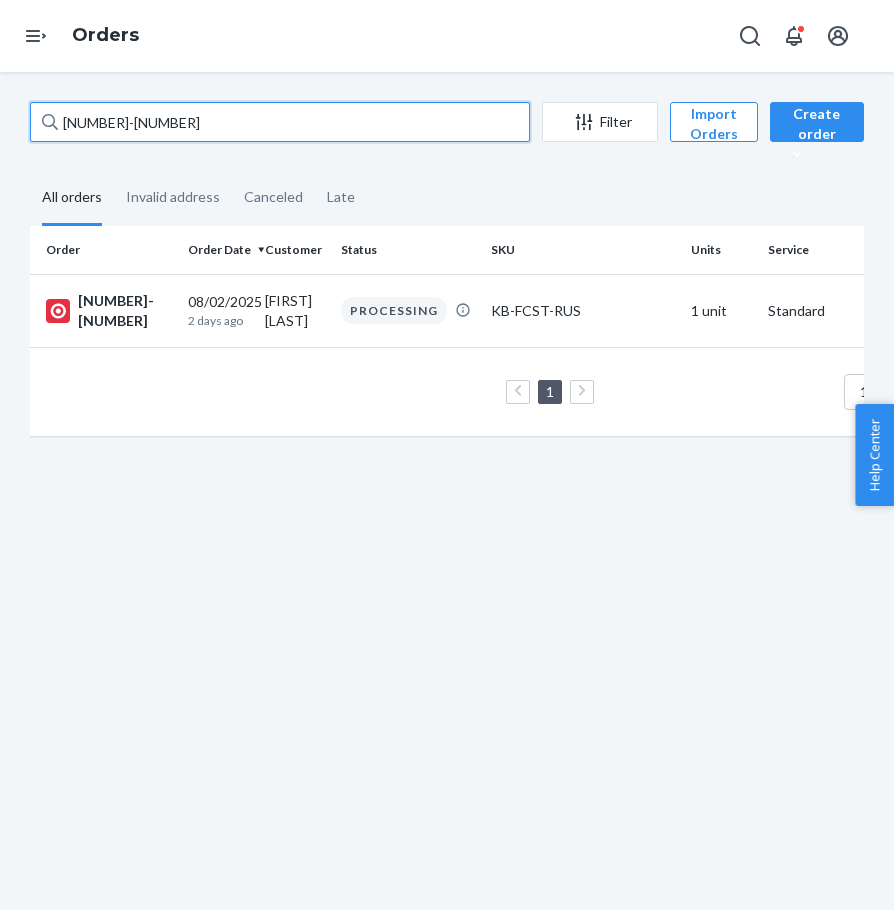 click on "[NUMBER]-[NUMBER]" at bounding box center (280, 122) 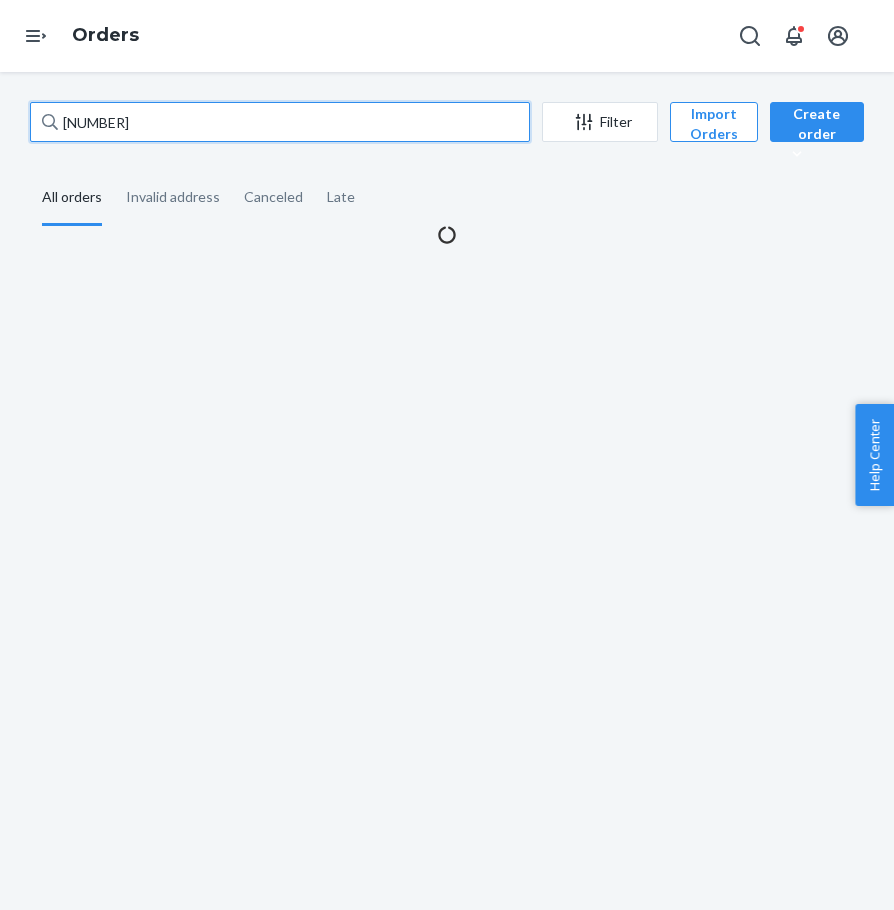 click on "[NUMBER]" at bounding box center (280, 122) 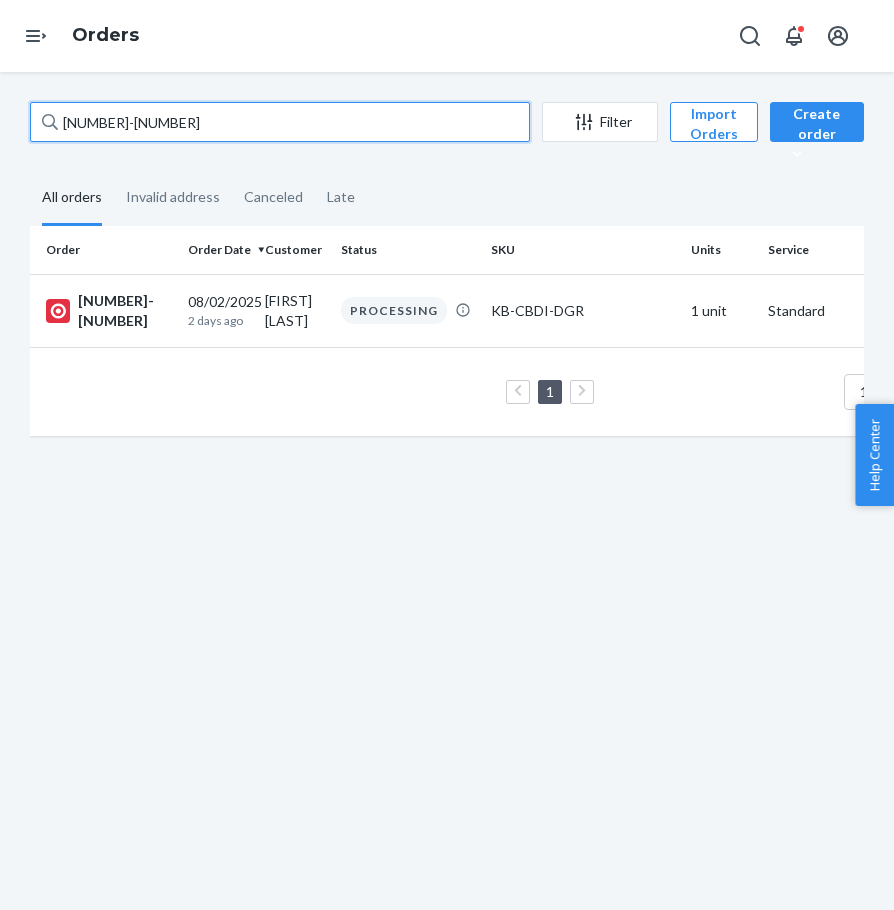 click on "[NUMBER]-[NUMBER]" at bounding box center (280, 122) 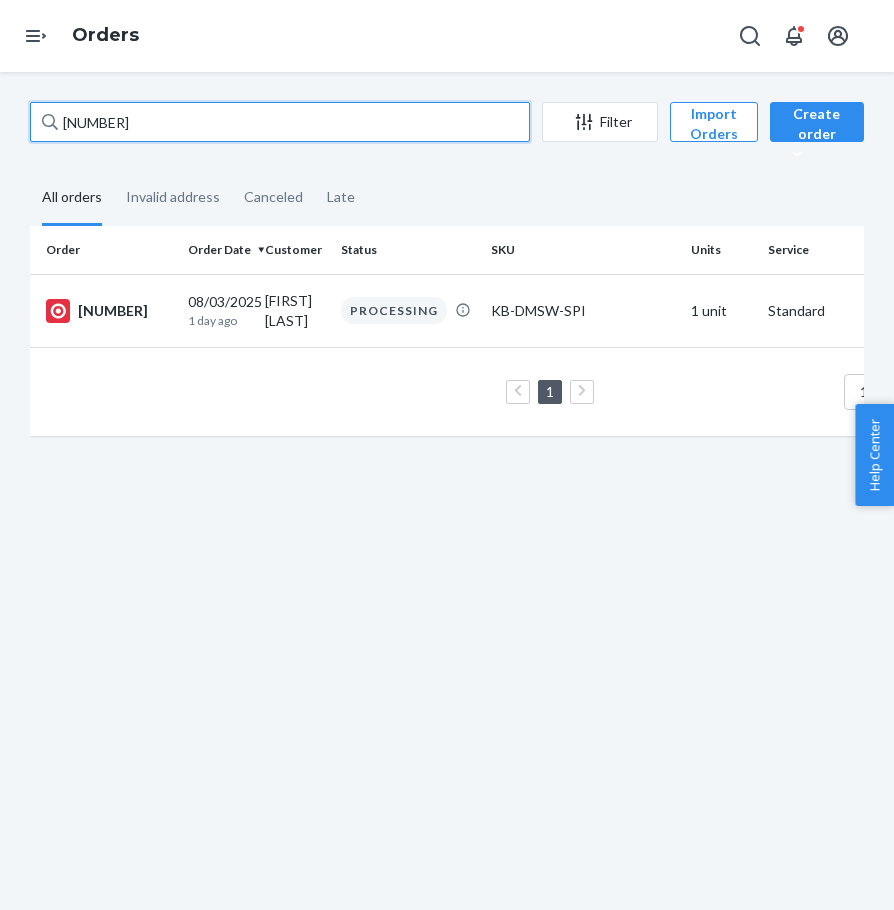 click on "[NUMBER]" at bounding box center [280, 122] 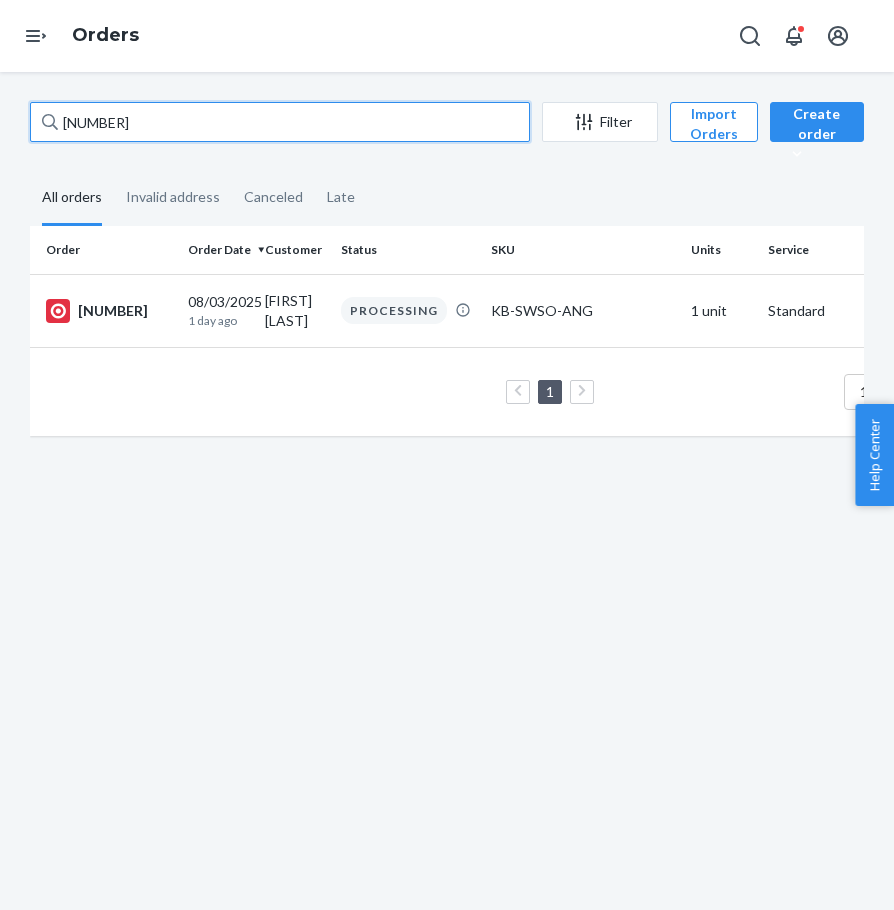 click on "[NUMBER]" at bounding box center [280, 122] 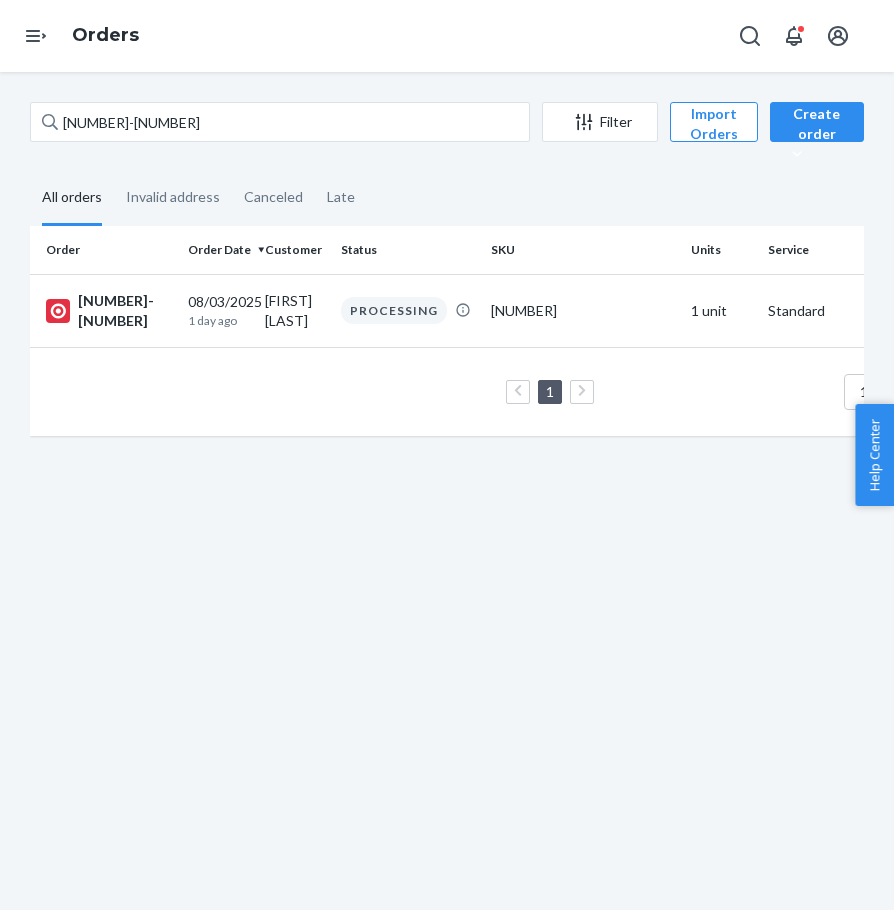 drag, startPoint x: 257, startPoint y: 98, endPoint x: 250, endPoint y: 110, distance: 13.892444 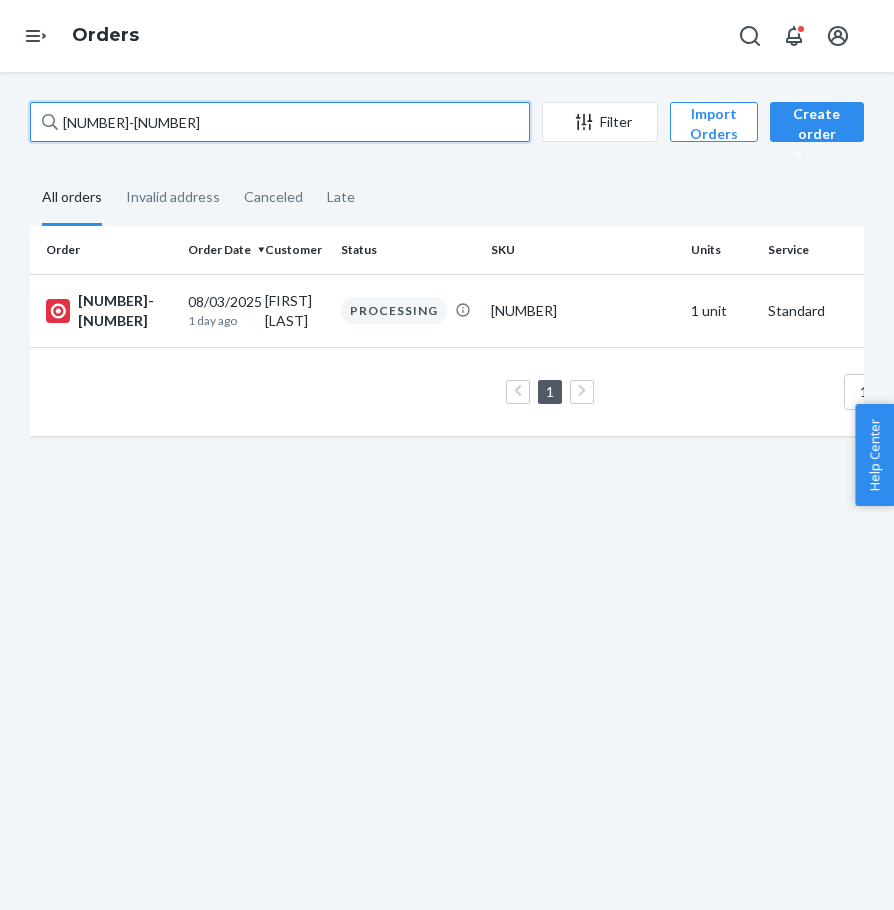 click on "[NUMBER]-[NUMBER]" at bounding box center [280, 122] 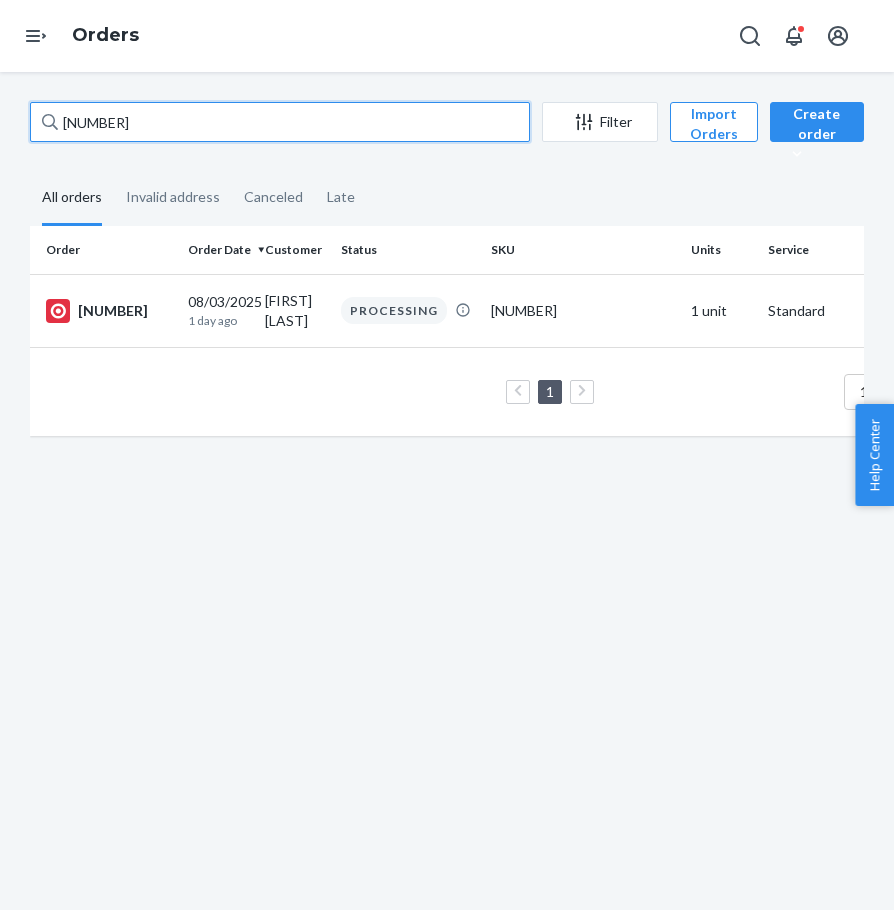 click on "[NUMBER]" at bounding box center [280, 122] 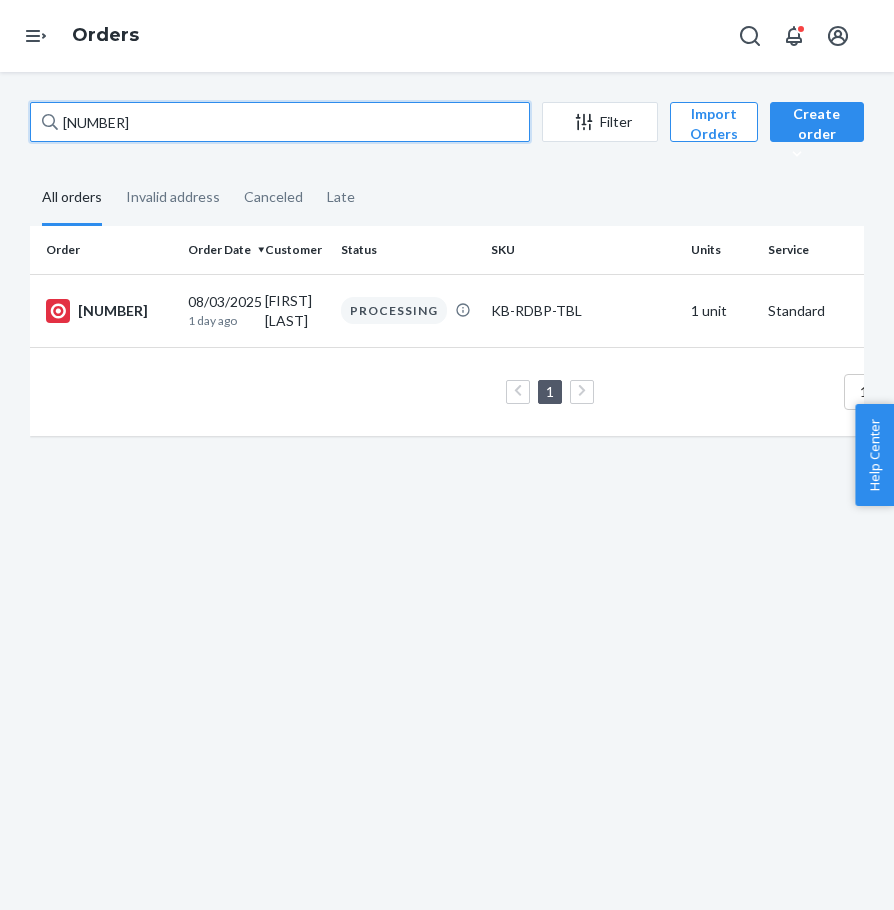 click on "[NUMBER]" at bounding box center (280, 122) 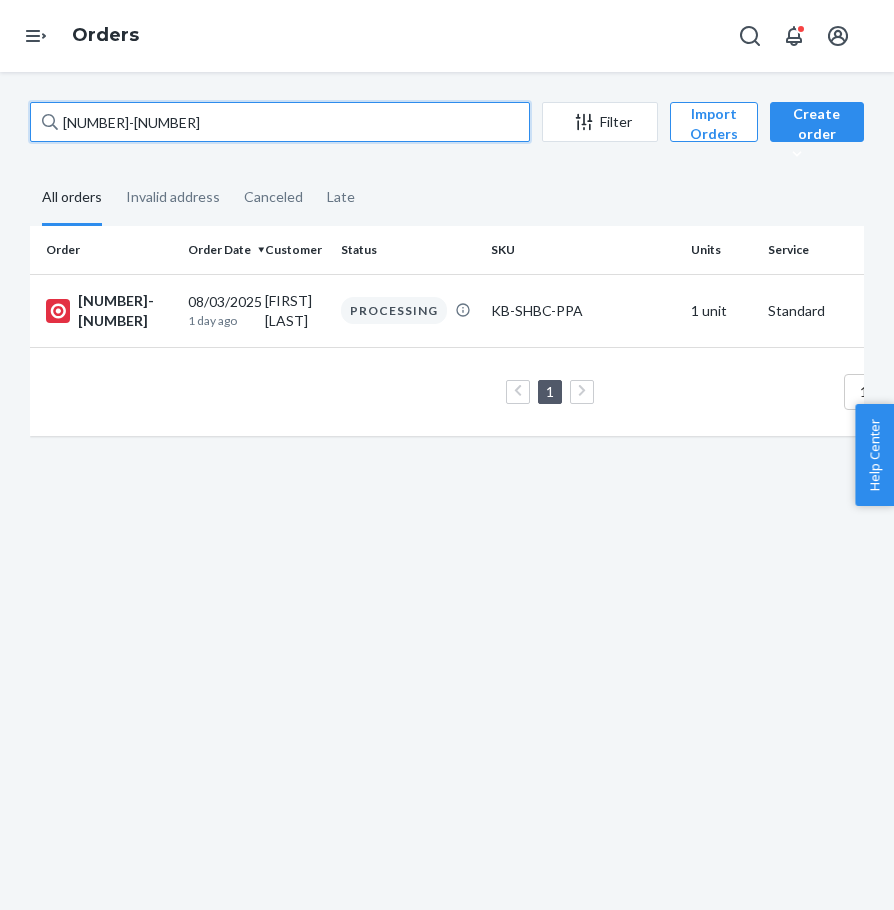 click on "[NUMBER]-[NUMBER]" at bounding box center [280, 122] 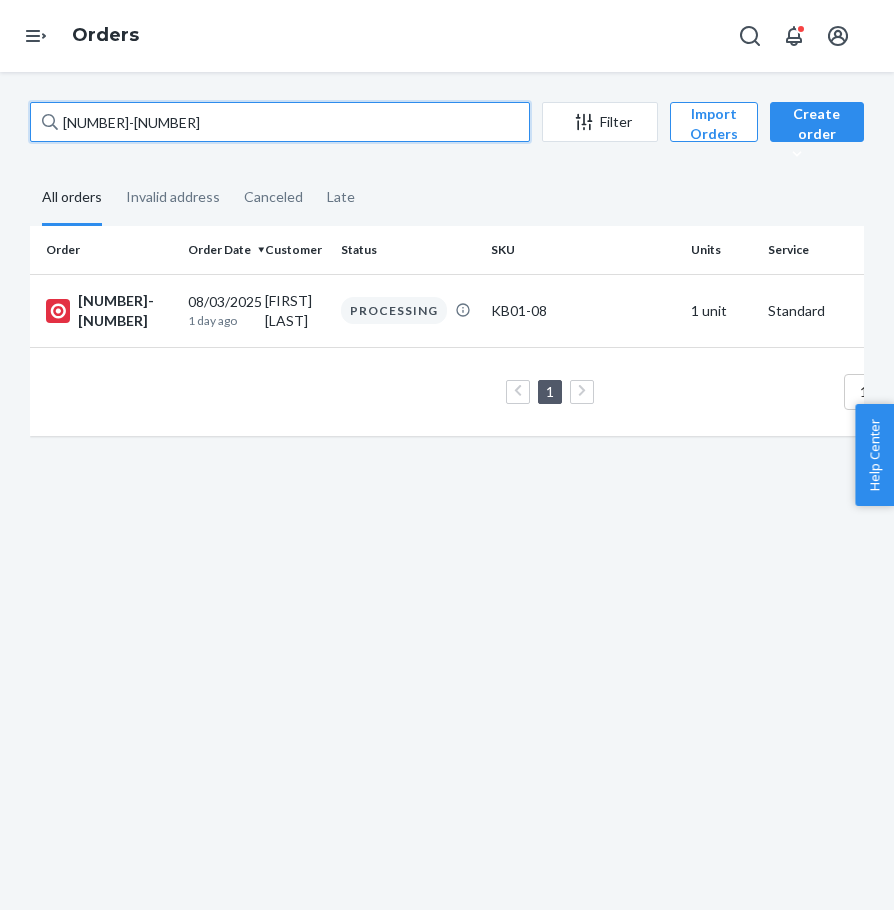 click on "[NUMBER]-[NUMBER]" at bounding box center (280, 122) 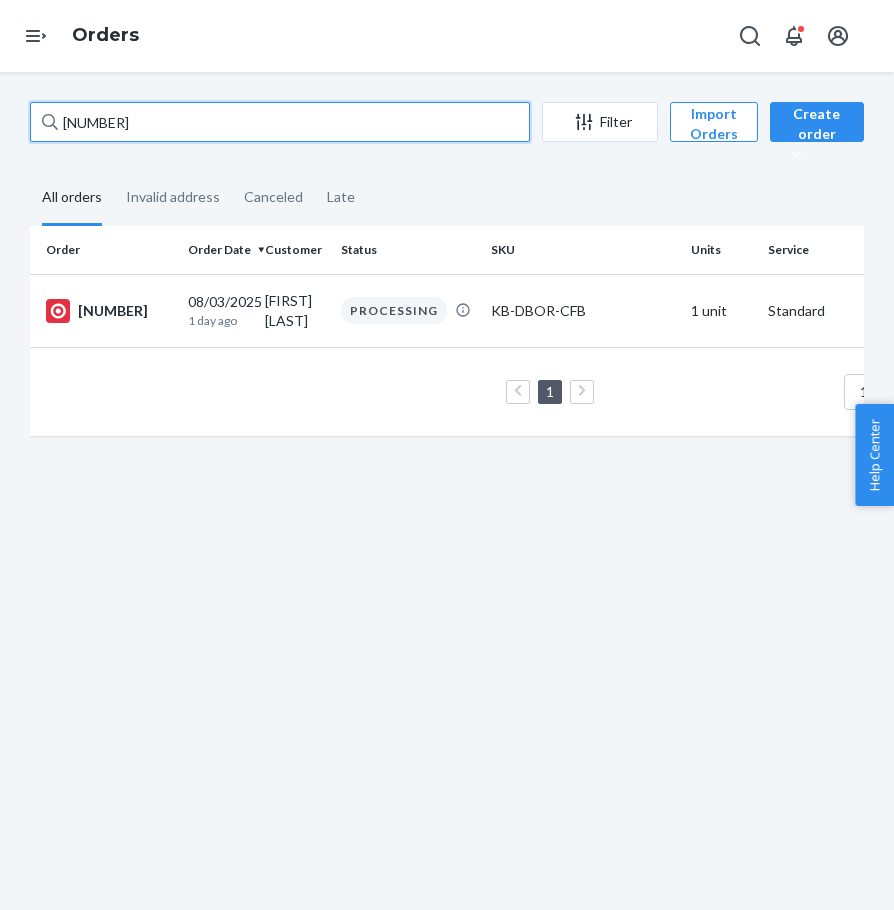 click on "[NUMBER]" at bounding box center [280, 122] 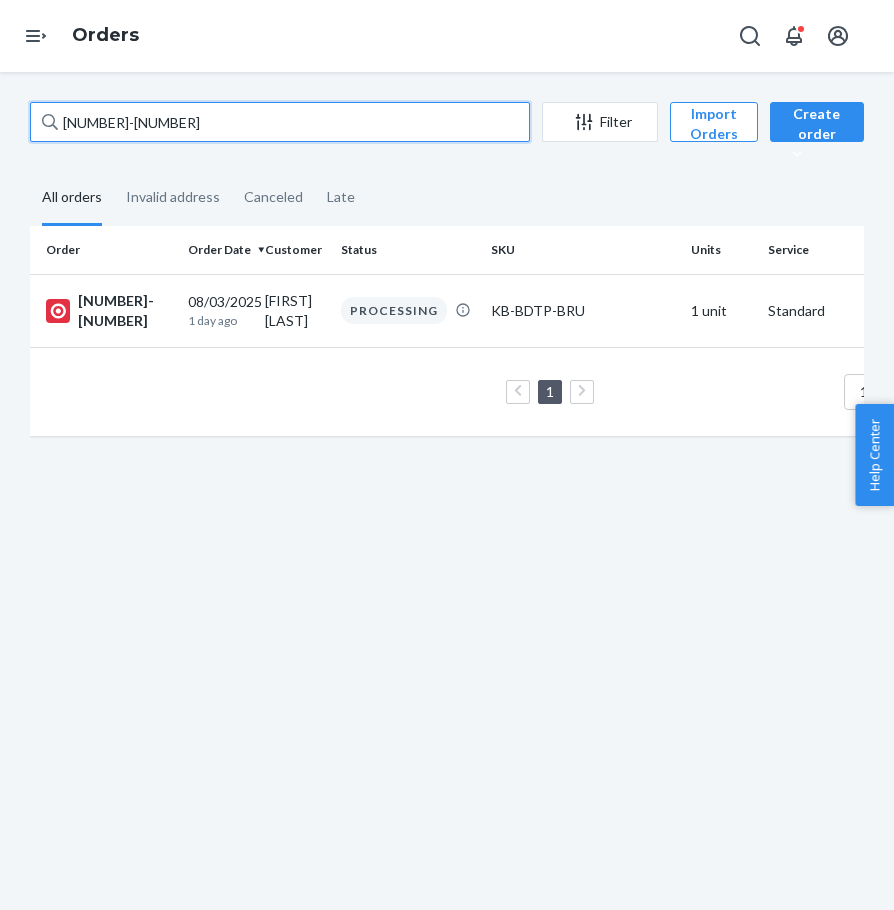 click on "[NUMBER]-[NUMBER]" at bounding box center (280, 122) 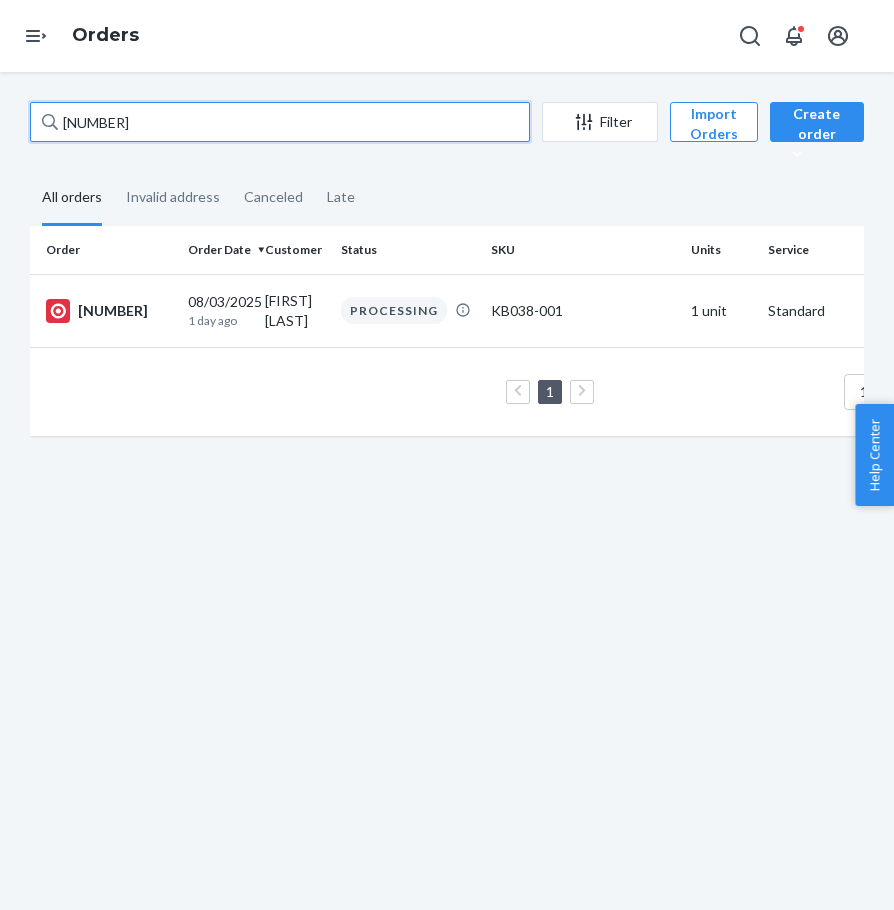 click on "[NUMBER]" at bounding box center (280, 122) 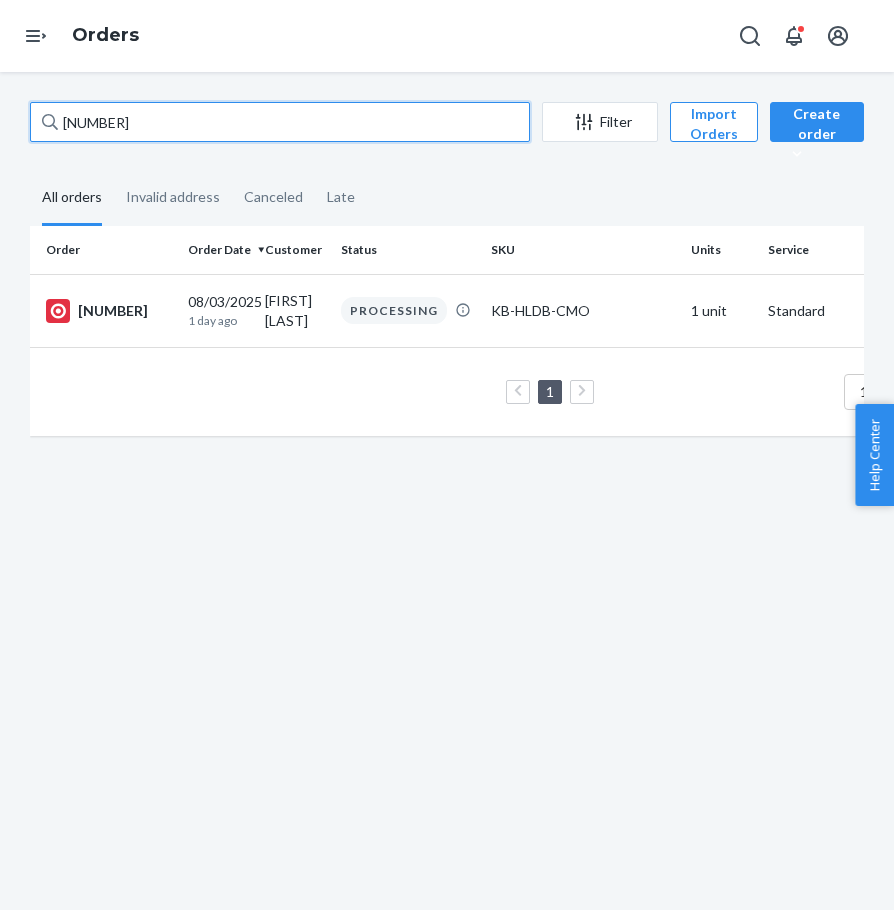 click on "[NUMBER]" at bounding box center (280, 122) 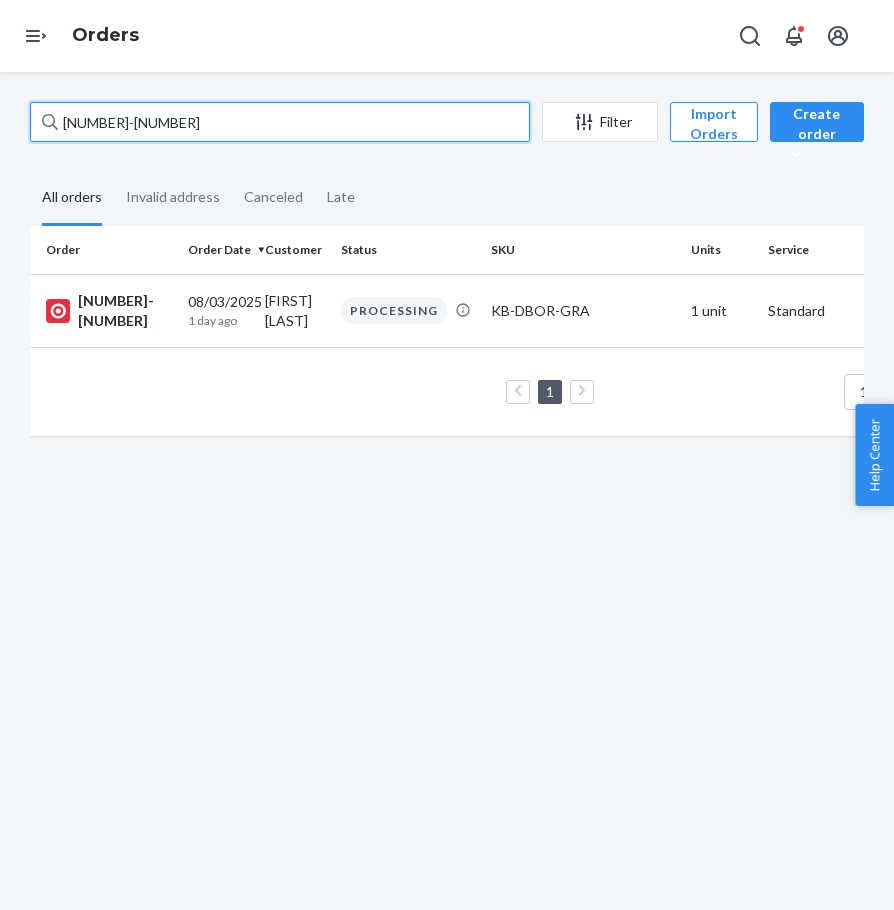 click on "[NUMBER]-[NUMBER]" at bounding box center (280, 122) 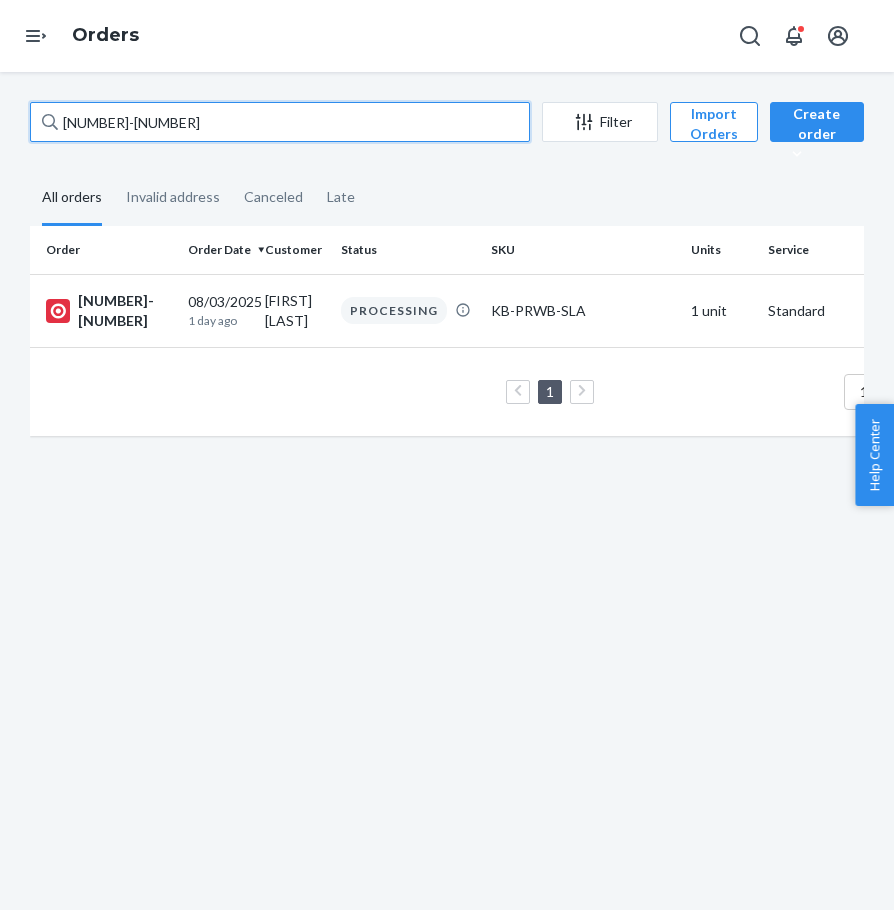 click on "[NUMBER]-[NUMBER]" at bounding box center [280, 122] 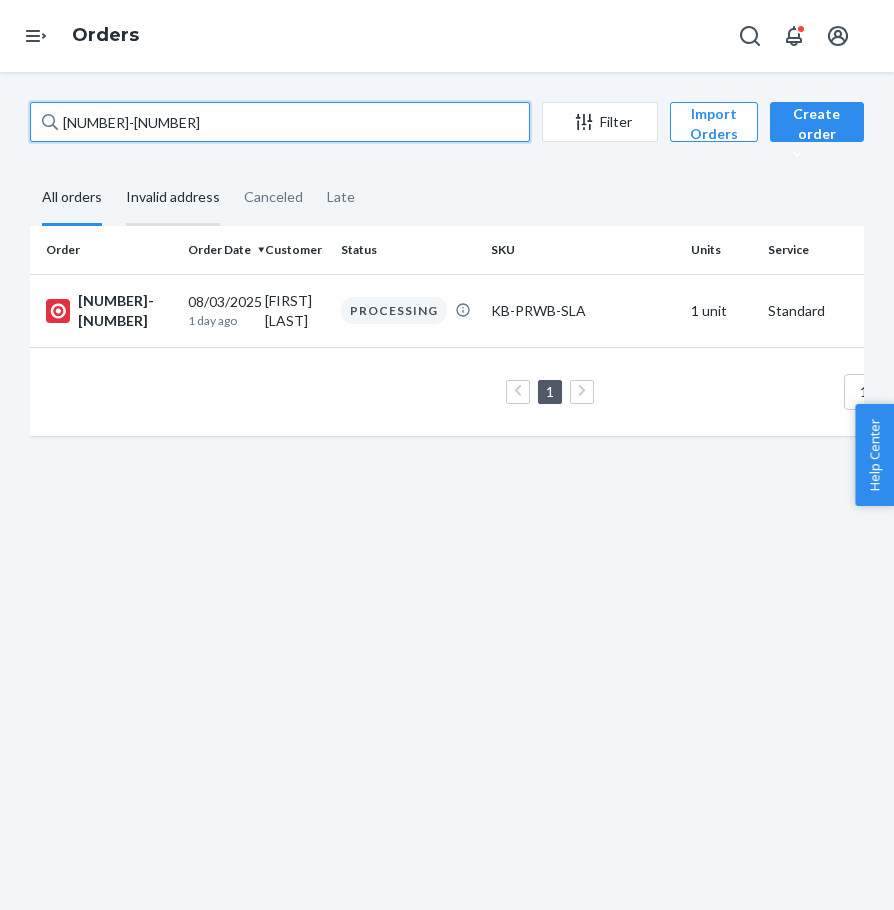 paste on "[NUMBER]" 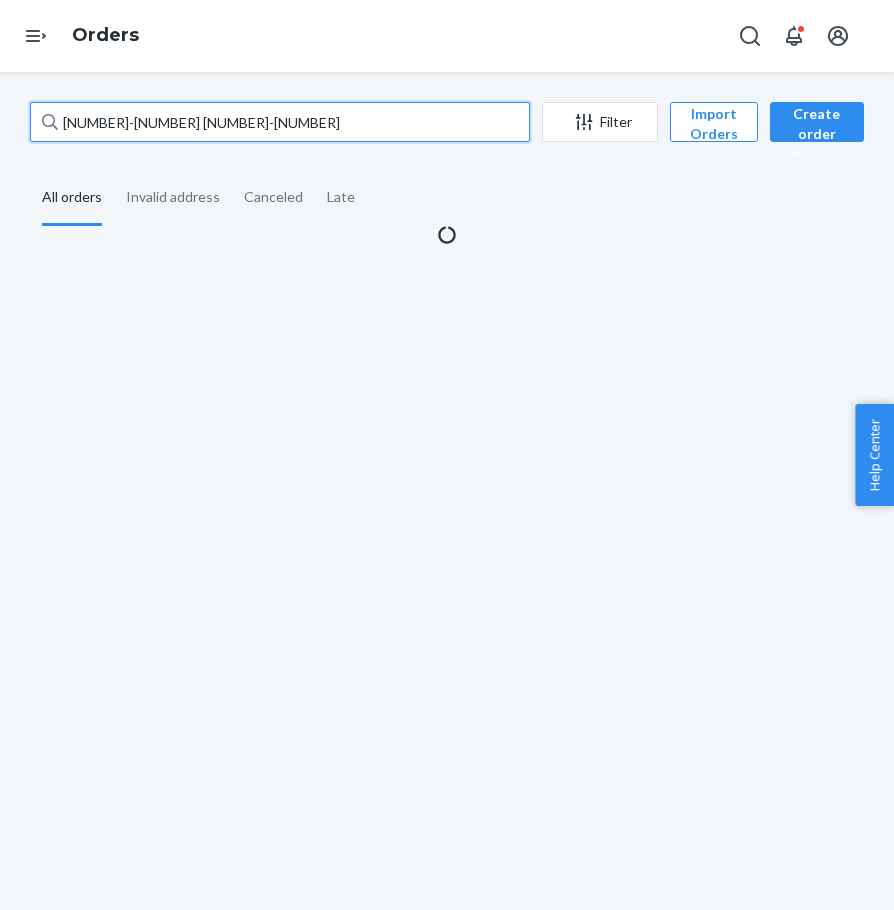 paste 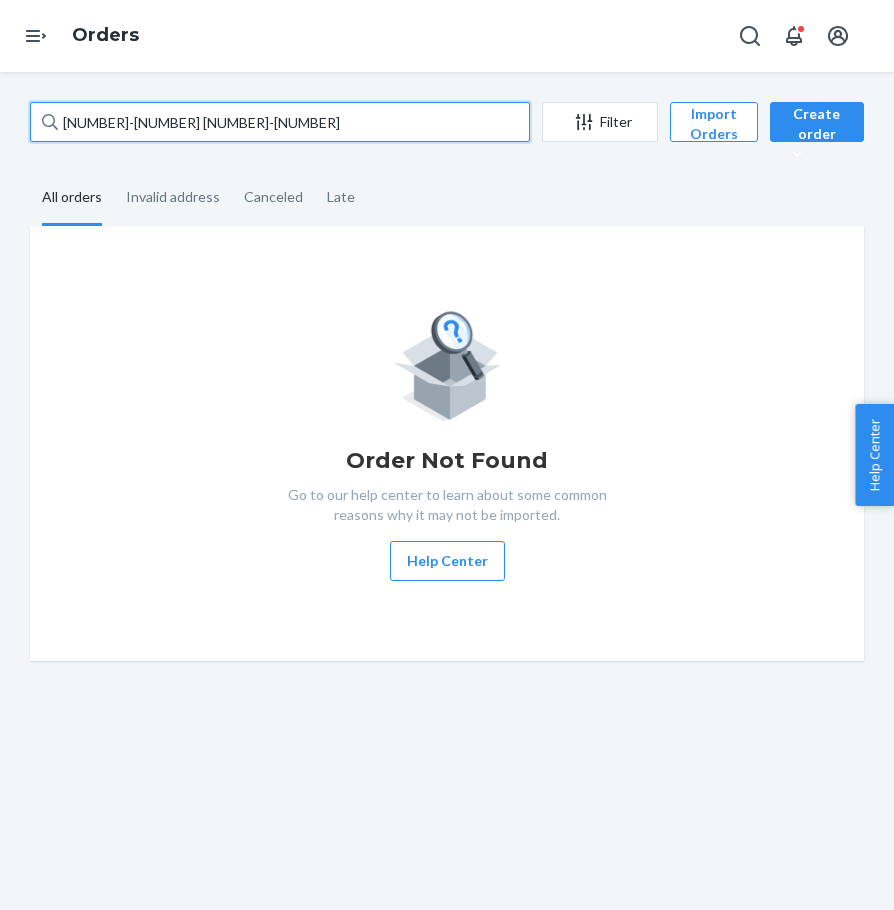 click on "[NUMBER]-[NUMBER] [NUMBER]-[NUMBER]" at bounding box center [280, 122] 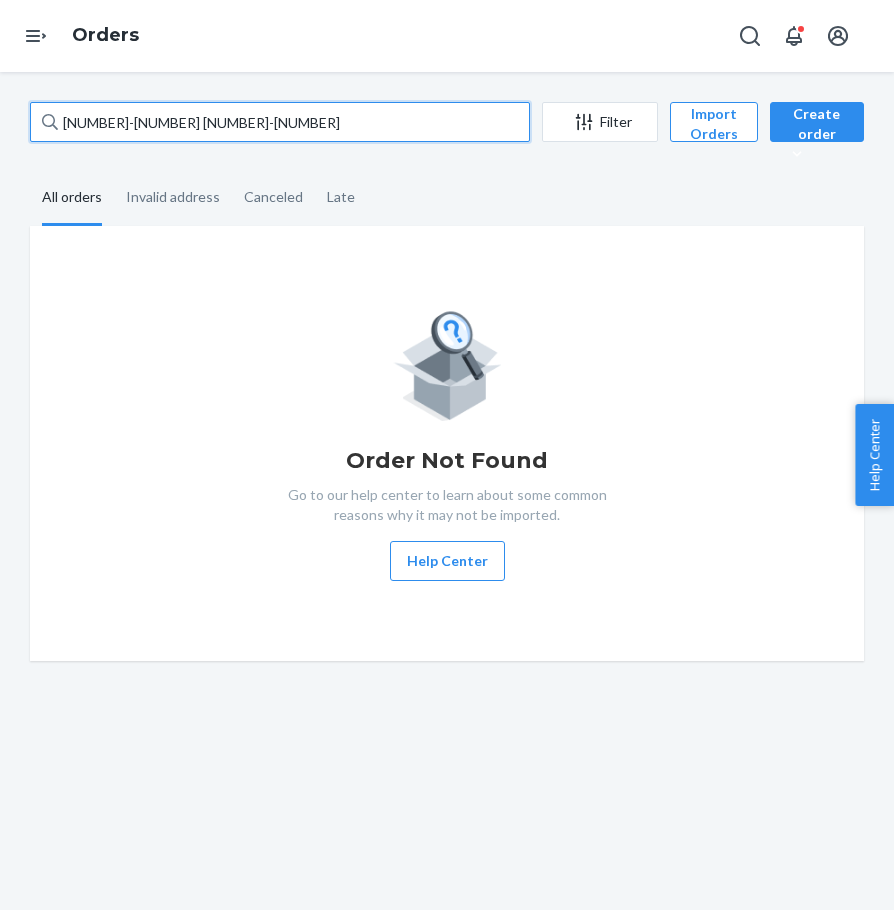paste 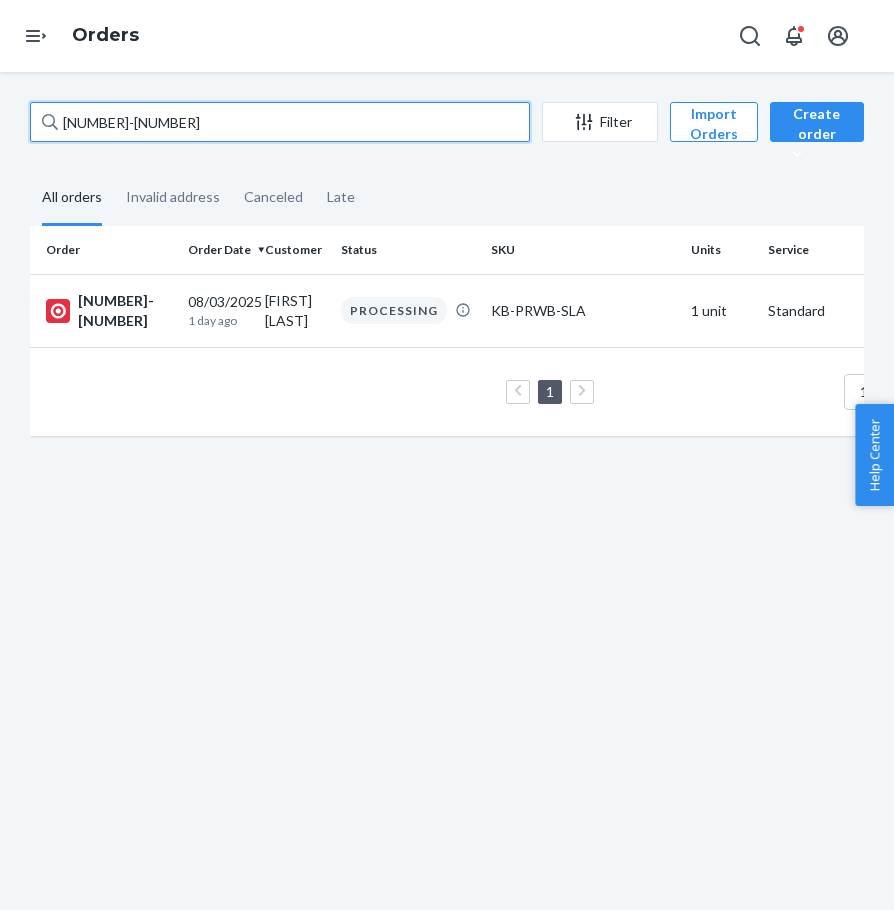 click on "[NUMBER]-[NUMBER]" at bounding box center [280, 122] 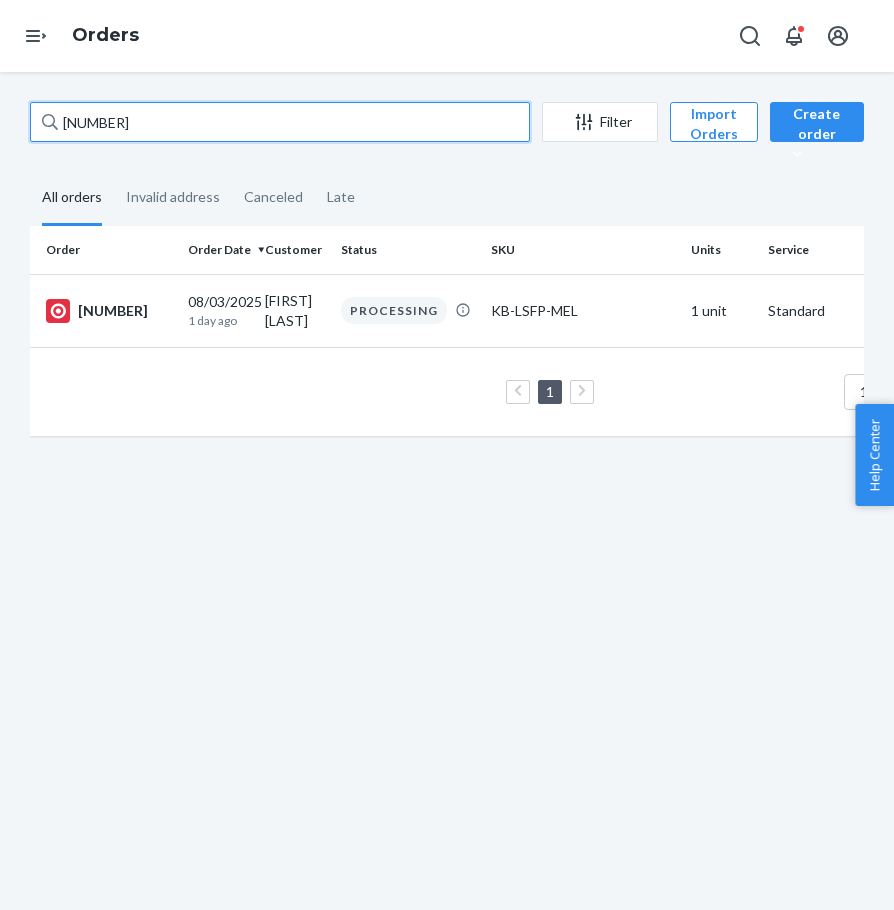 click on "[NUMBER]" at bounding box center [280, 122] 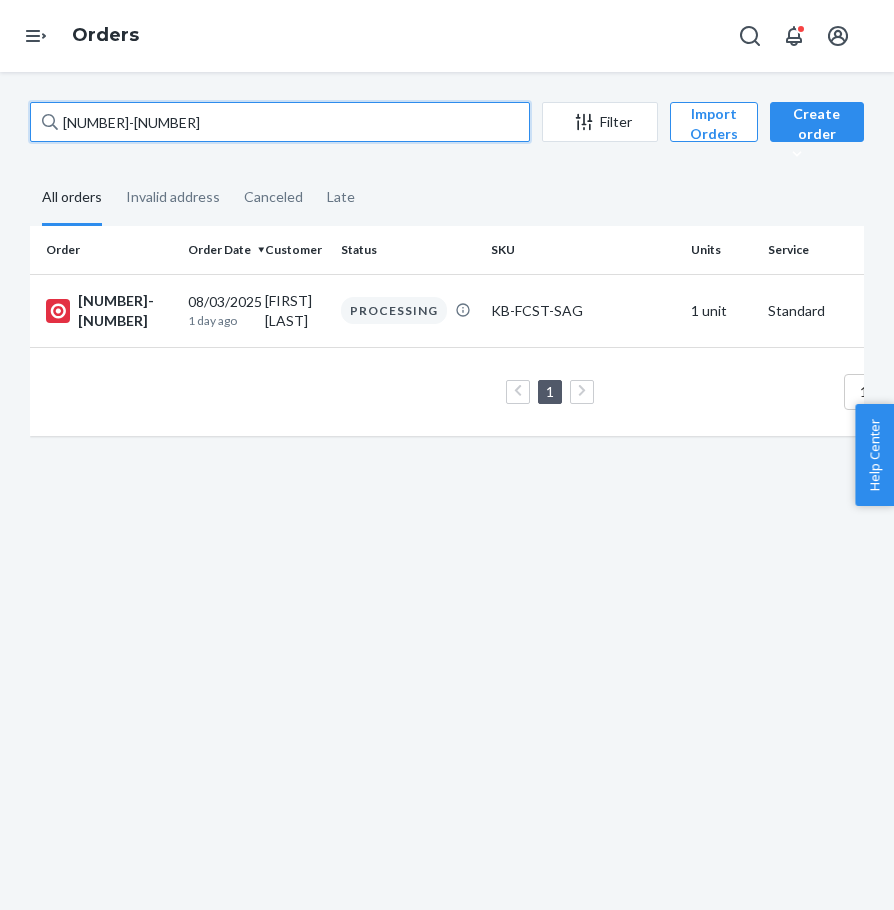 click on "[NUMBER]-[NUMBER]" at bounding box center [280, 122] 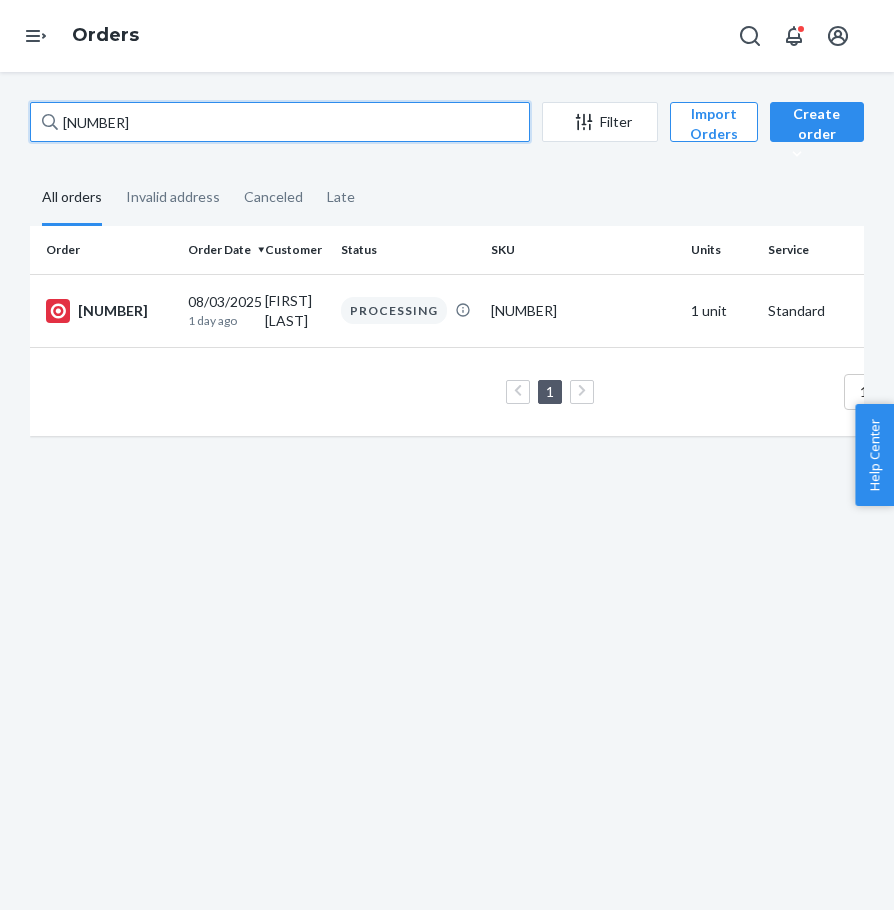 click on "[NUMBER]" at bounding box center (280, 122) 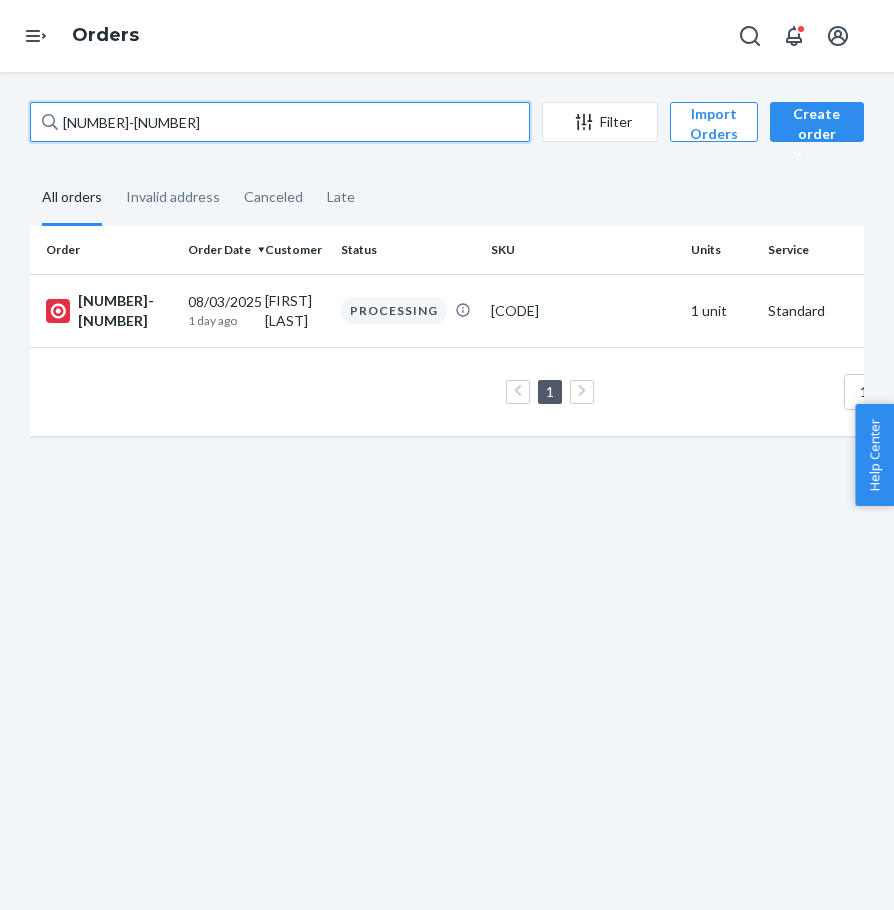click on "[NUMBER]-[NUMBER]" at bounding box center (280, 122) 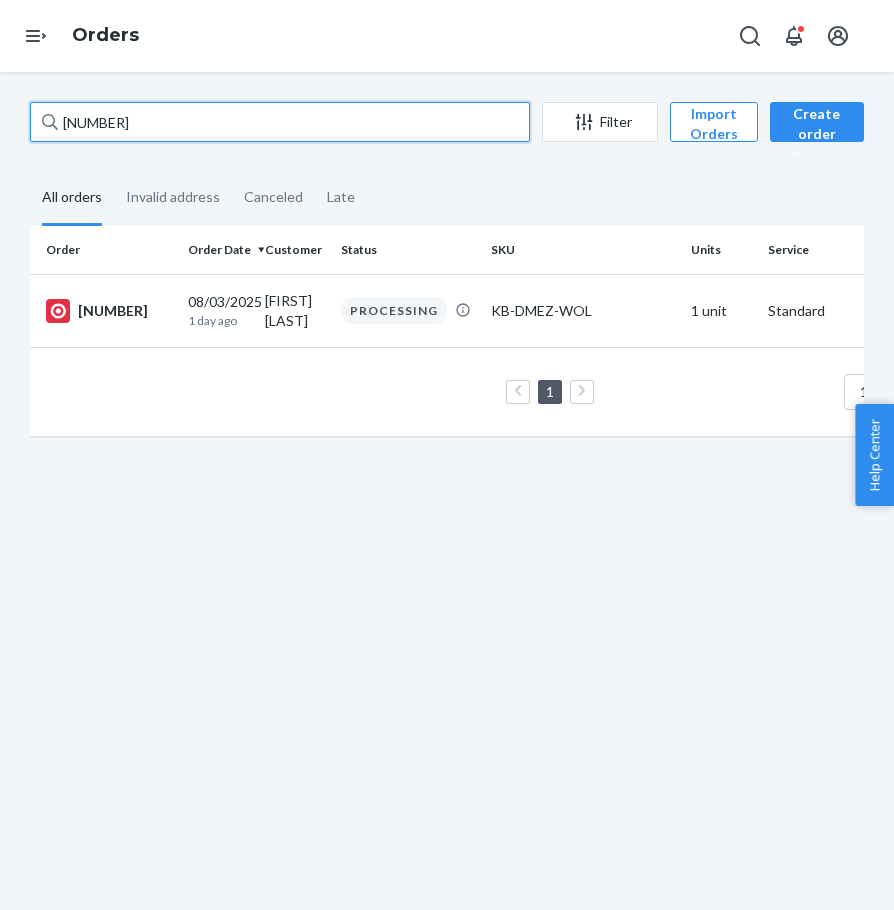 click on "[NUMBER]" at bounding box center (280, 122) 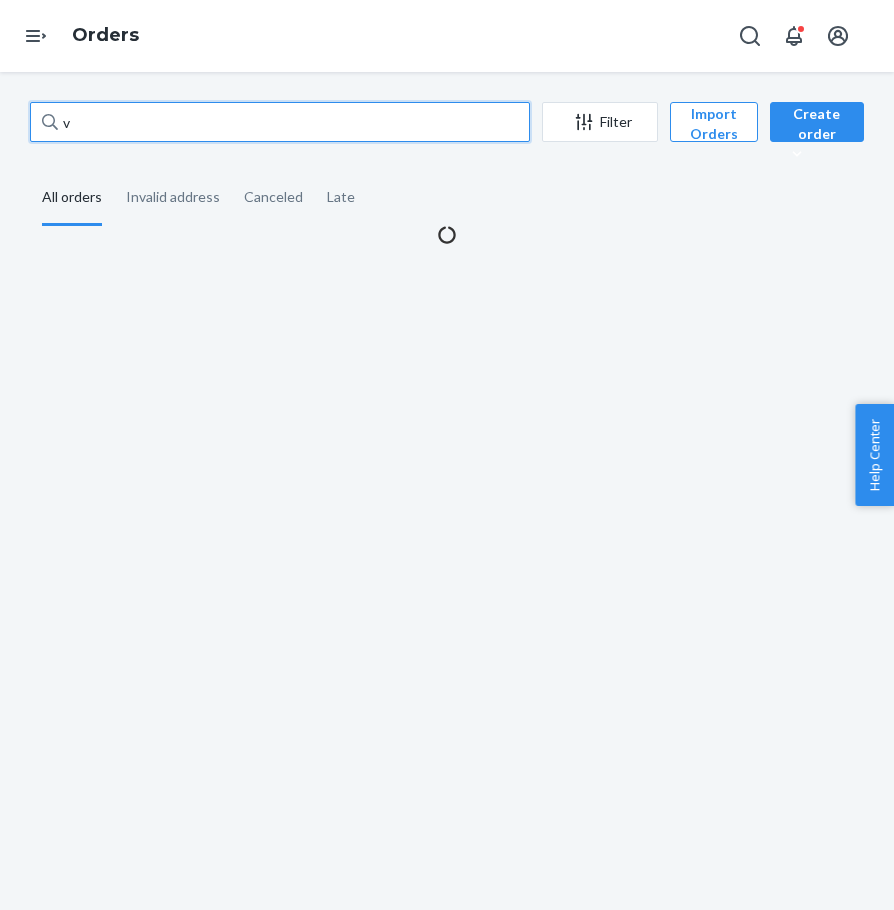 click on "v" at bounding box center [280, 122] 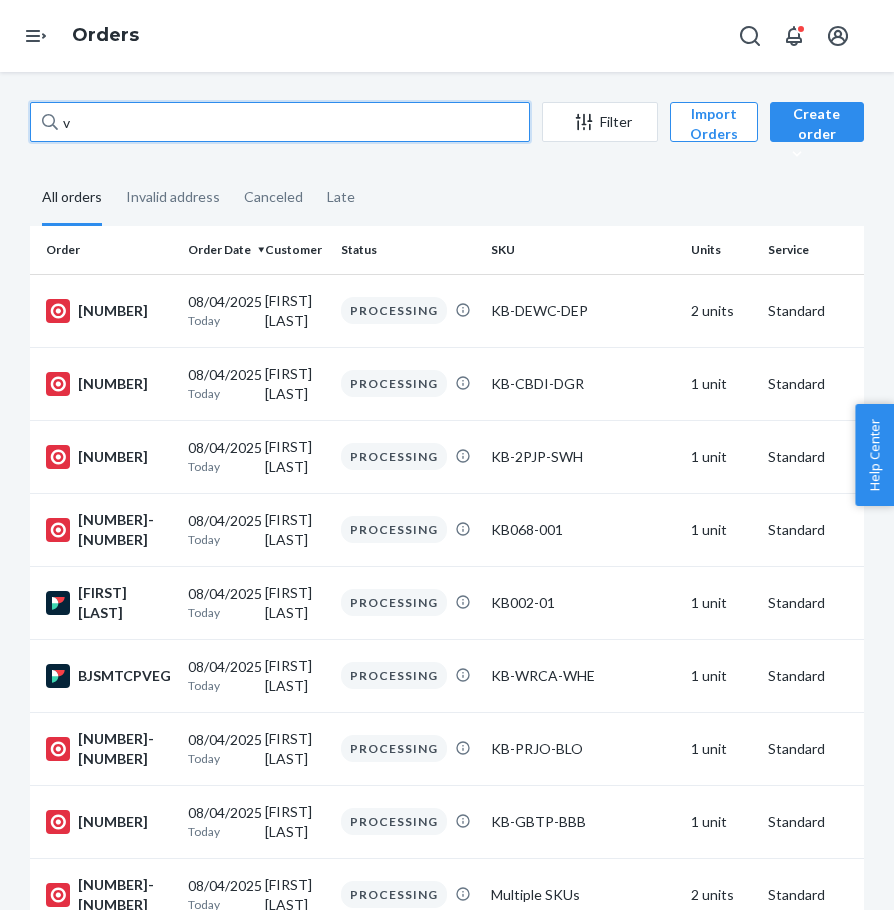 paste on "[NUMBER]-[NUMBER]" 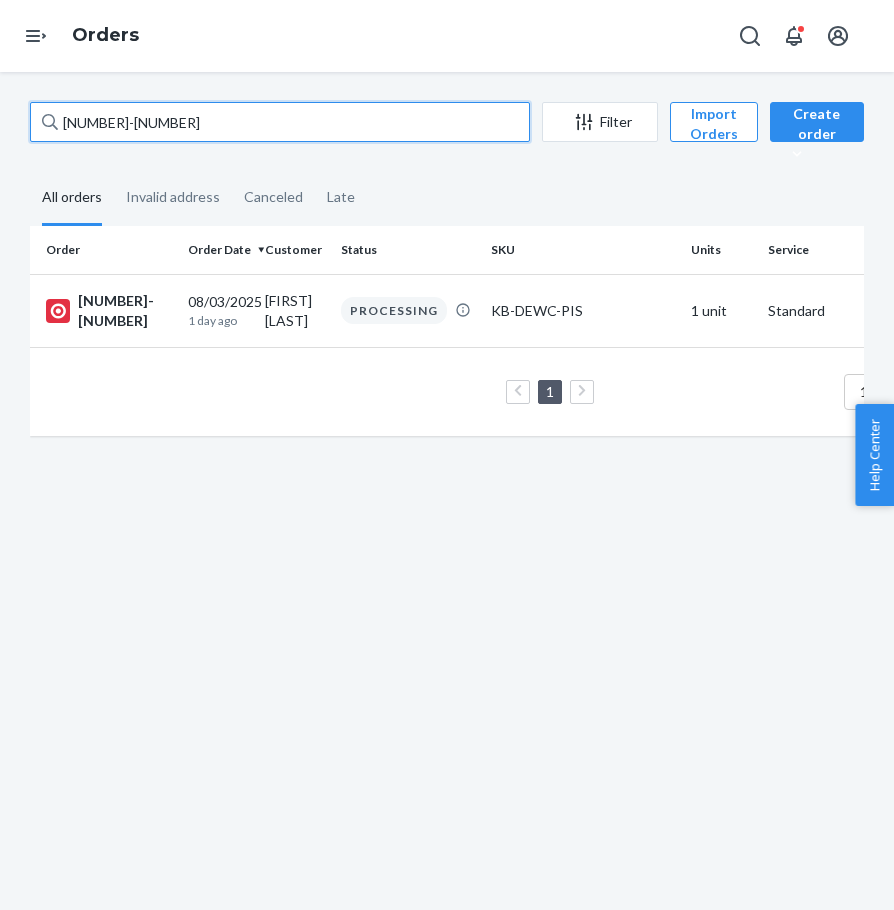 click on "[NUMBER]-[NUMBER]" at bounding box center [280, 122] 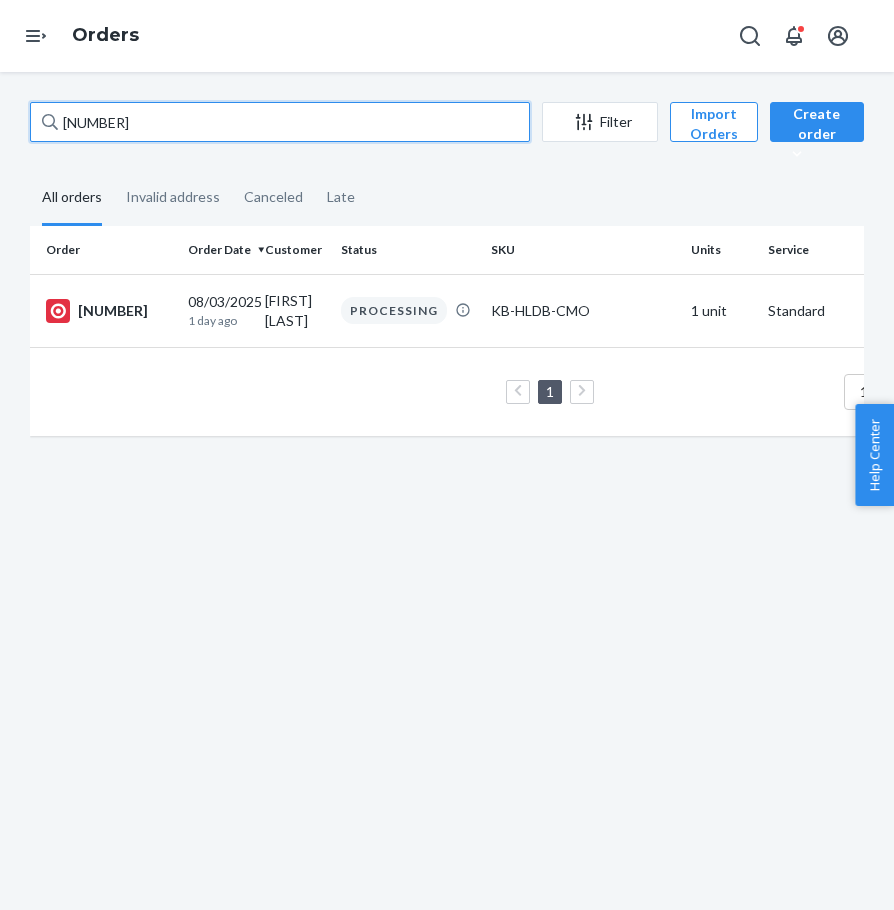 click on "[NUMBER]" at bounding box center [280, 122] 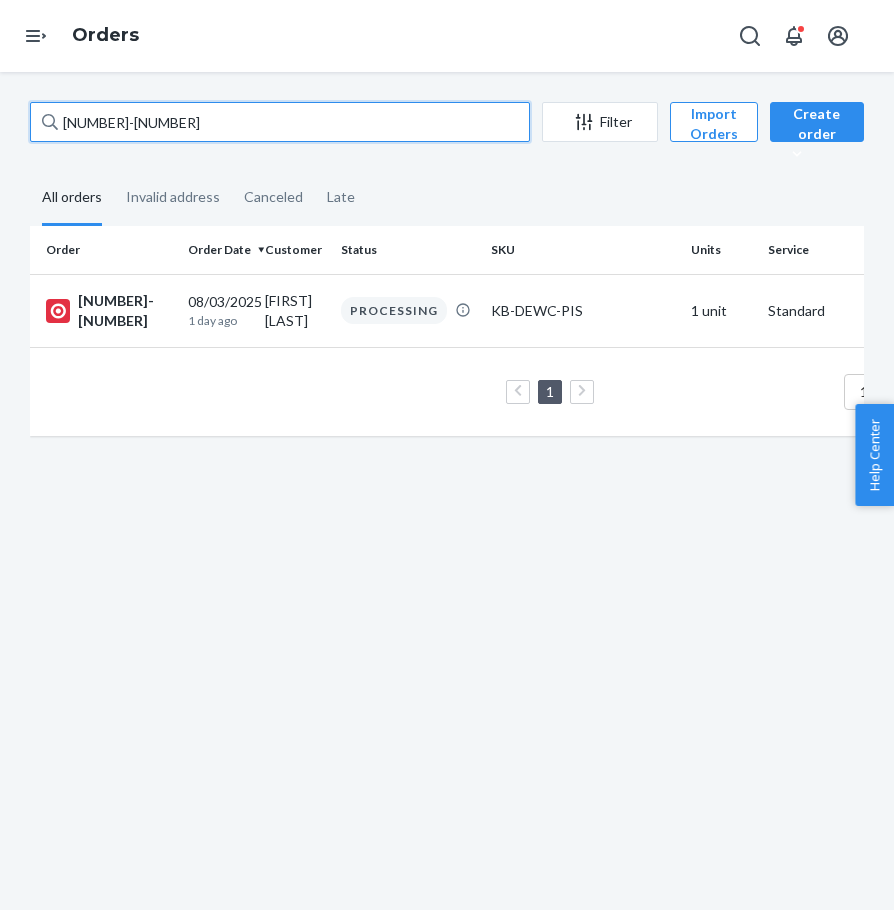 click on "[NUMBER]-[NUMBER]" at bounding box center [280, 122] 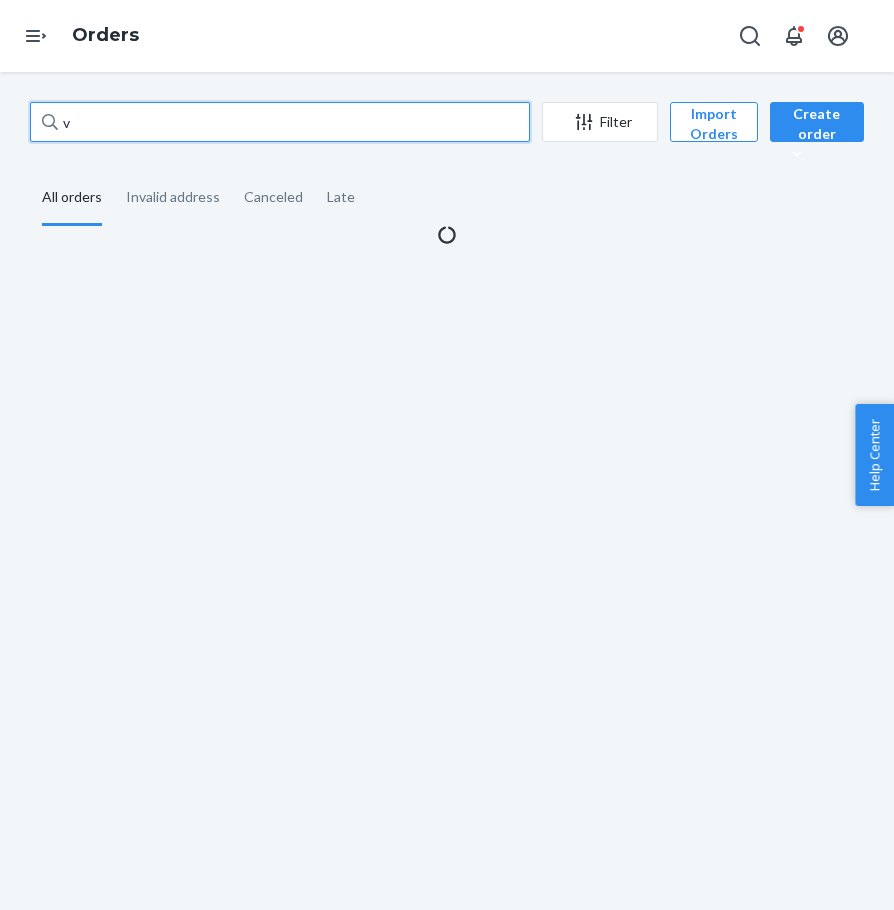paste on "[NUMBER]" 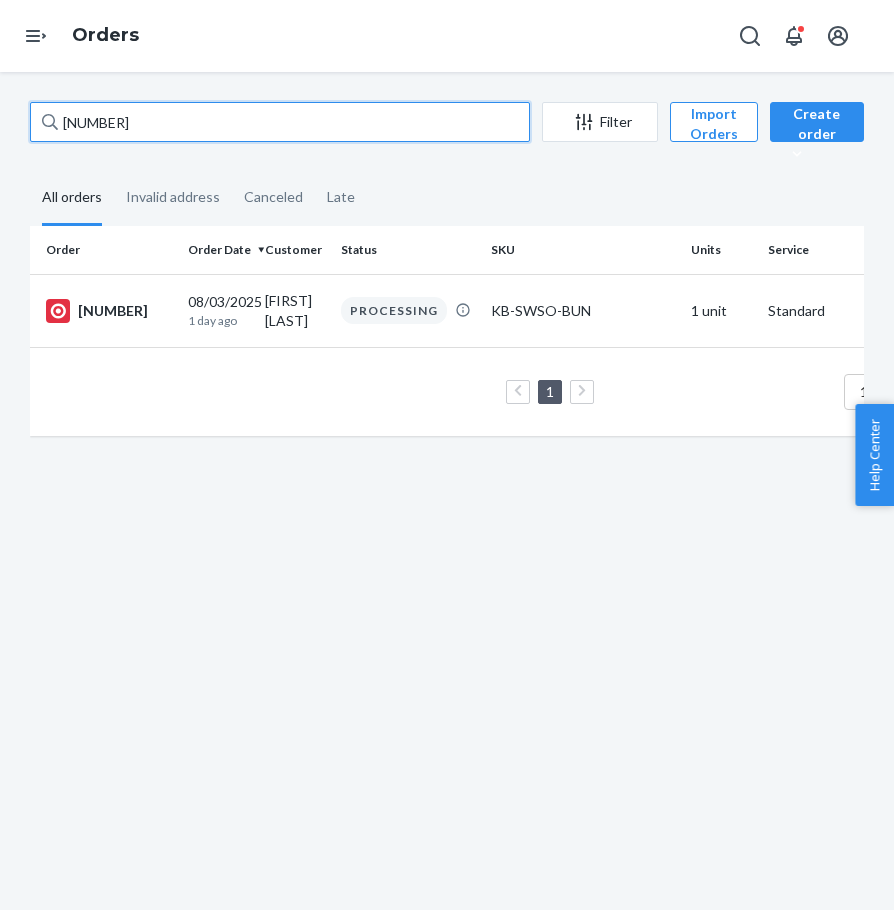 click on "[NUMBER]" at bounding box center [280, 122] 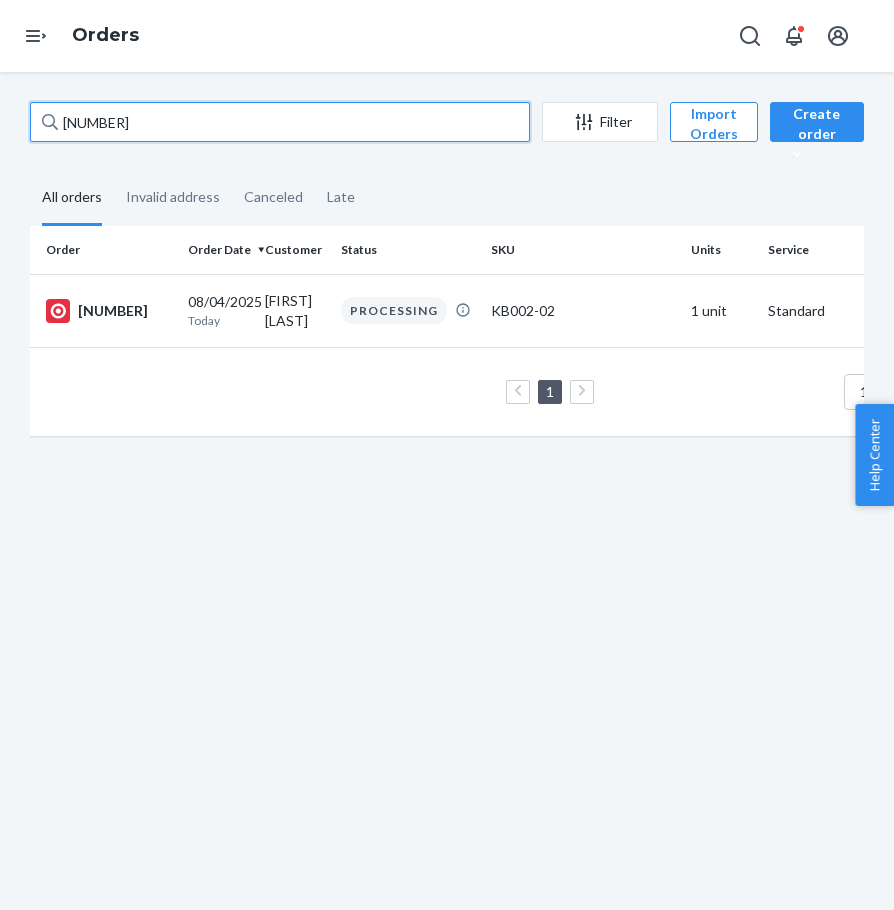 click on "[NUMBER]" at bounding box center (280, 122) 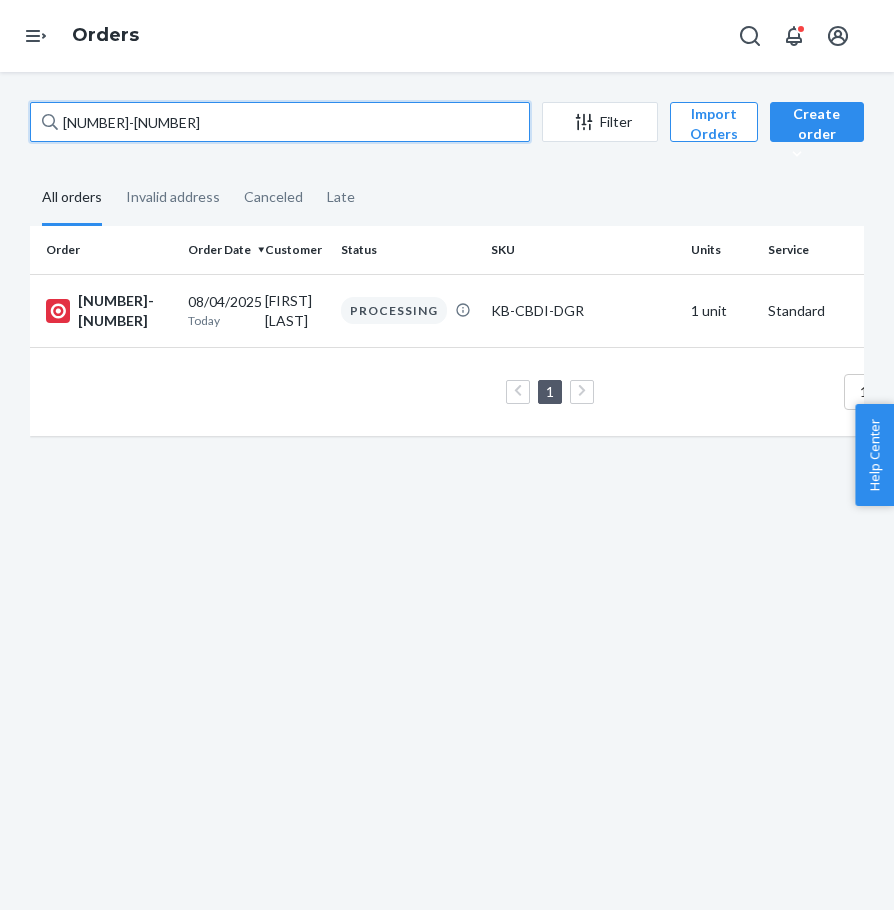 click on "[NUMBER]-[NUMBER]" at bounding box center [280, 122] 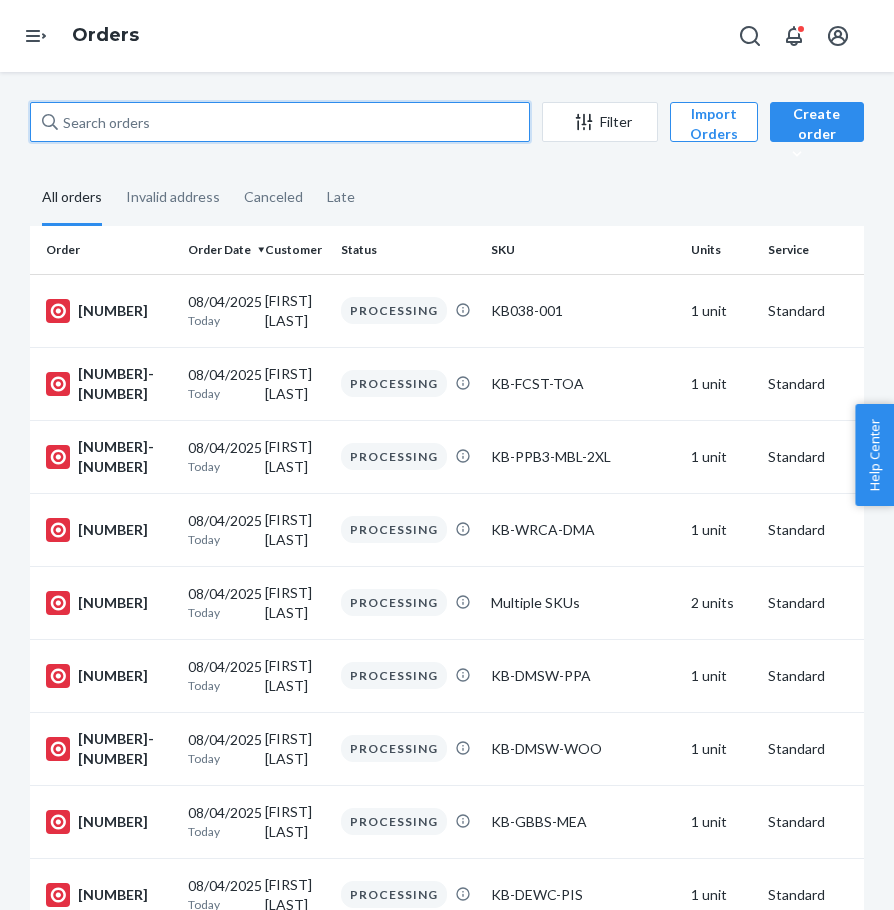 paste on "[NUMBER]" 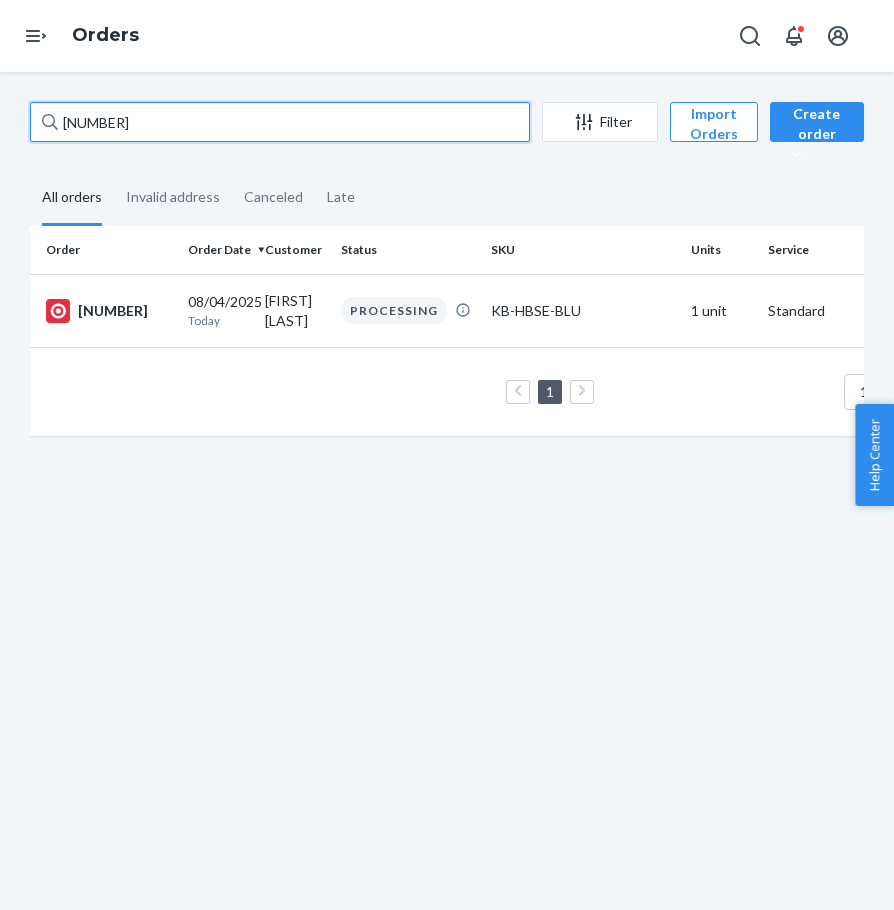 click on "[NUMBER]" at bounding box center [280, 122] 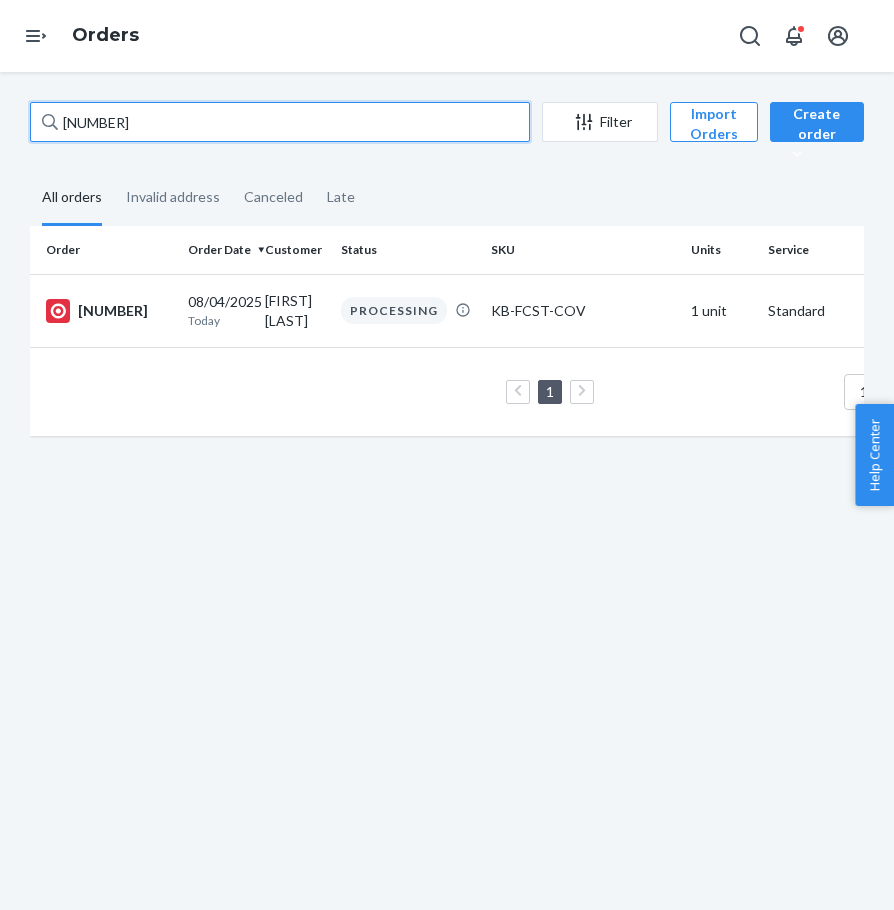 click on "[NUMBER]" at bounding box center (280, 122) 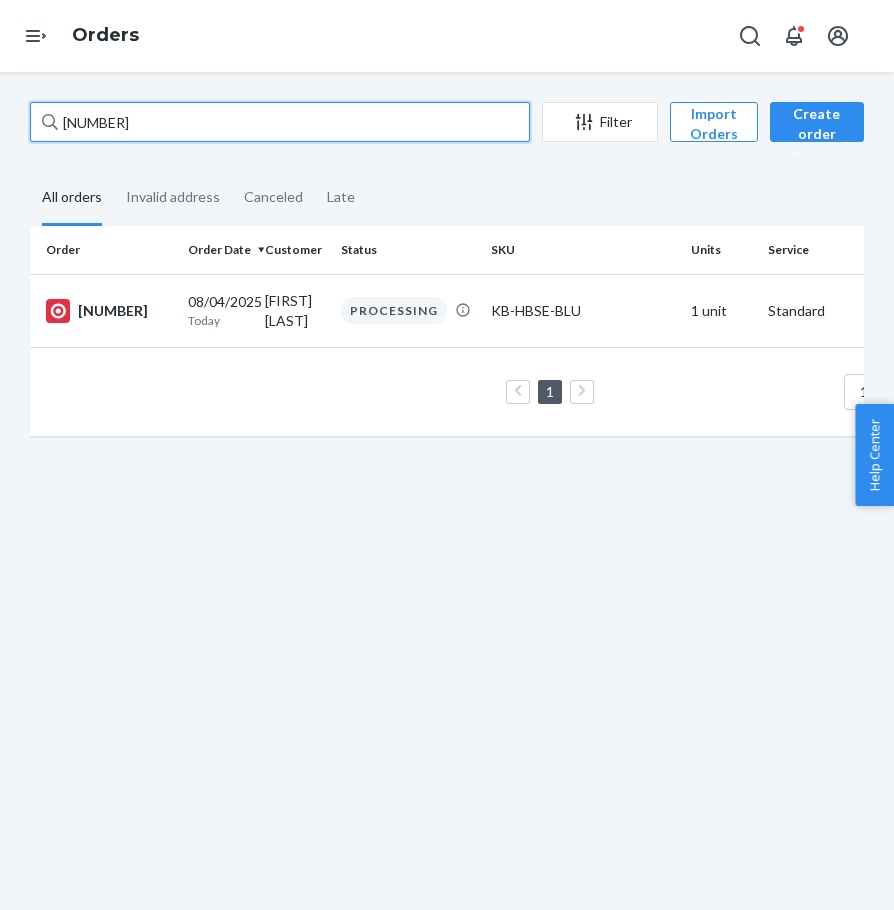 click on "[NUMBER]" at bounding box center (280, 122) 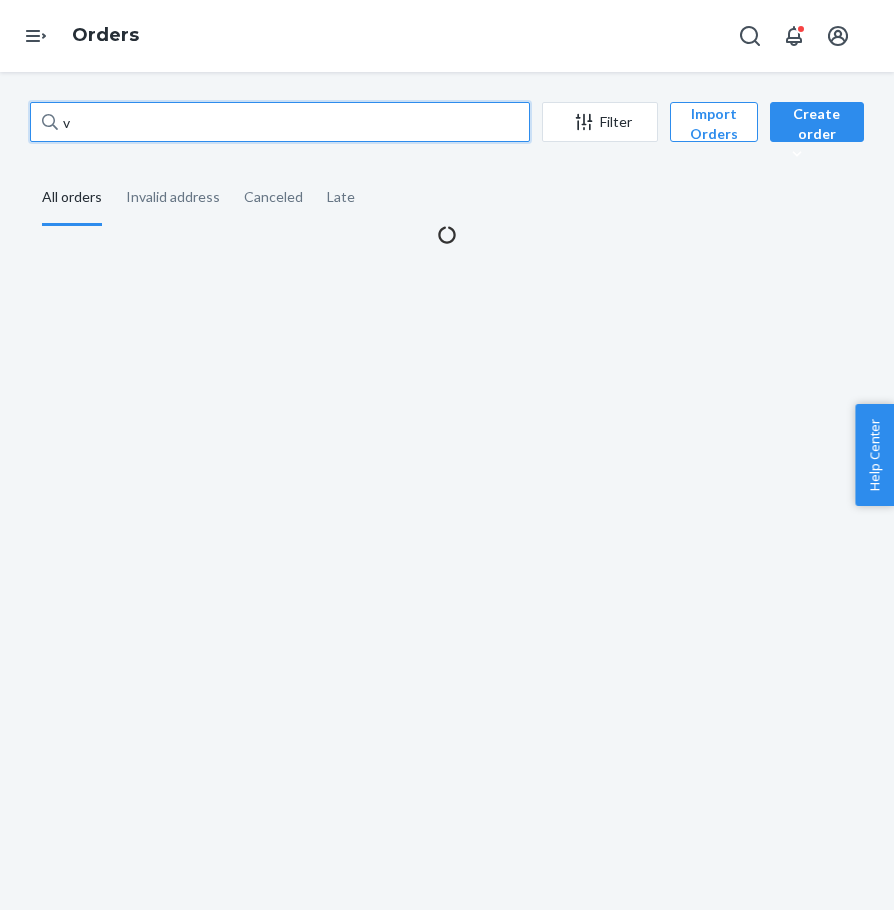 paste on "[NUMBER]-[NUMBER]" 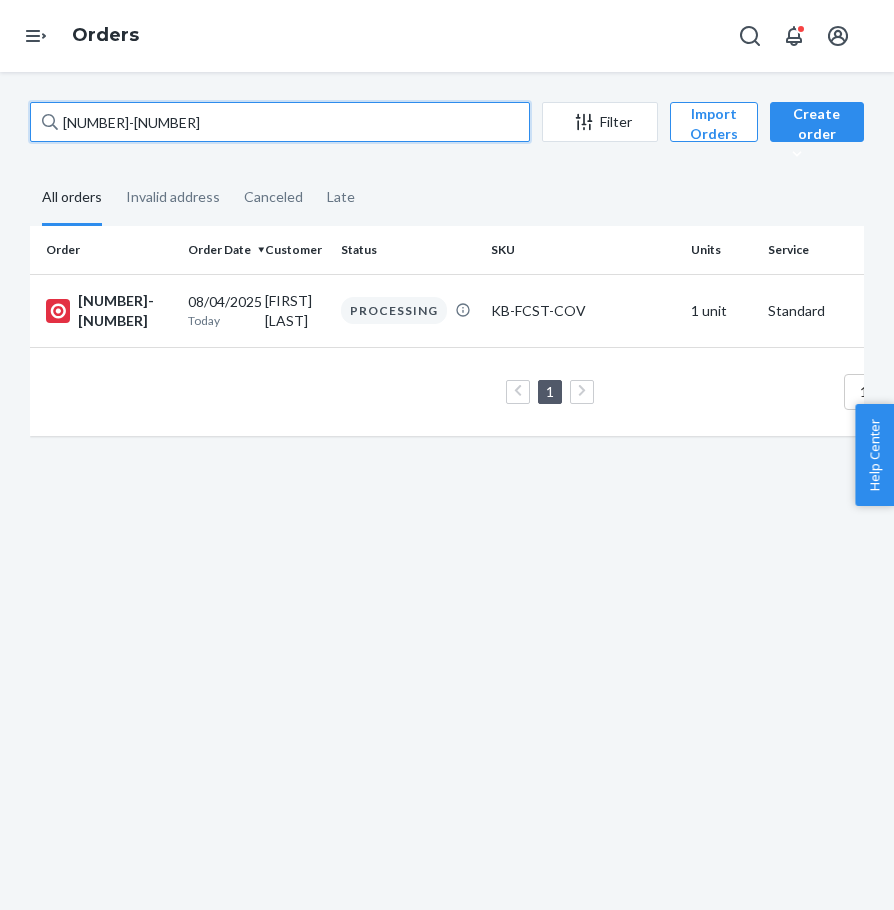 click on "[NUMBER]-[NUMBER]" at bounding box center [280, 122] 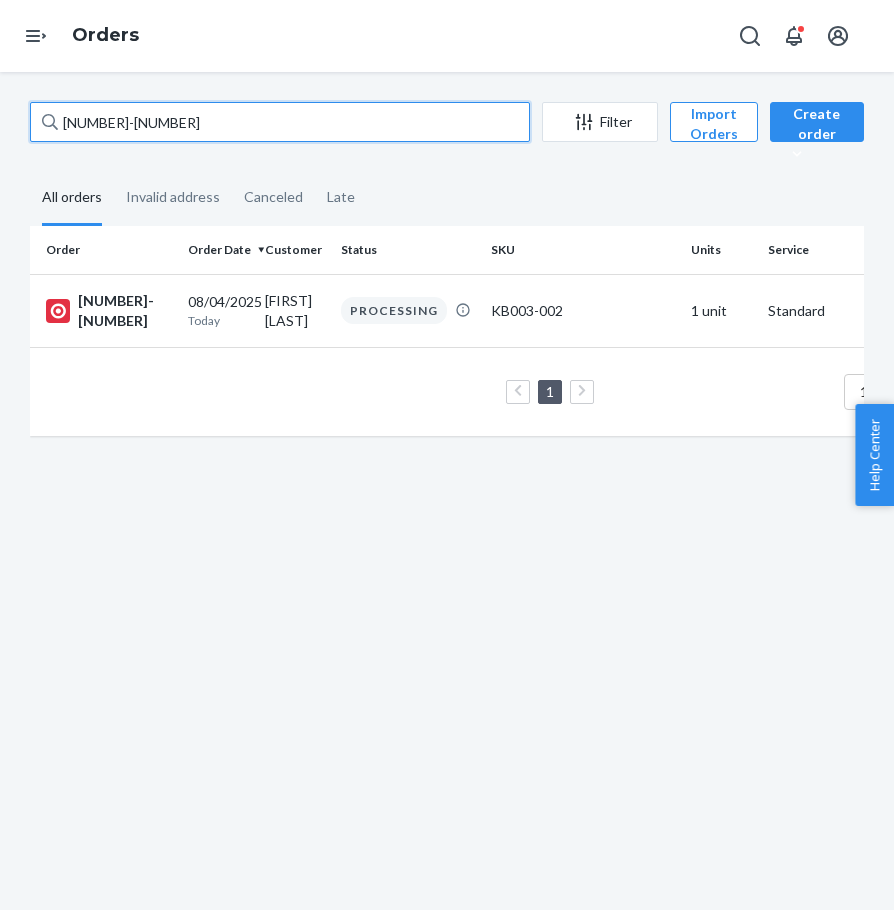 click on "[NUMBER]-[NUMBER]" at bounding box center [280, 122] 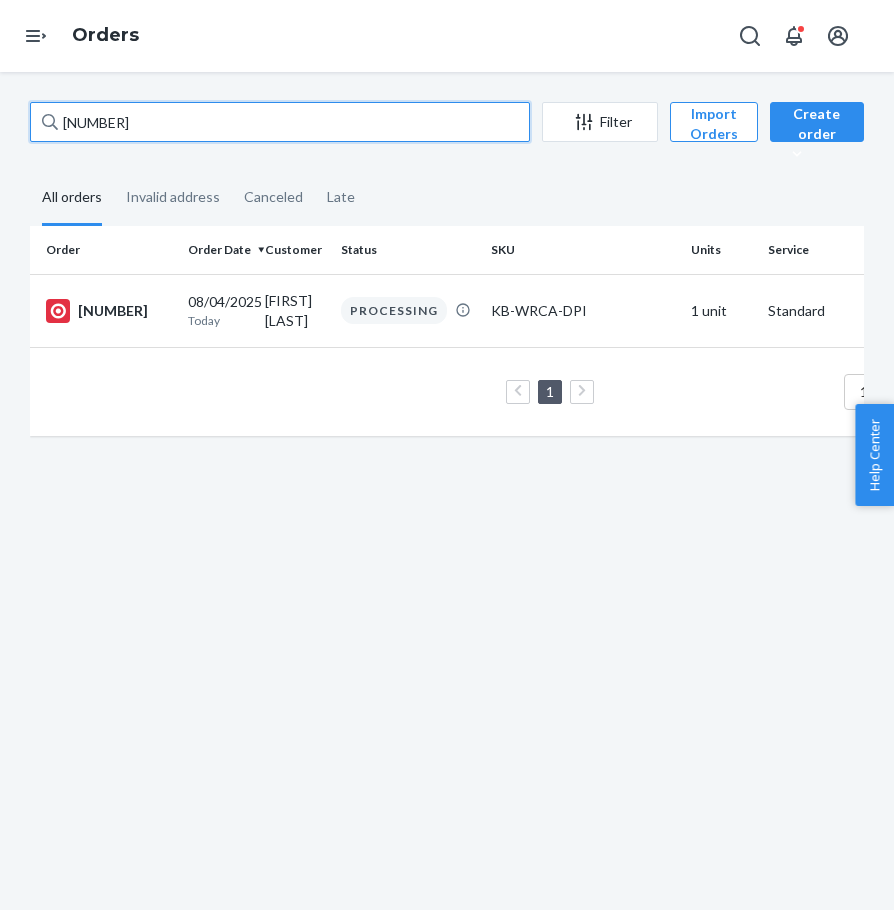 click on "[NUMBER]" at bounding box center (280, 122) 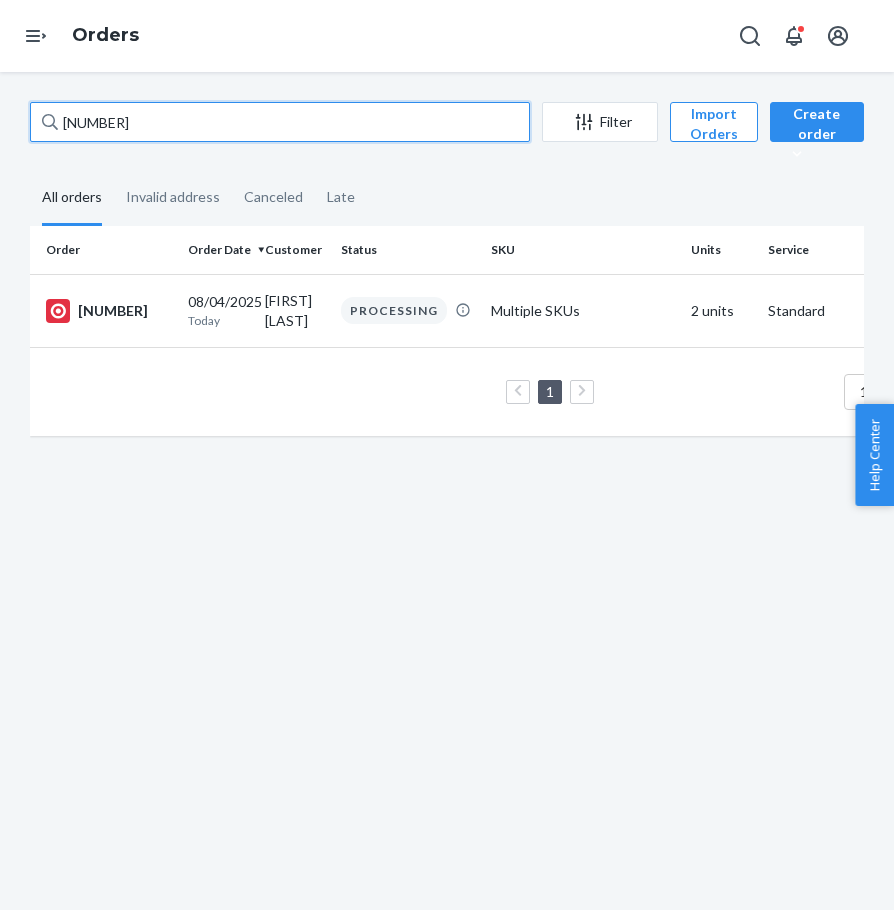 click on "[NUMBER]" at bounding box center [280, 122] 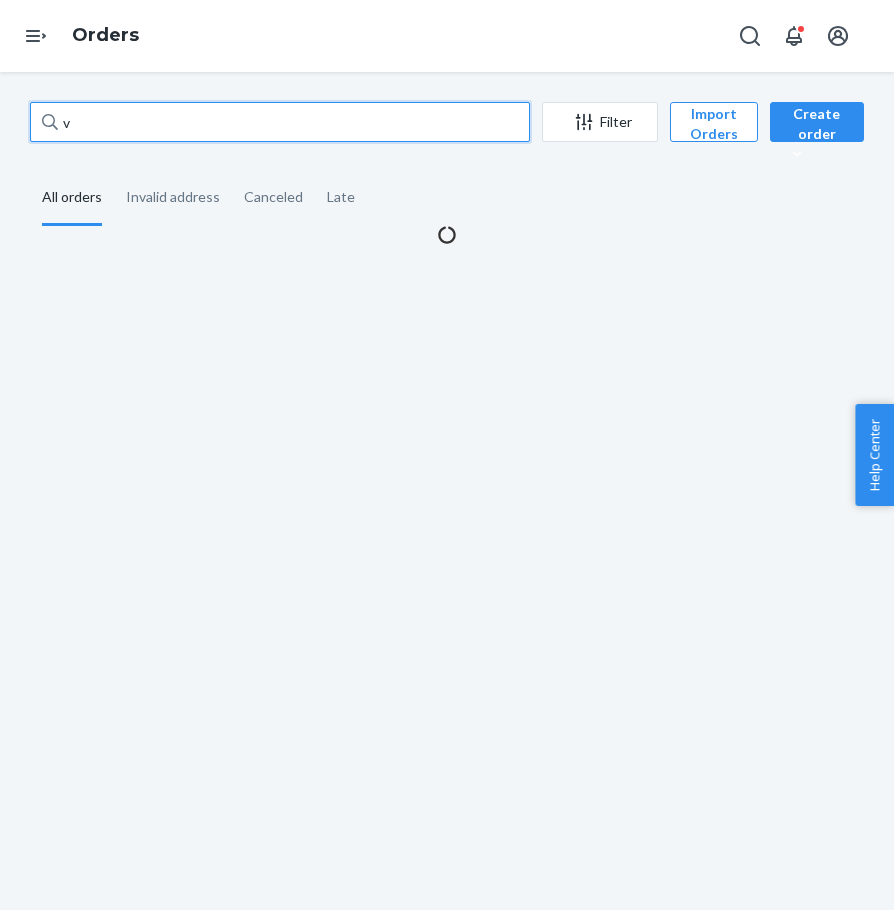 paste on "[NUMBER]" 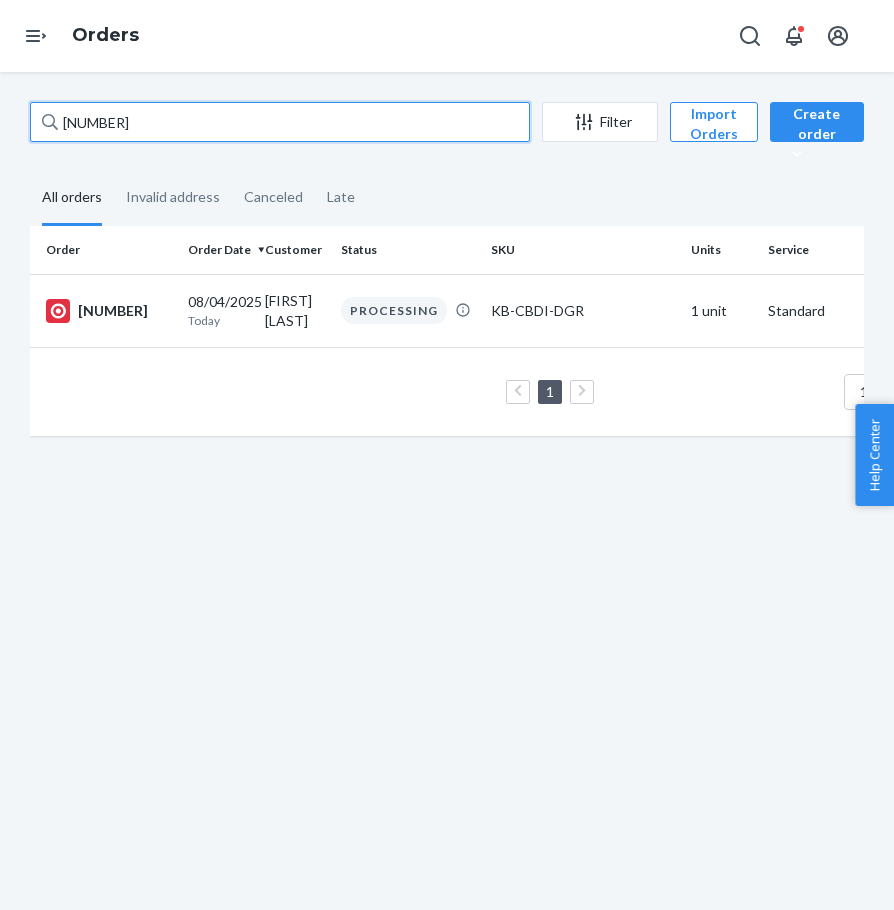 click on "[NUMBER]" at bounding box center [280, 122] 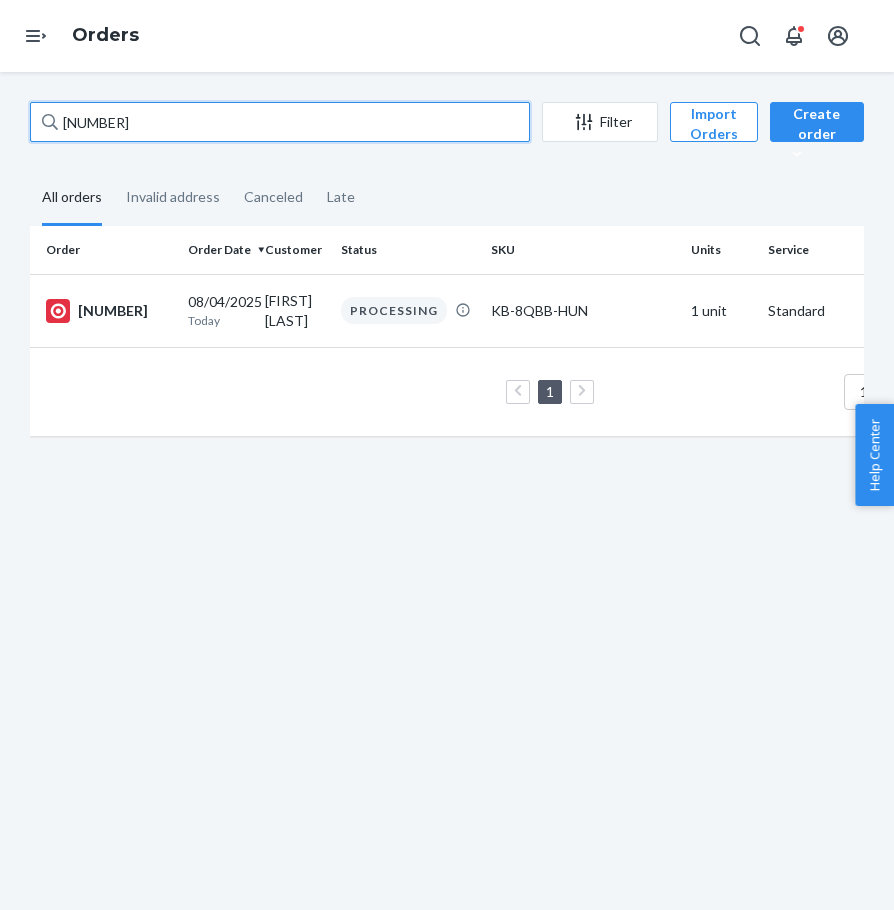 click on "[NUMBER]" at bounding box center [280, 122] 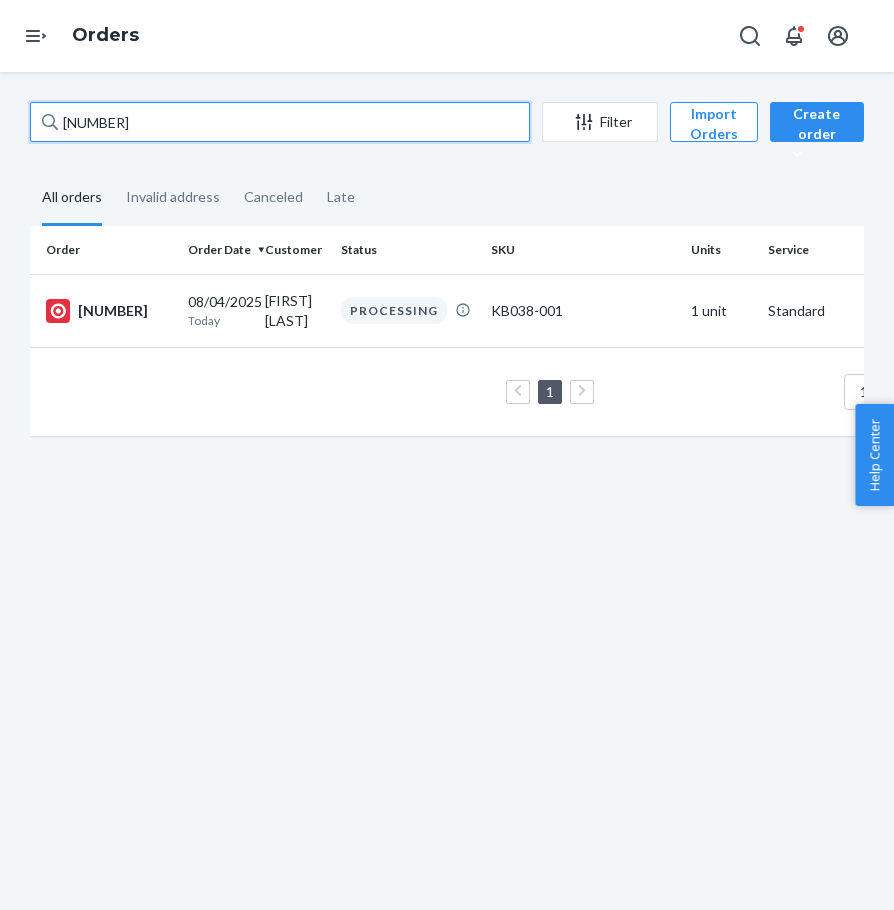 click on "[NUMBER]" at bounding box center [280, 122] 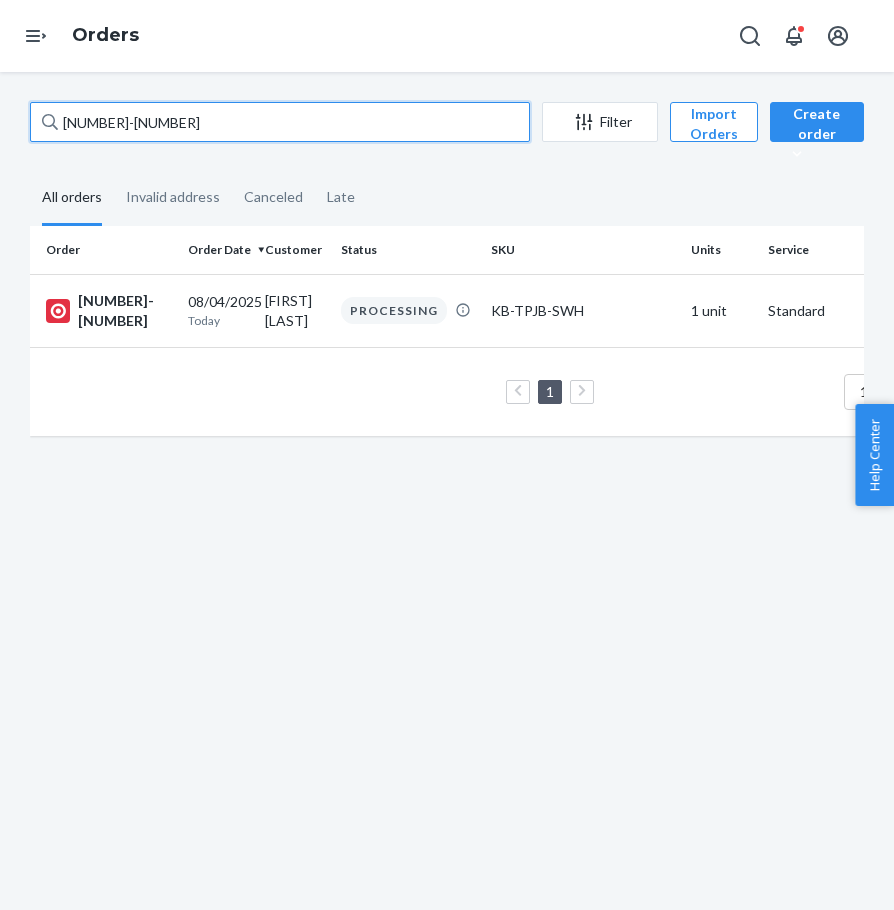 click on "[NUMBER]-[NUMBER]" at bounding box center [280, 122] 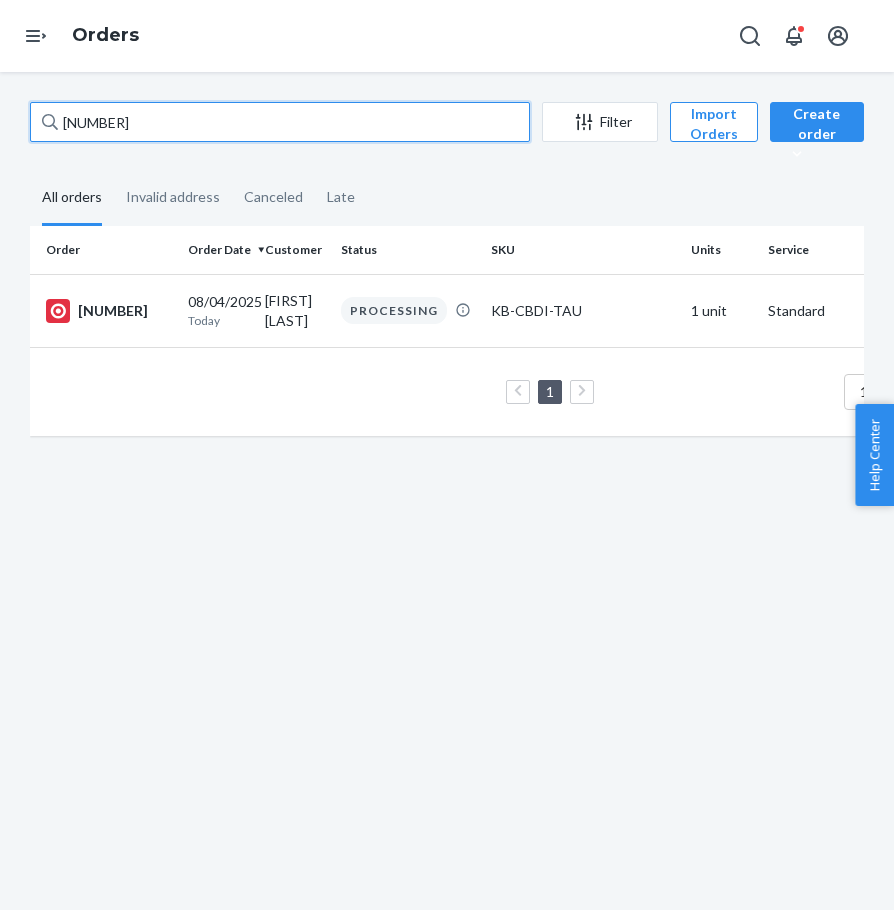 click on "[NUMBER]" at bounding box center (280, 122) 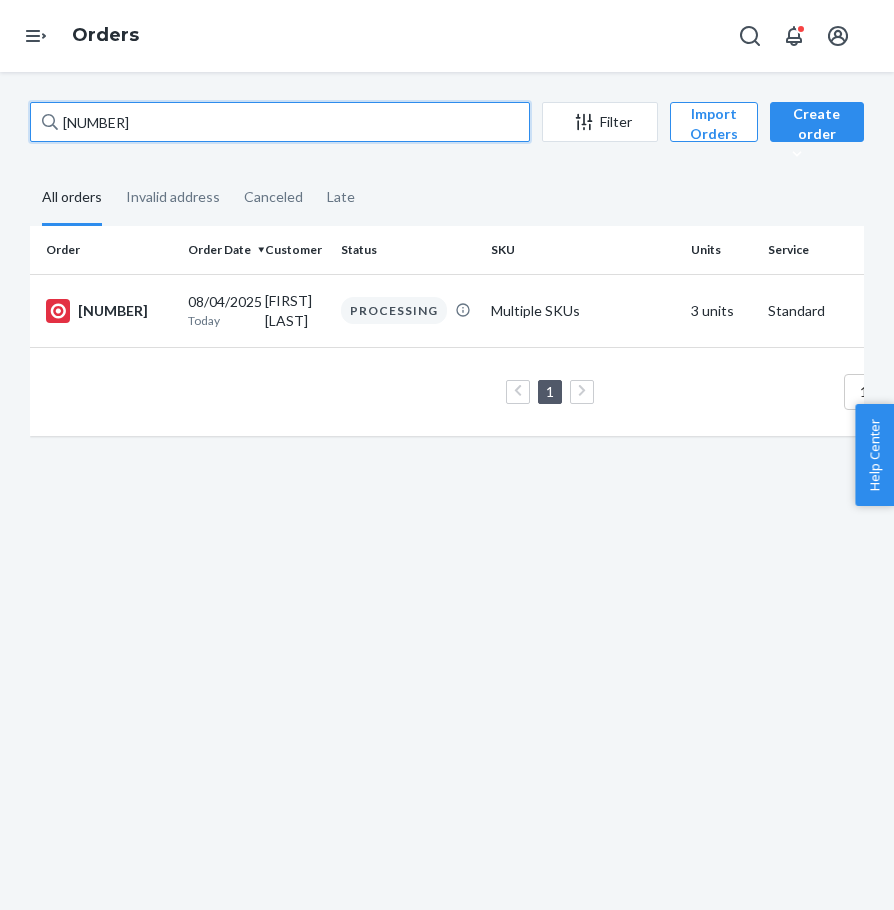 click on "[NUMBER]" at bounding box center [280, 122] 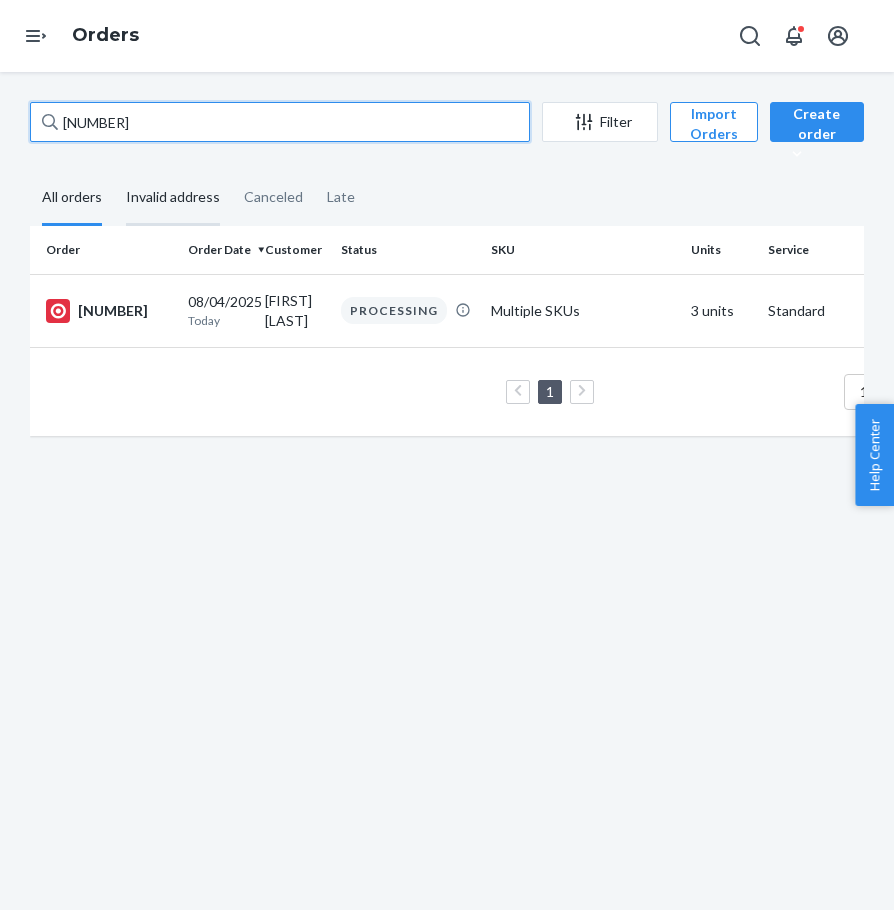 paste on "[NUMBER]" 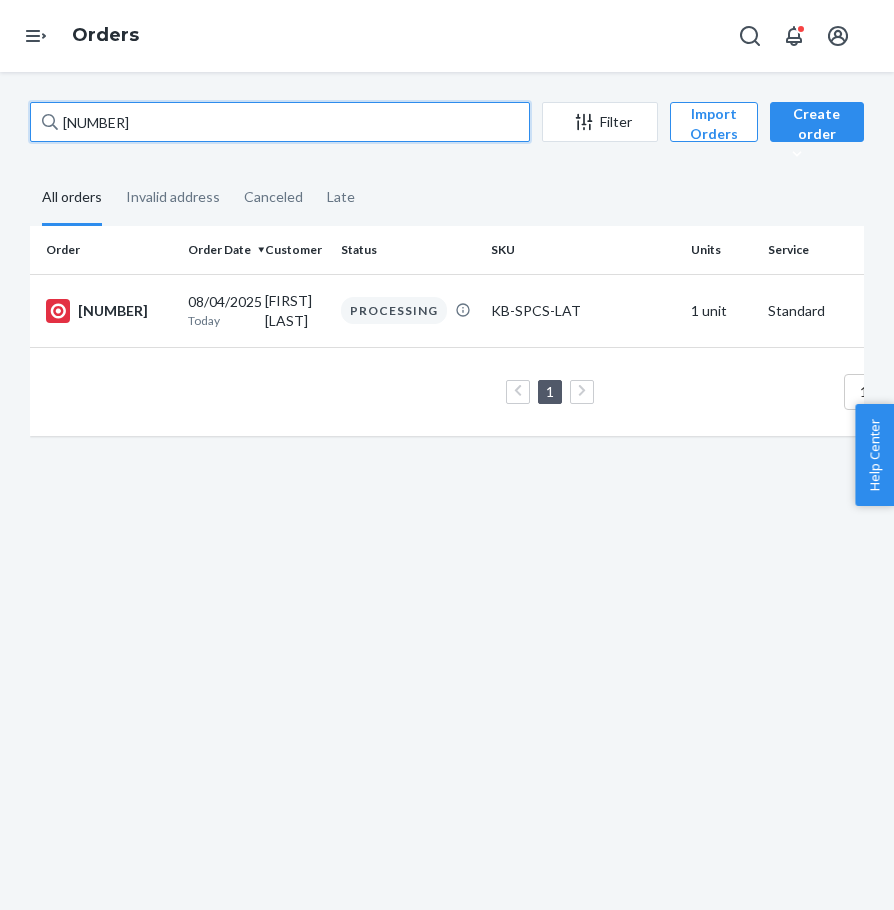 click on "[NUMBER]" at bounding box center (280, 122) 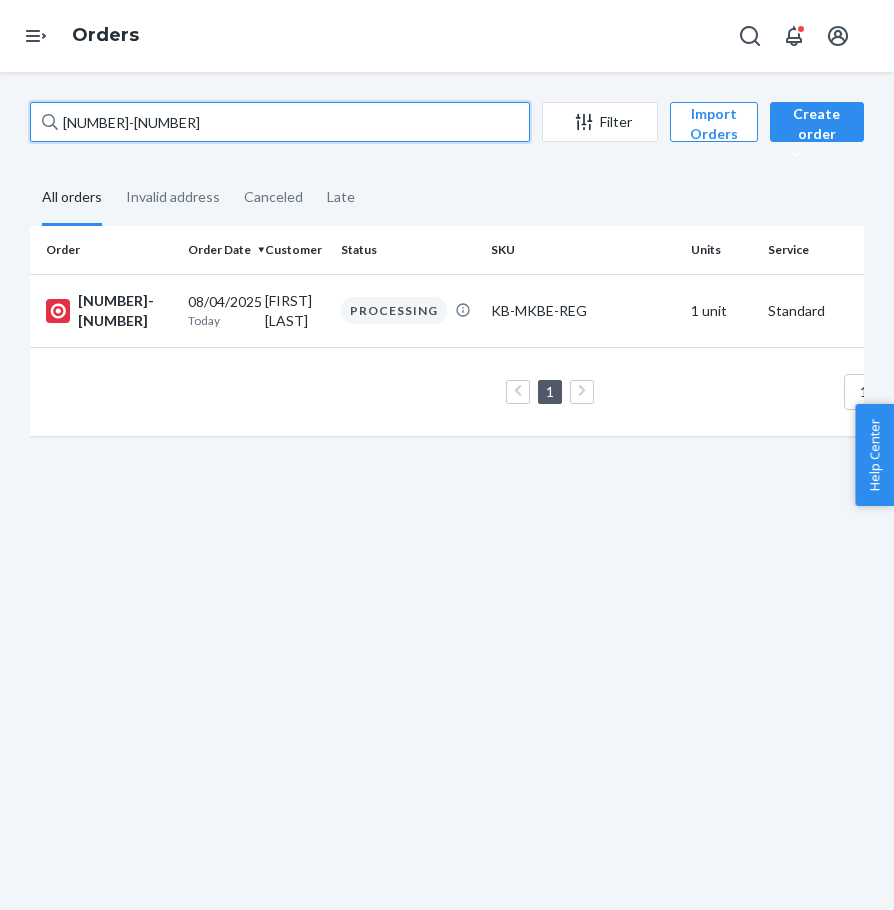 click on "[NUMBER]-[NUMBER]" at bounding box center (280, 122) 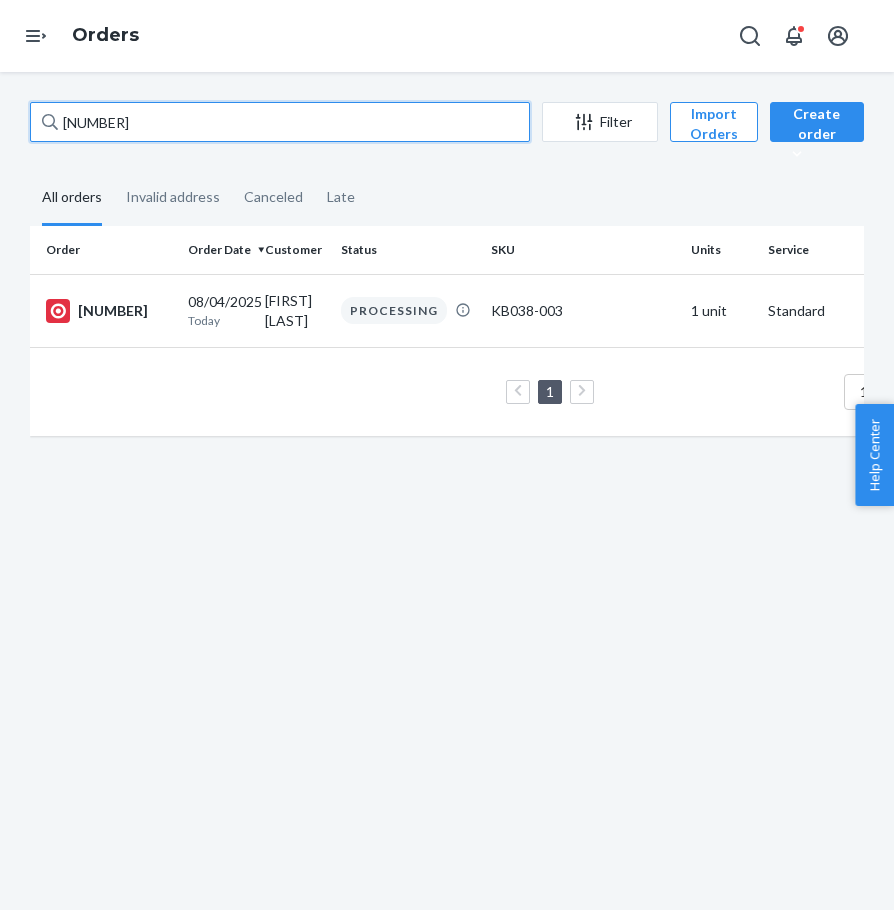 click on "[NUMBER]" at bounding box center (280, 122) 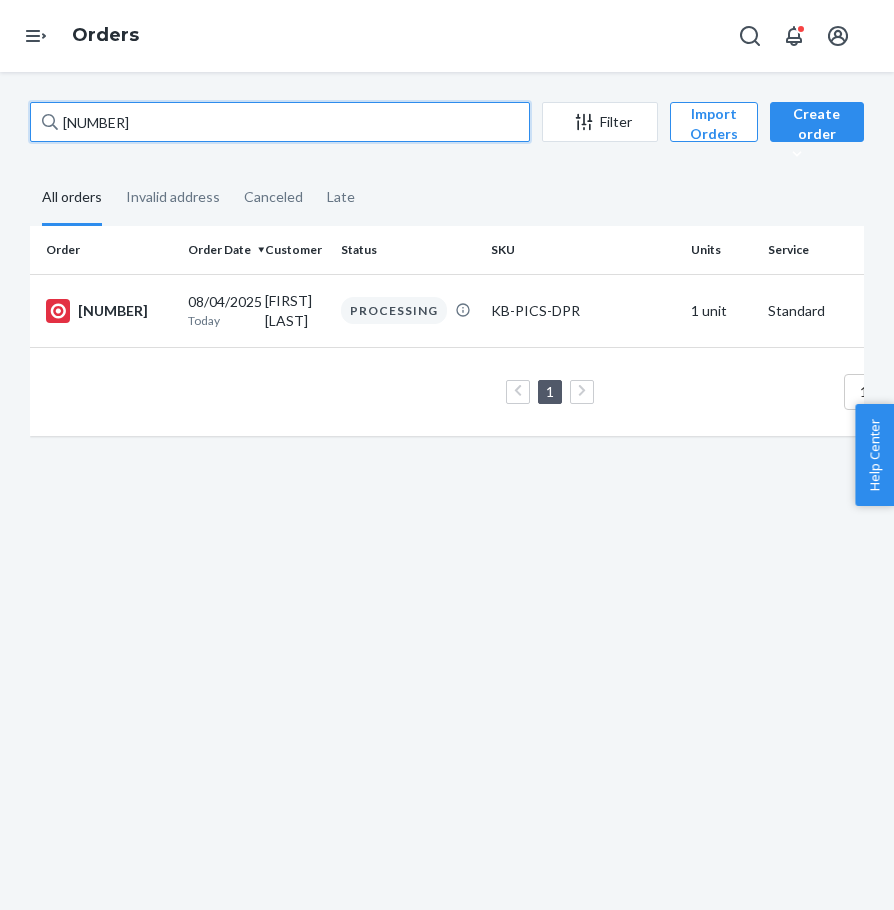 click on "[NUMBER]" at bounding box center (280, 122) 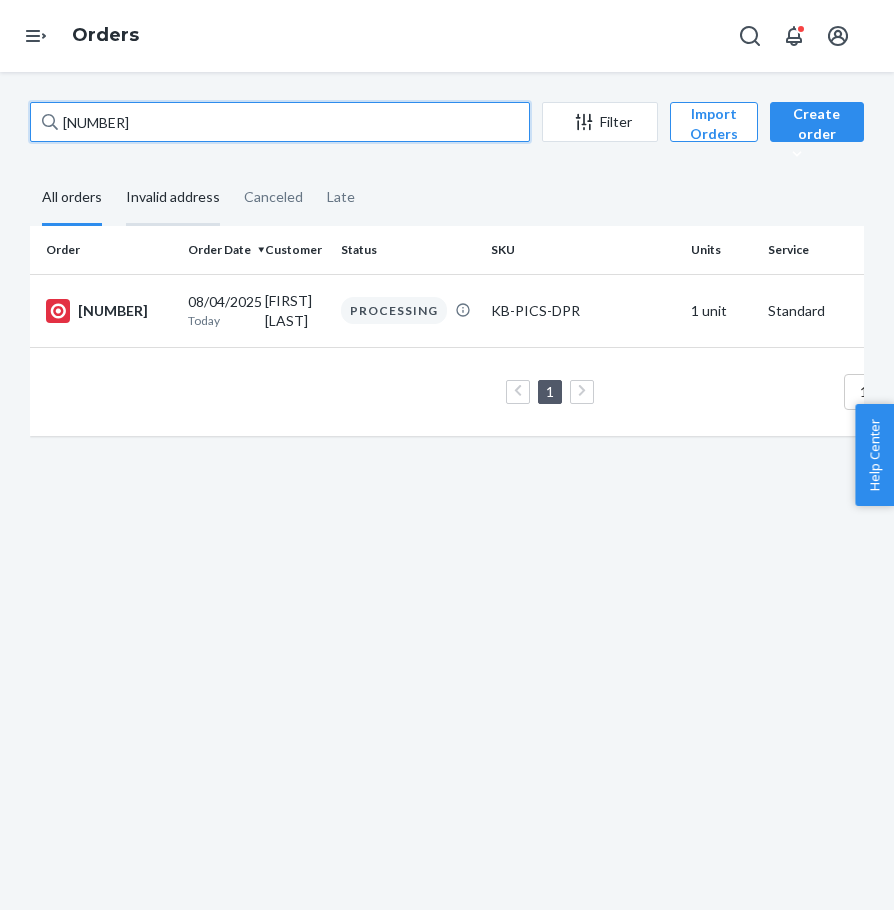 paste on "[NUMBER]-[NUMBER]" 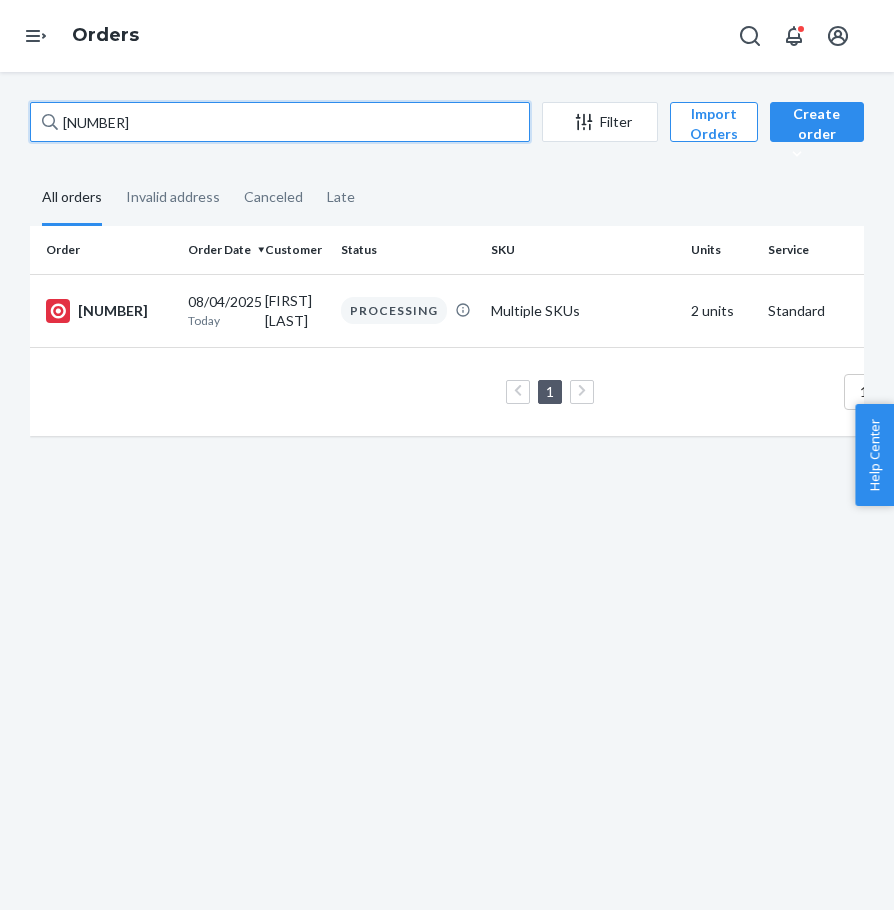 click on "[NUMBER]" at bounding box center [280, 122] 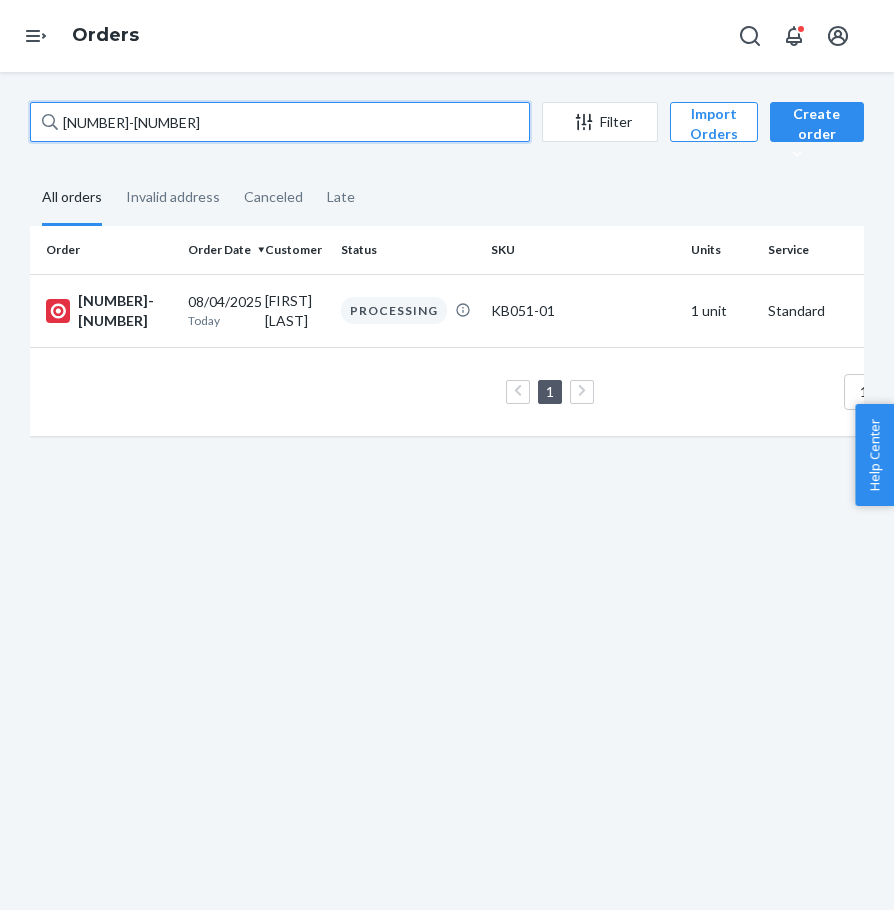 click on "[NUMBER]-[NUMBER]" at bounding box center (280, 122) 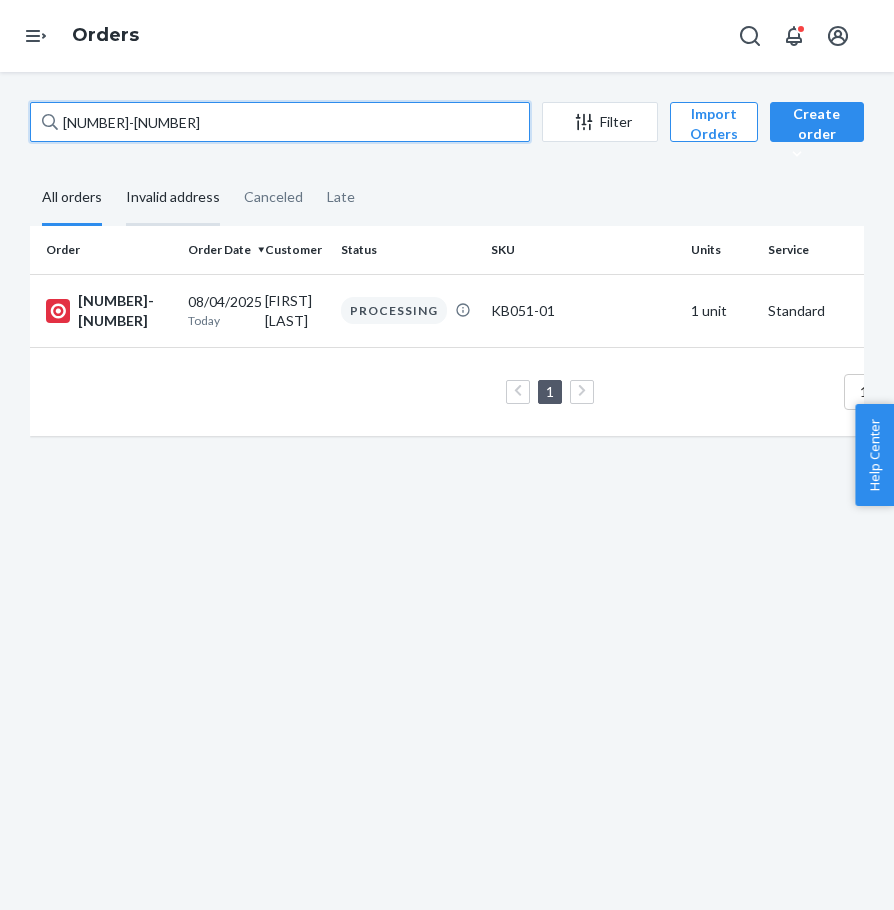 paste on "[NUMBER]" 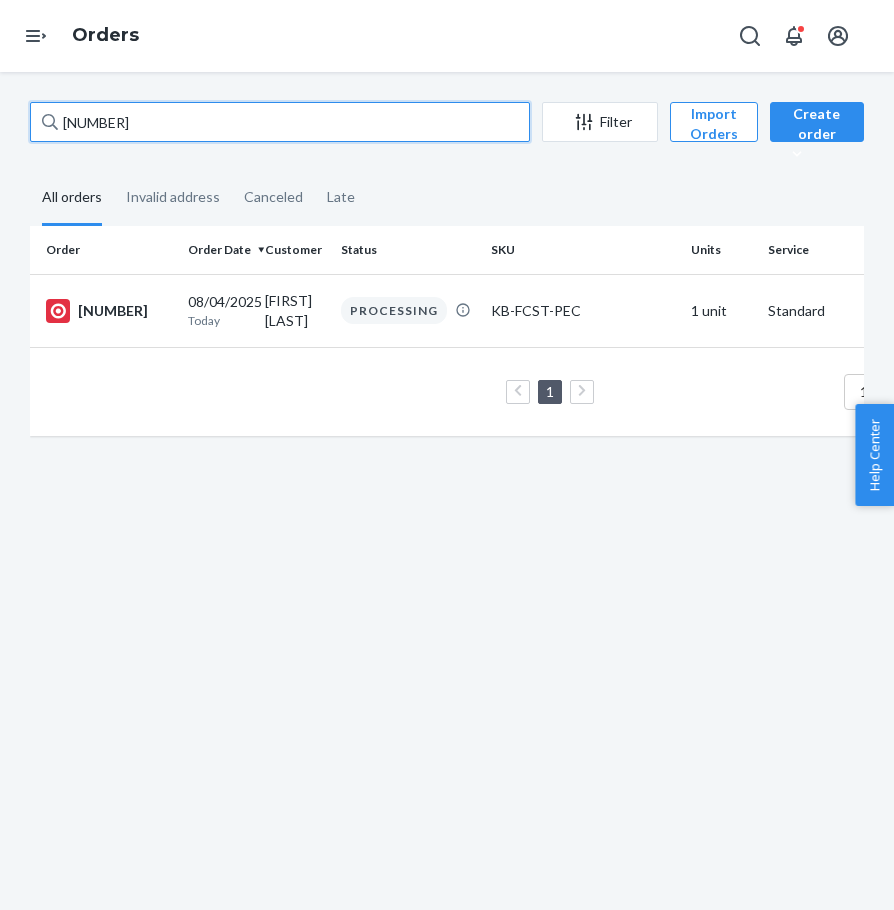 click on "[NUMBER]" at bounding box center [280, 122] 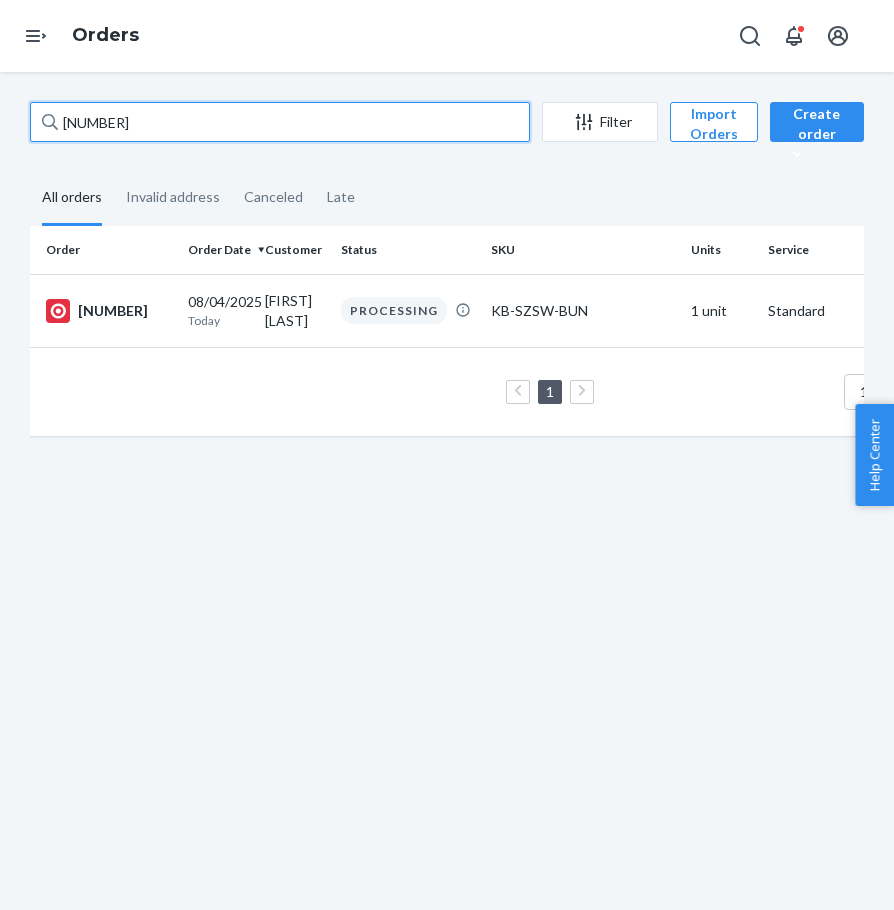 click on "[NUMBER]" at bounding box center (280, 122) 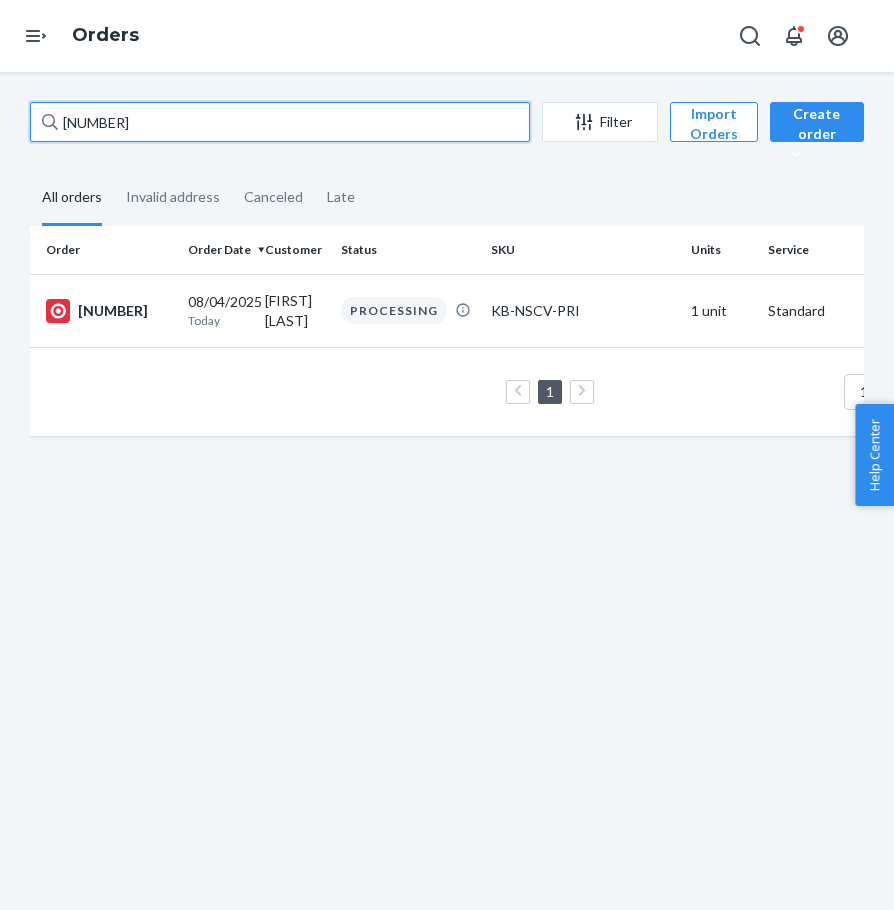 click on "[NUMBER]" at bounding box center (280, 122) 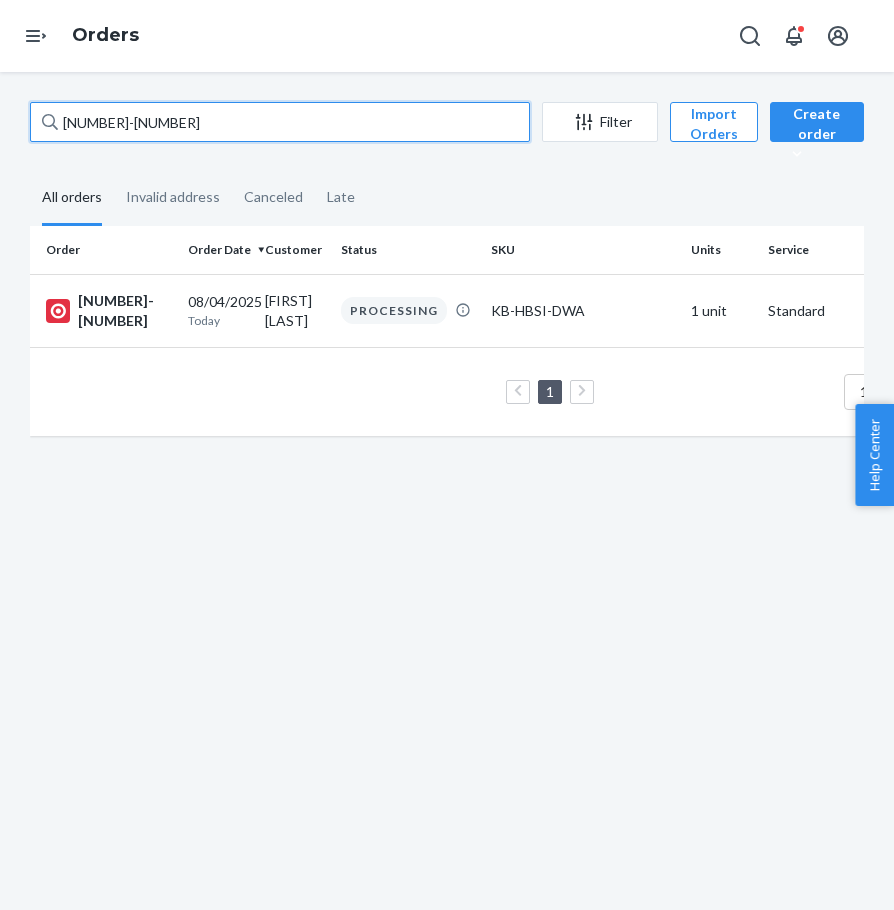 click on "[NUMBER]-[NUMBER]" at bounding box center [280, 122] 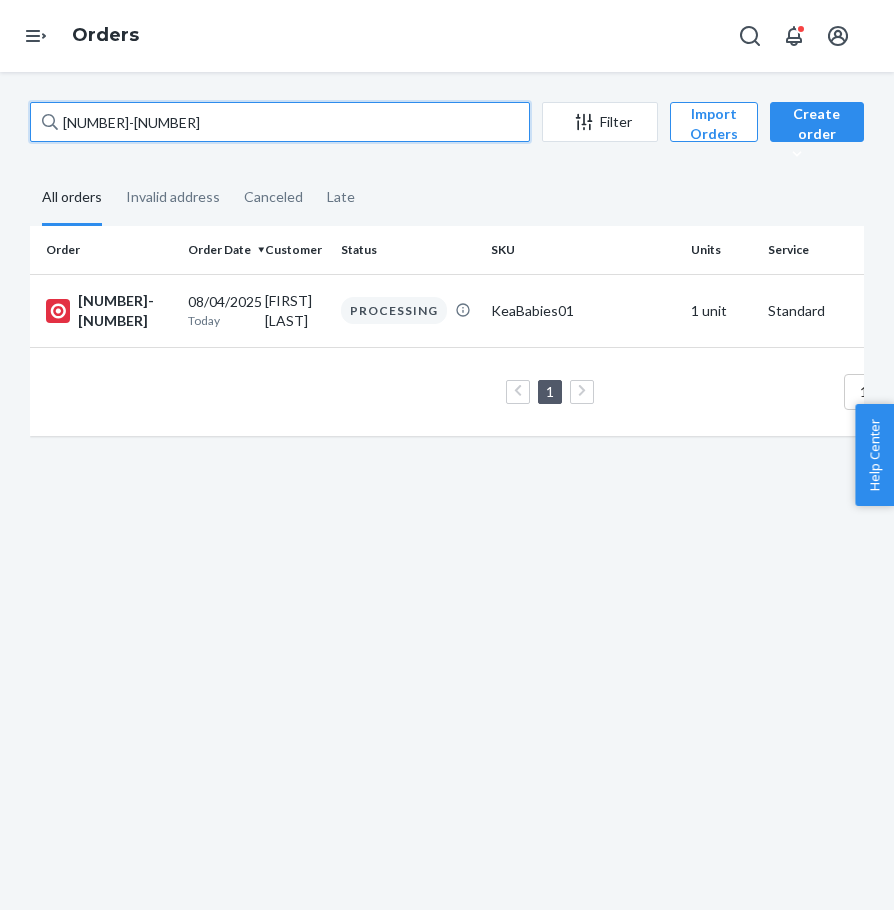click on "[NUMBER]-[NUMBER]" at bounding box center [280, 122] 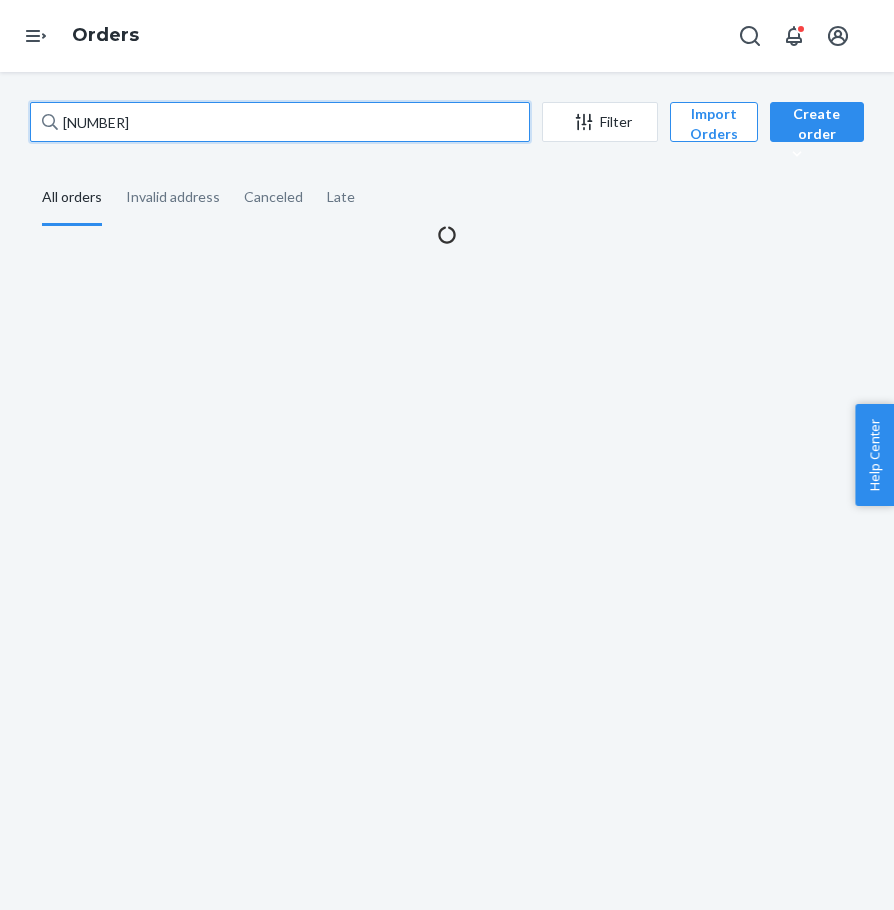 paste on "[NUMBER]" 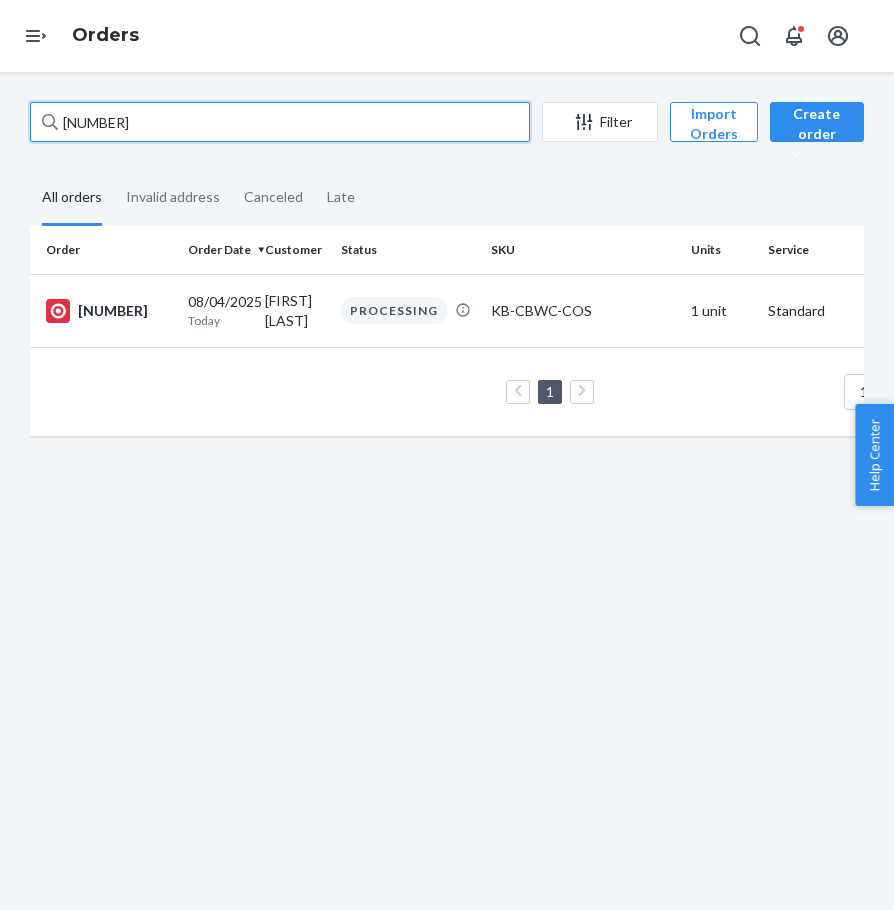 click on "[NUMBER]" at bounding box center (280, 122) 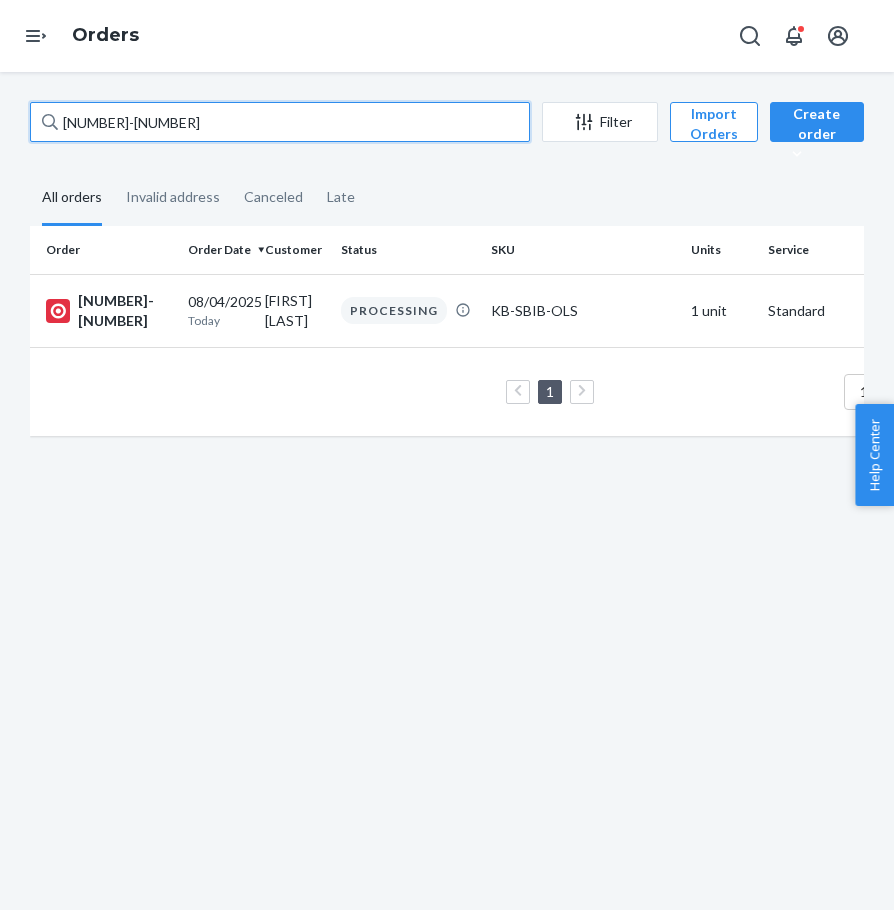 click on "[NUMBER]-[NUMBER]" at bounding box center [280, 122] 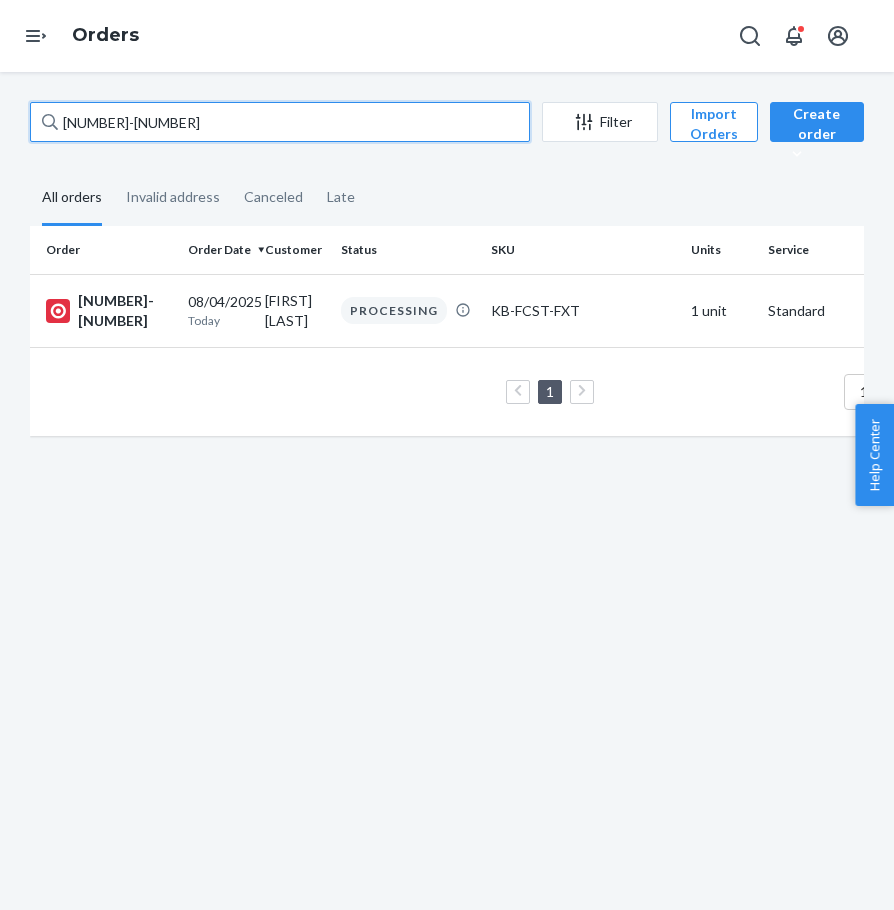 click on "[NUMBER]-[NUMBER]" at bounding box center [280, 122] 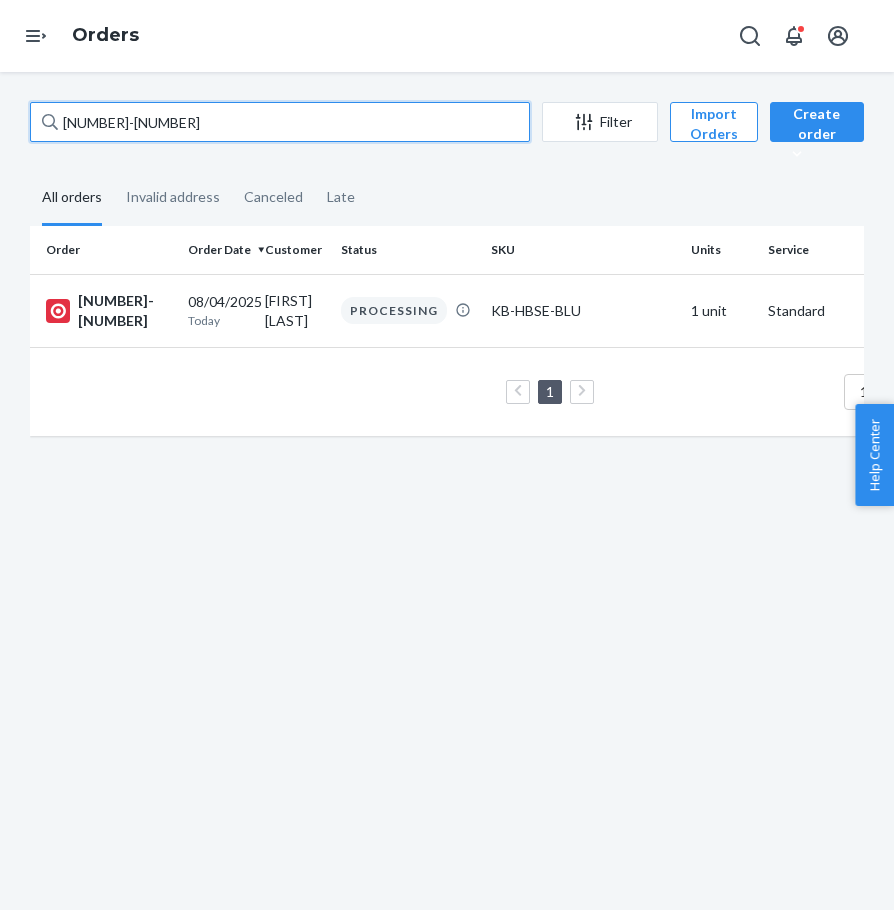 click on "[NUMBER]-[NUMBER]" at bounding box center (280, 122) 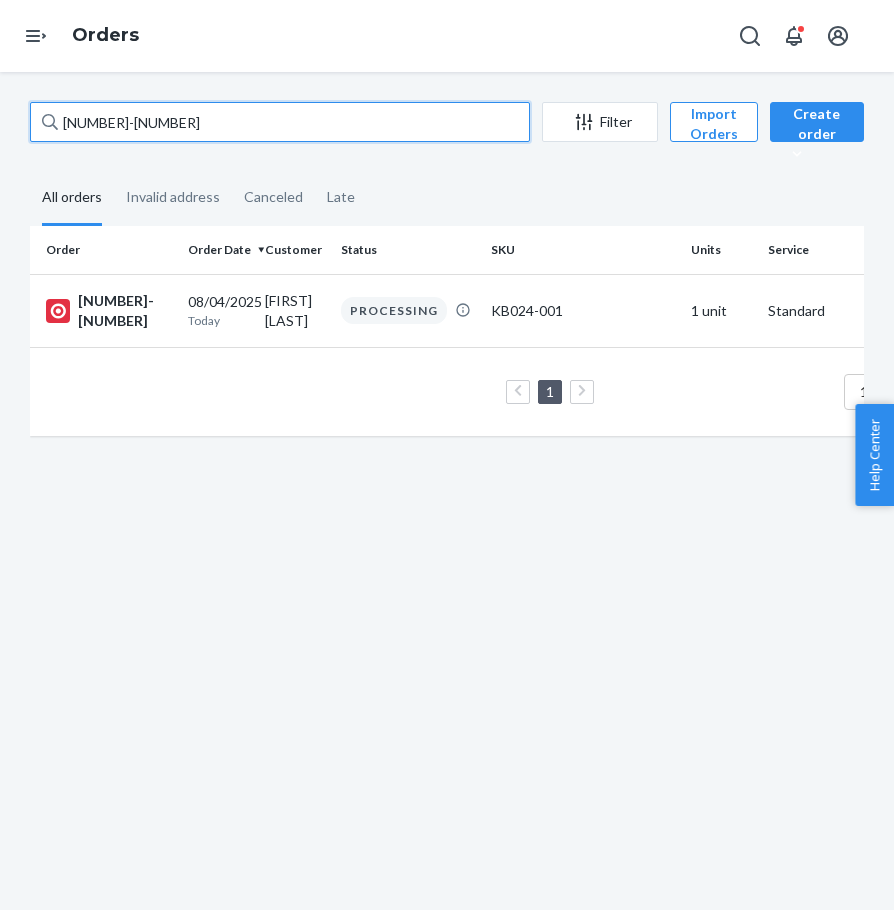click on "[NUMBER]-[NUMBER]" at bounding box center [280, 122] 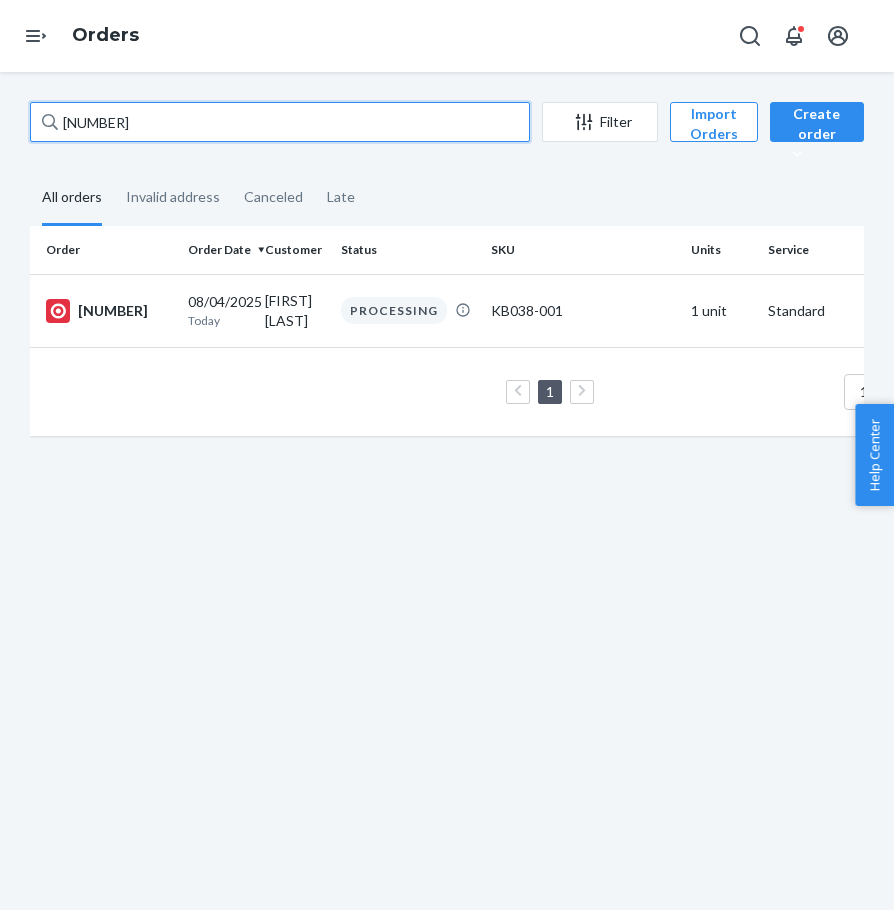 click on "[NUMBER]" at bounding box center [280, 122] 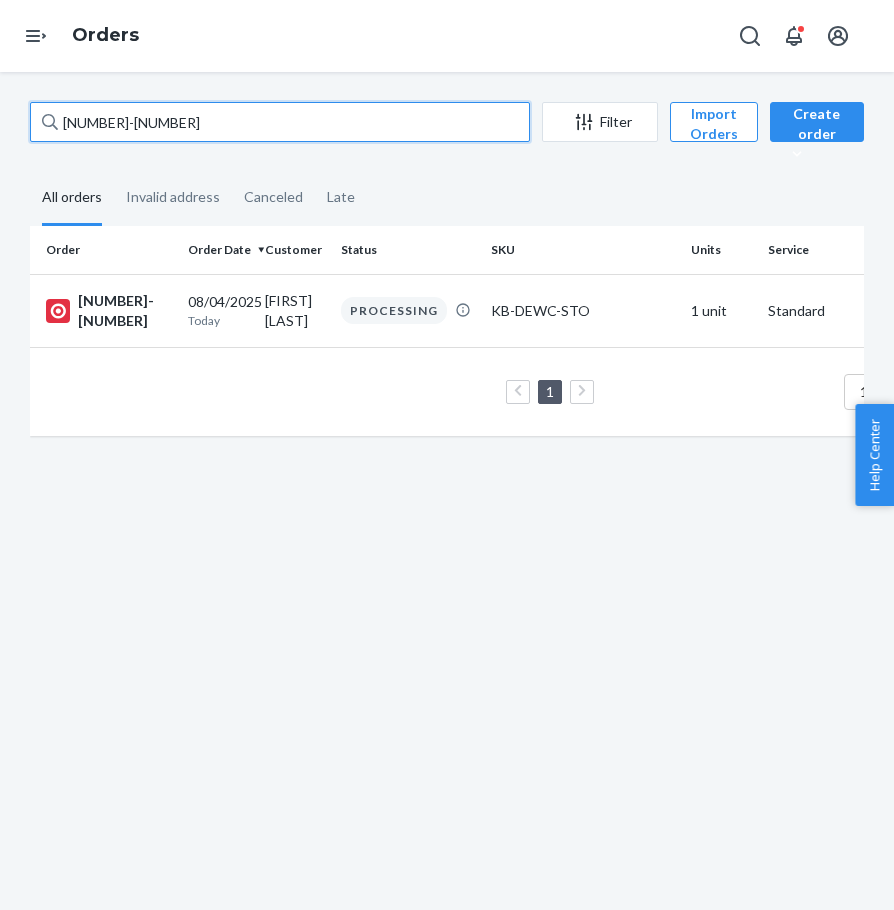 click on "[NUMBER]-[NUMBER]" at bounding box center (280, 122) 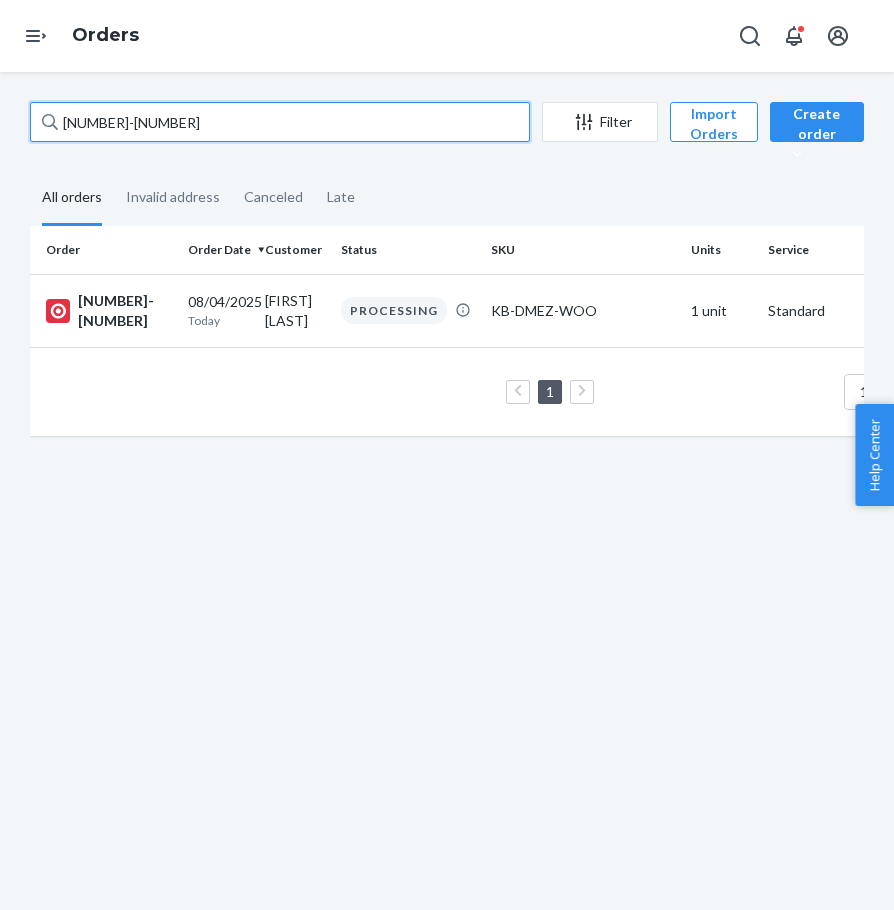 click on "[NUMBER]-[NUMBER]" at bounding box center (280, 122) 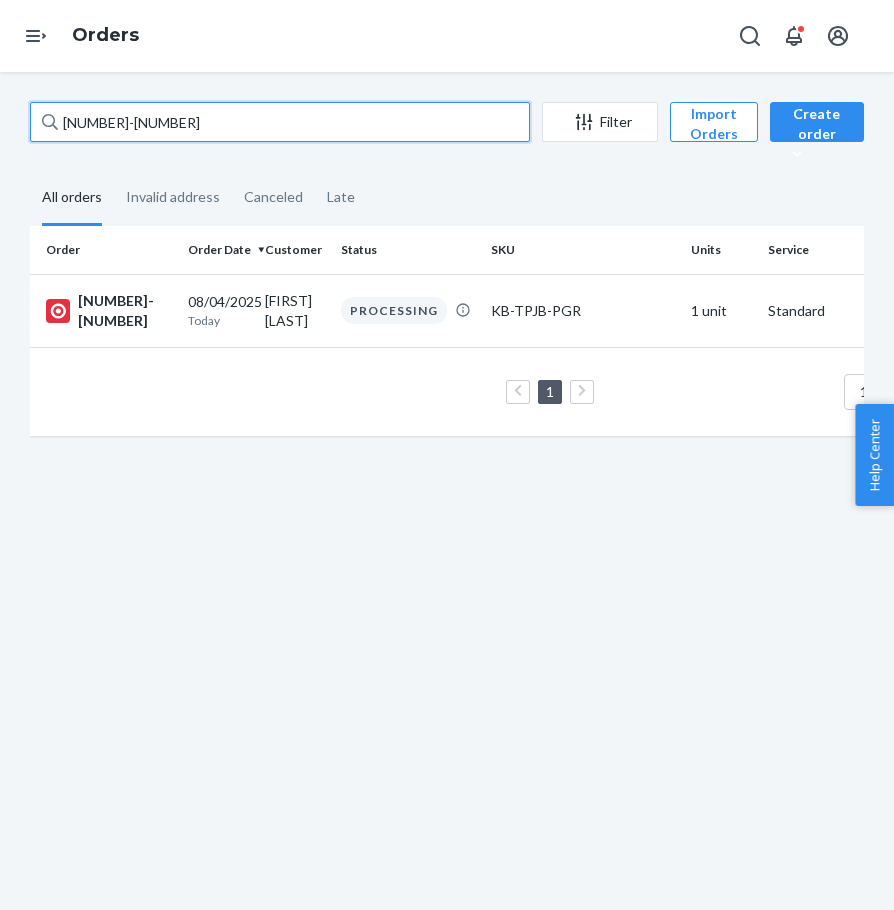 click on "[NUMBER]-[NUMBER]" at bounding box center [280, 122] 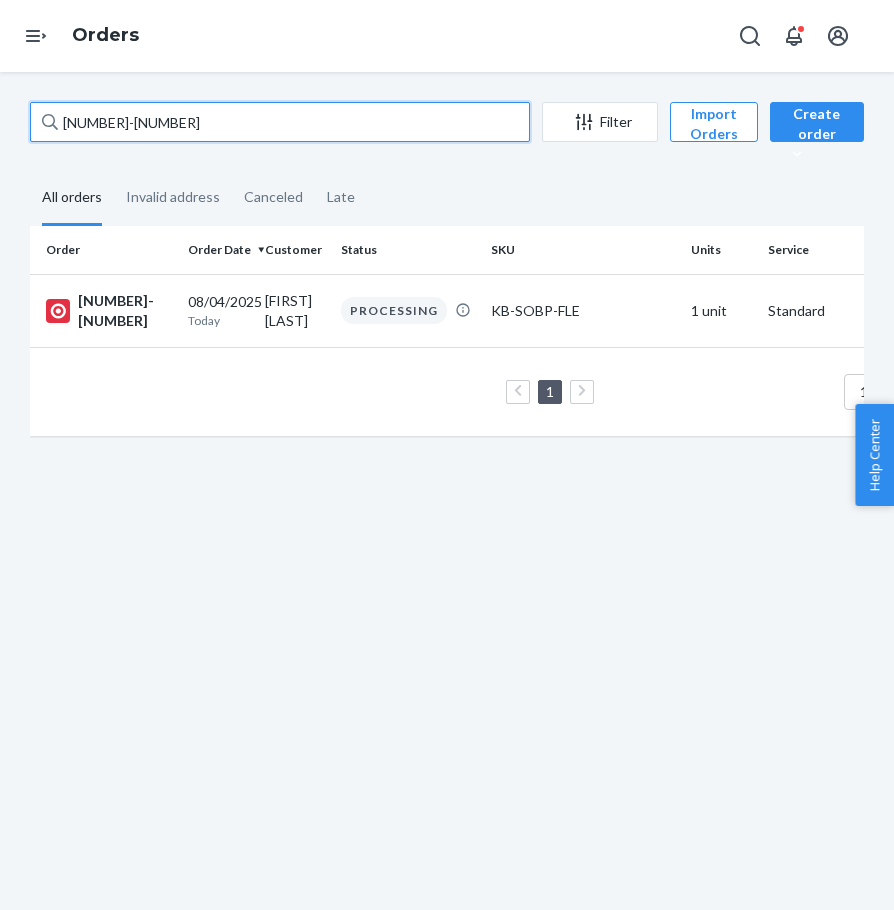 click on "[NUMBER]-[NUMBER]" at bounding box center (280, 122) 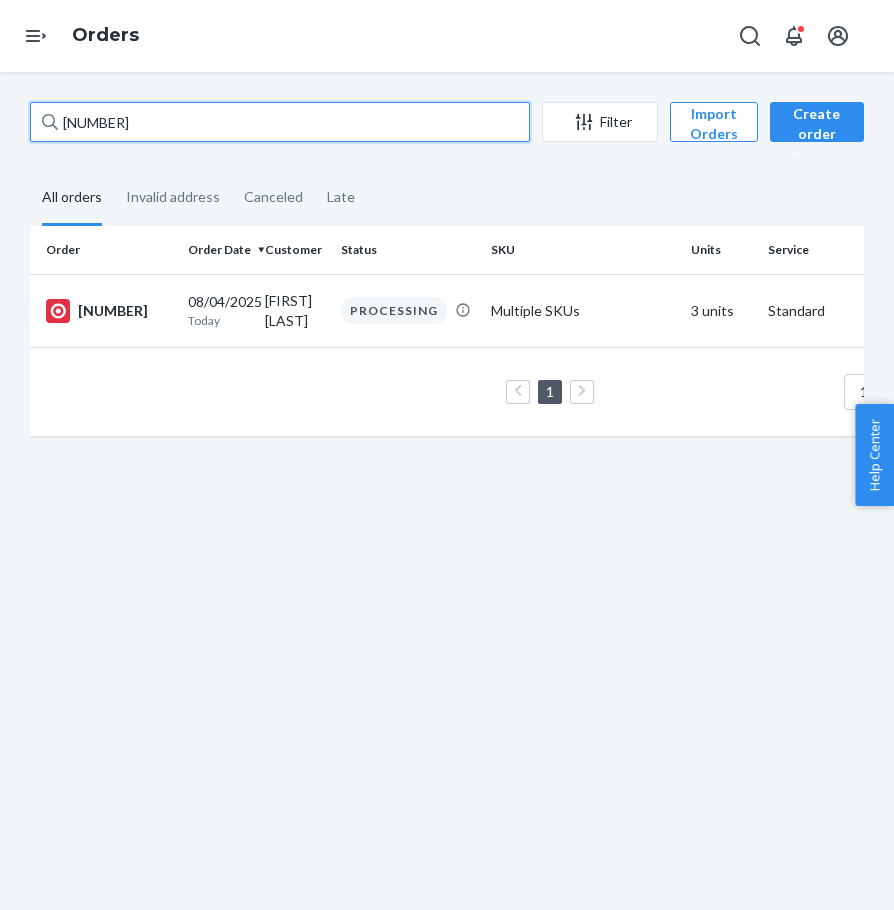 click on "[NUMBER]" at bounding box center [280, 122] 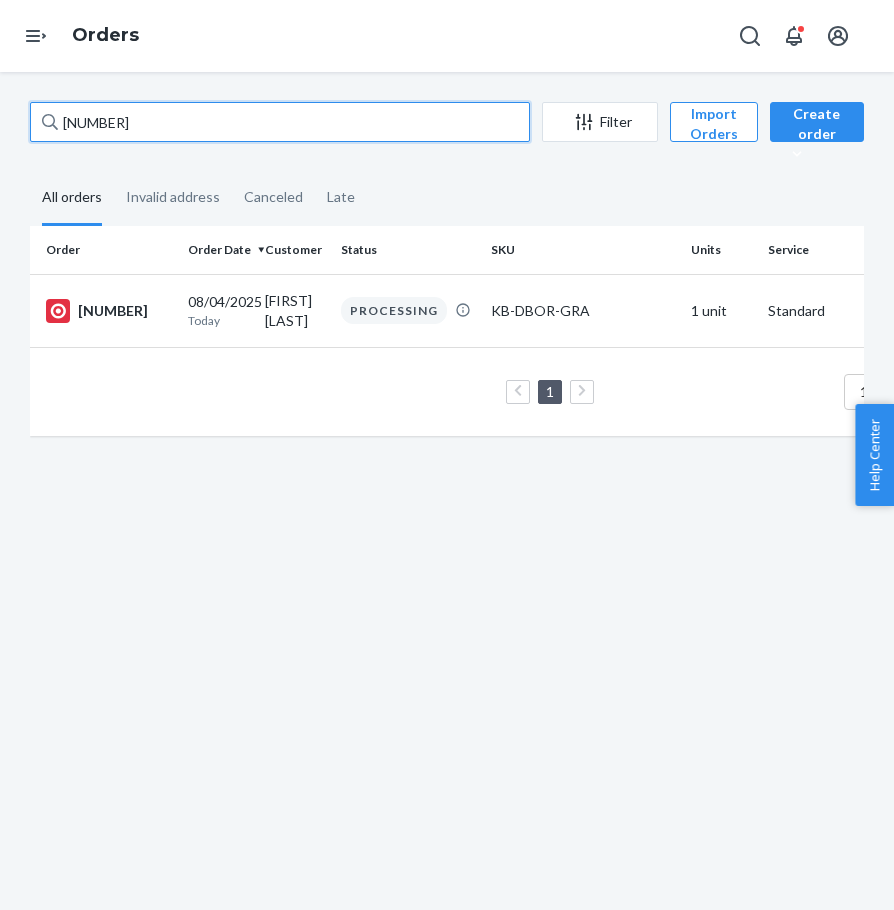 drag, startPoint x: 212, startPoint y: 123, endPoint x: 188, endPoint y: 138, distance: 28.301943 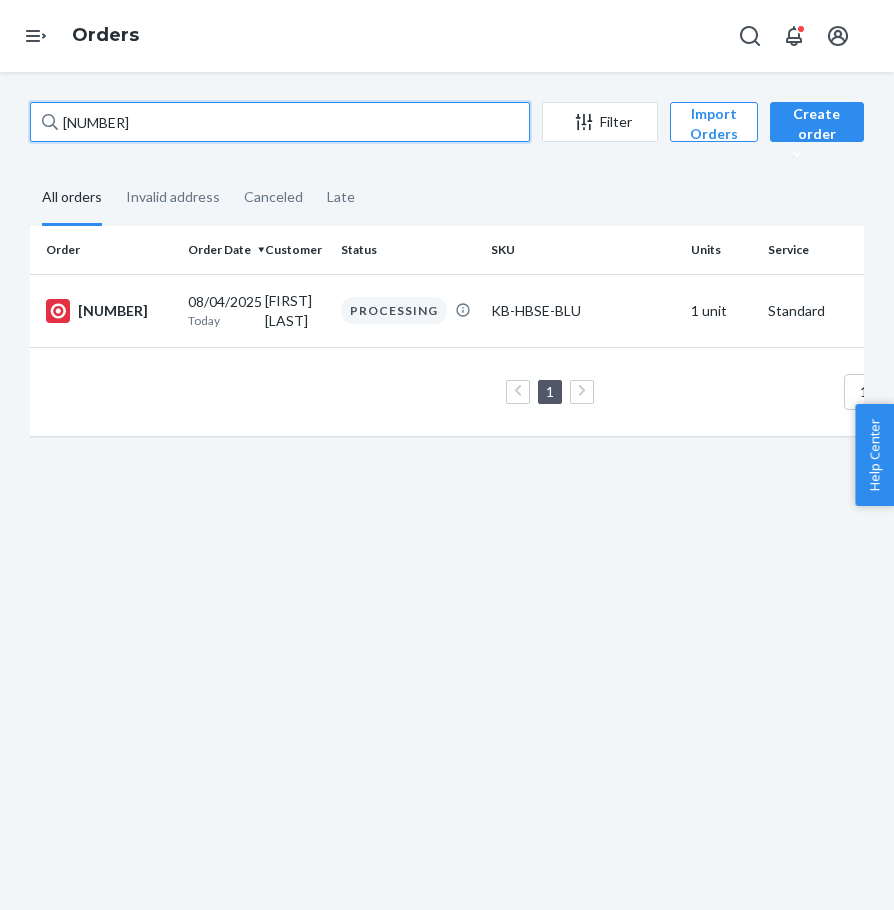 click on "[NUMBER]" at bounding box center [280, 122] 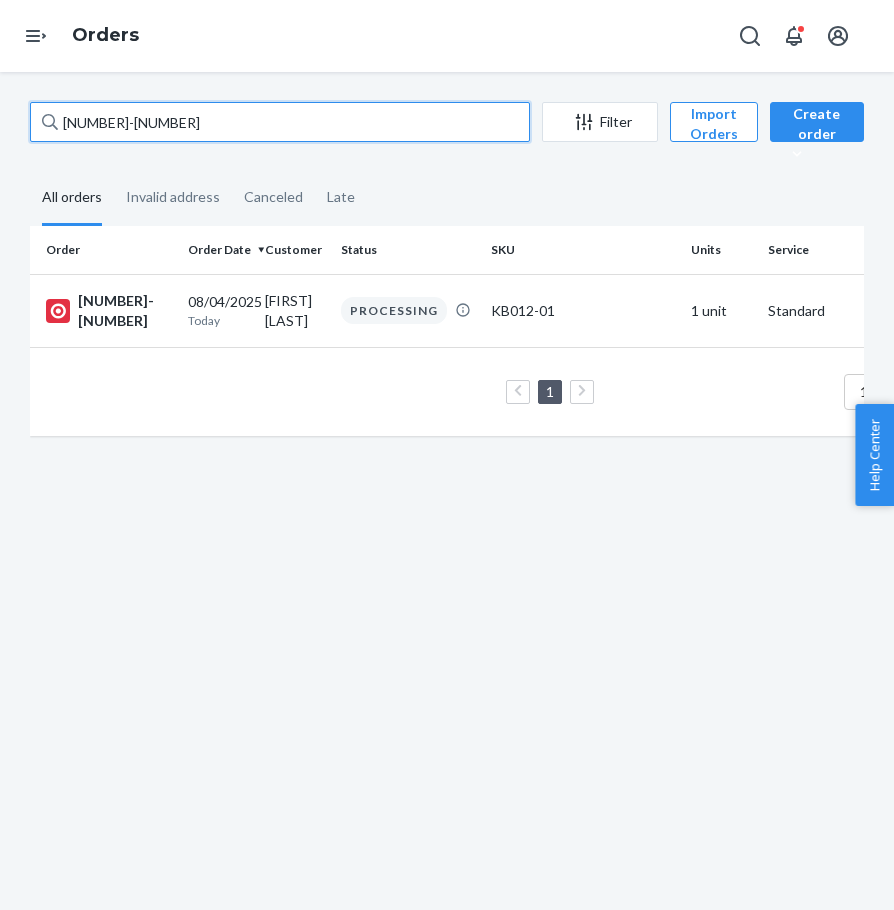 click on "[NUMBER]-[NUMBER]" at bounding box center [280, 122] 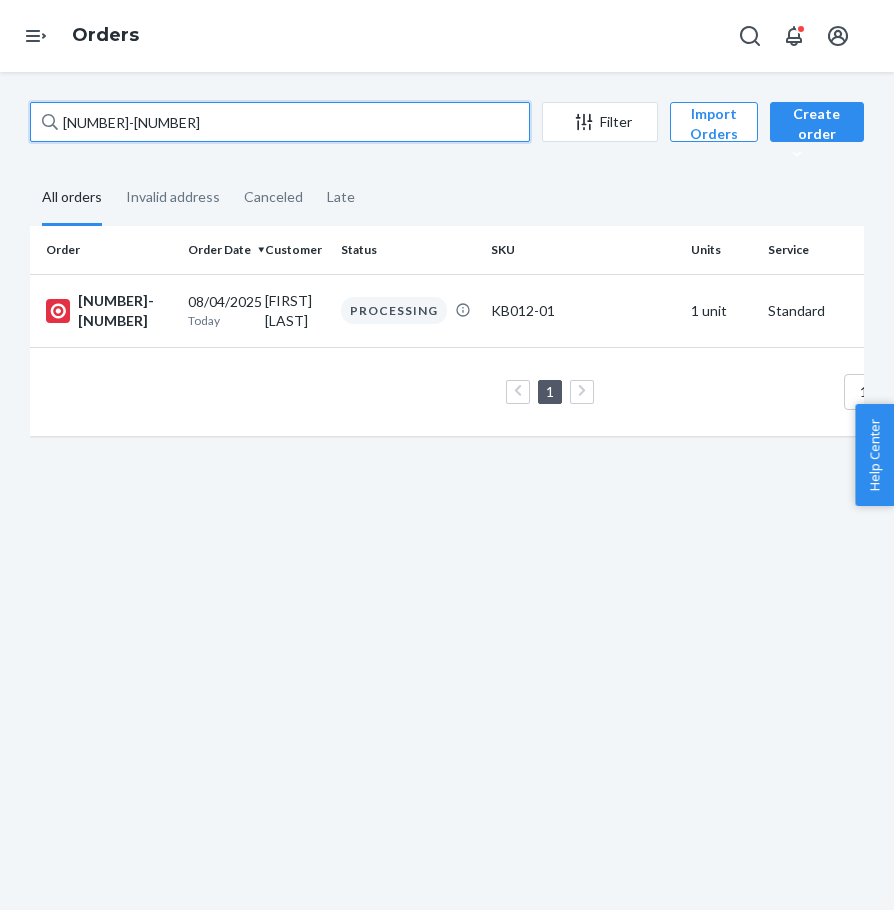 paste on "[NUMBER]" 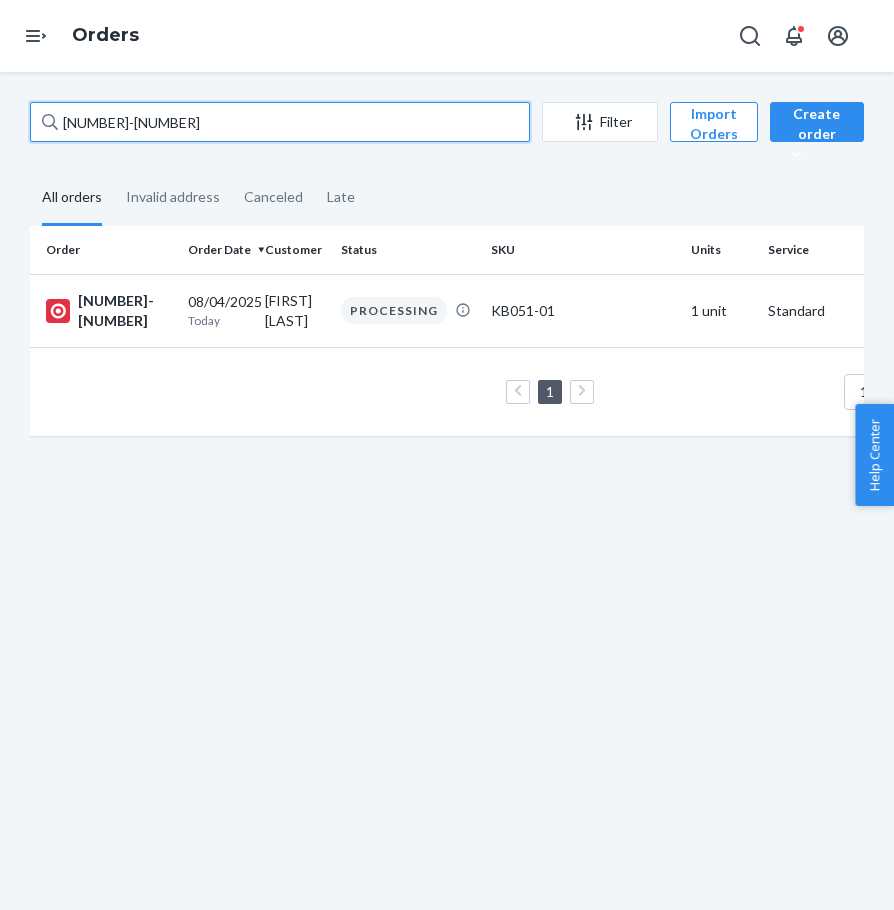 click on "[NUMBER]-[NUMBER]" at bounding box center [280, 122] 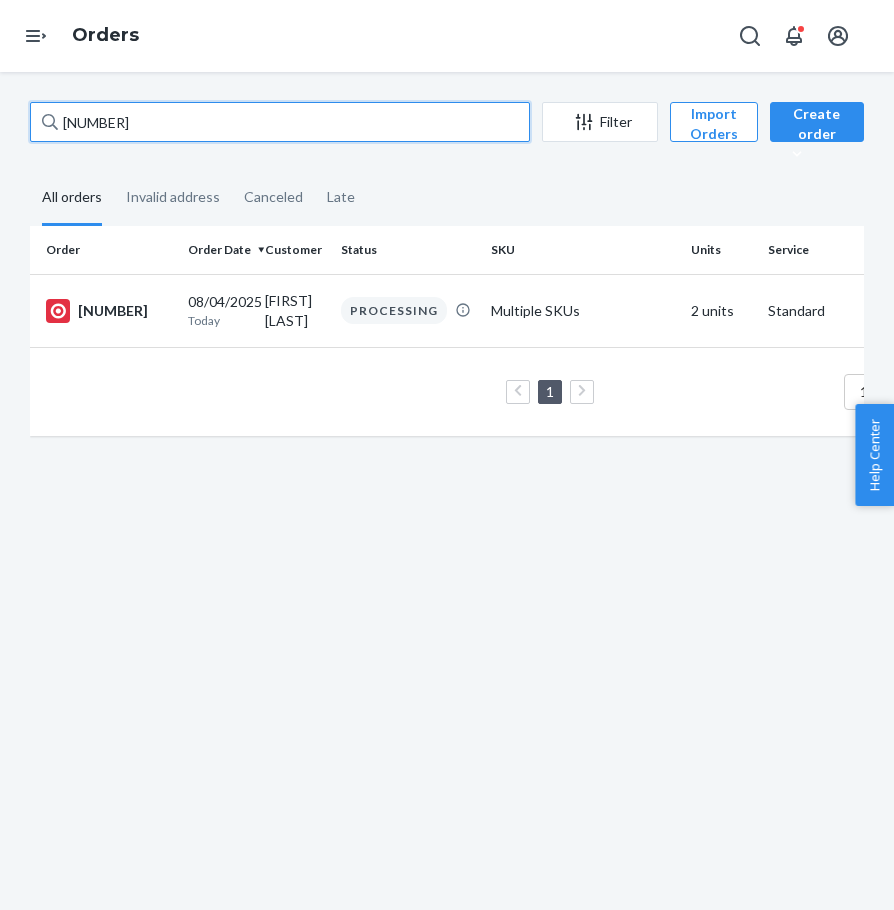 drag, startPoint x: 178, startPoint y: 136, endPoint x: 167, endPoint y: 148, distance: 16.27882 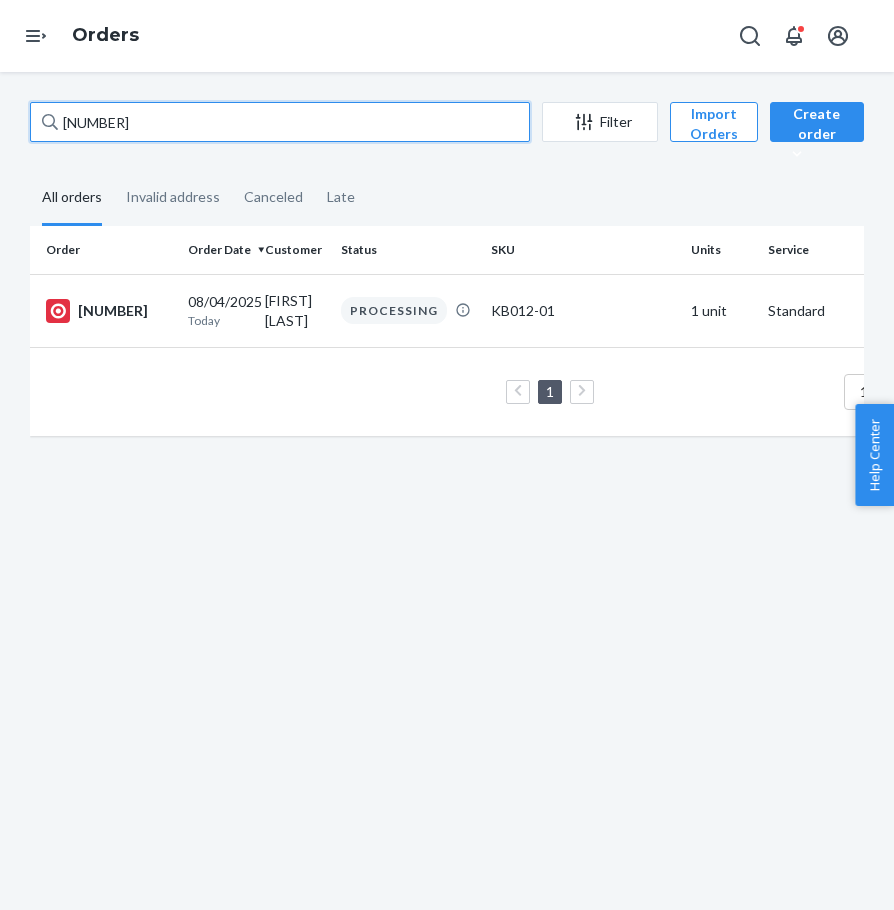 click on "[NUMBER]" at bounding box center (280, 122) 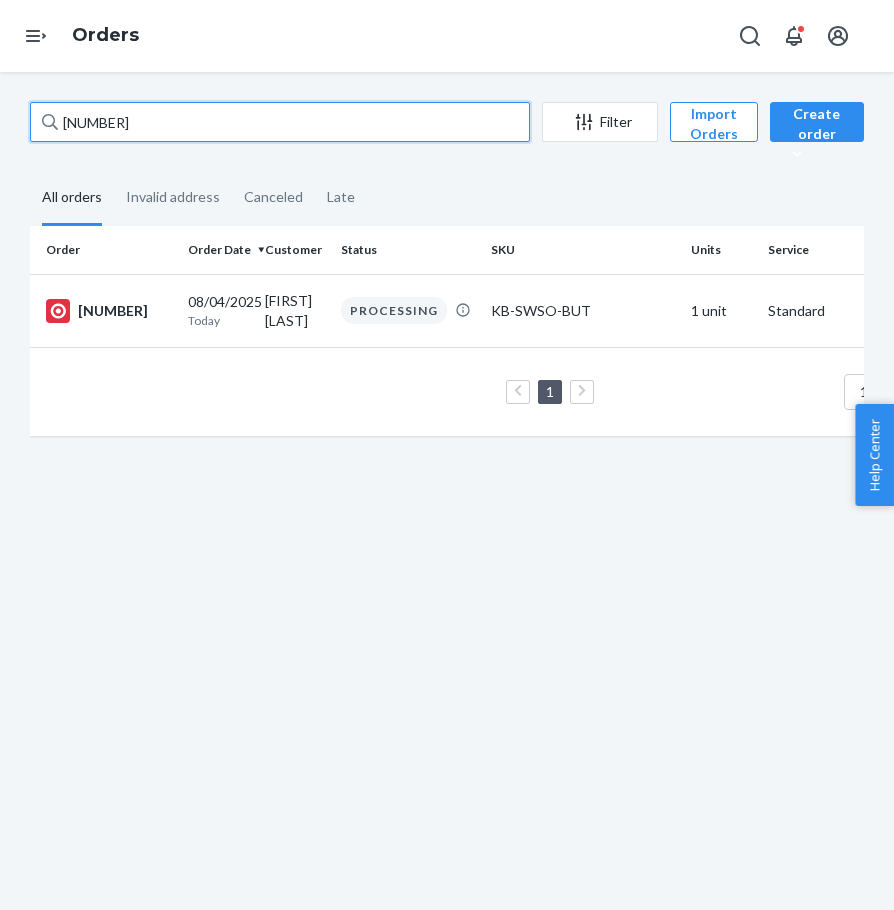 click on "[NUMBER]" at bounding box center (280, 122) 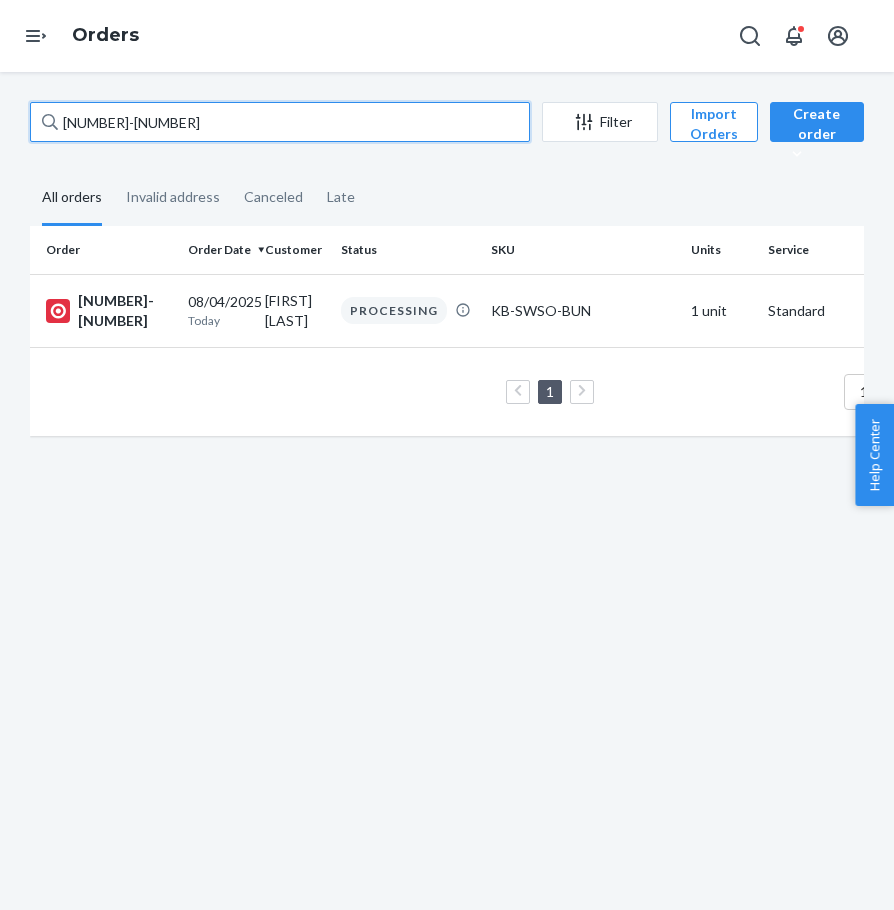 click on "[NUMBER]-[NUMBER]" at bounding box center (280, 122) 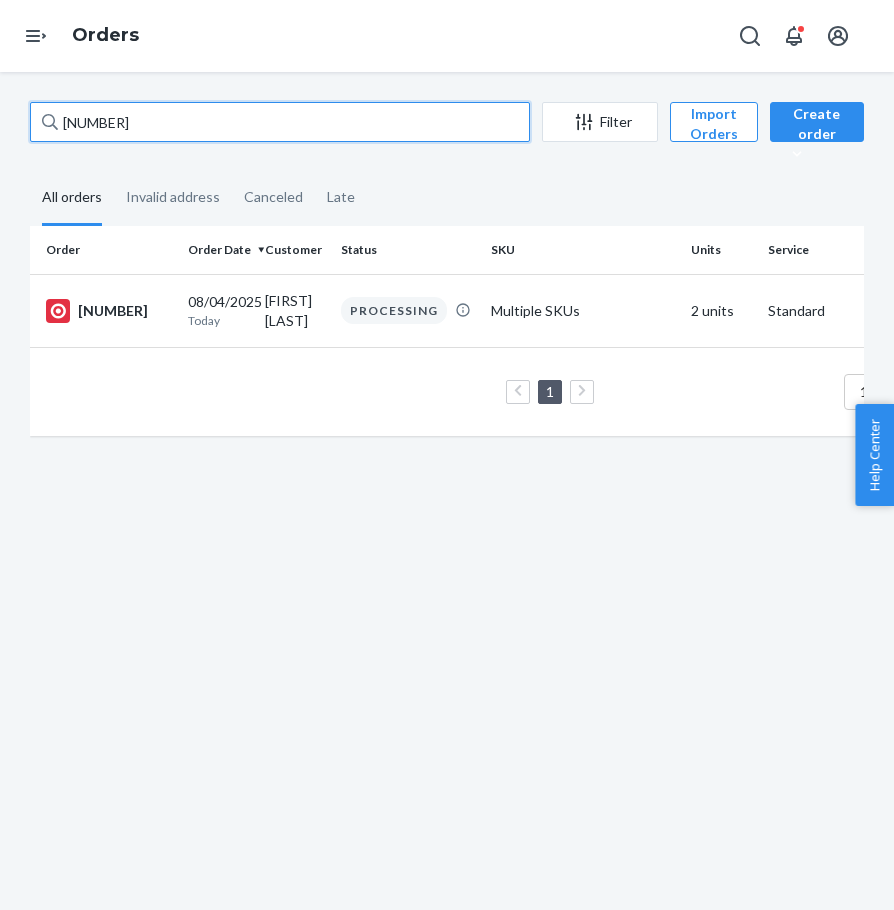 click on "[NUMBER]" at bounding box center [280, 122] 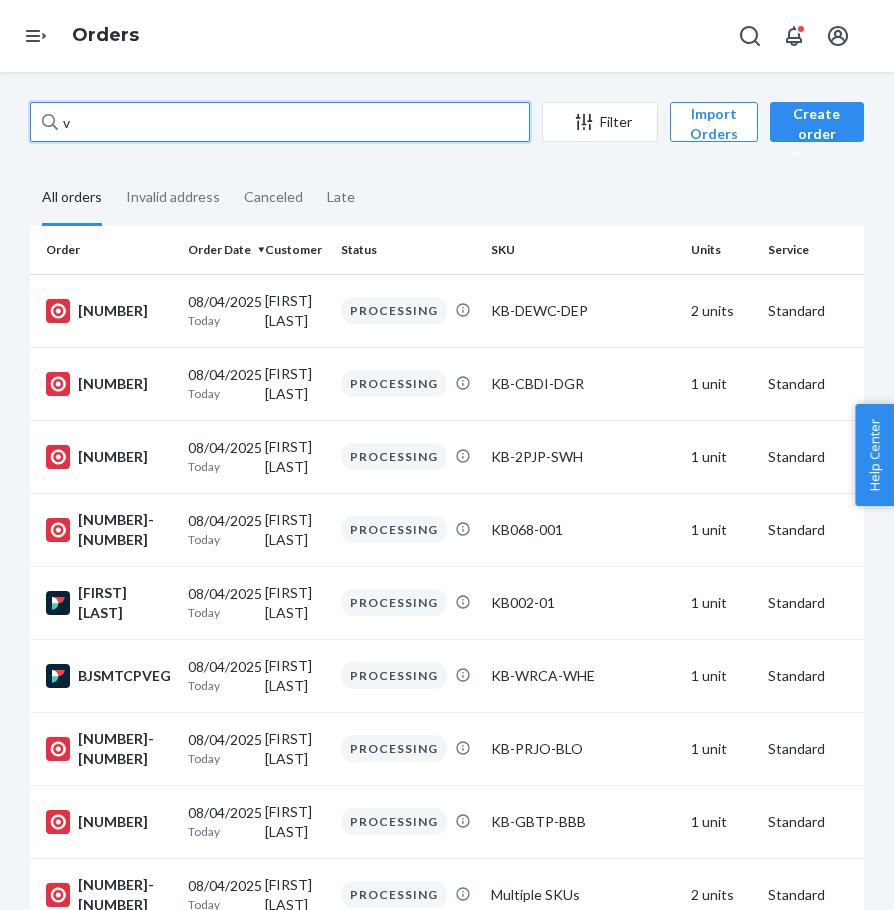 paste on "[NUMBER]-[NUMBER]" 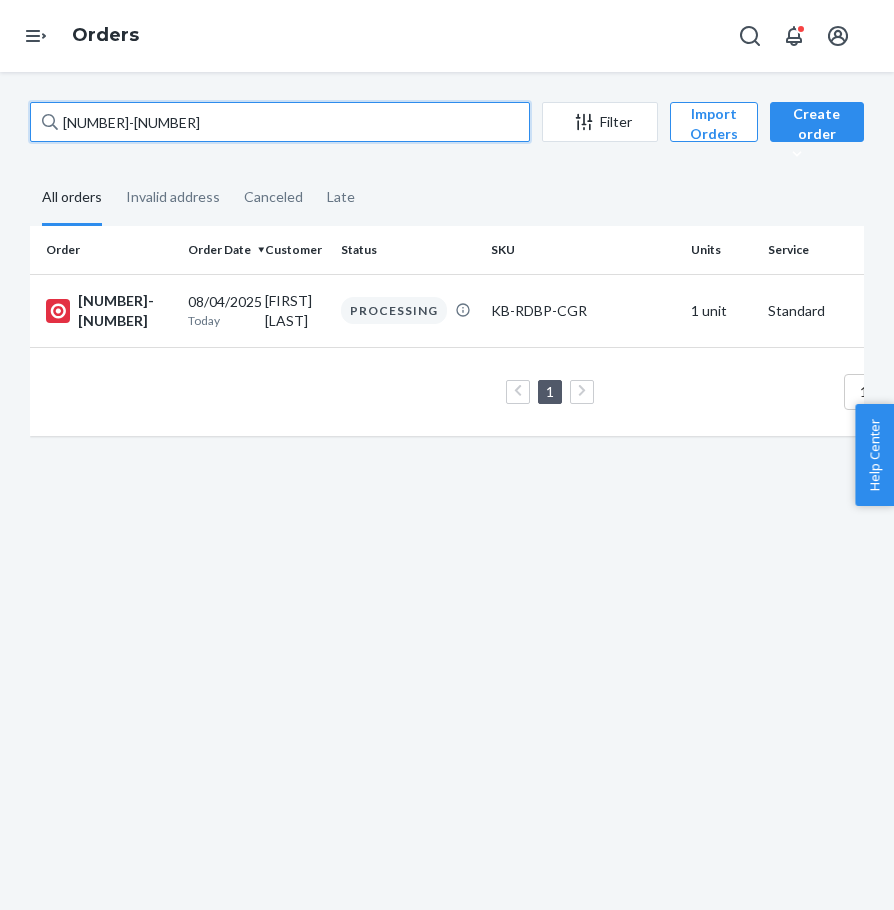click on "[NUMBER]-[NUMBER]" at bounding box center [280, 122] 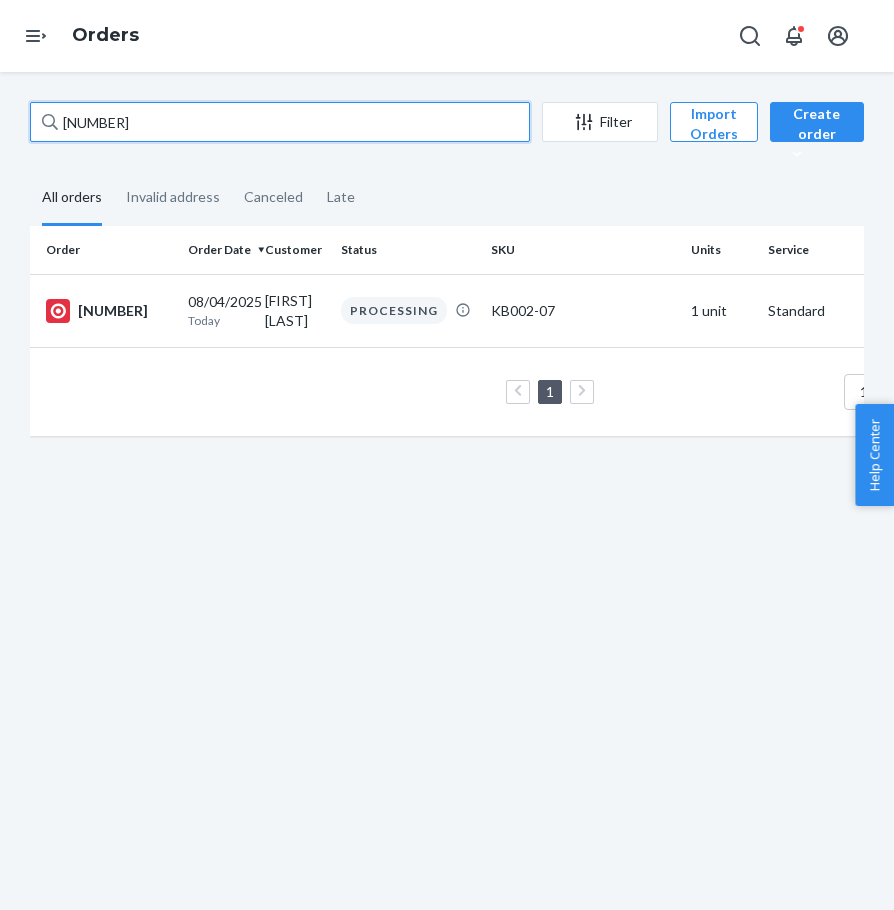 click on "[NUMBER]" at bounding box center (280, 122) 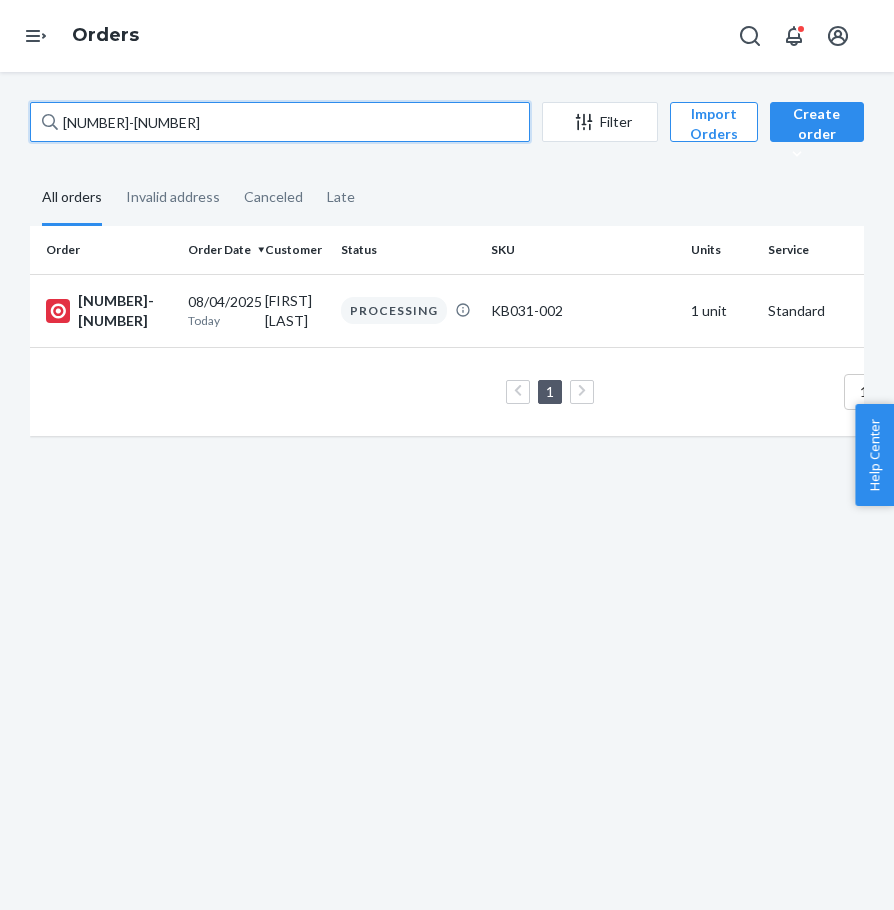 click on "[NUMBER]-[NUMBER]" at bounding box center (280, 122) 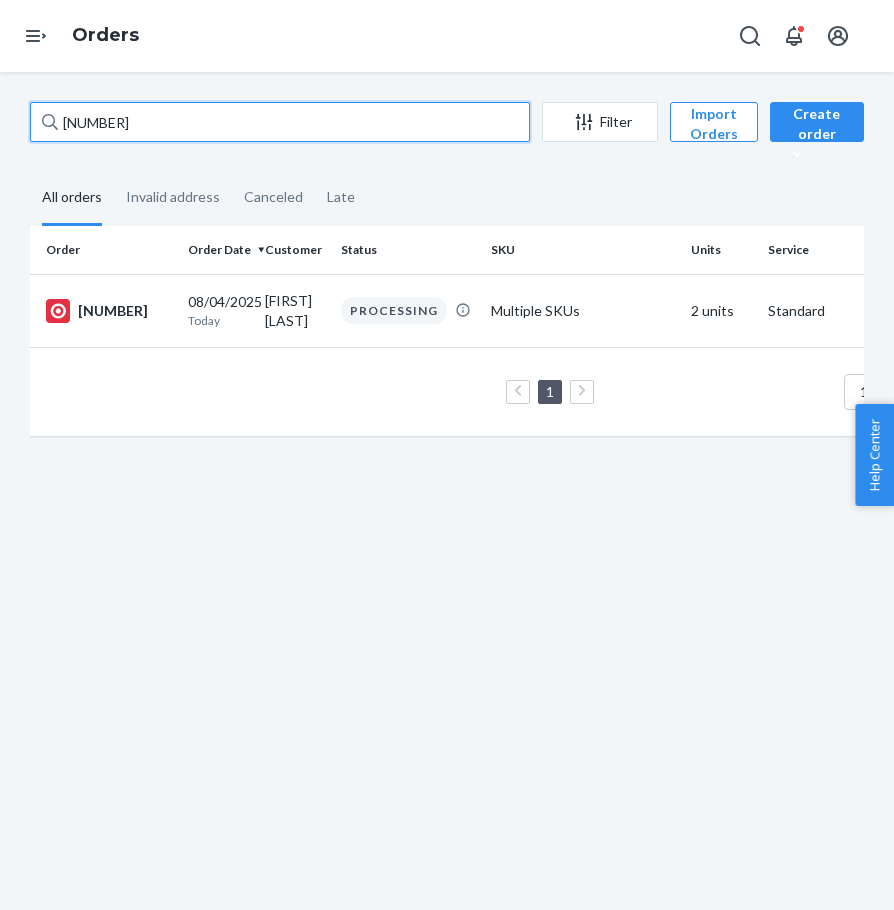 click on "[NUMBER]" at bounding box center [280, 122] 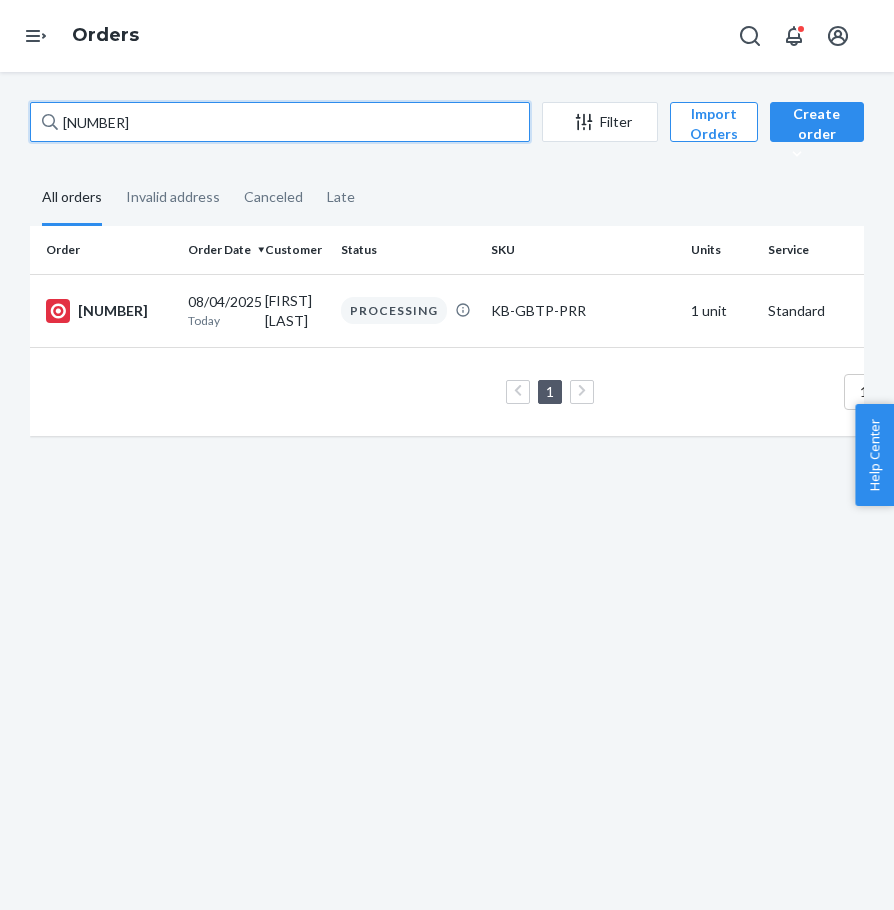 click on "[NUMBER]" at bounding box center [280, 122] 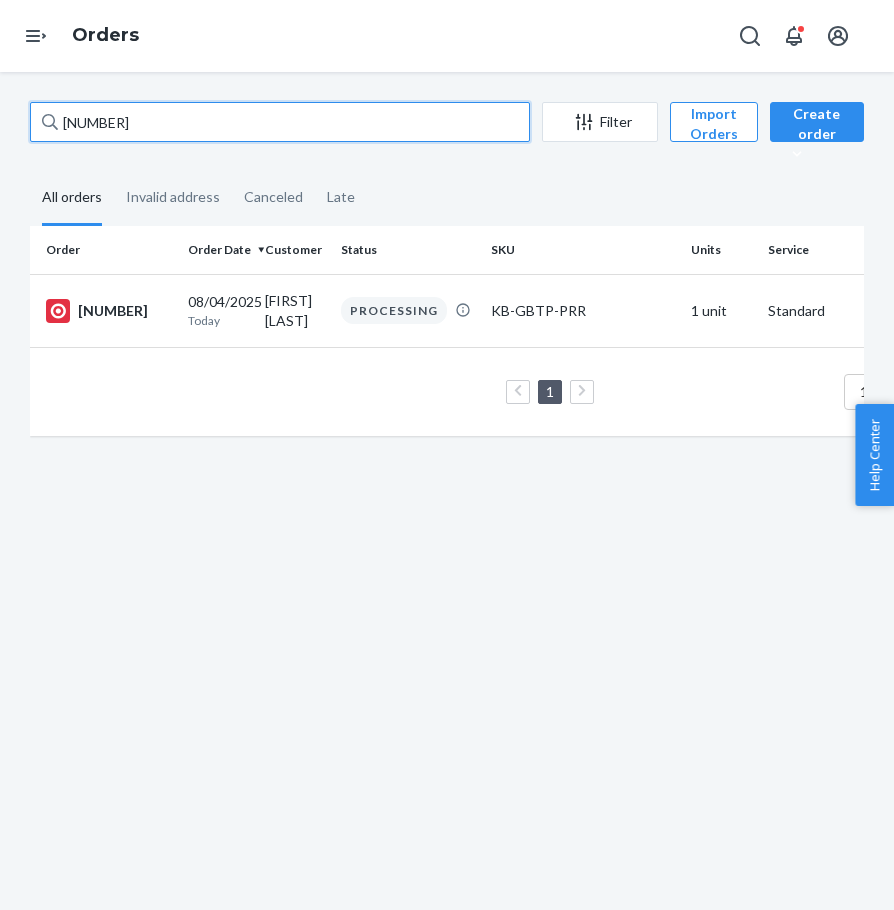 paste on "[NUMBER]" 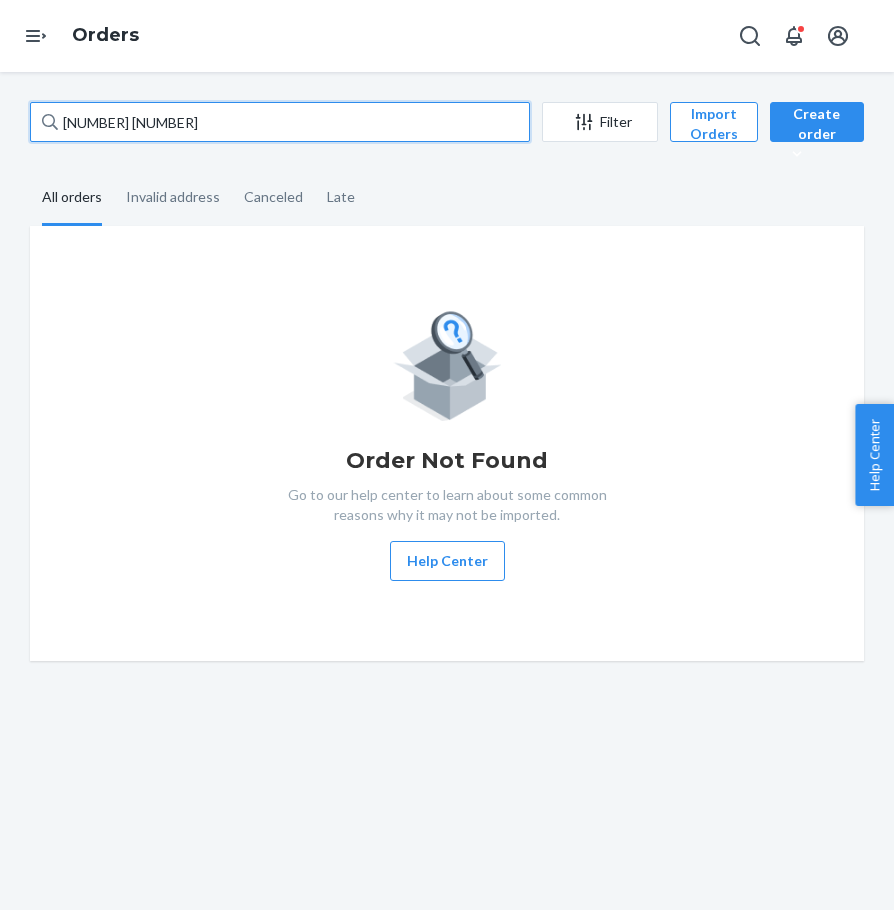 click on "[NUMBER] [NUMBER]" at bounding box center (280, 122) 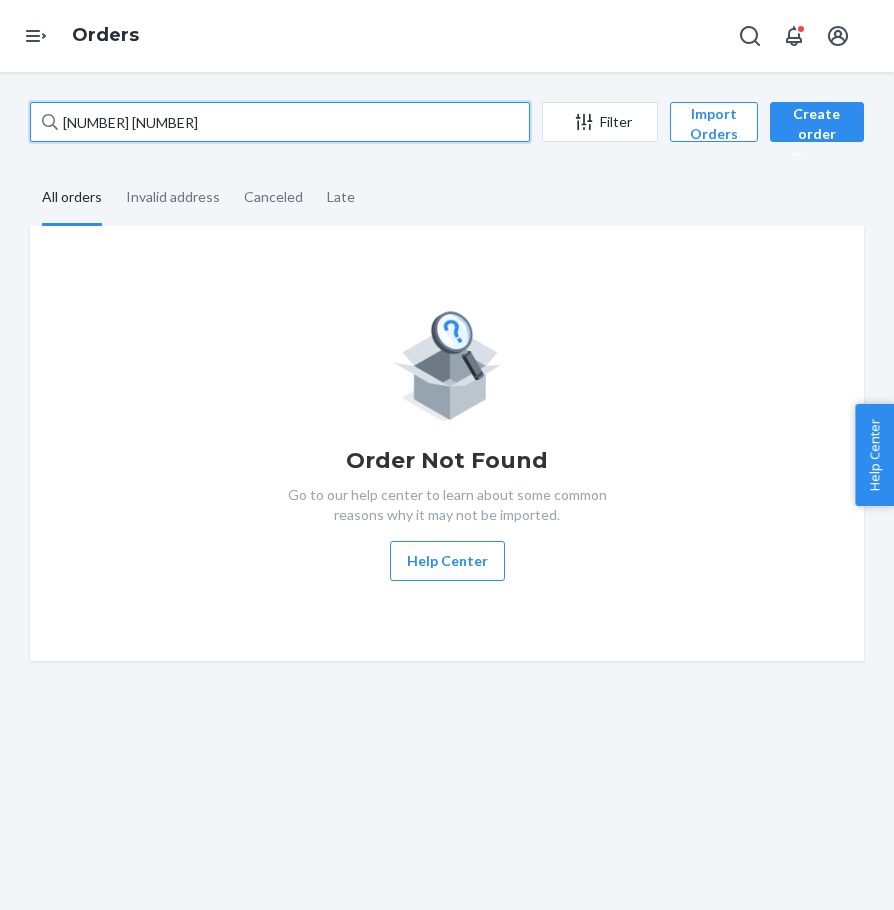 click on "[NUMBER] [NUMBER]" at bounding box center [280, 122] 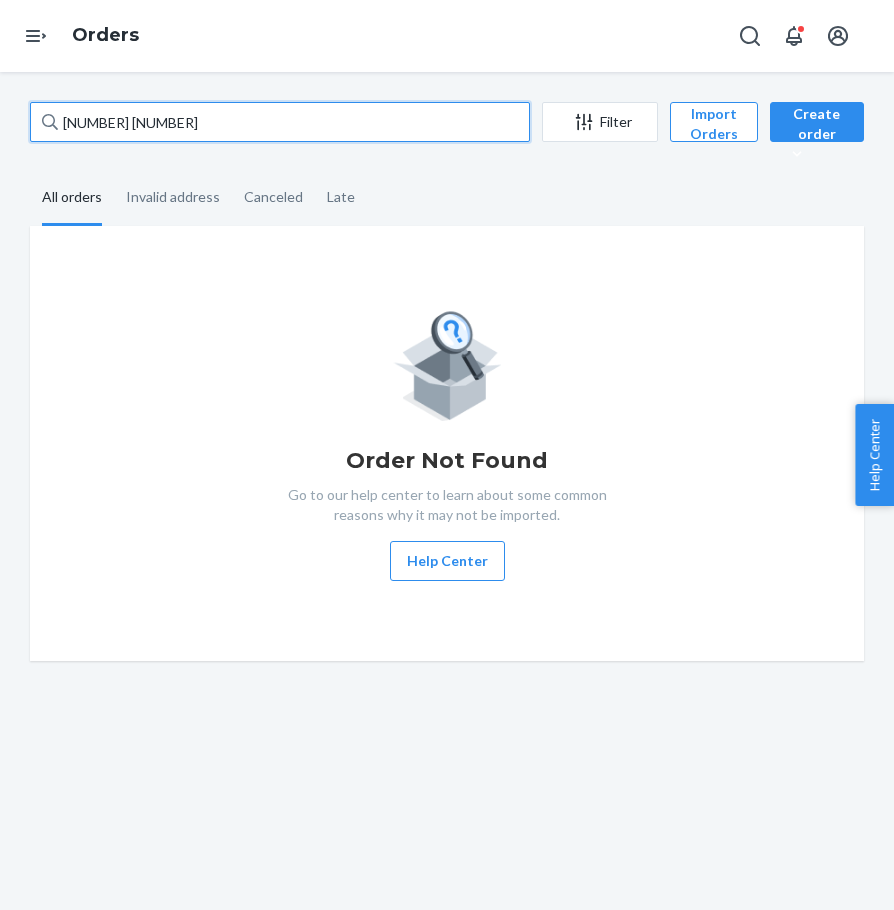 paste 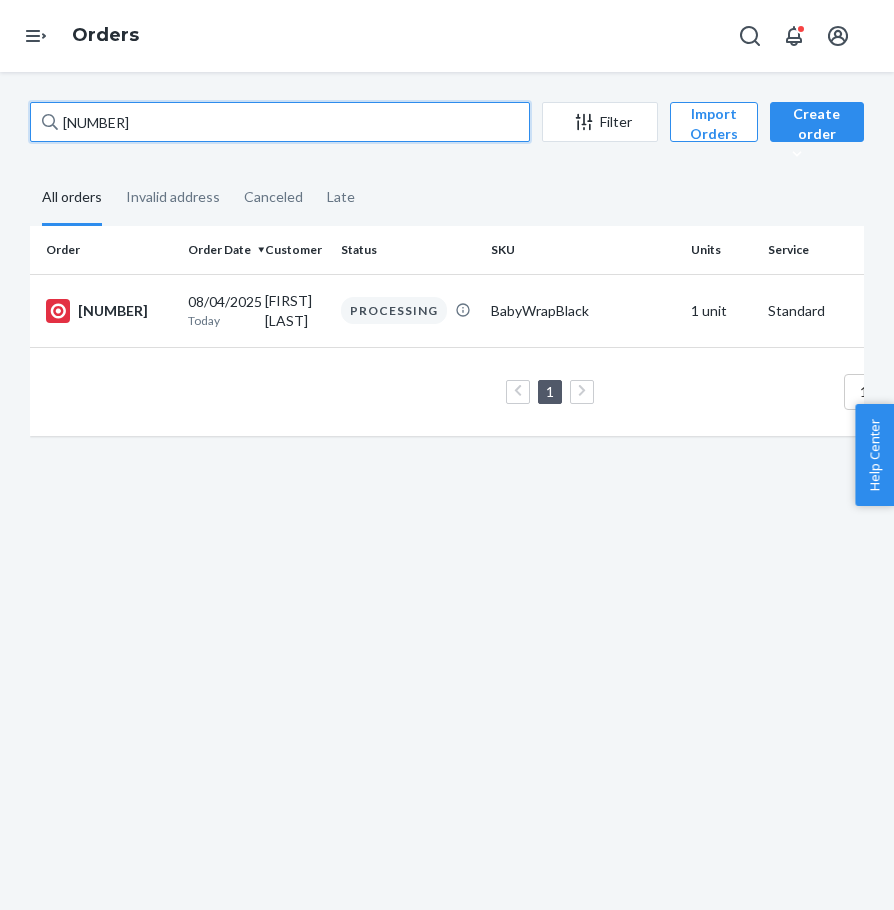 click on "[NUMBER]" at bounding box center [280, 122] 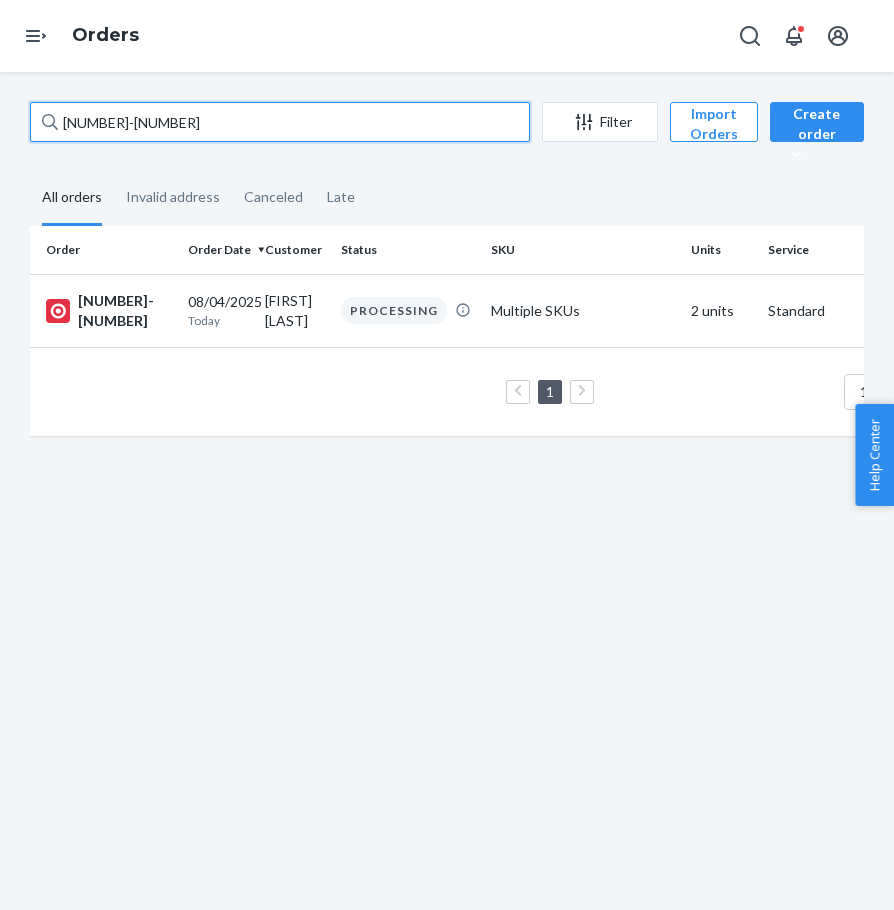 click on "[NUMBER]-[NUMBER]" at bounding box center [280, 122] 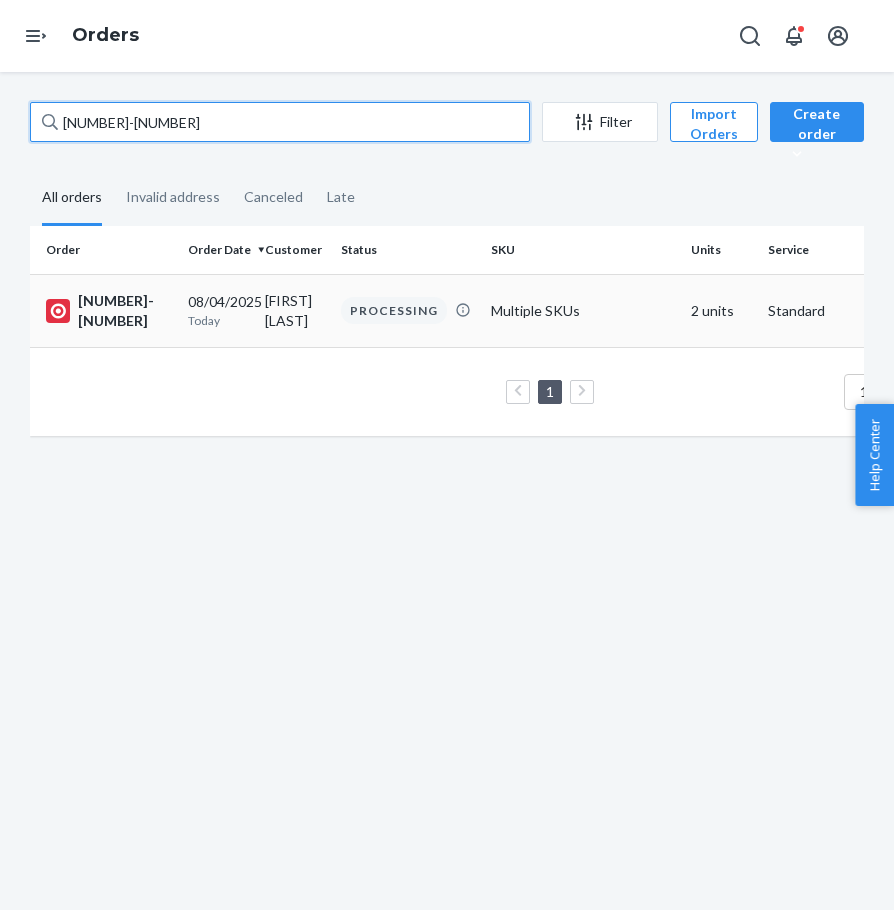 paste on "[NUMBER]-[NUMBER]" 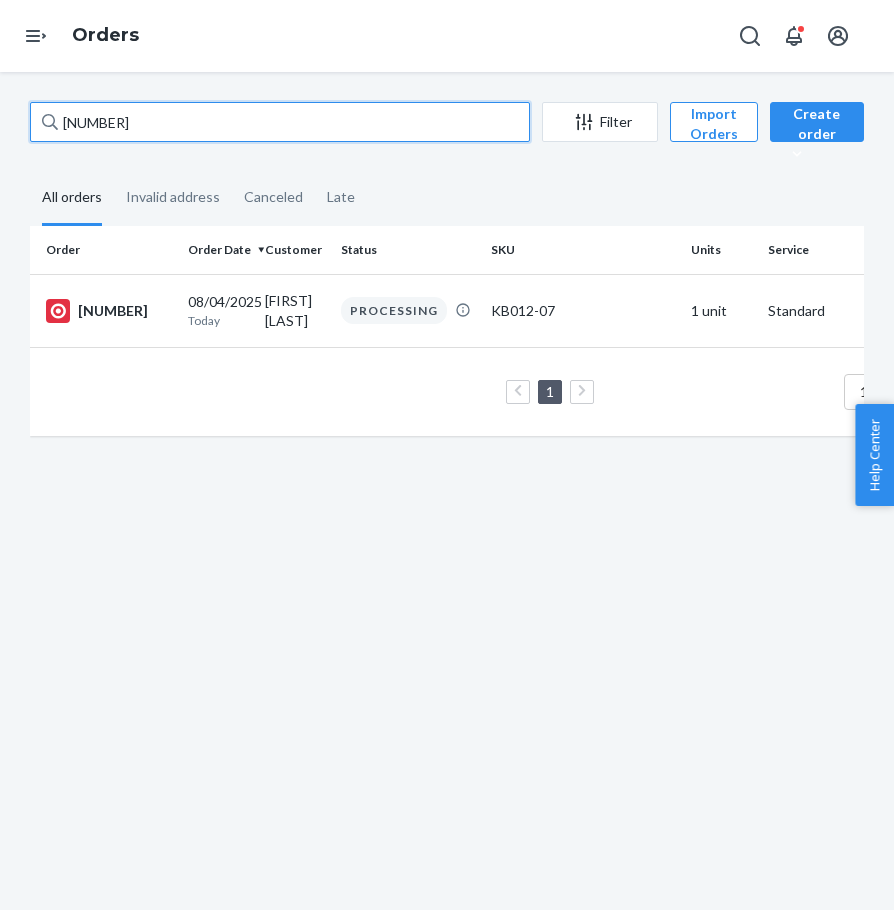 click on "[NUMBER]" at bounding box center (280, 122) 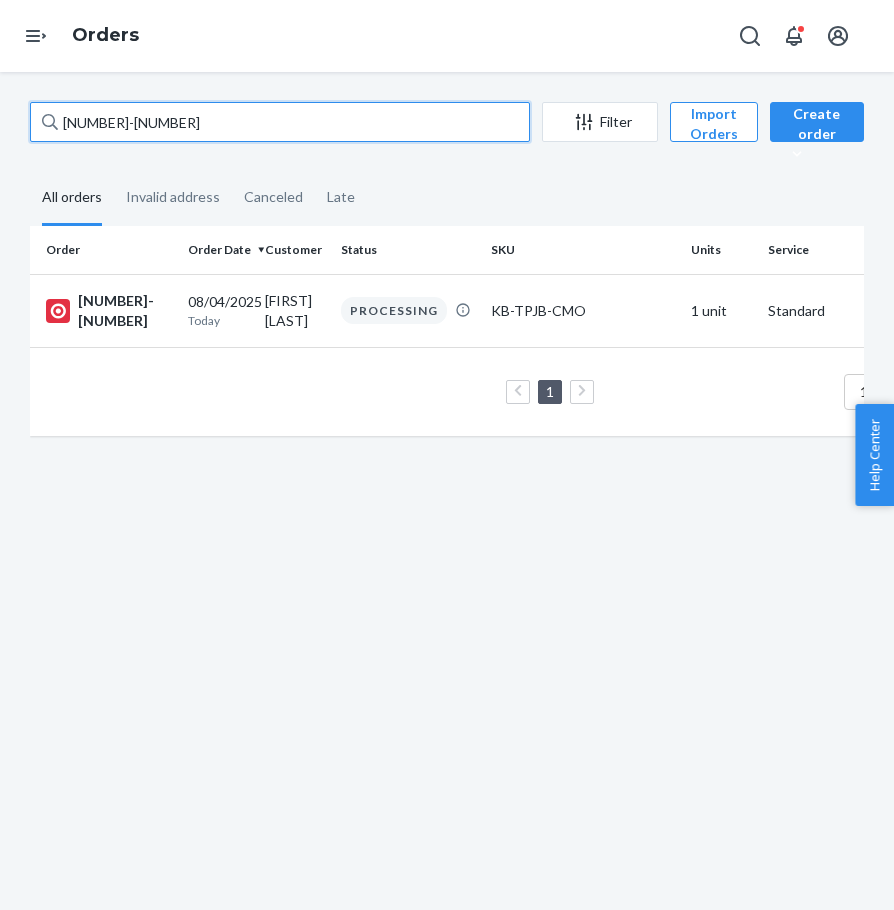 click on "[NUMBER]-[NUMBER]" at bounding box center (280, 122) 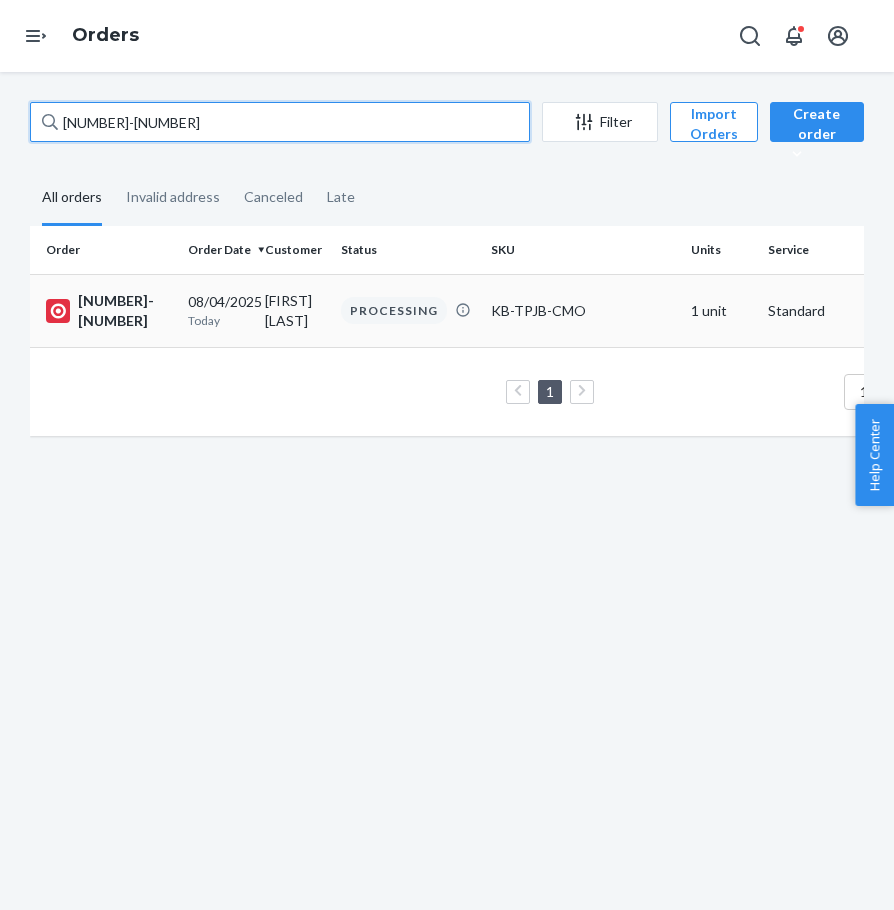 paste on "[NUMBER]" 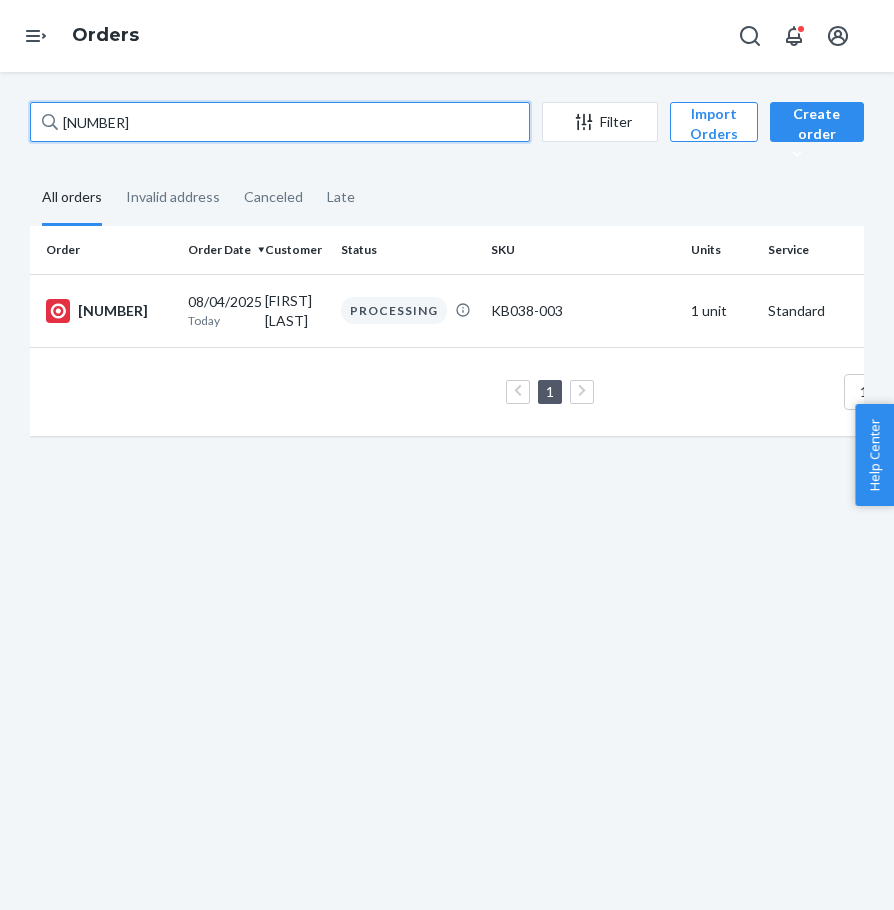 click on "[NUMBER]" at bounding box center [280, 122] 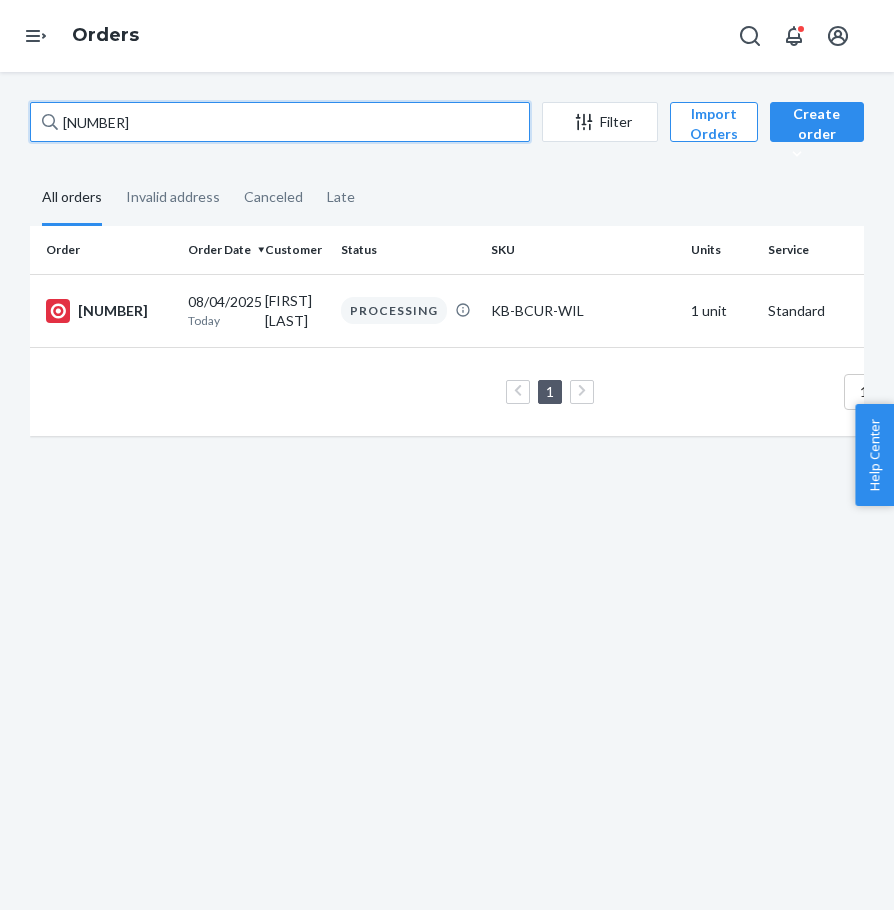click on "[NUMBER]" at bounding box center [280, 122] 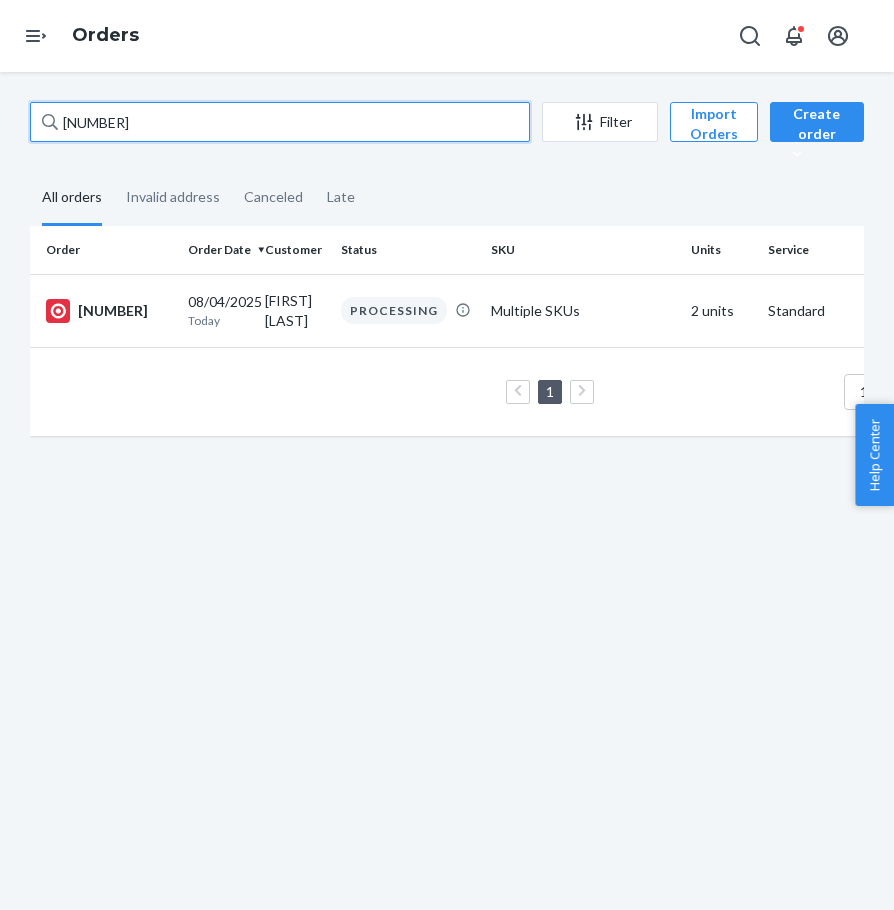 click on "[NUMBER]" at bounding box center [280, 122] 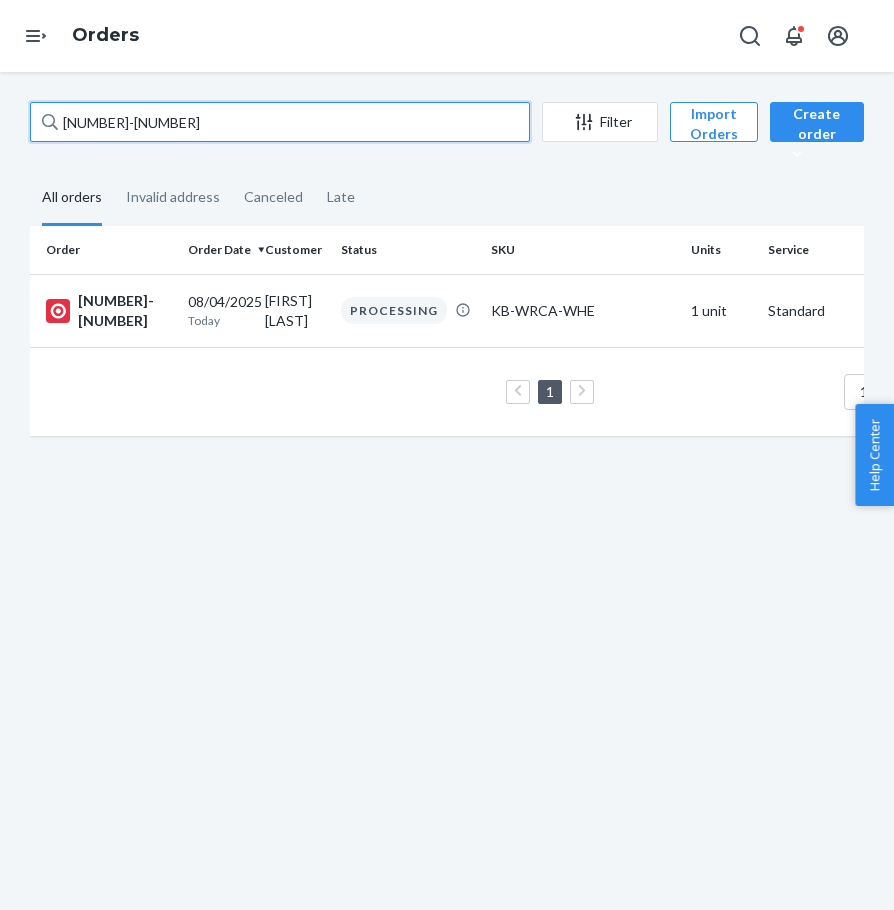 click on "[NUMBER]-[NUMBER]" at bounding box center (280, 122) 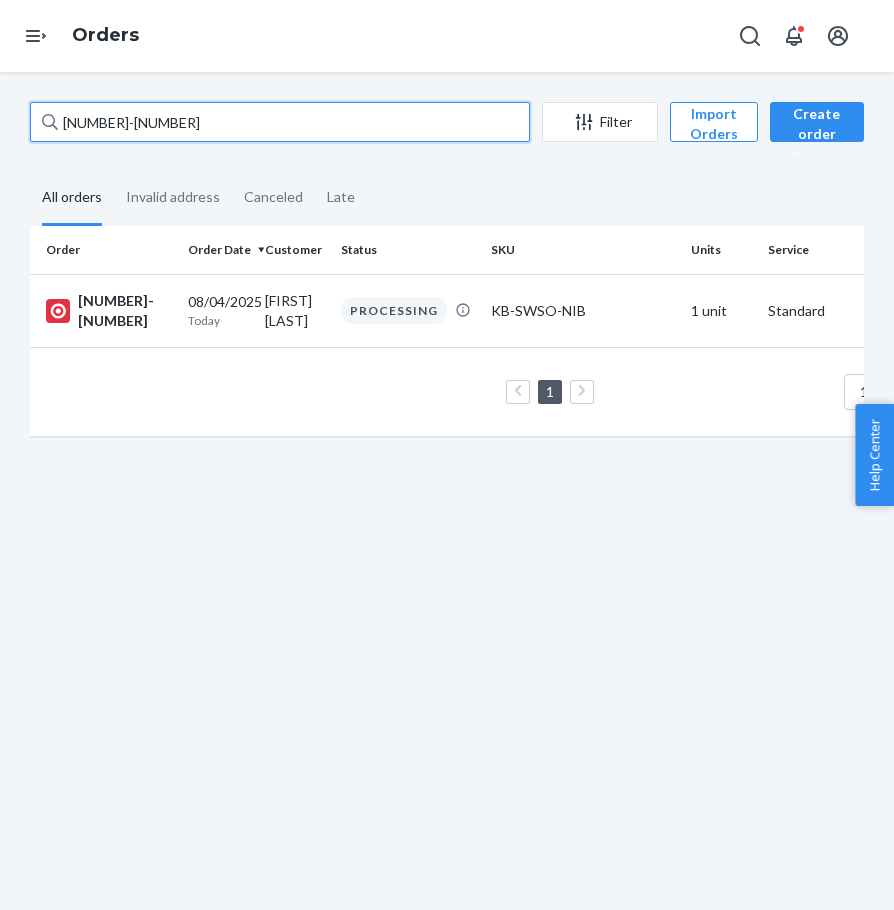click on "[NUMBER]-[NUMBER]" at bounding box center (280, 122) 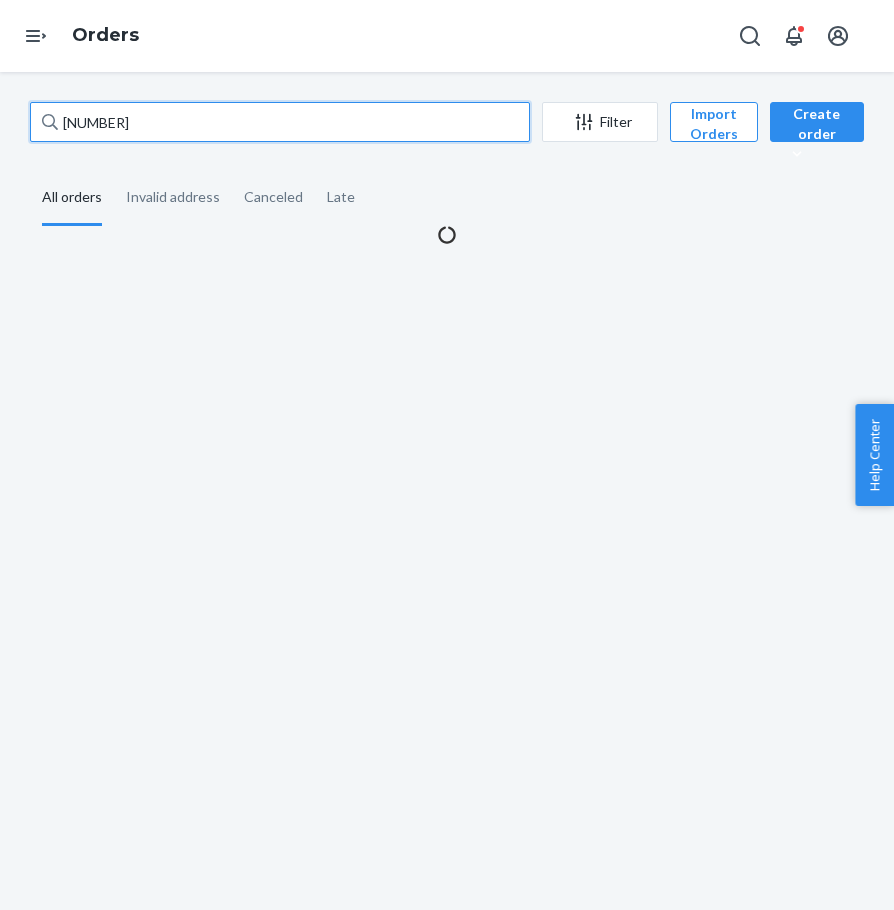 click on "[NUMBER]" at bounding box center [280, 122] 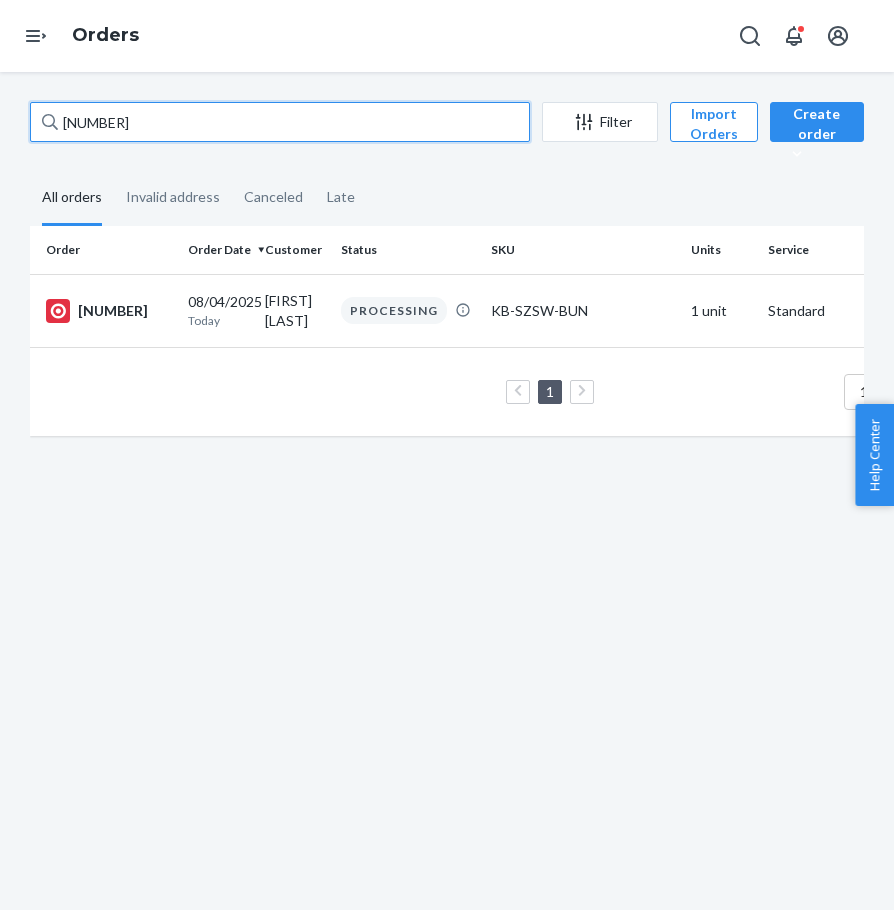paste on "[NUMBER]-[NUMBER]" 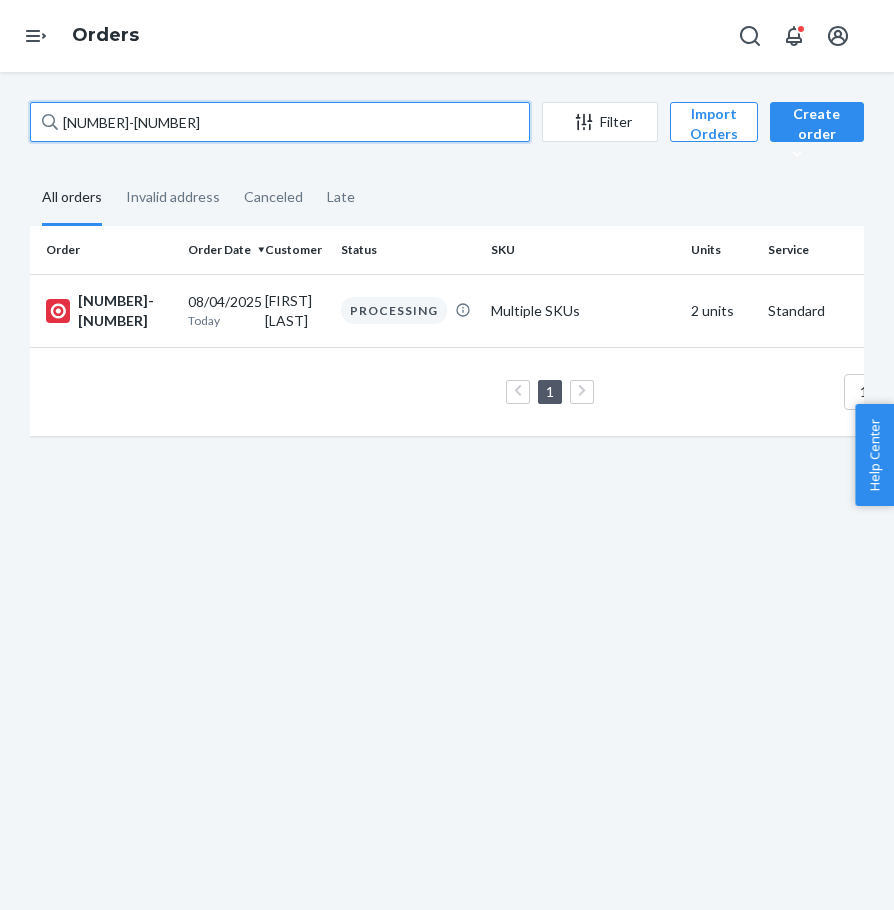 click on "[NUMBER]-[NUMBER]" at bounding box center (280, 122) 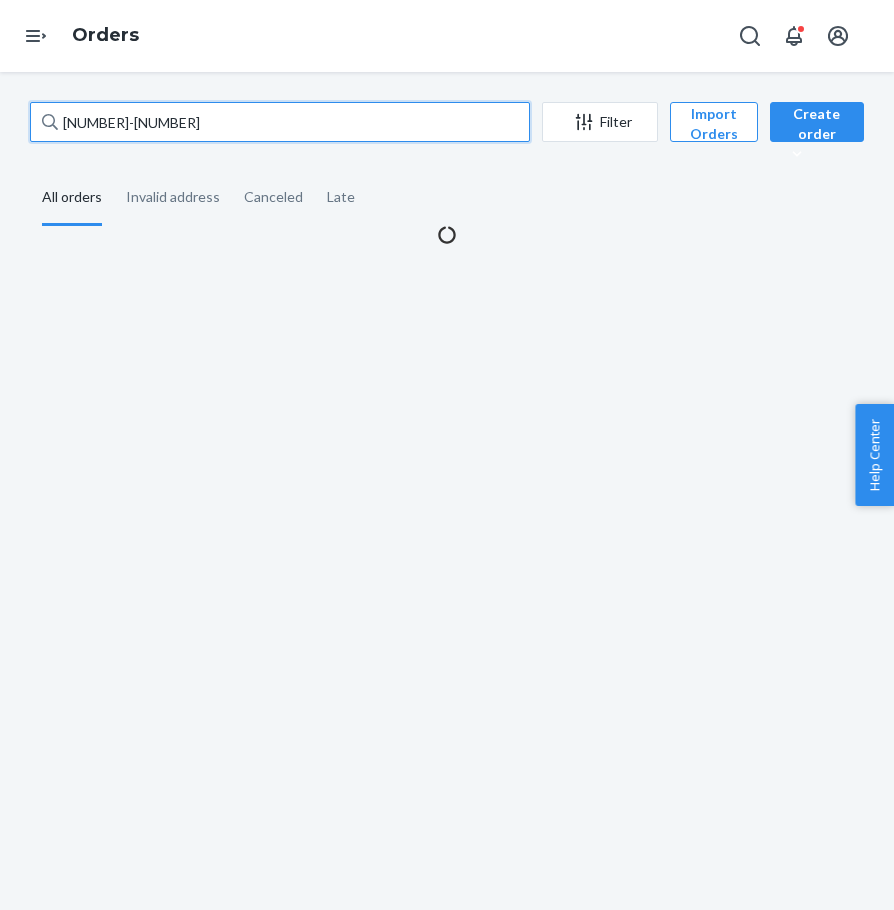 click on "[NUMBER]-[NUMBER]" at bounding box center (280, 122) 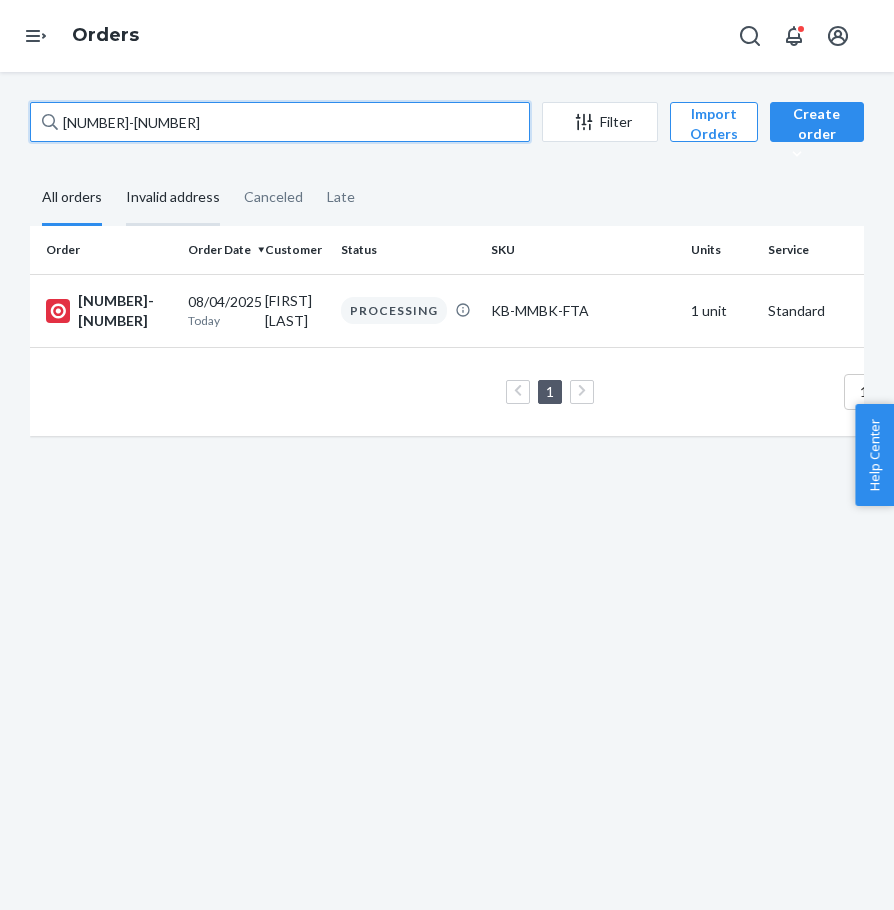 paste on "[NUMBER]-[NUMBER]" 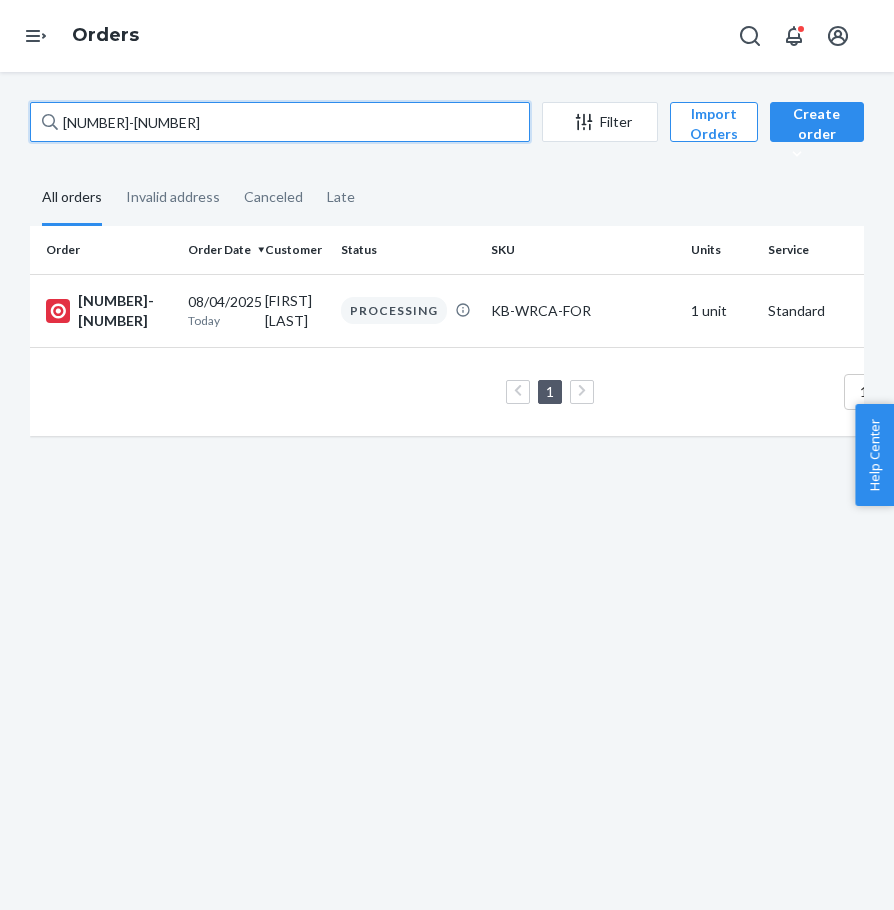 click on "[NUMBER]-[NUMBER]" at bounding box center (280, 122) 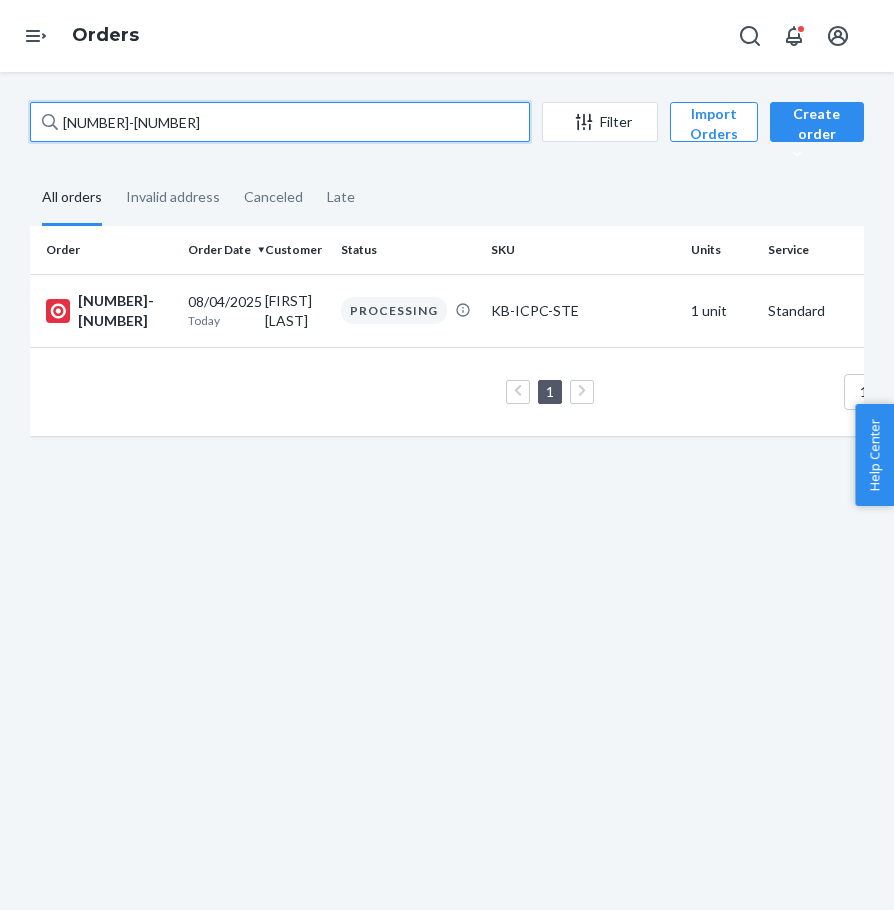 click on "[NUMBER]-[NUMBER]" at bounding box center [280, 122] 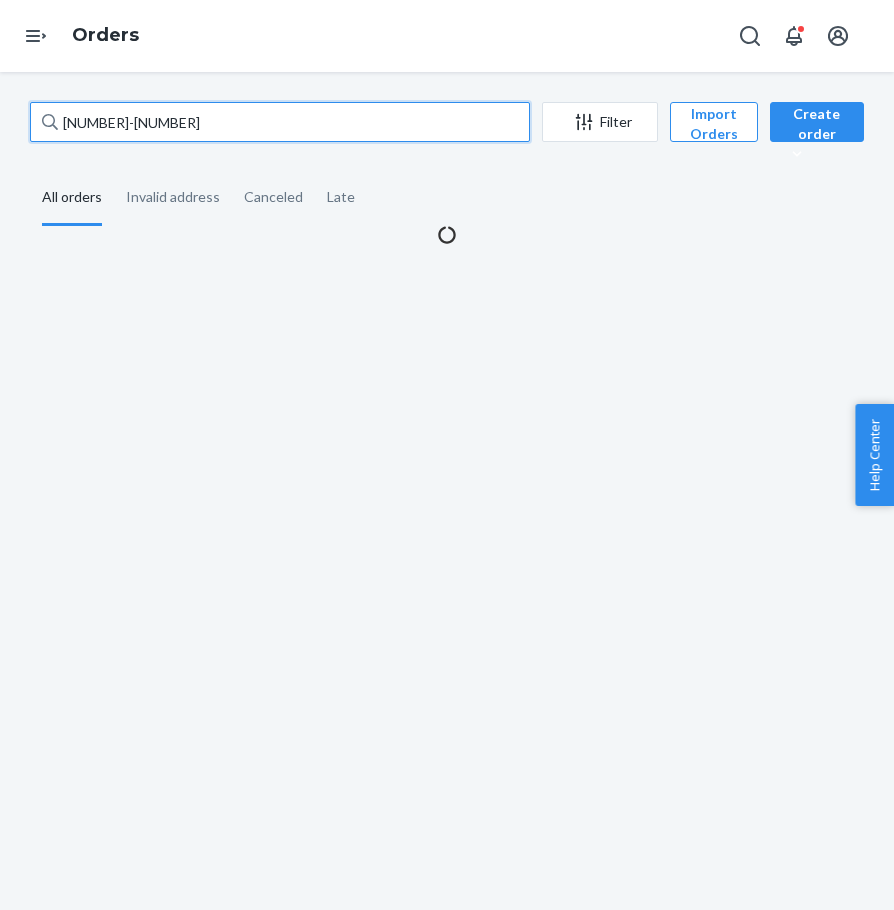 click on "[NUMBER]-[NUMBER]" at bounding box center [280, 122] 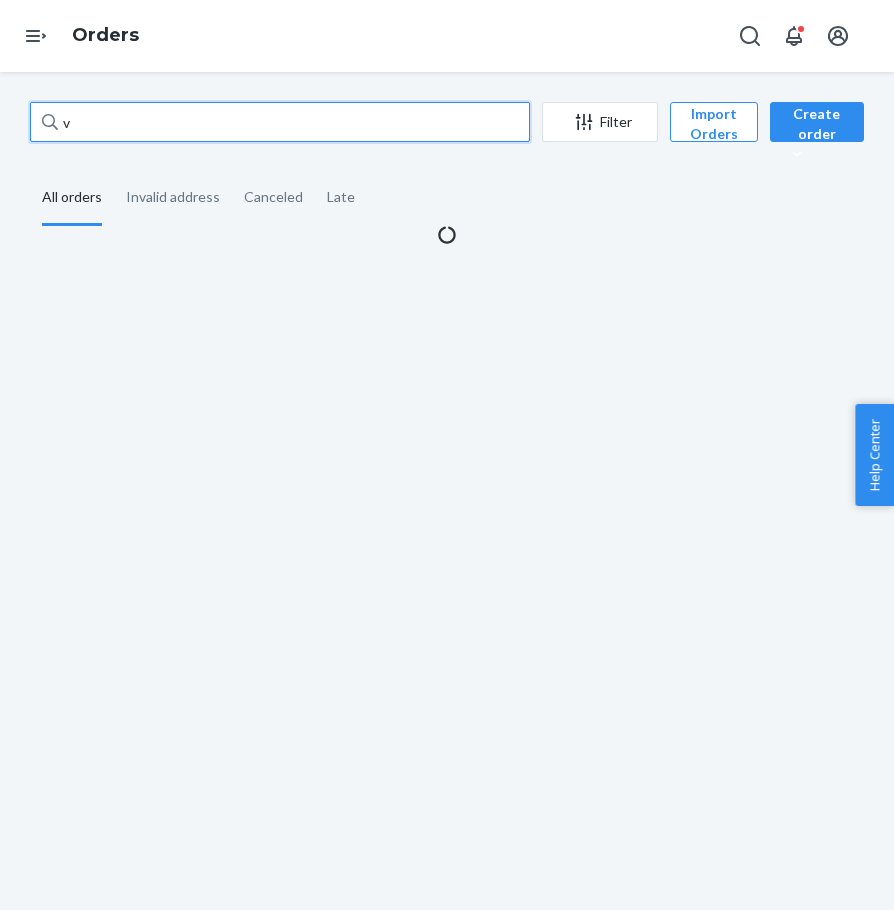 click on "v" at bounding box center [280, 122] 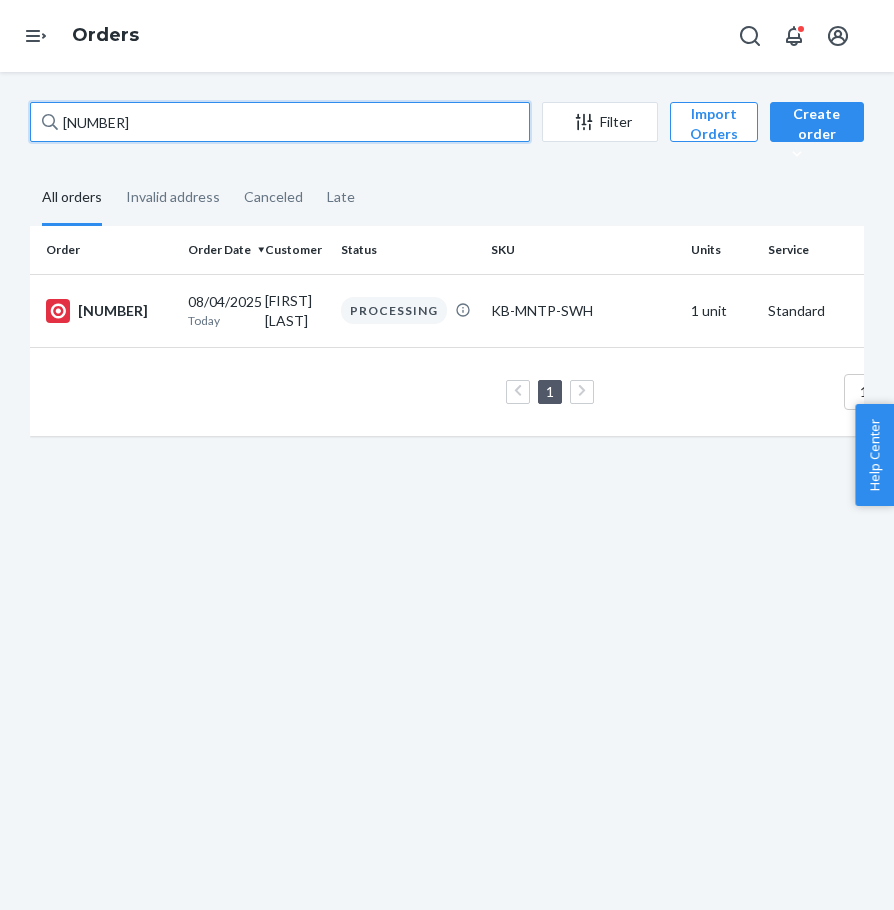 click on "[NUMBER]" at bounding box center (280, 122) 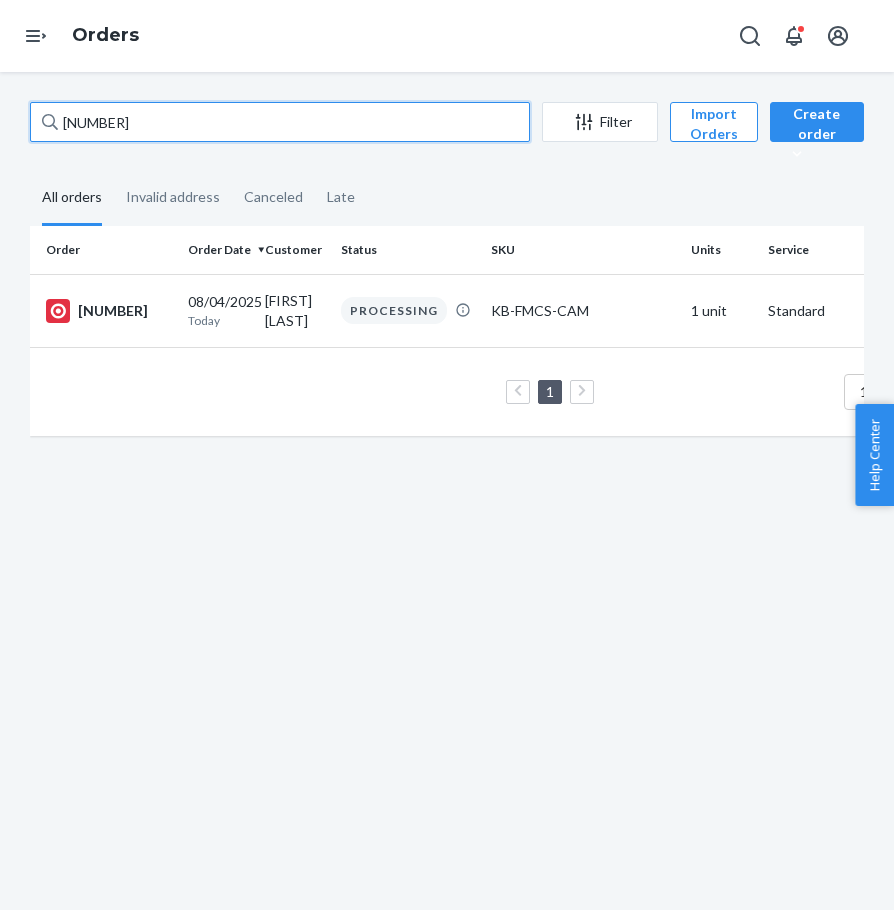 click on "[NUMBER]" at bounding box center [280, 122] 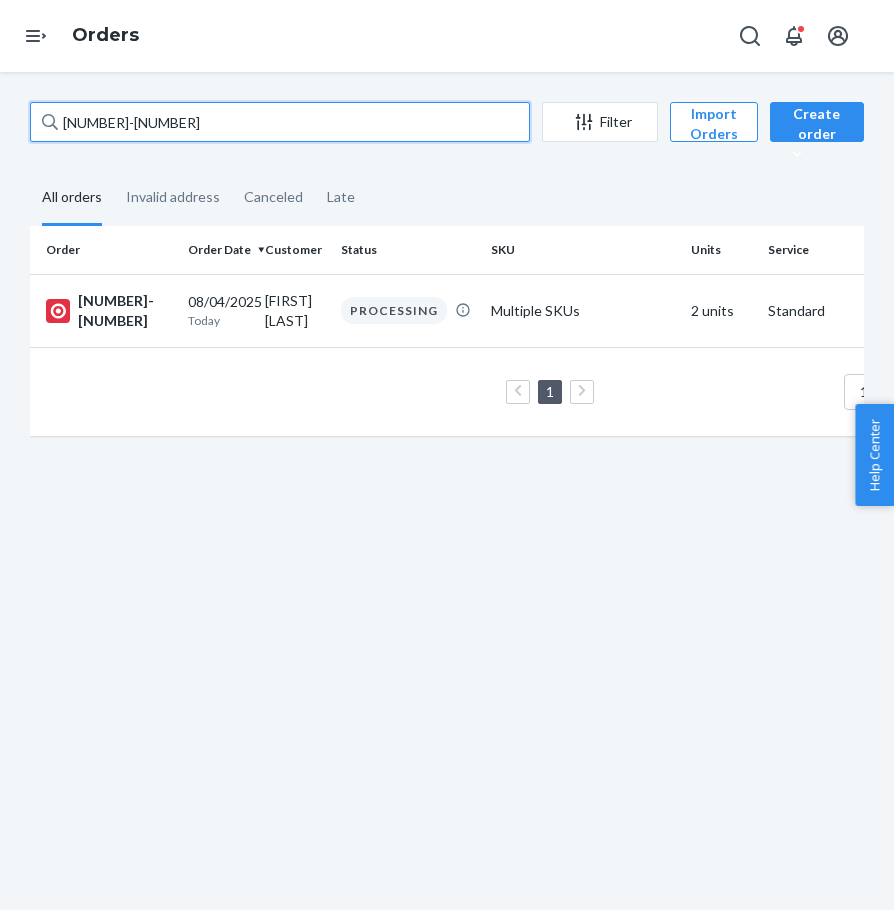 click on "[NUMBER]-[NUMBER]" at bounding box center [280, 122] 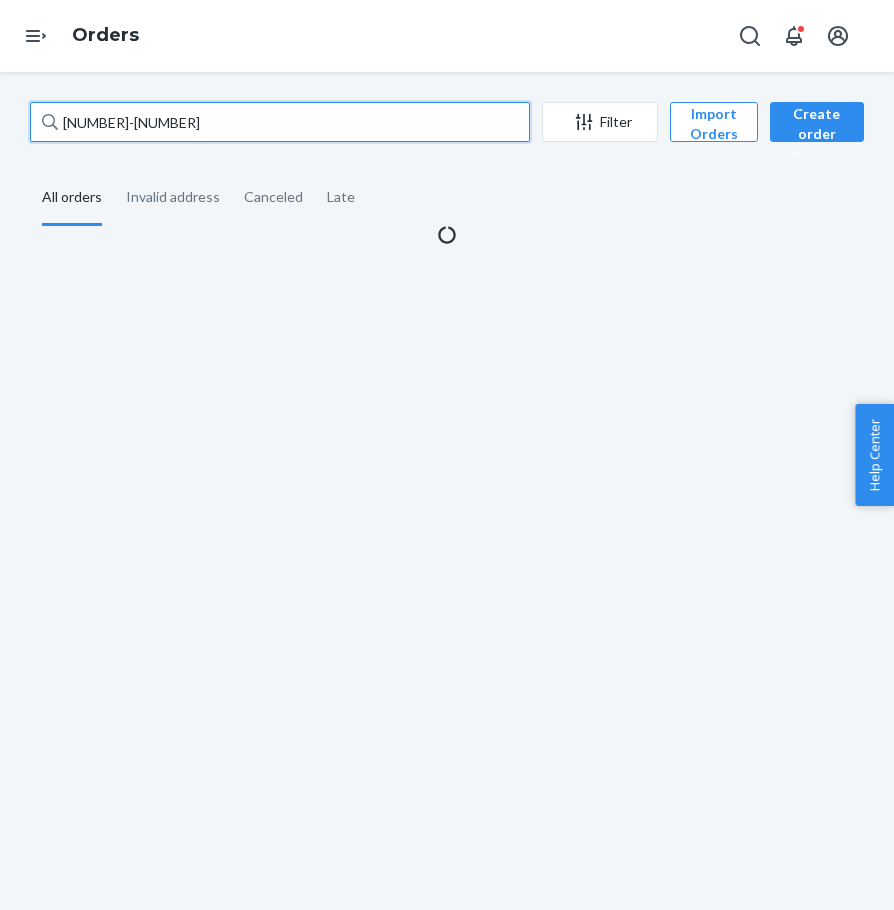 click on "[NUMBER]-[NUMBER]" at bounding box center (280, 122) 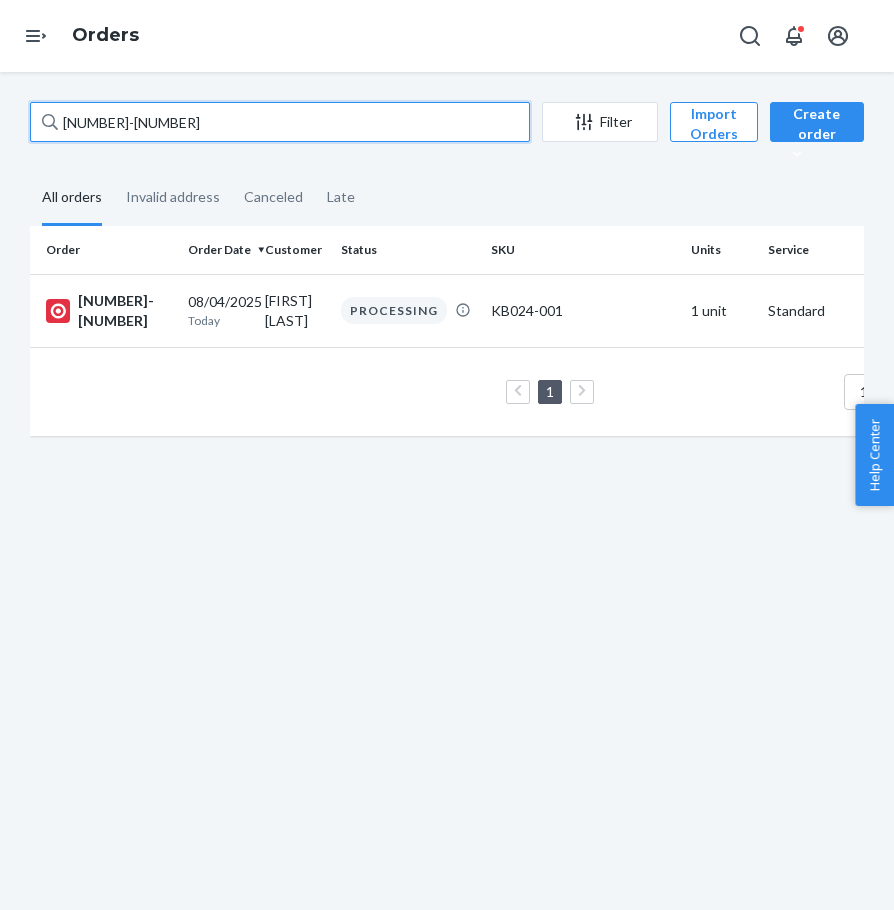drag, startPoint x: 219, startPoint y: 131, endPoint x: 202, endPoint y: 136, distance: 17.720045 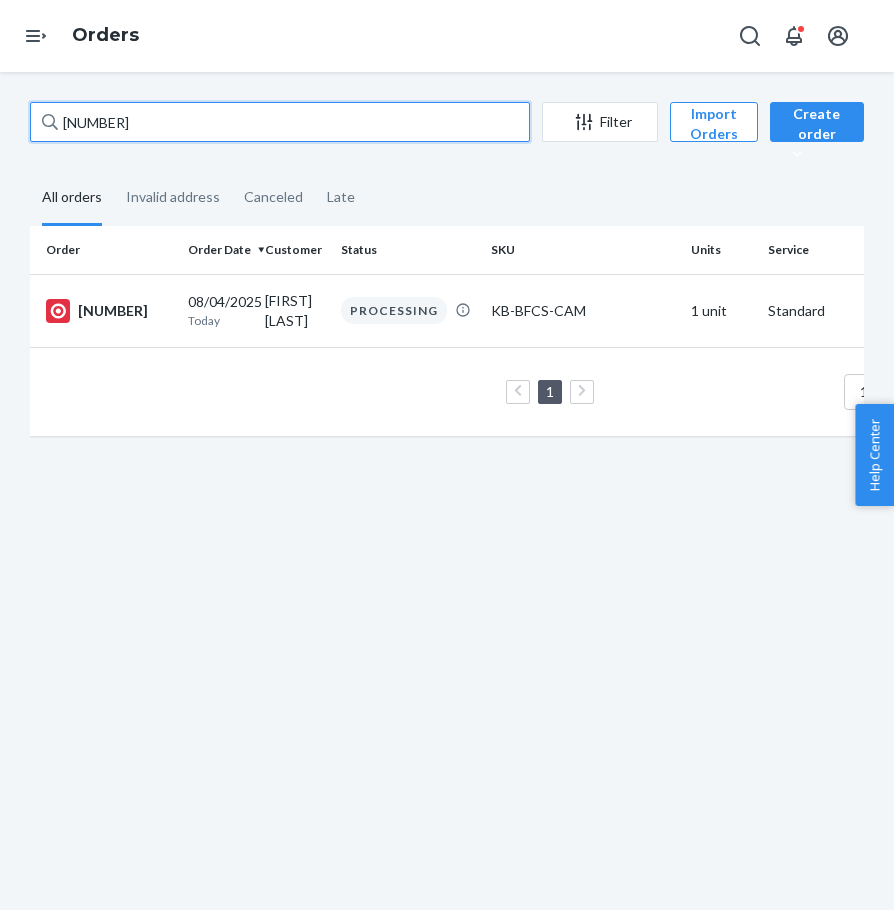 click on "[NUMBER]" at bounding box center (280, 122) 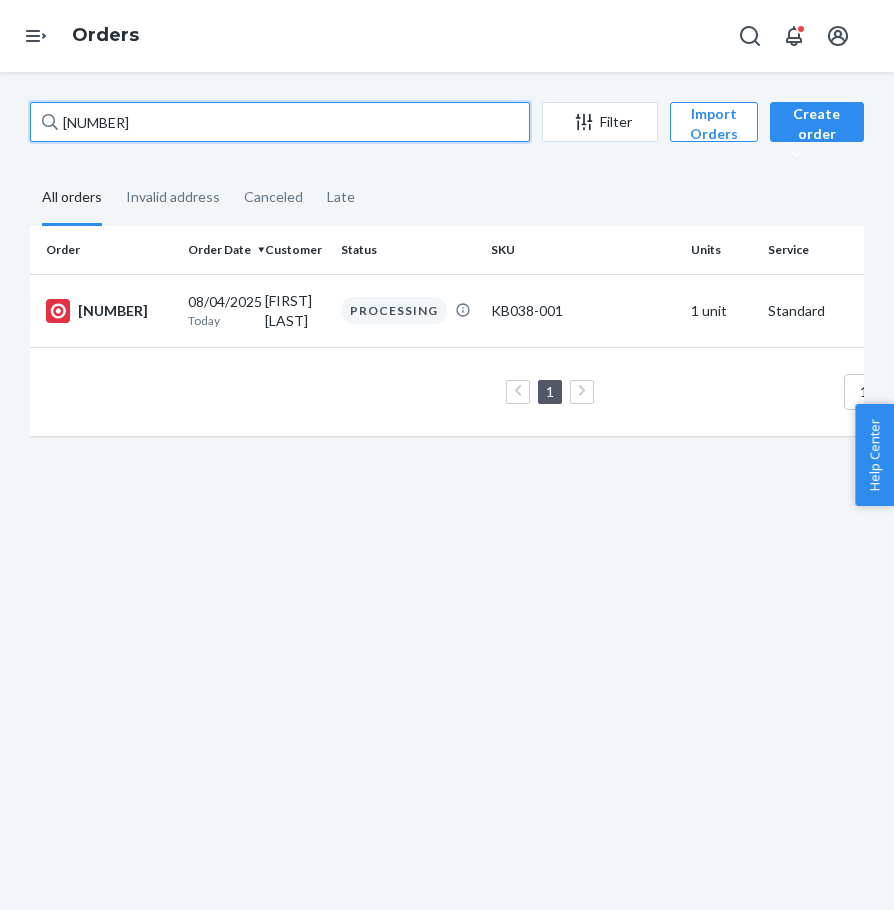 click on "[NUMBER]" at bounding box center (280, 122) 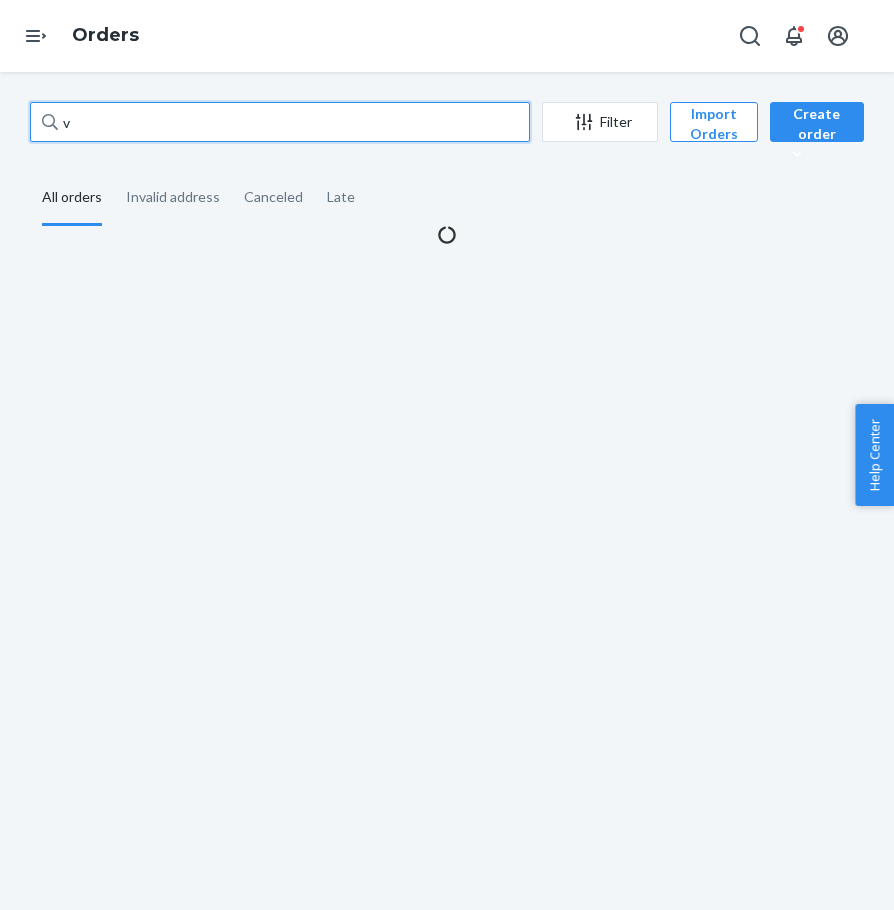 click on "v" at bounding box center [280, 122] 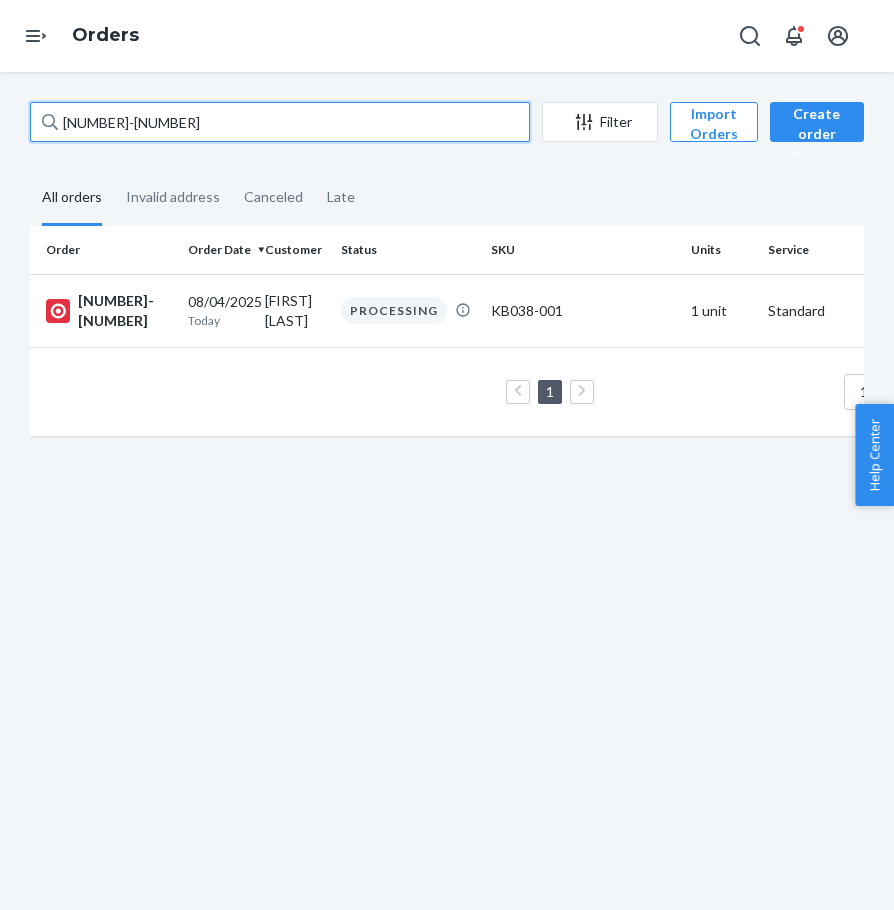 click on "[NUMBER]-[NUMBER]" at bounding box center (280, 122) 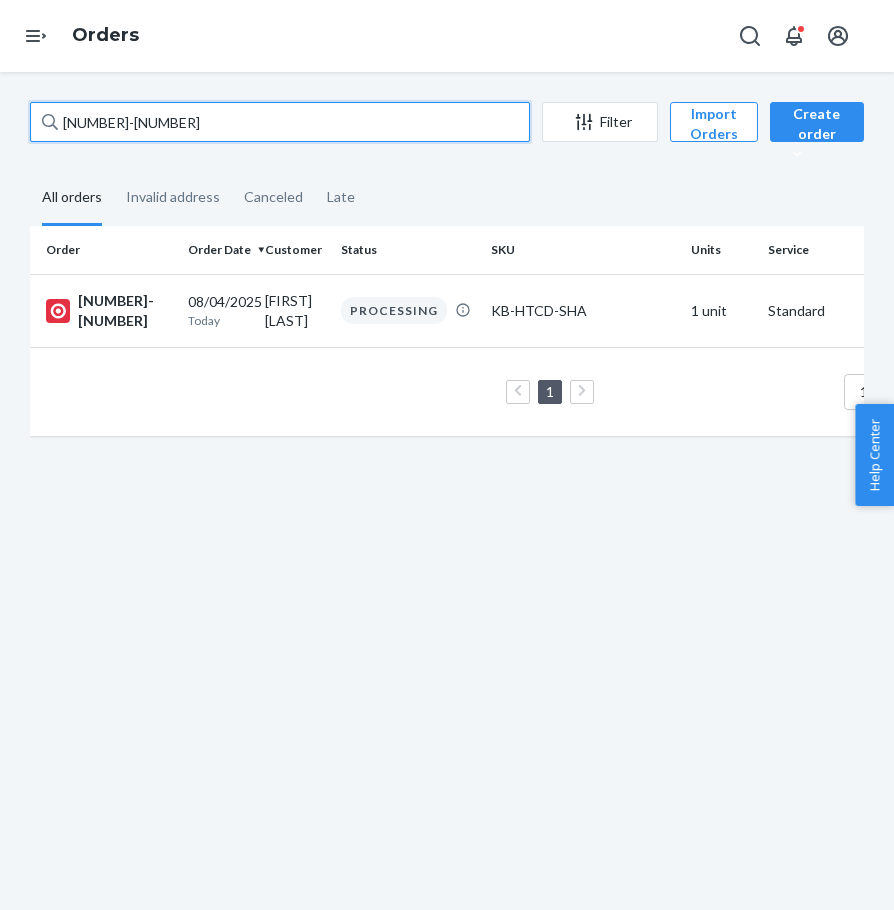 click on "[NUMBER]-[NUMBER]" at bounding box center (280, 122) 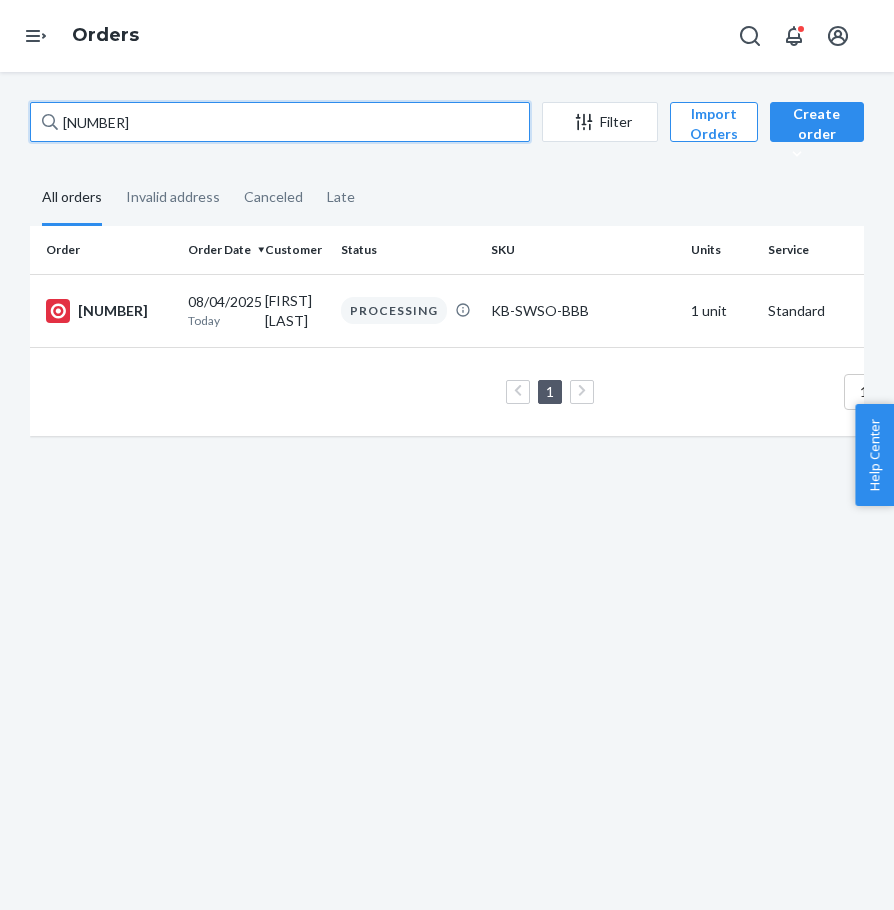 click on "[NUMBER]" at bounding box center [280, 122] 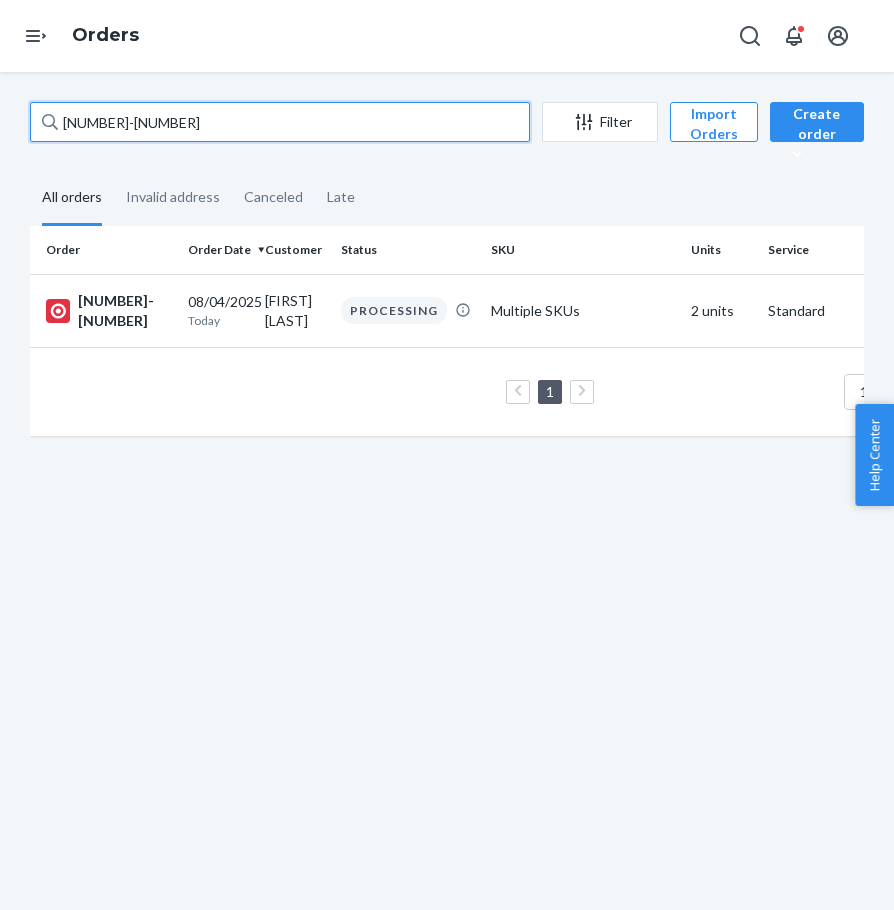 click on "[NUMBER]-[NUMBER]" at bounding box center (280, 122) 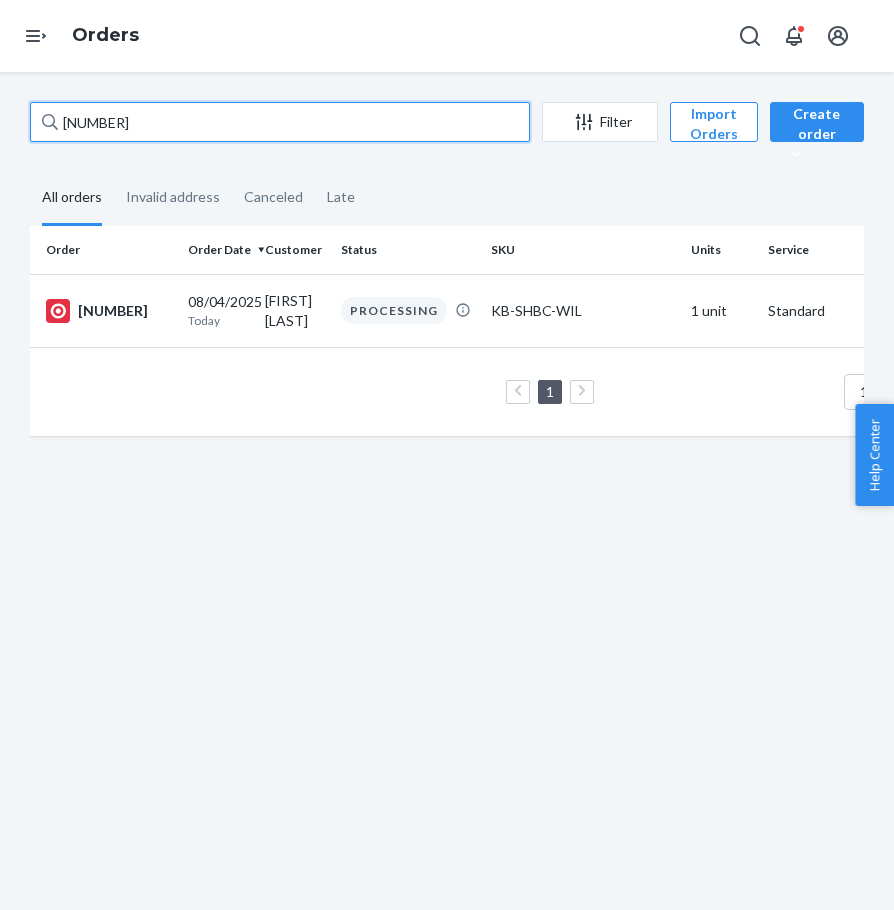 click on "[NUMBER]" at bounding box center (280, 122) 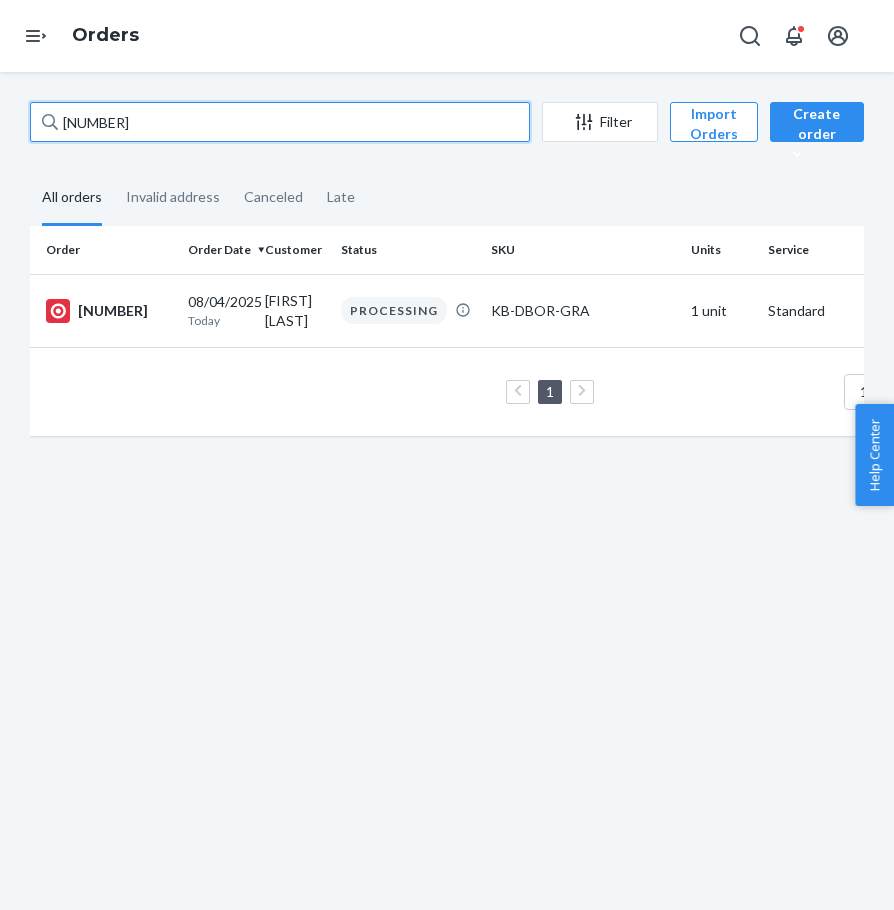 click on "[NUMBER]" at bounding box center [280, 122] 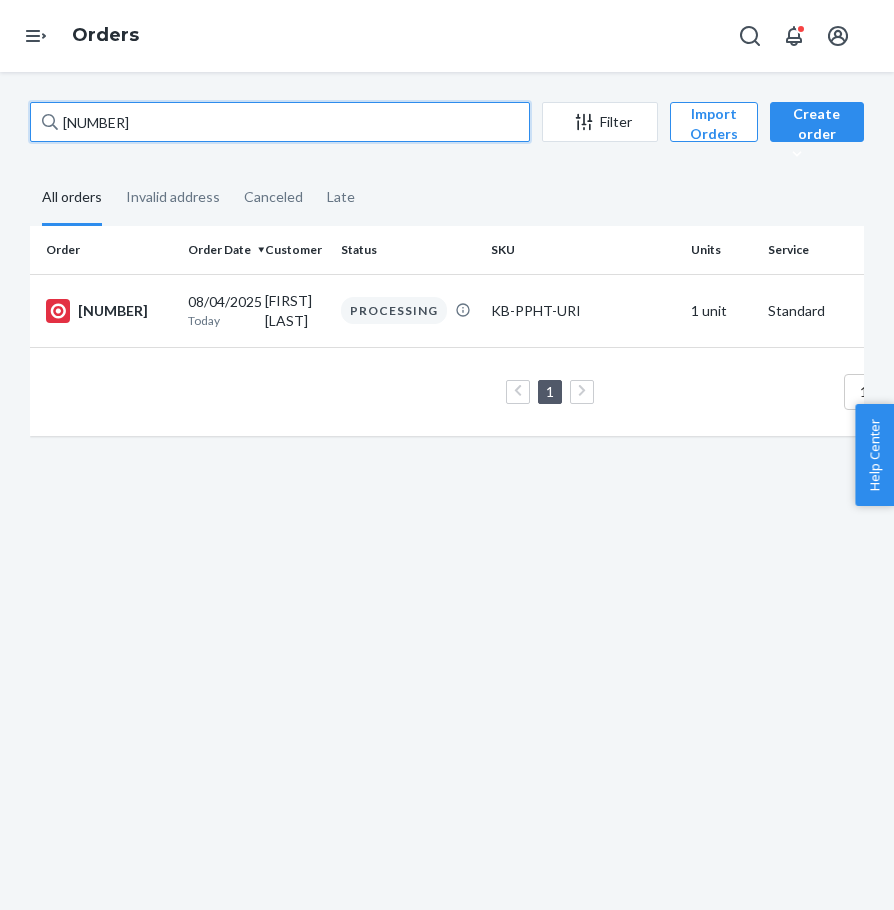 click on "[NUMBER]" at bounding box center (280, 122) 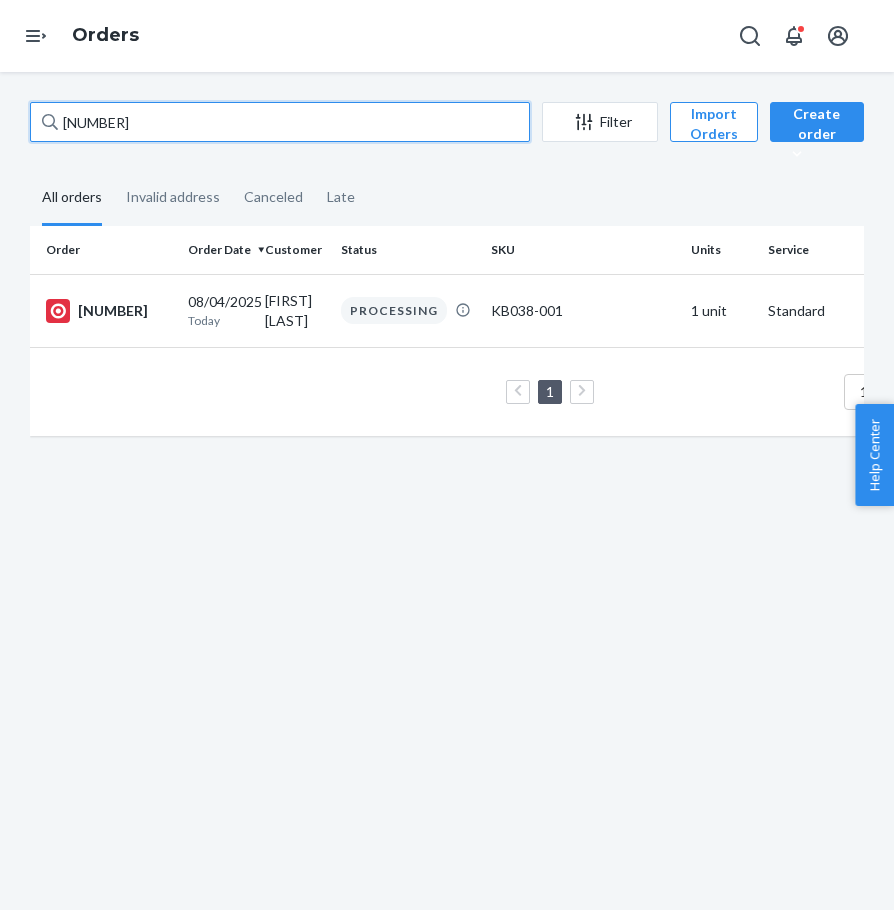 click on "[NUMBER]" at bounding box center (280, 122) 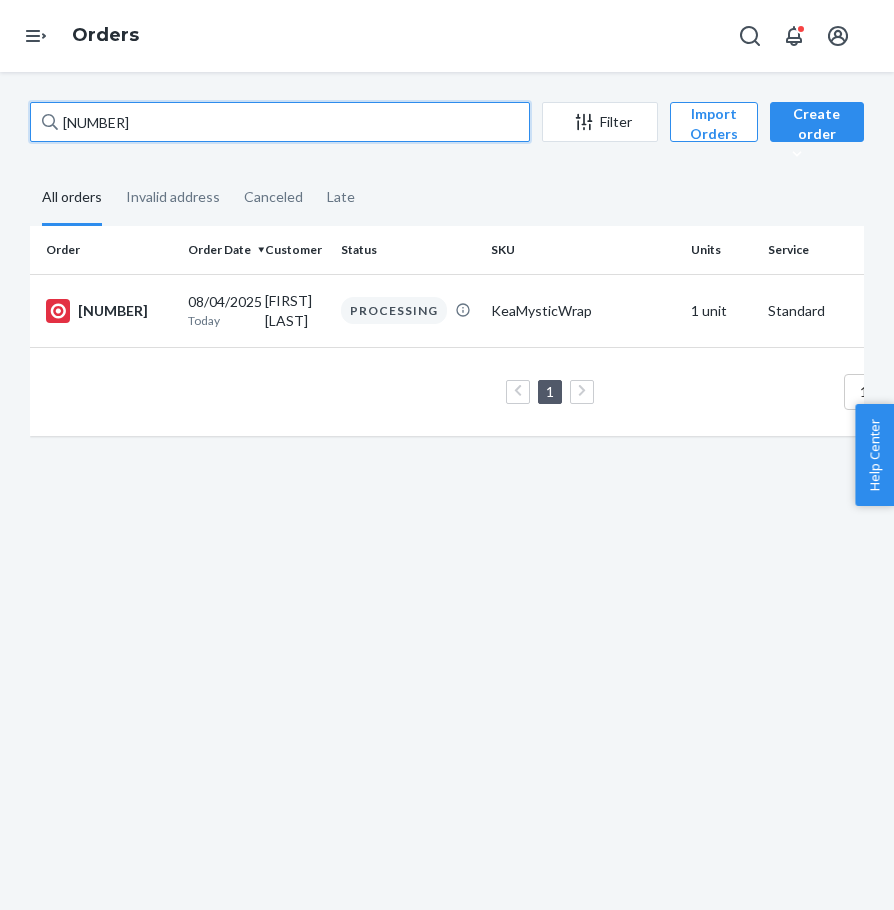 click on "[NUMBER]" at bounding box center (280, 122) 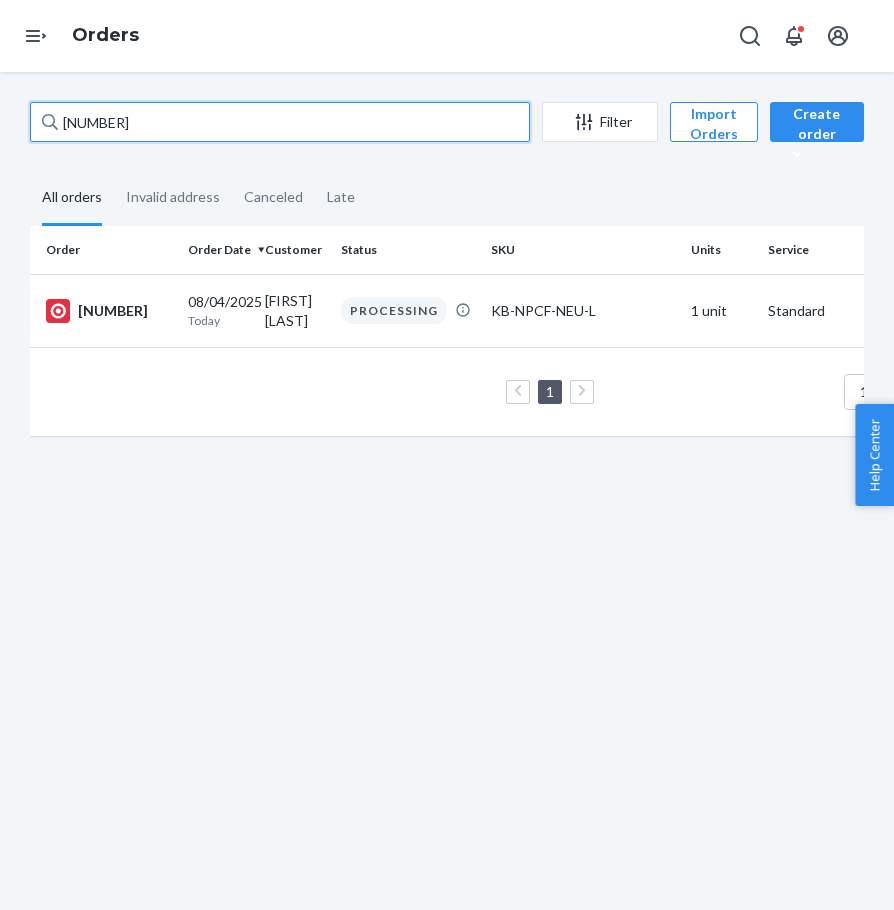 click on "[NUMBER]" at bounding box center [280, 122] 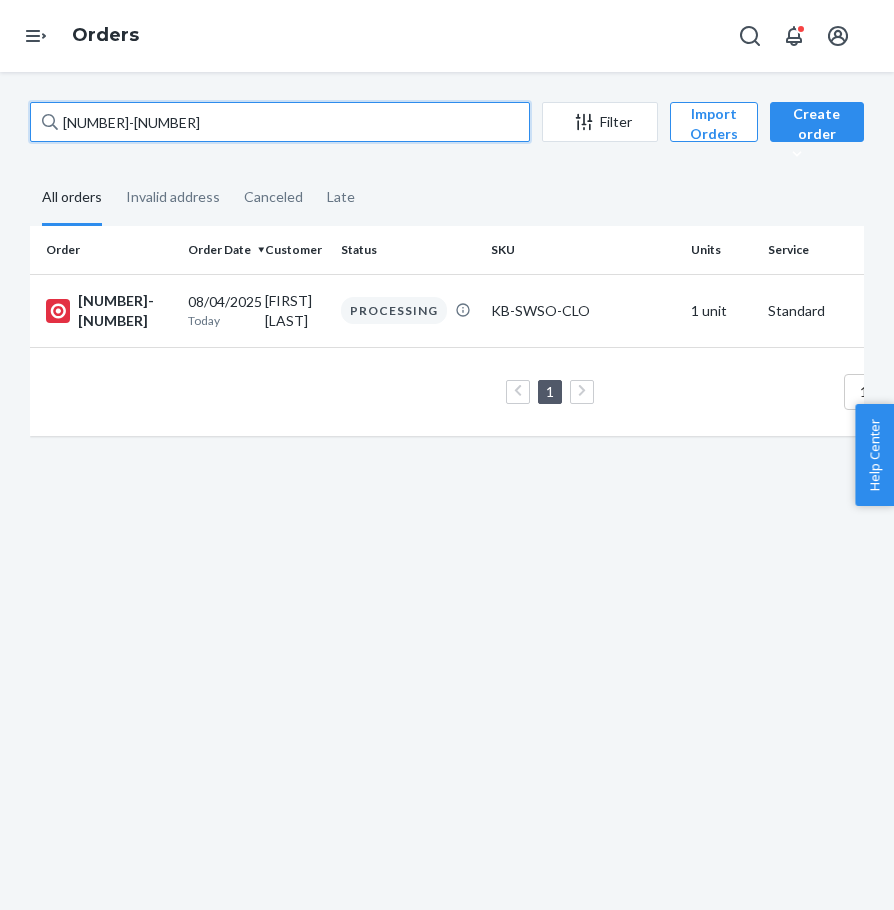 click on "[NUMBER]-[NUMBER]" at bounding box center [280, 122] 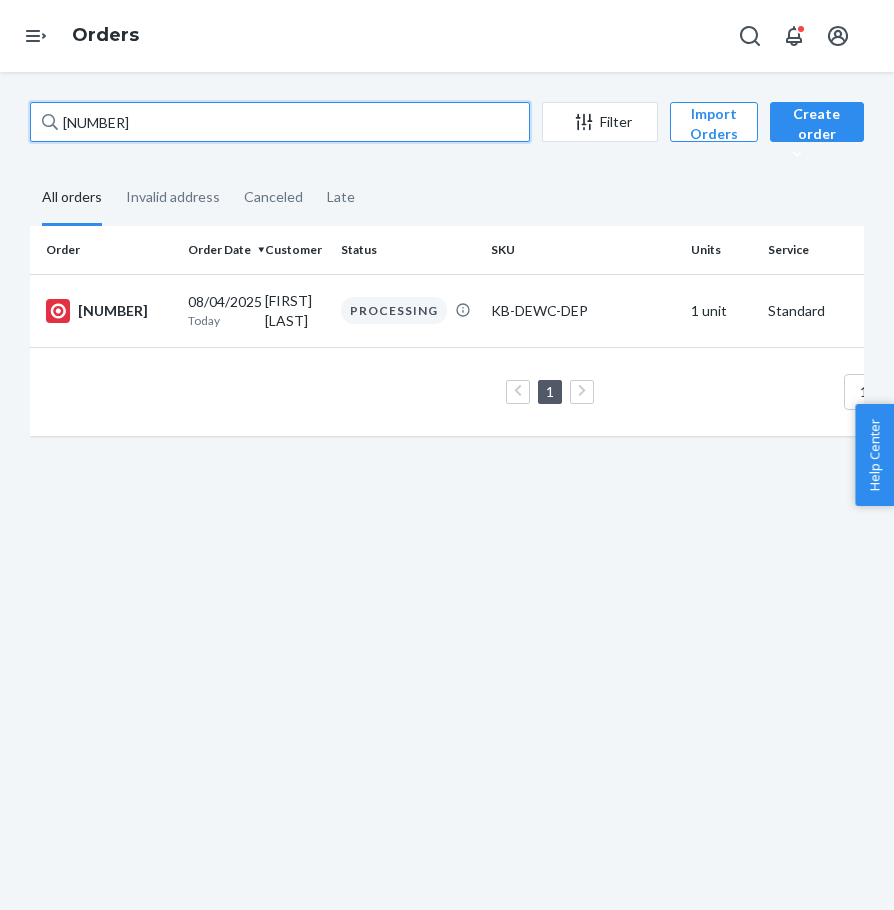 click on "[NUMBER]" at bounding box center (280, 122) 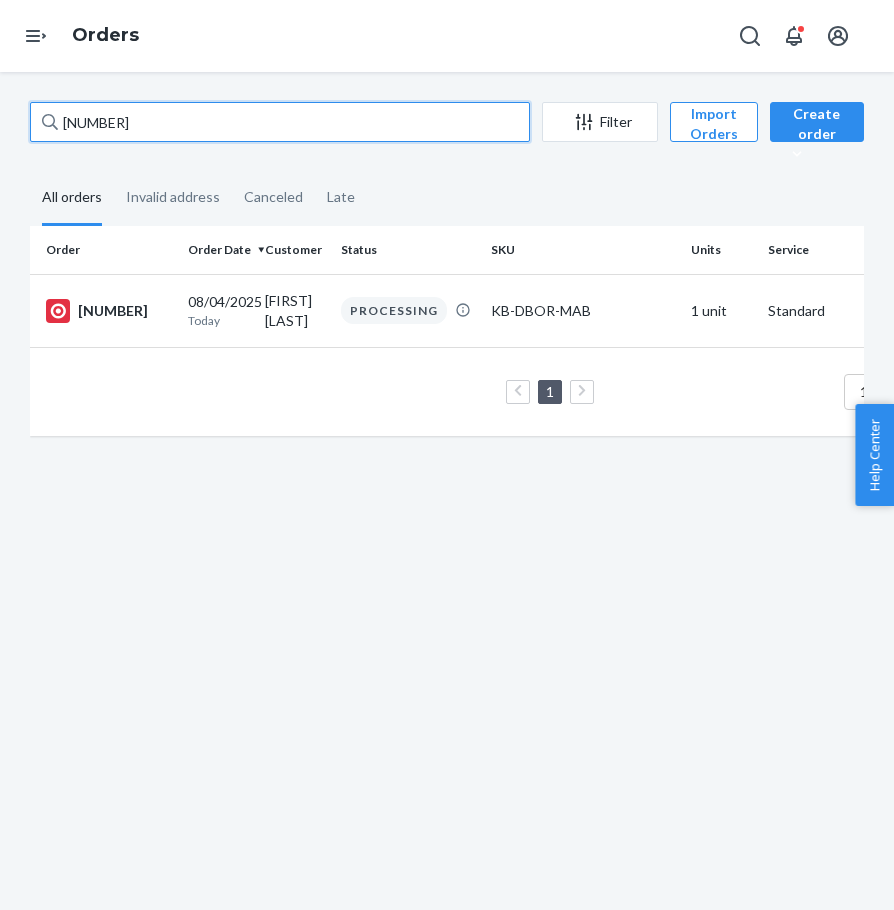 click on "[NUMBER]" at bounding box center [280, 122] 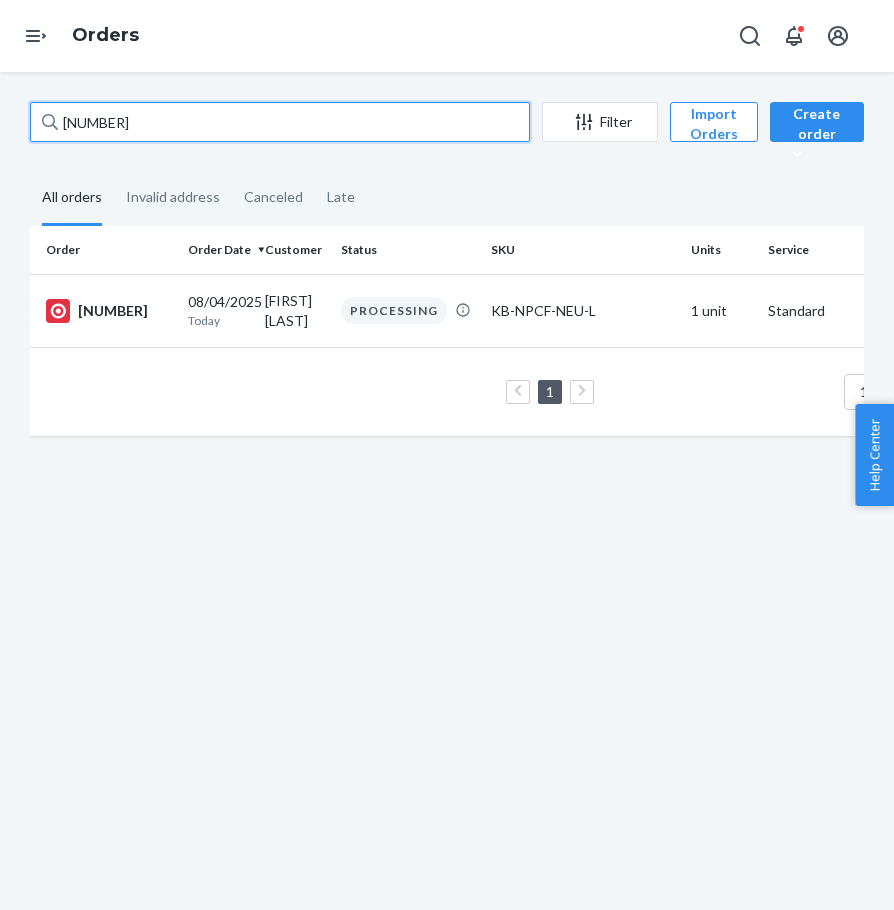 click on "[NUMBER]" at bounding box center [280, 122] 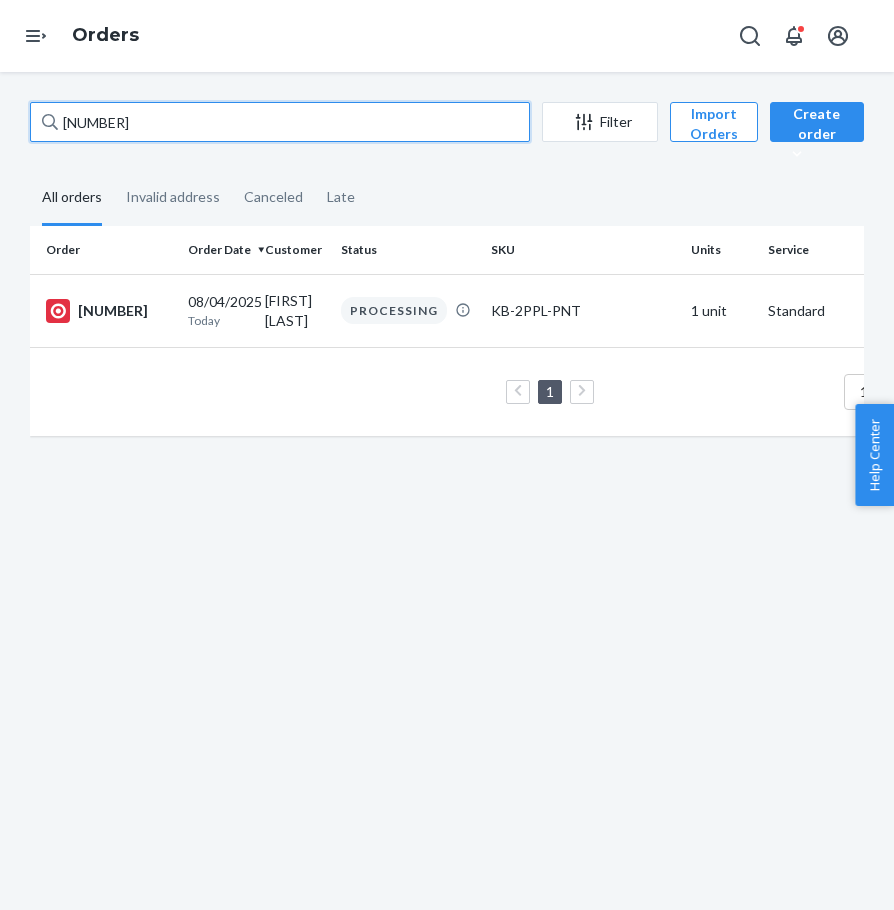 click on "[NUMBER]" at bounding box center (280, 122) 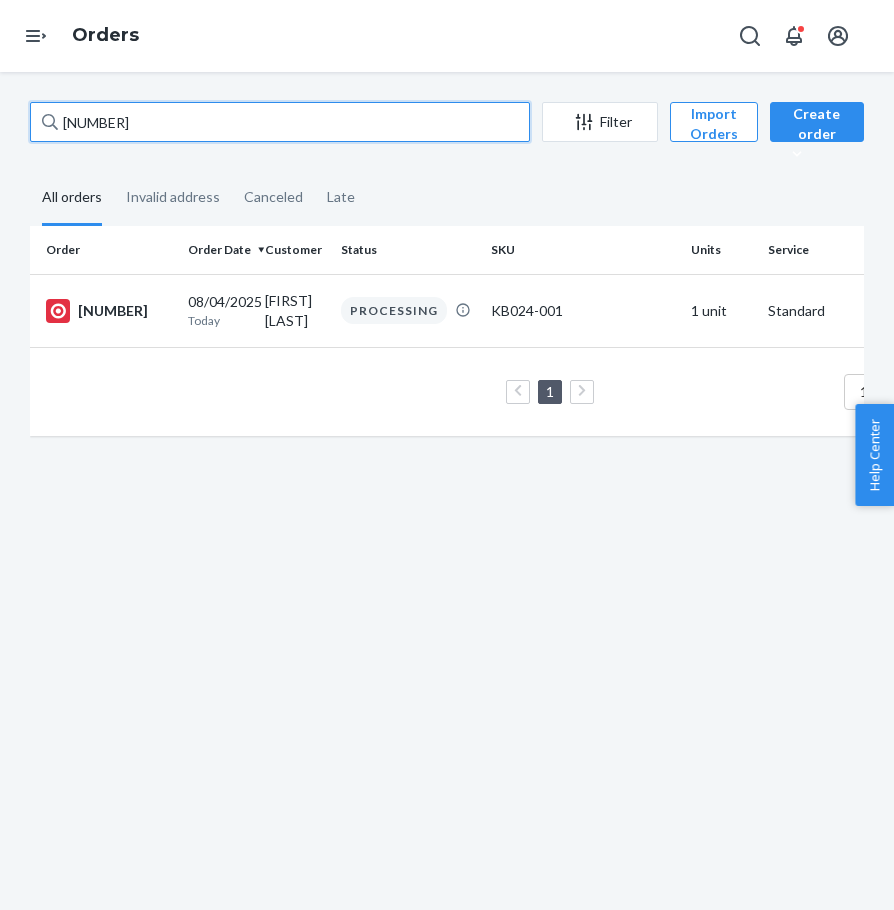 click on "[NUMBER]" at bounding box center (280, 122) 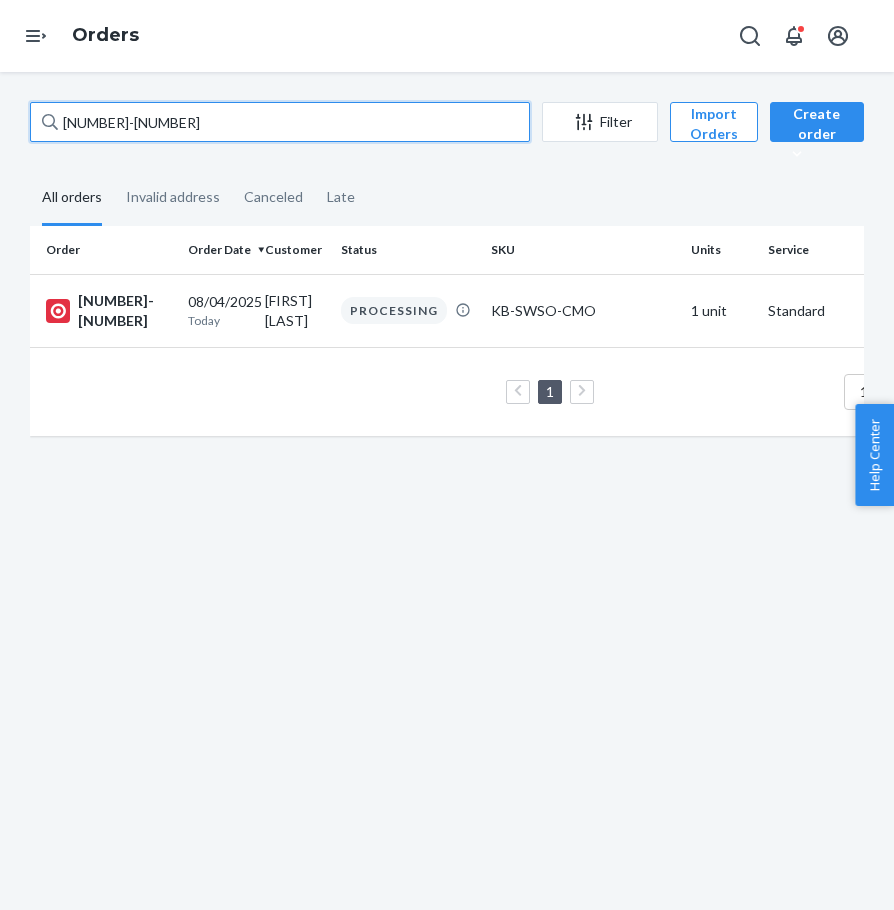 click on "[NUMBER]-[NUMBER]" at bounding box center (280, 122) 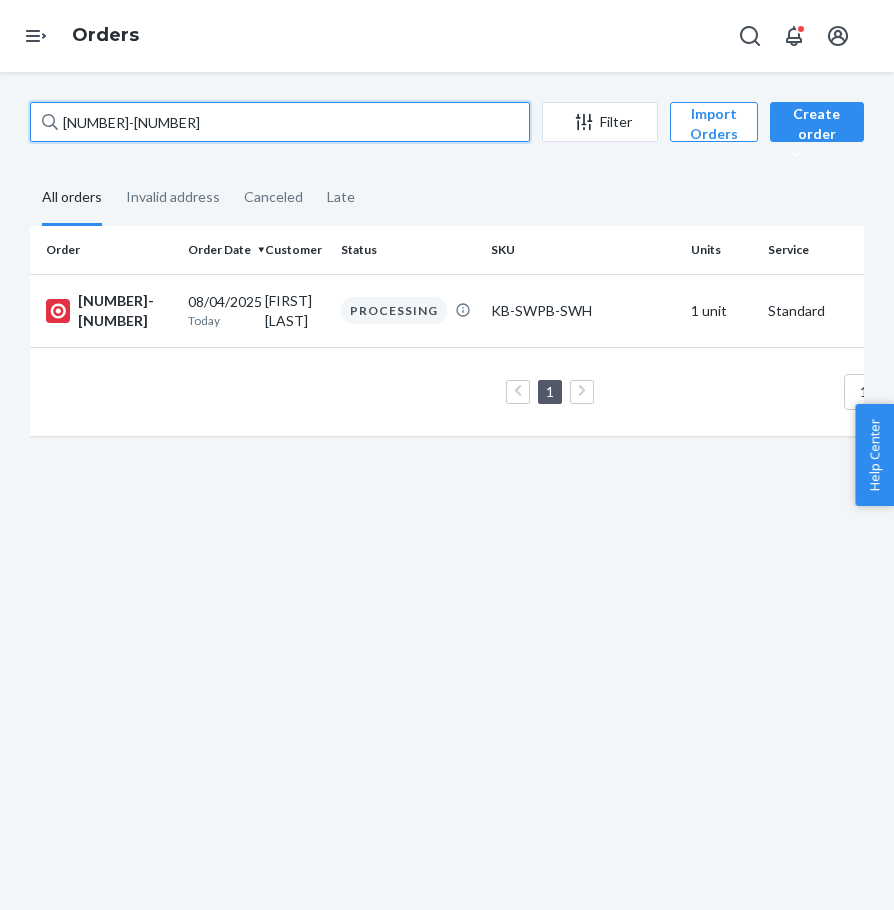 click on "[NUMBER]-[NUMBER]" at bounding box center (280, 122) 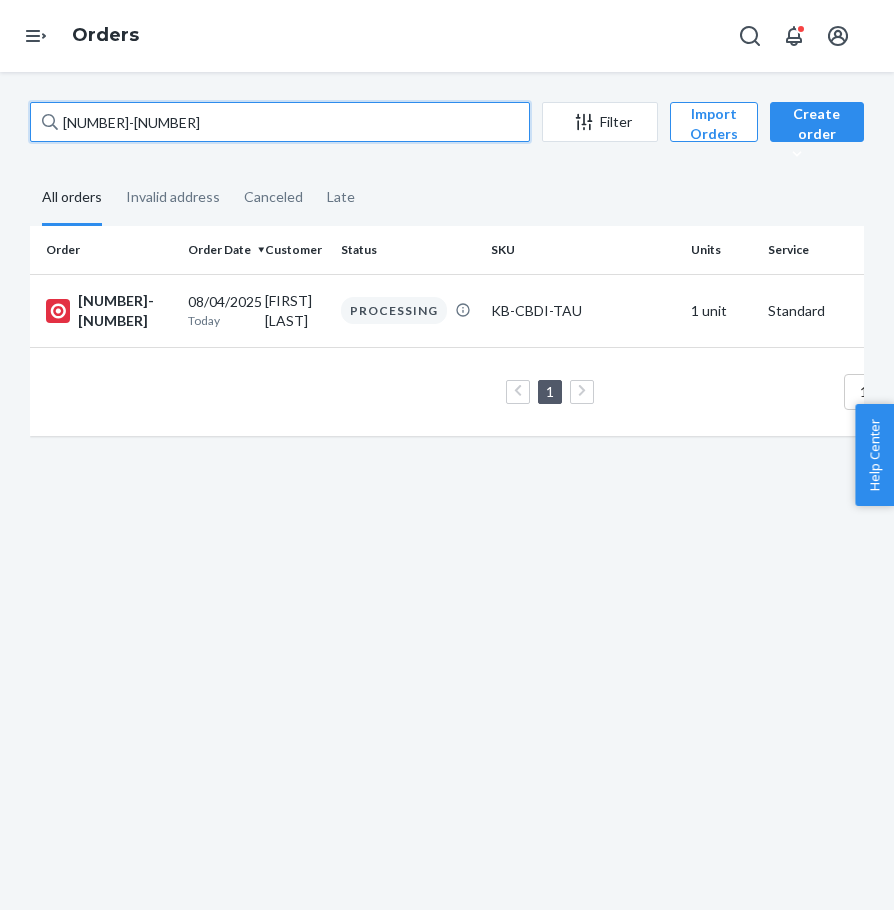 click on "[NUMBER]-[NUMBER]" at bounding box center (280, 122) 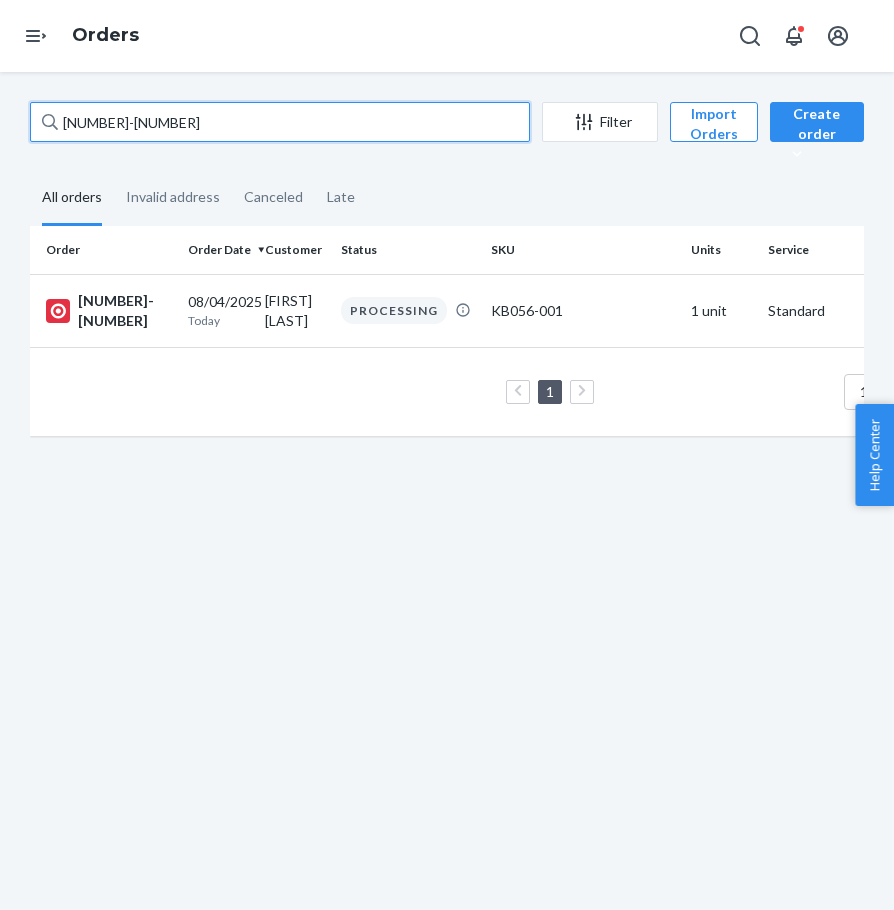 click on "[NUMBER]-[NUMBER]" at bounding box center (280, 122) 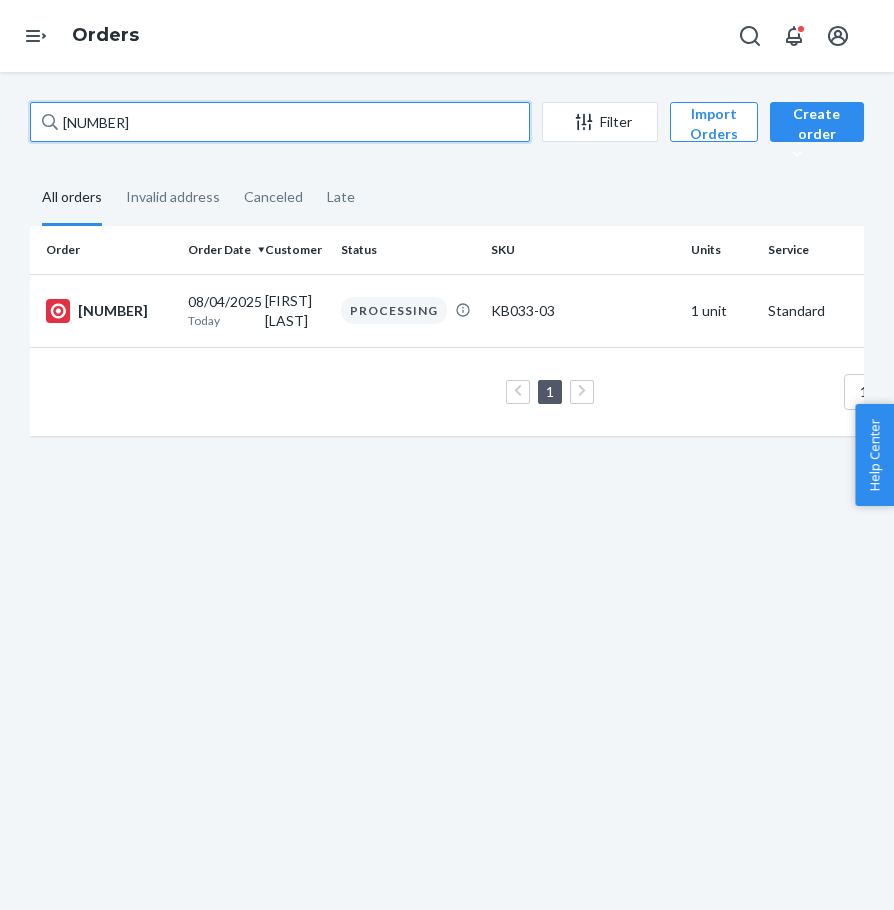 click on "[NUMBER]" at bounding box center (280, 122) 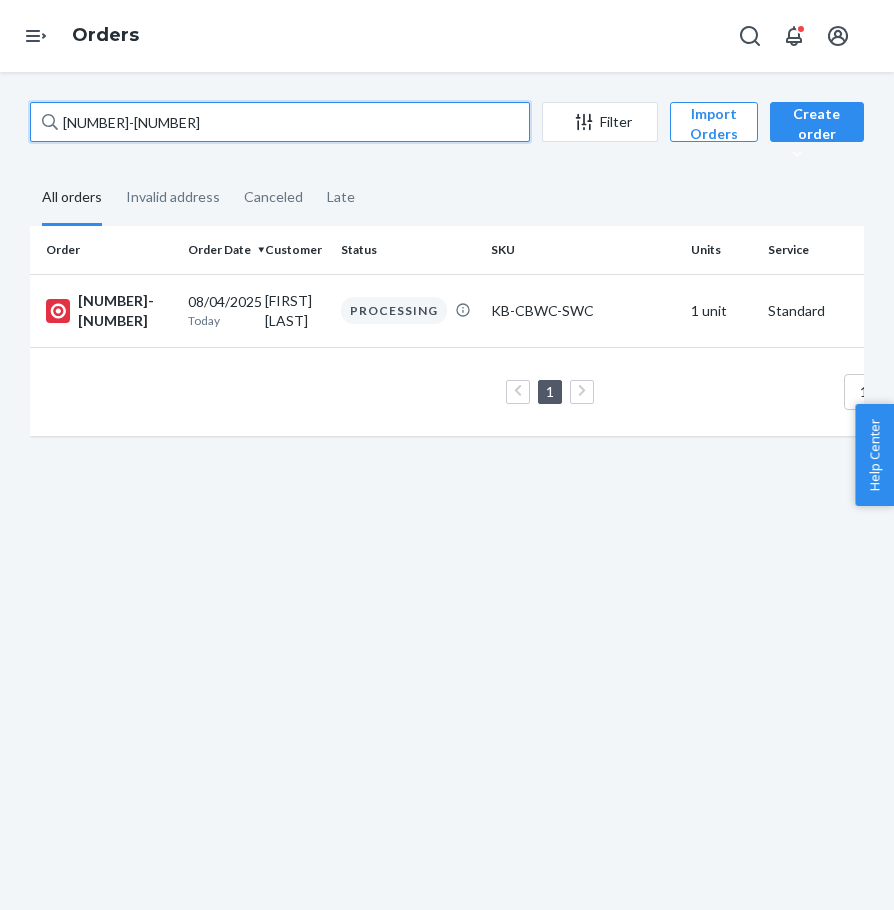 click on "[NUMBER]-[NUMBER]" at bounding box center (280, 122) 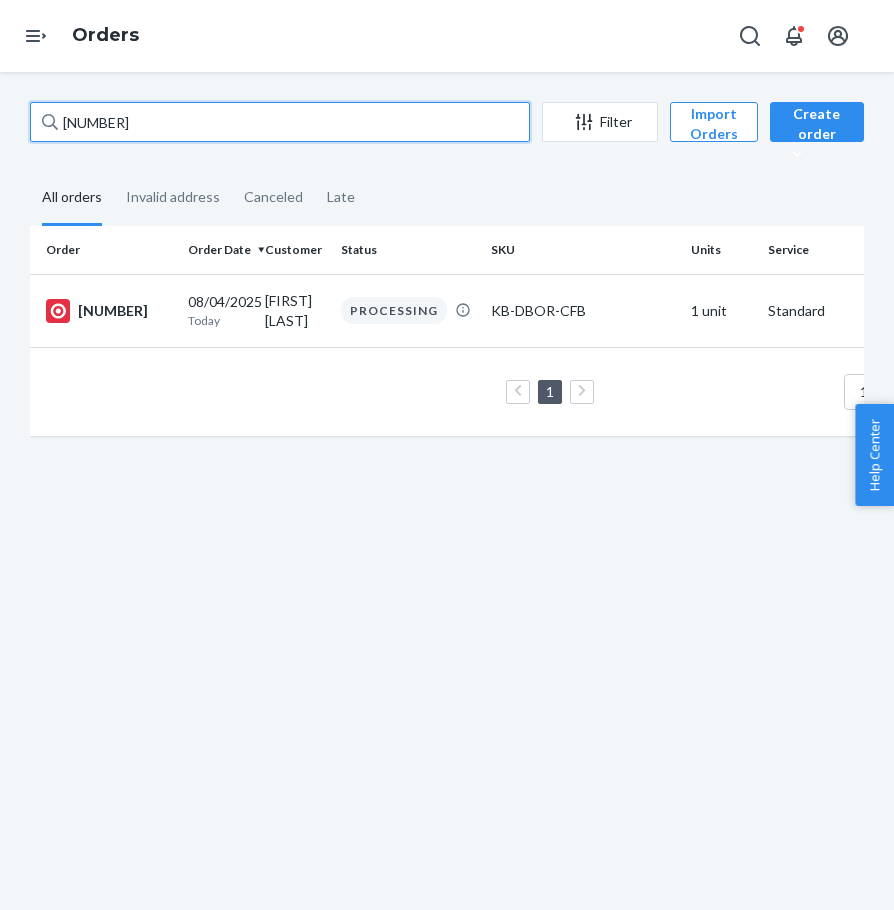 click on "[NUMBER]" at bounding box center [280, 122] 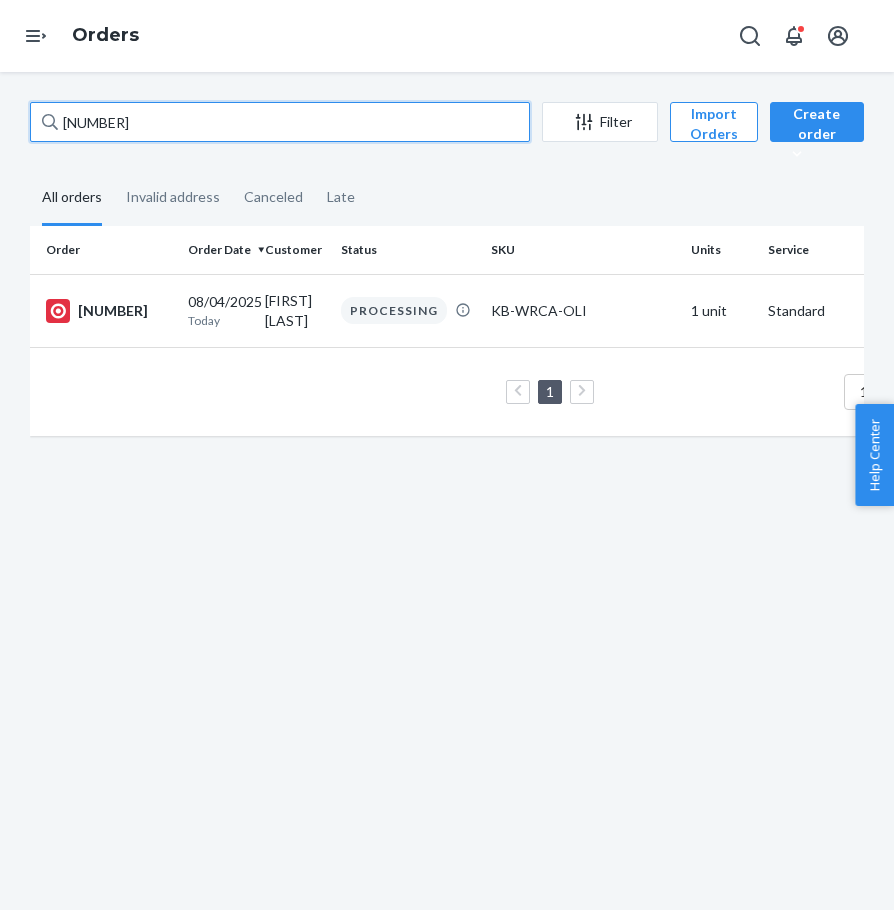 click on "[NUMBER]" at bounding box center (280, 122) 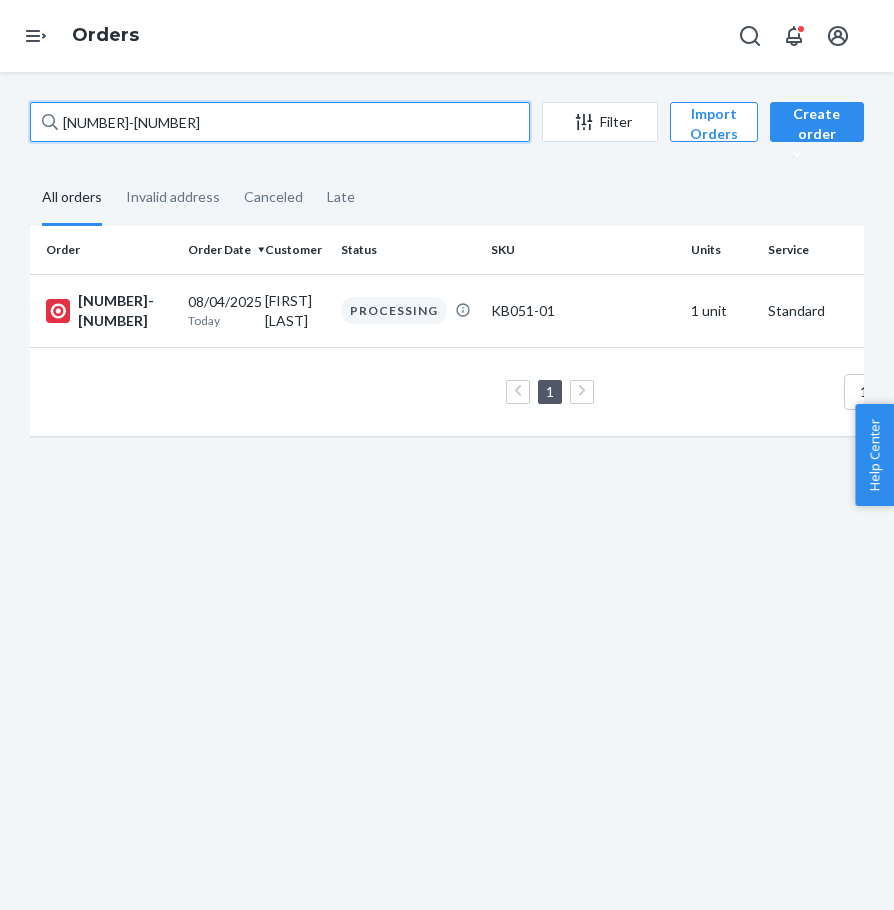 click on "[NUMBER]-[NUMBER]" at bounding box center [280, 122] 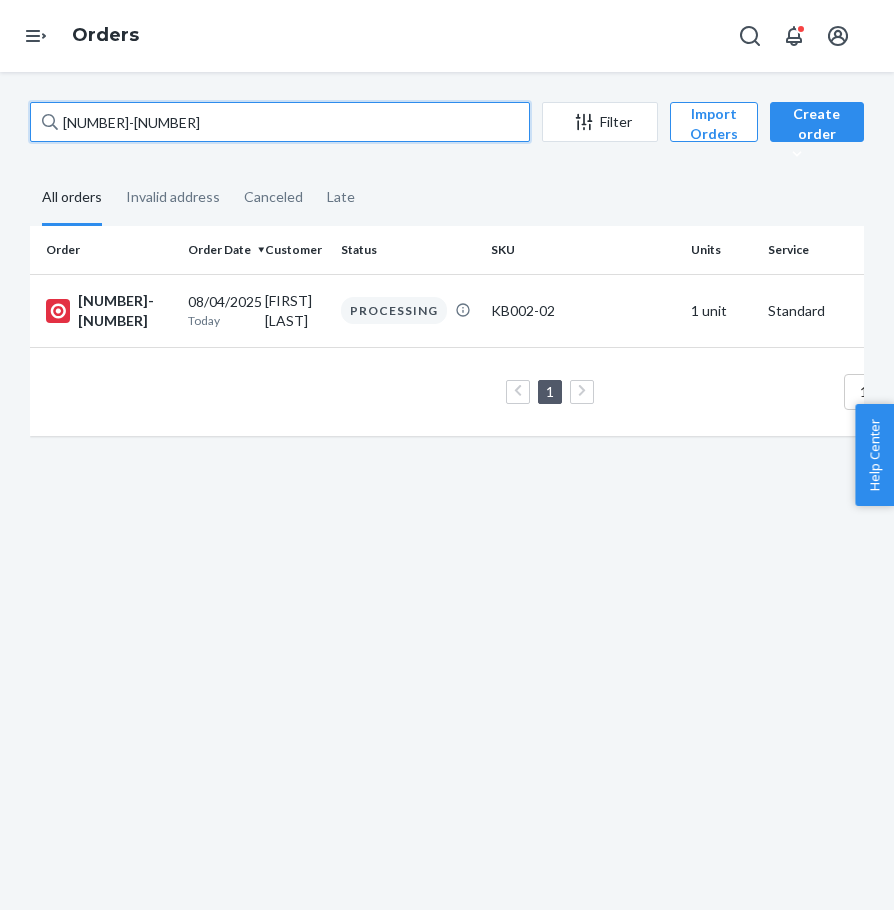 click on "[NUMBER]-[NUMBER]" at bounding box center [280, 122] 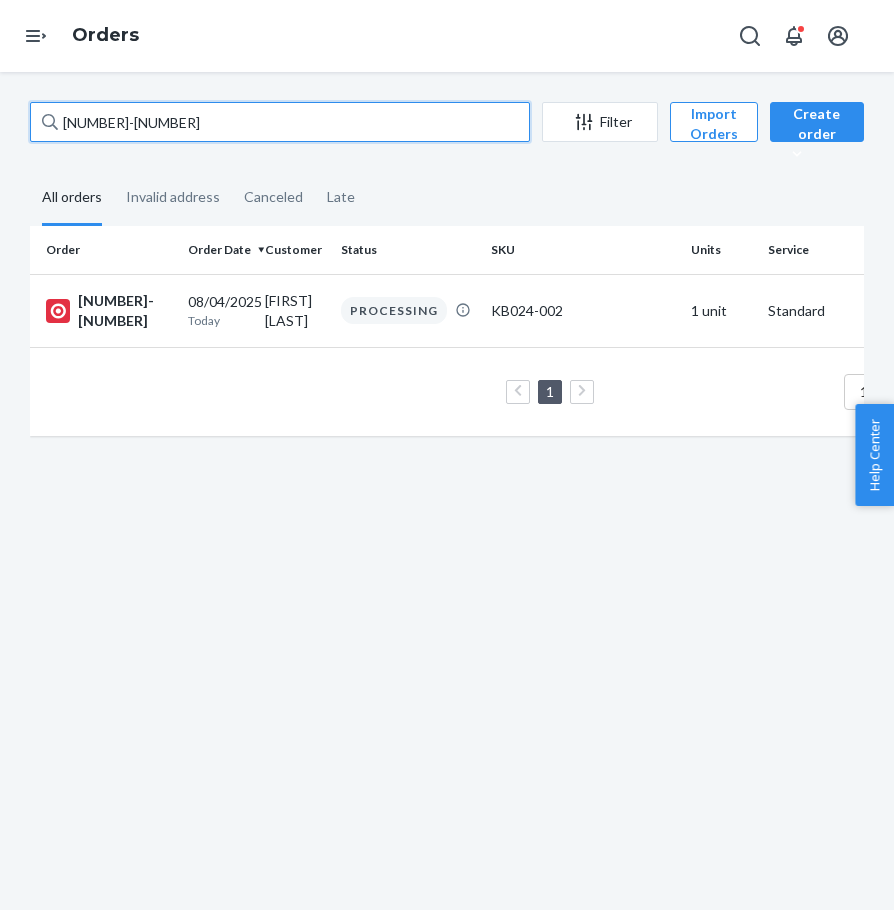 click on "[NUMBER]-[NUMBER]" at bounding box center [280, 122] 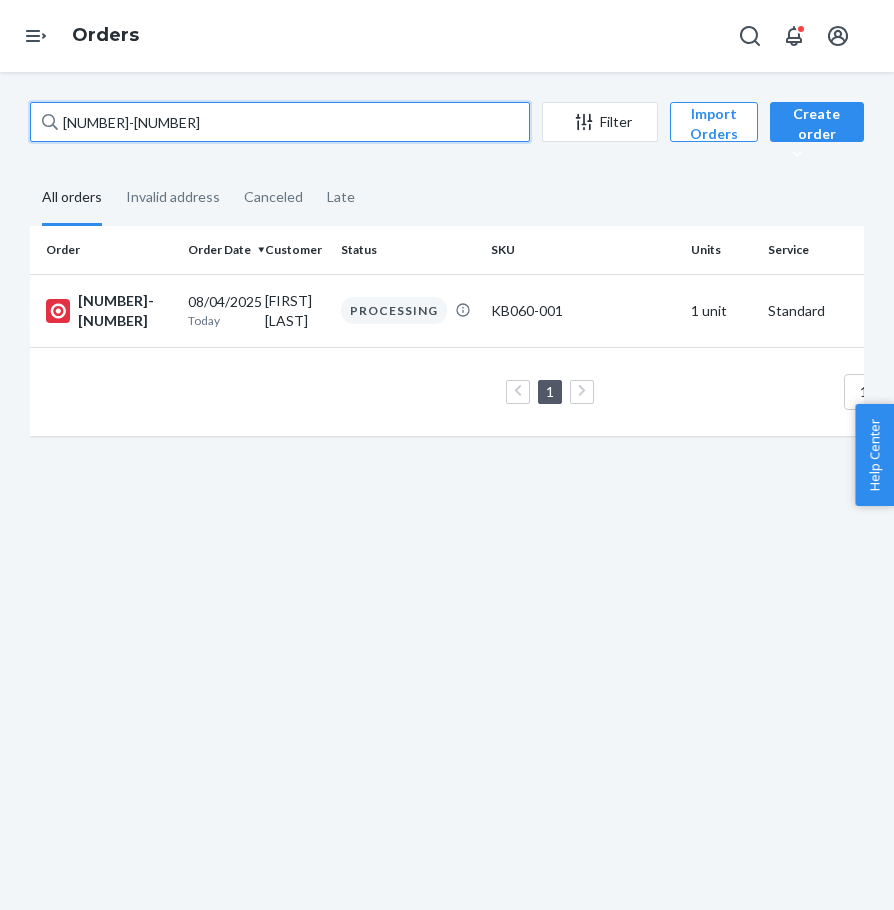 click on "[NUMBER]-[NUMBER]" at bounding box center (280, 122) 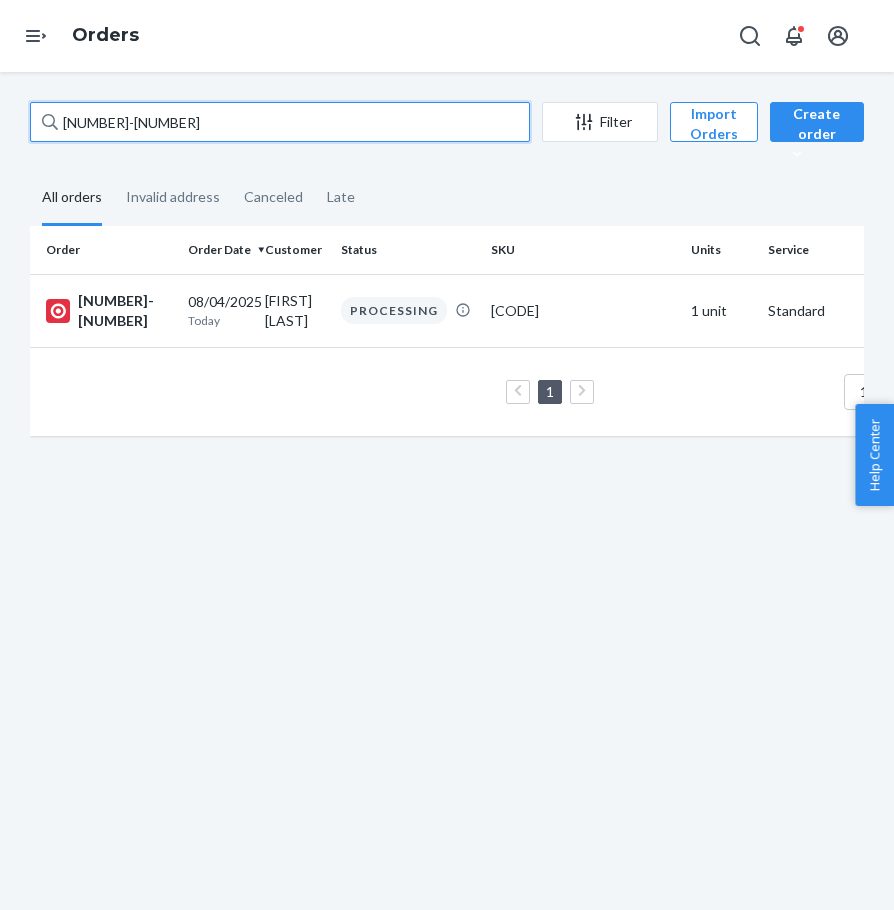 click on "[NUMBER]-[NUMBER]" at bounding box center [280, 122] 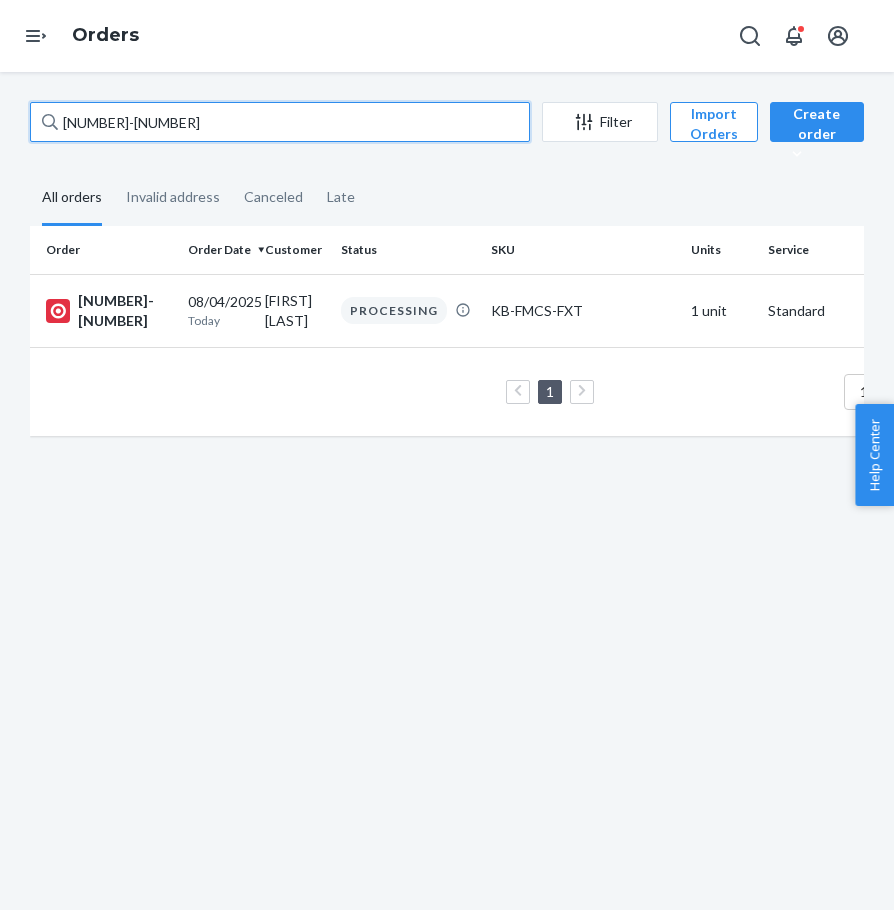 click on "[NUMBER]-[NUMBER]" at bounding box center (280, 122) 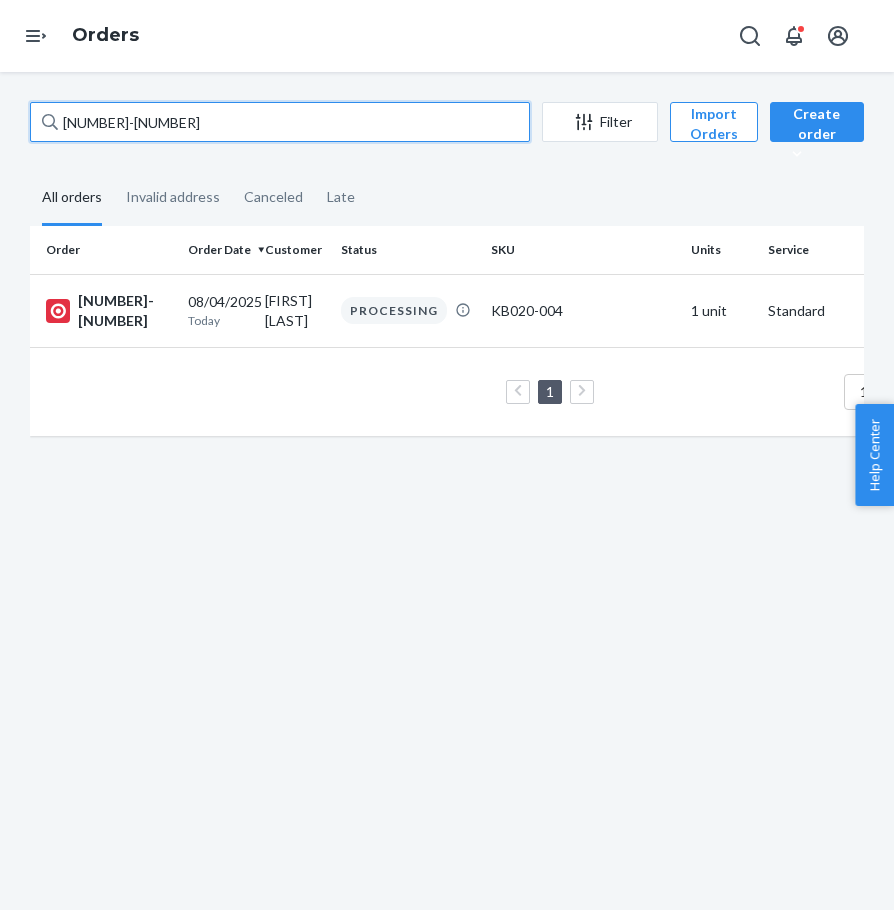 click on "[NUMBER]-[NUMBER]" at bounding box center (280, 122) 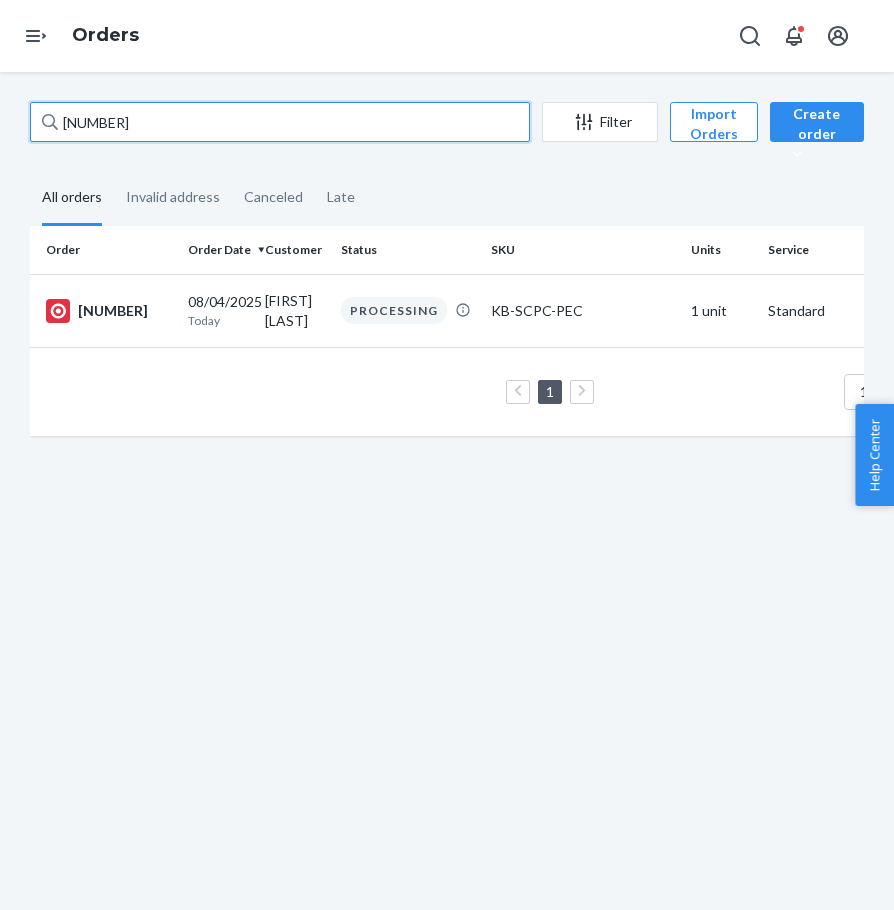 click on "[NUMBER]" at bounding box center [280, 122] 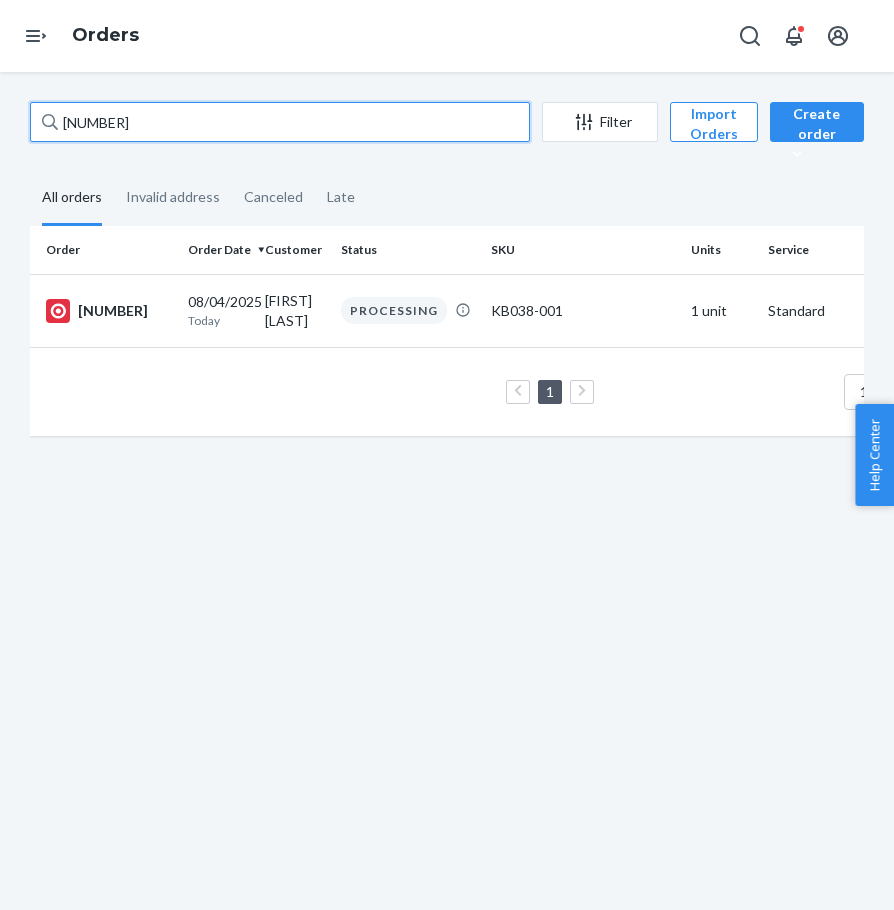 click on "[NUMBER]" at bounding box center [280, 122] 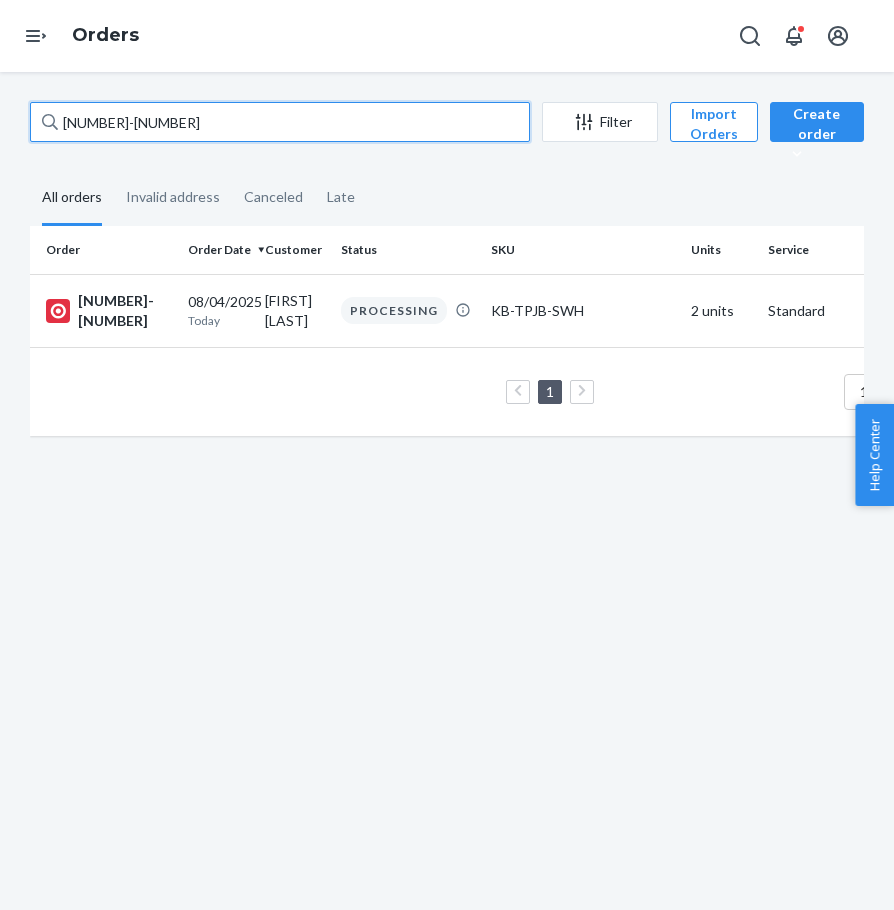click on "[NUMBER]-[NUMBER]" at bounding box center (280, 122) 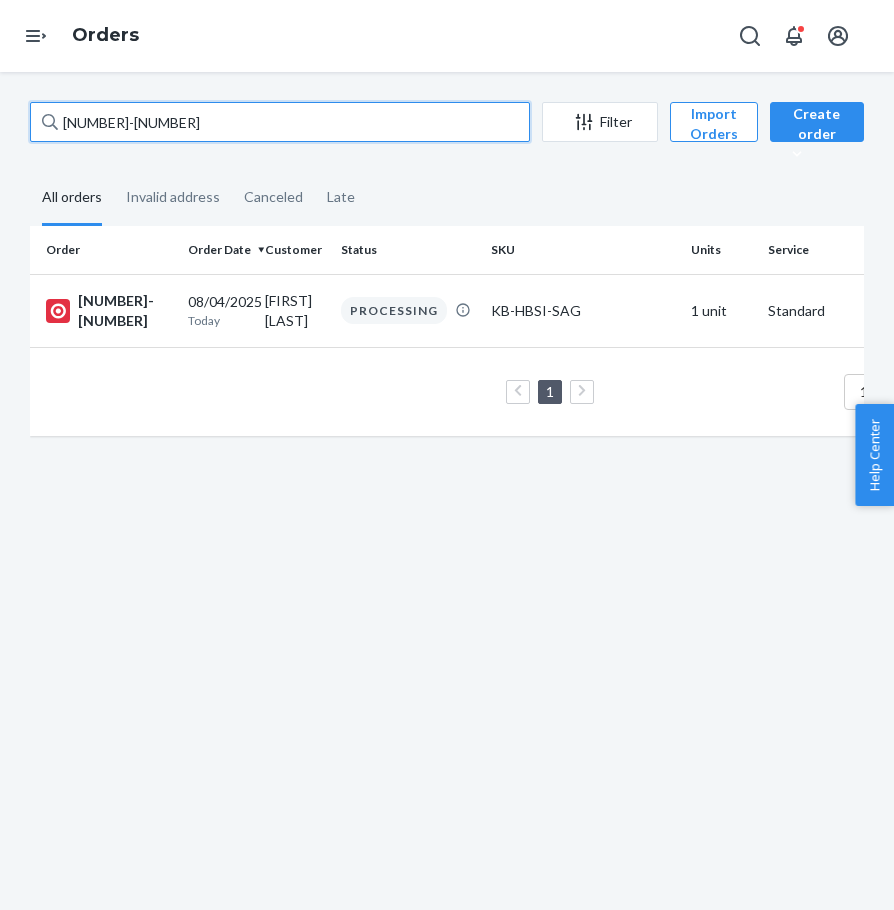 click on "[NUMBER]-[NUMBER]" at bounding box center (280, 122) 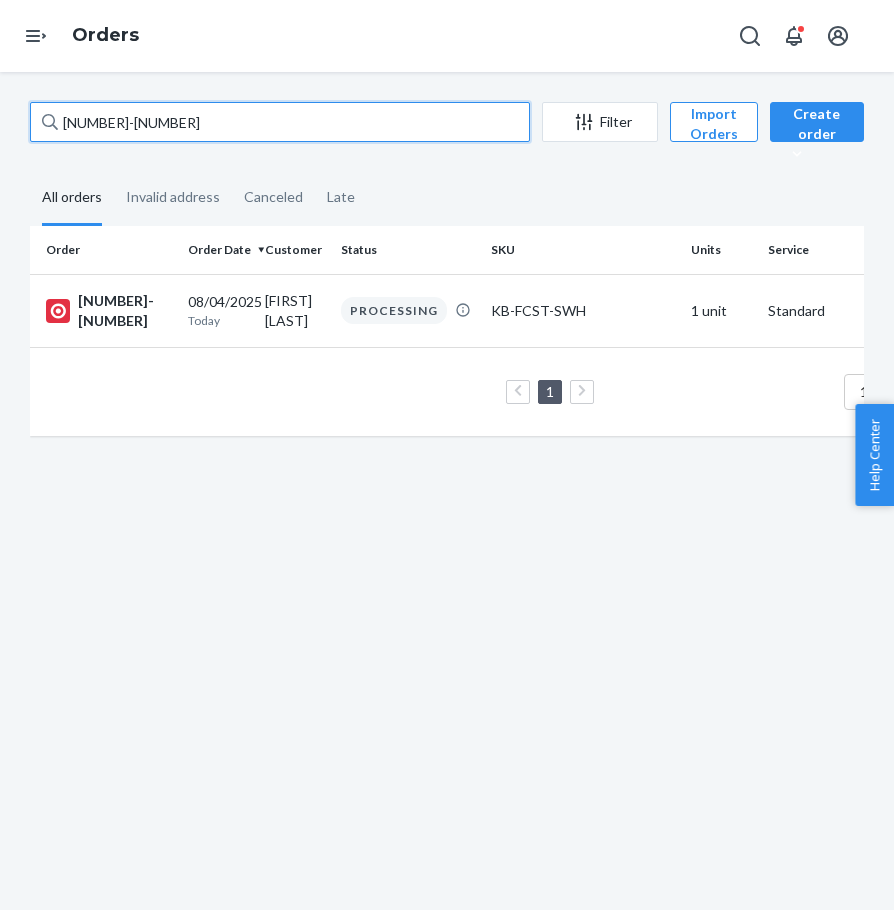 click on "[NUMBER]-[NUMBER]" at bounding box center [280, 122] 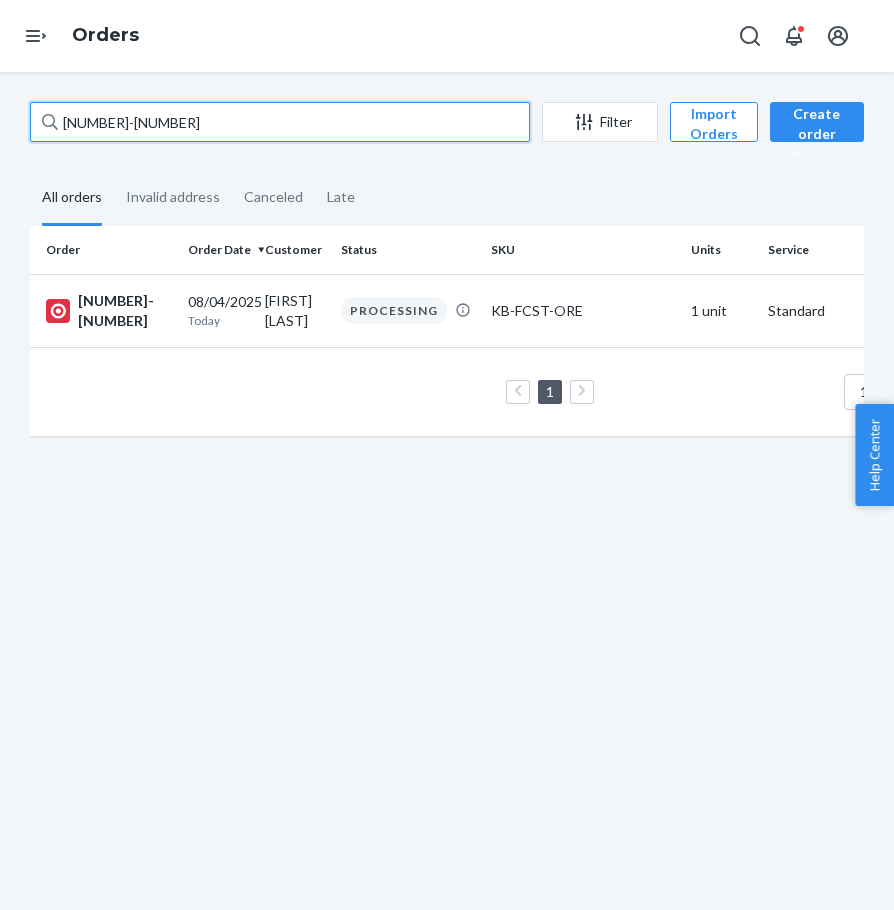 click on "[NUMBER]-[NUMBER]" at bounding box center [280, 122] 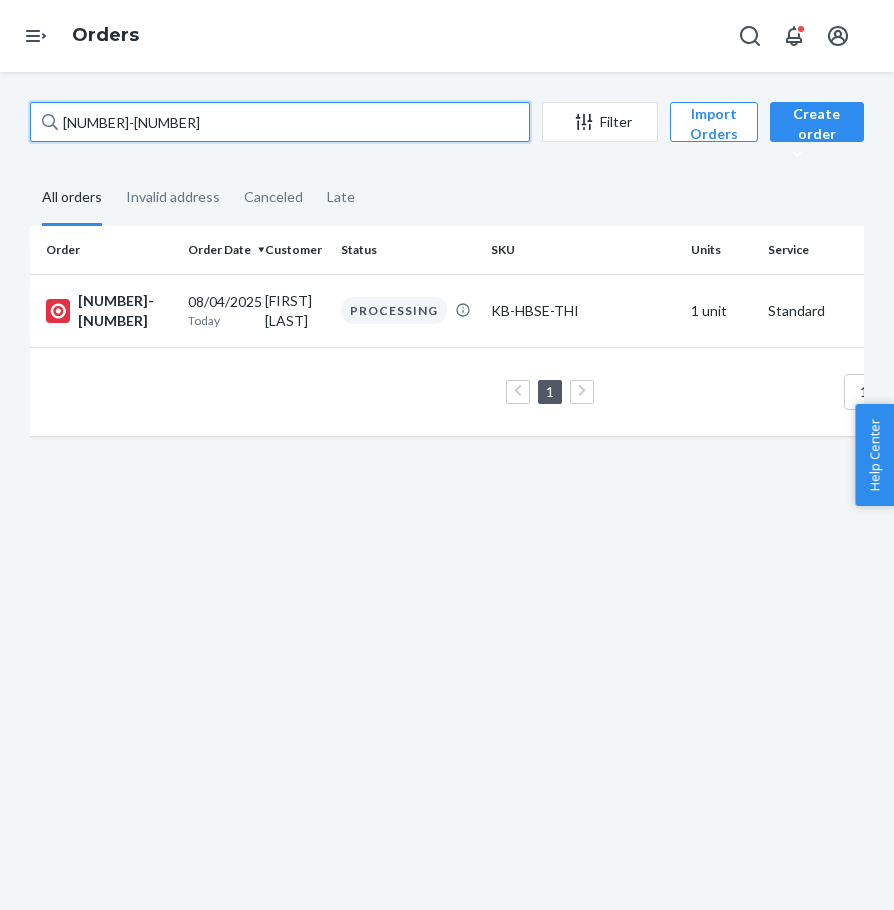 click on "[NUMBER]-[NUMBER]" at bounding box center [280, 122] 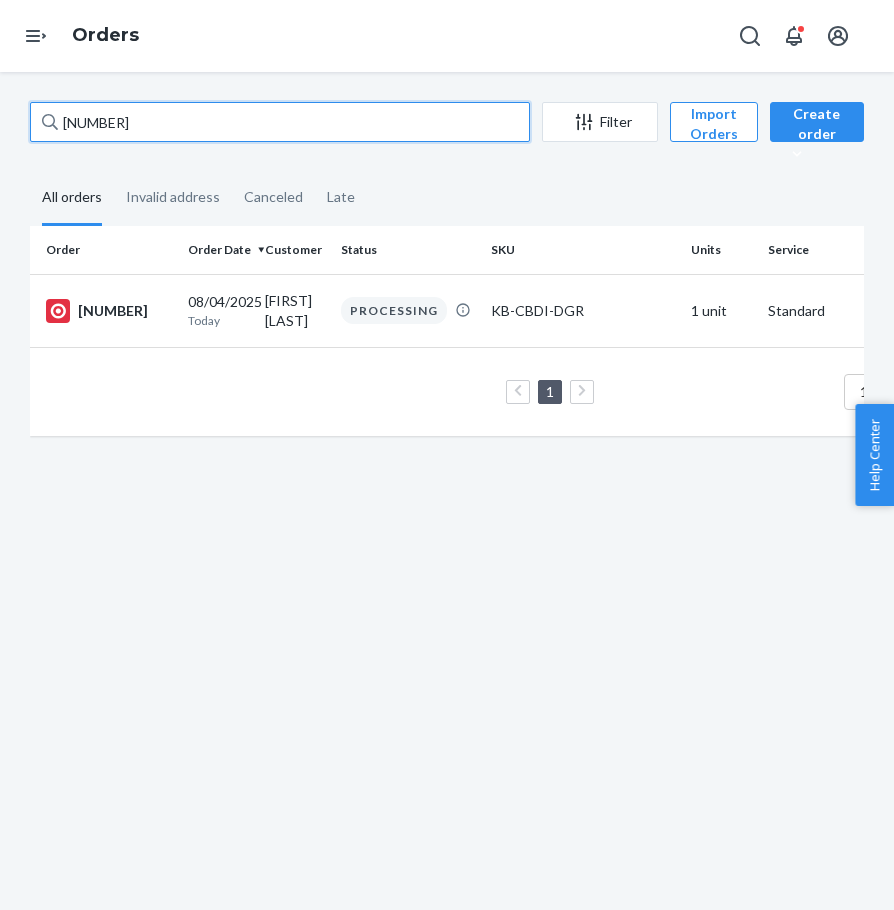 click on "[NUMBER]" at bounding box center [280, 122] 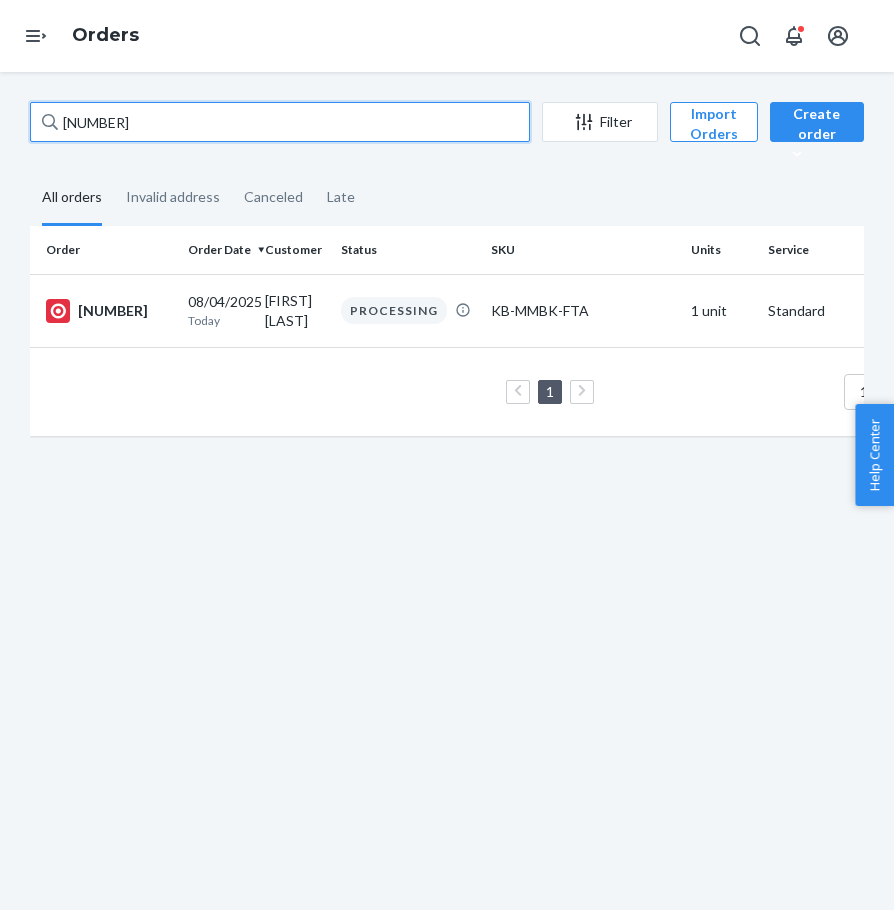click on "[NUMBER]" at bounding box center (280, 122) 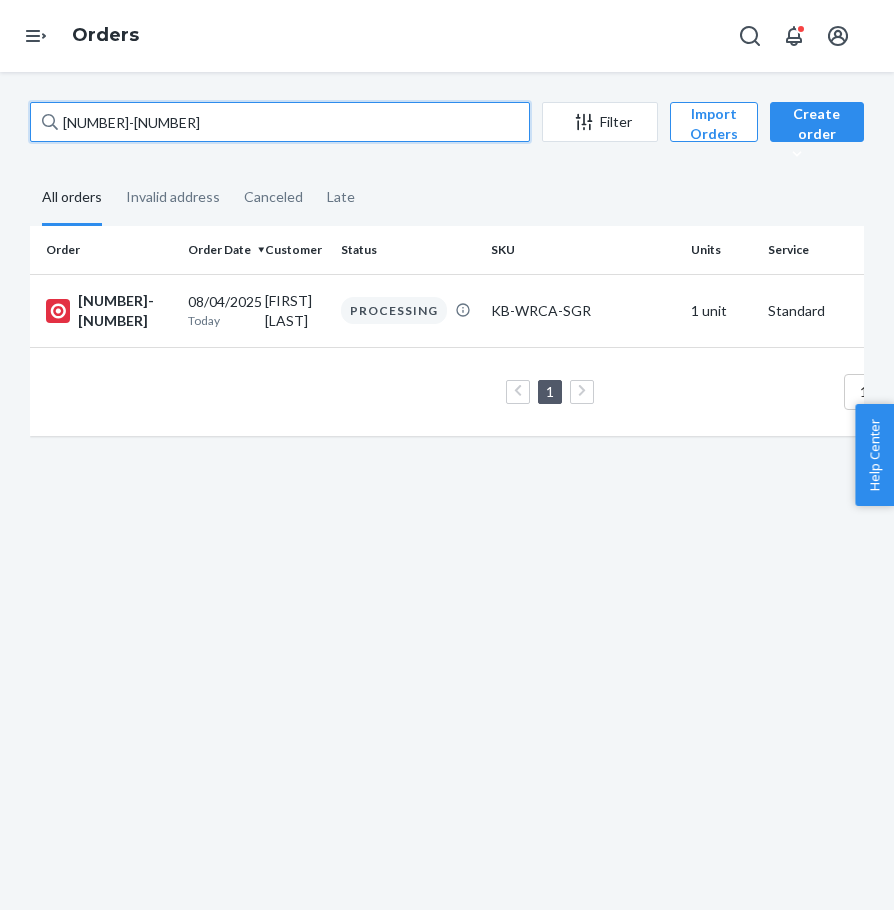 click on "[NUMBER]-[NUMBER]" at bounding box center [280, 122] 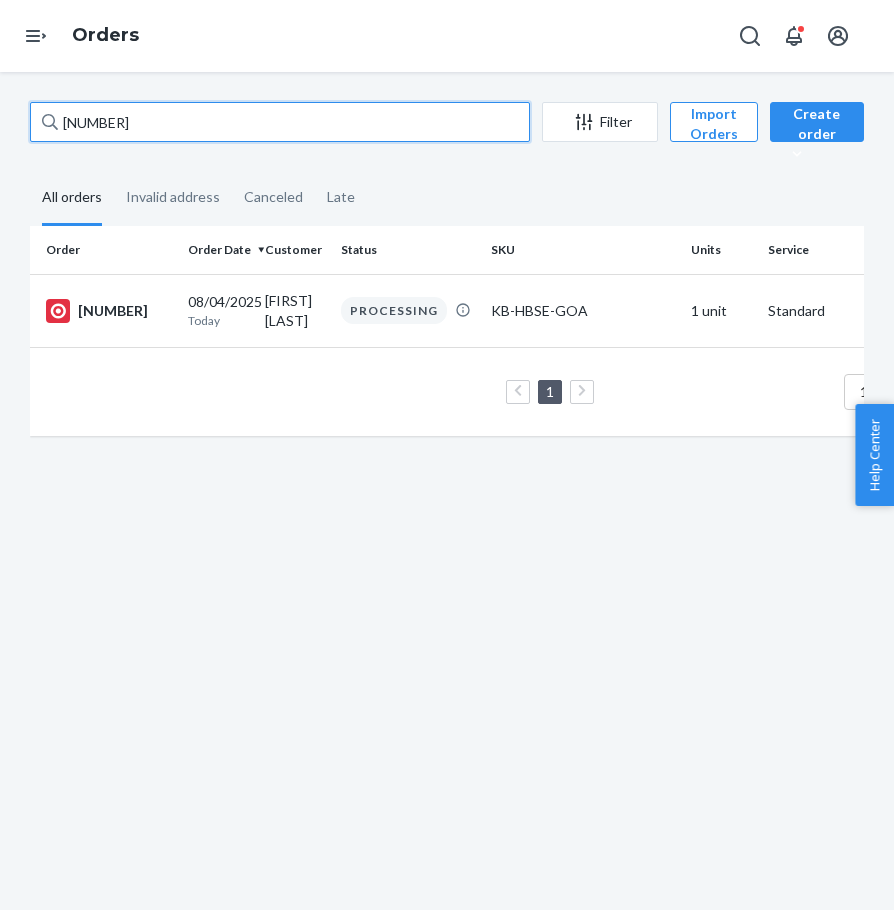 click on "[NUMBER]" at bounding box center (280, 122) 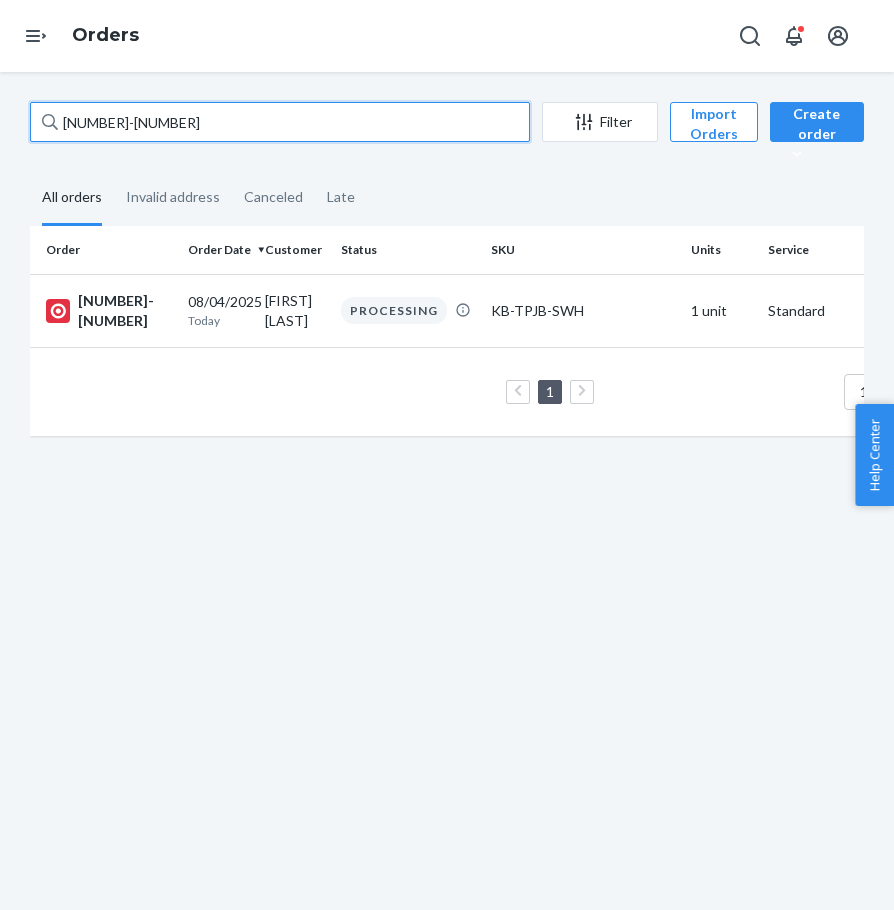 click on "[NUMBER]-[NUMBER]" at bounding box center (280, 122) 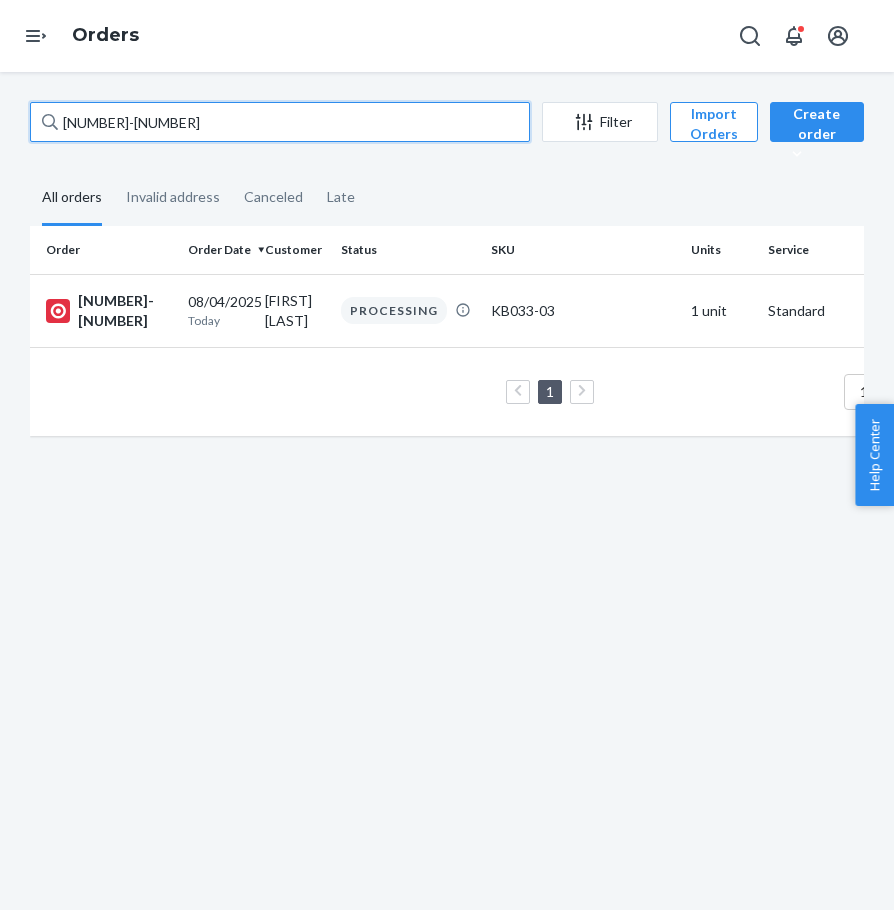 click on "[NUMBER]-[NUMBER]" at bounding box center [280, 122] 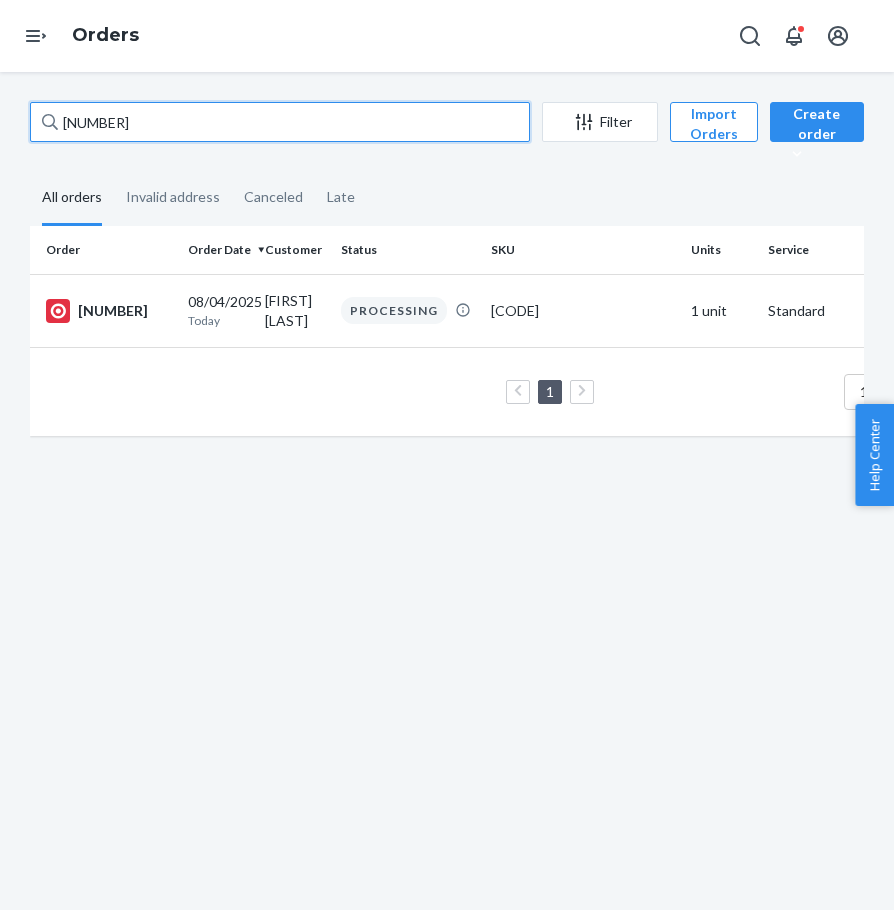 click on "[NUMBER]" at bounding box center (280, 122) 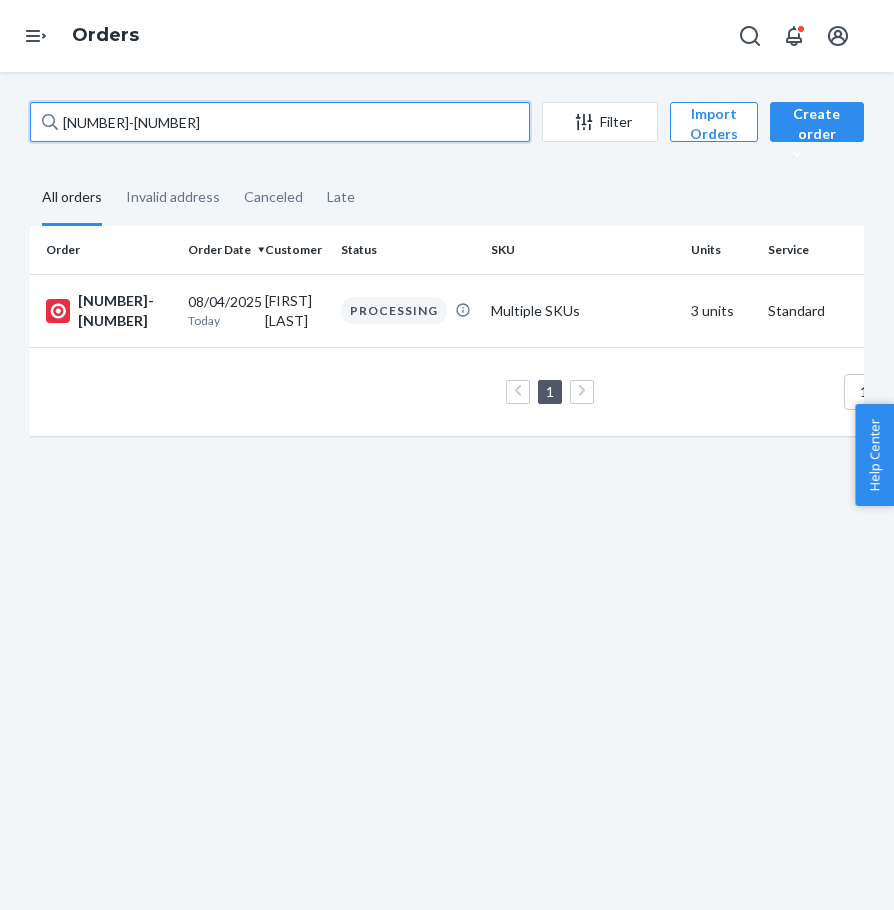 click on "[NUMBER]-[NUMBER]" at bounding box center [280, 122] 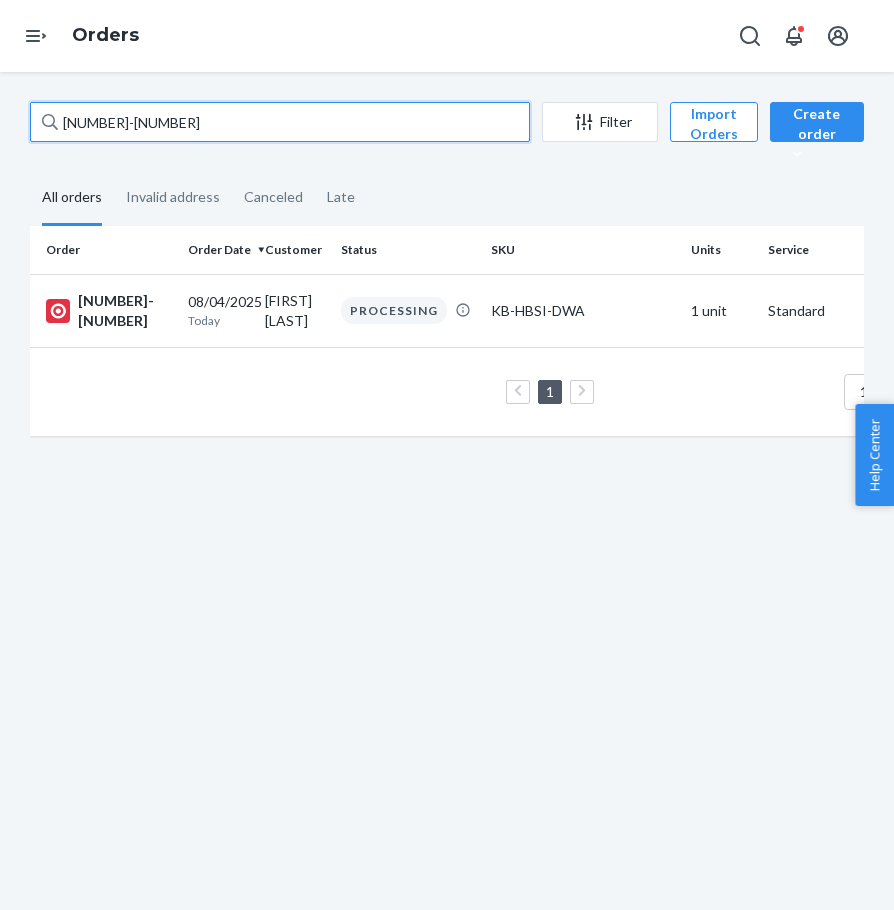 click on "[NUMBER]-[NUMBER]" at bounding box center (280, 122) 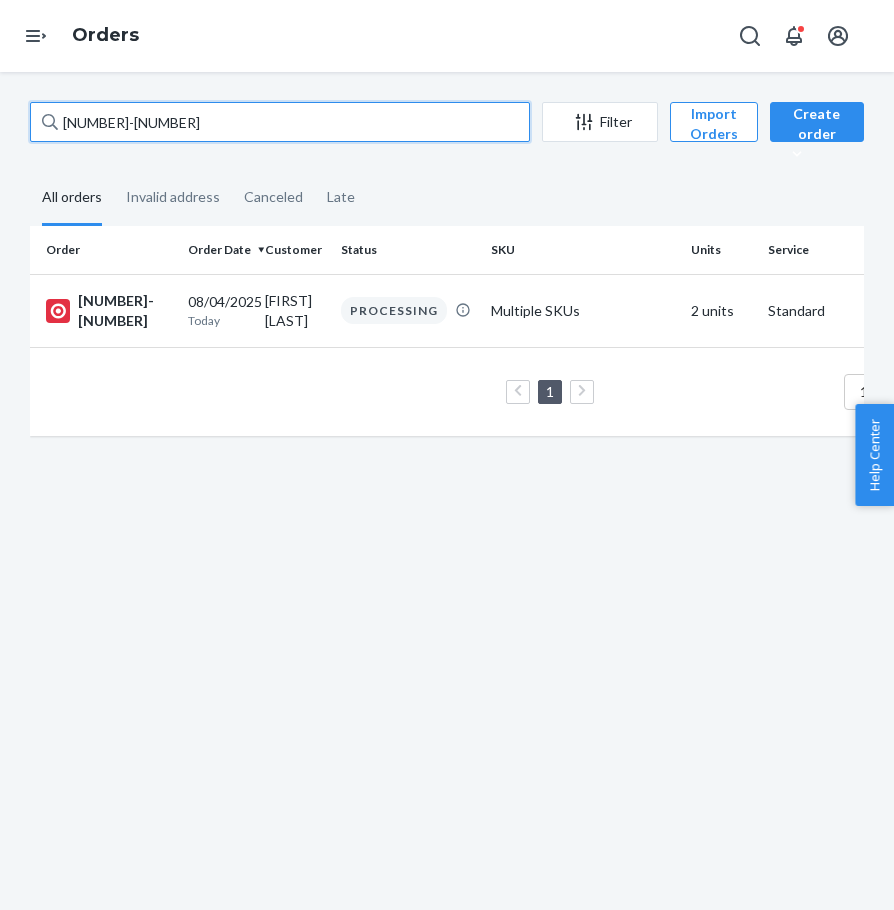 drag, startPoint x: 153, startPoint y: 126, endPoint x: 144, endPoint y: 132, distance: 10.816654 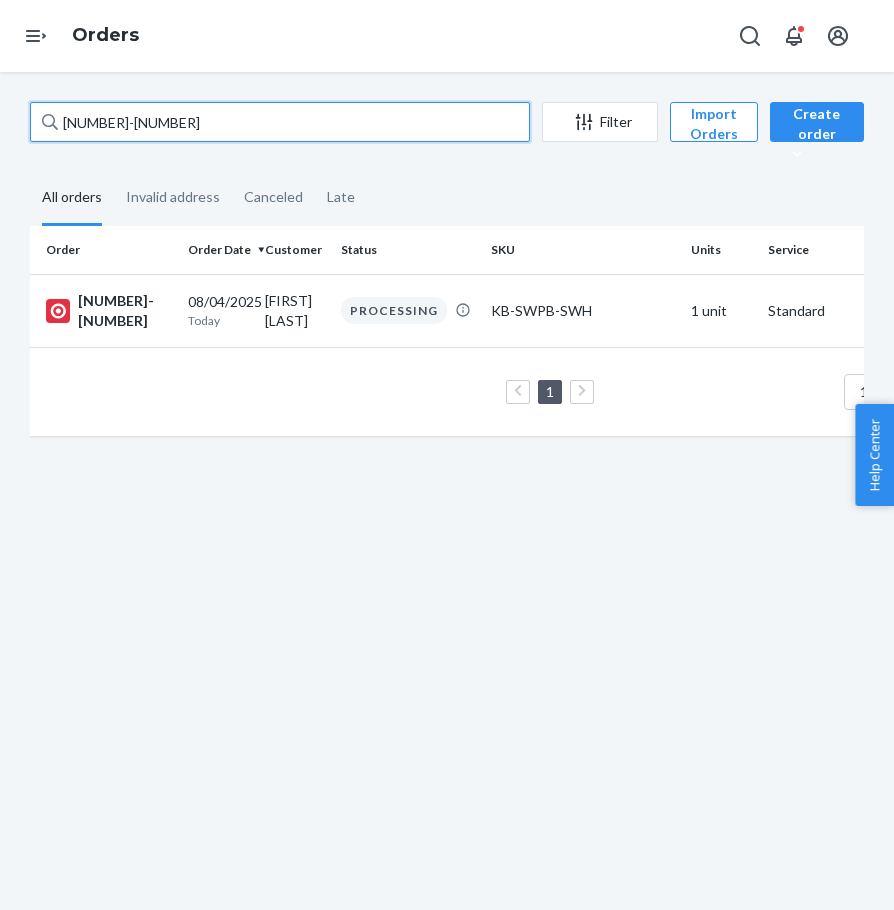 click on "[NUMBER]-[NUMBER]" at bounding box center [280, 122] 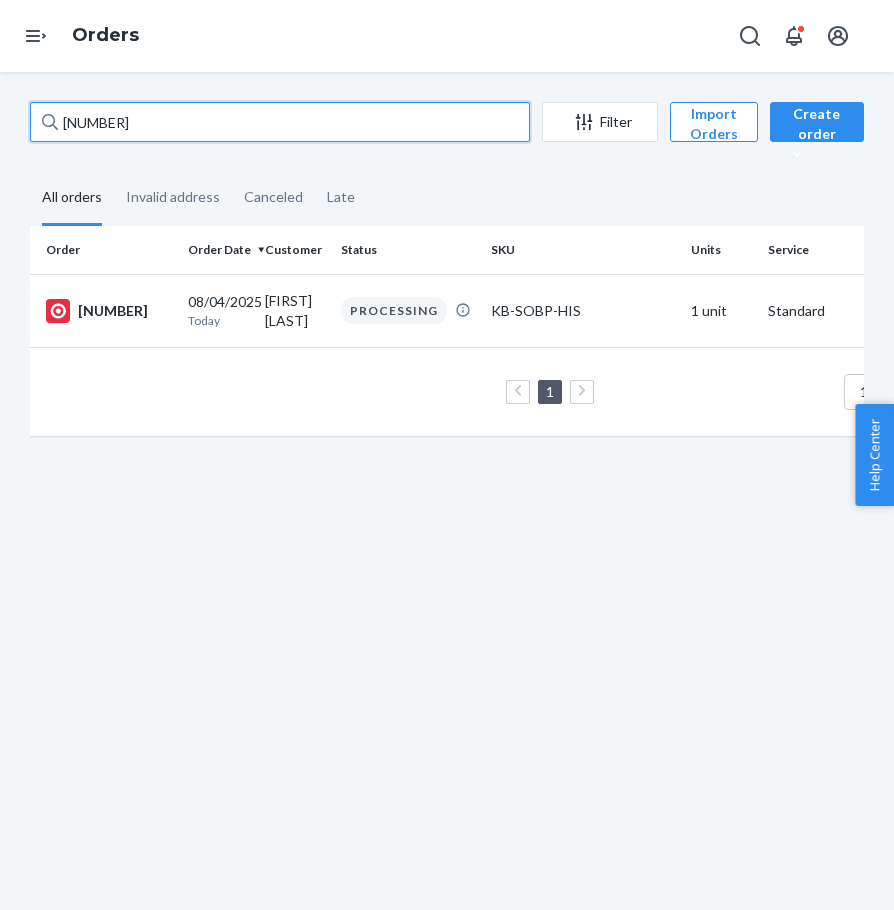 click on "[NUMBER]" at bounding box center (280, 122) 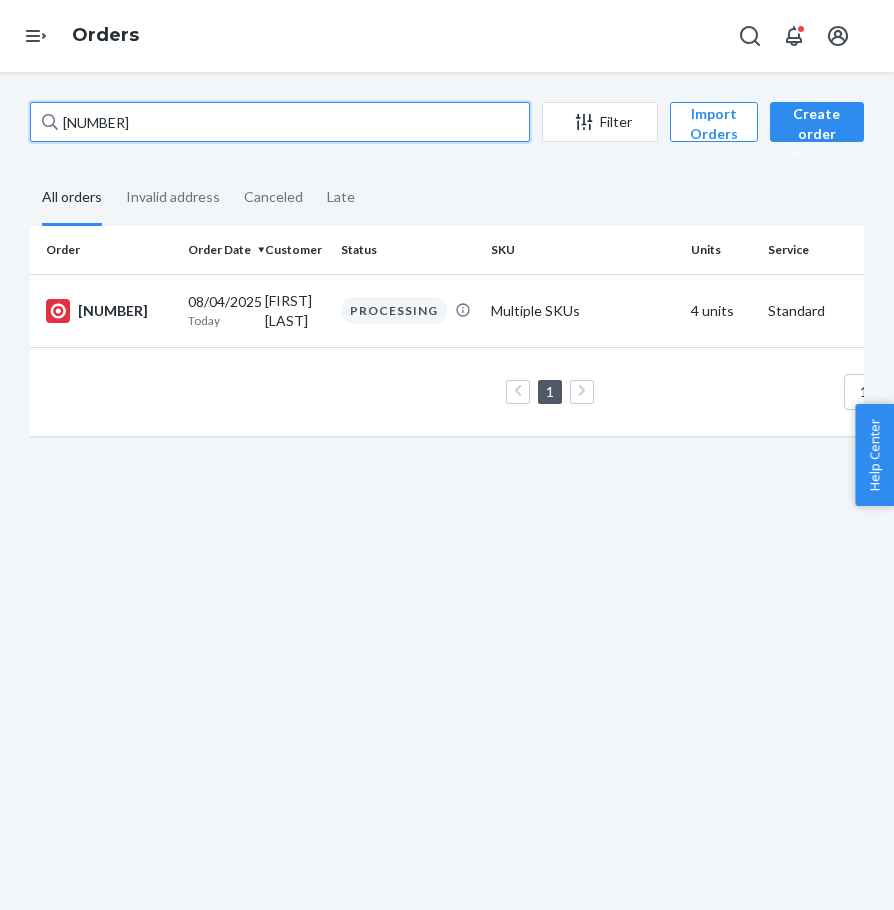 click on "[NUMBER]" at bounding box center (280, 122) 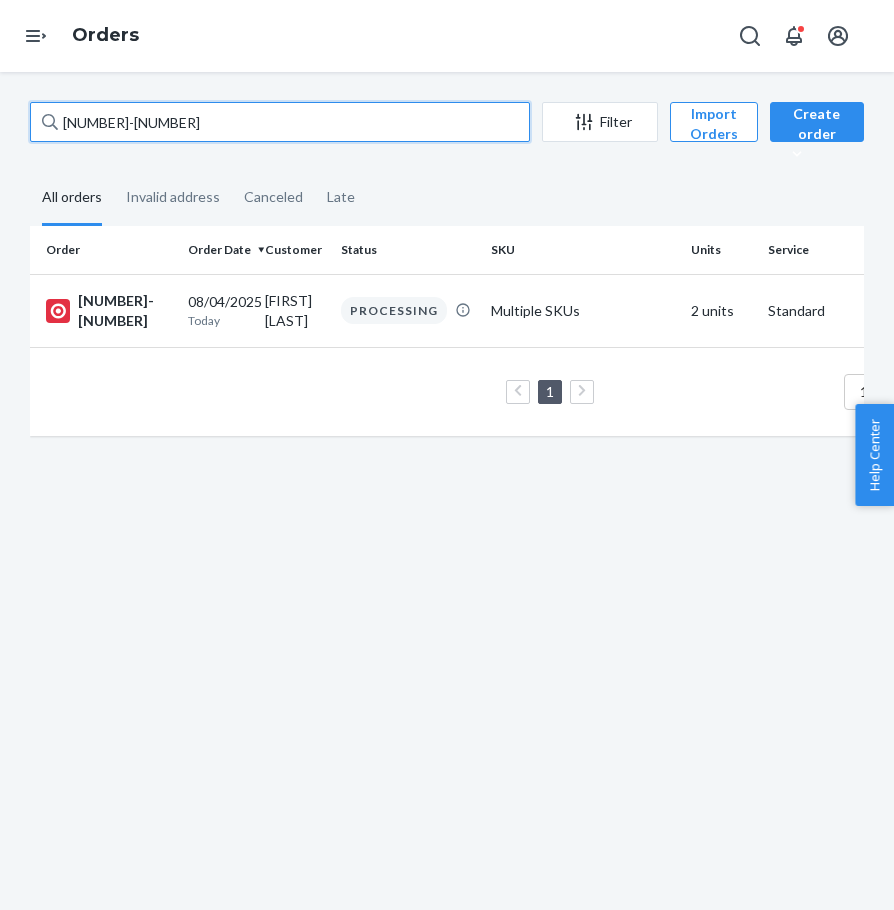 click on "[NUMBER]-[NUMBER]" at bounding box center [280, 122] 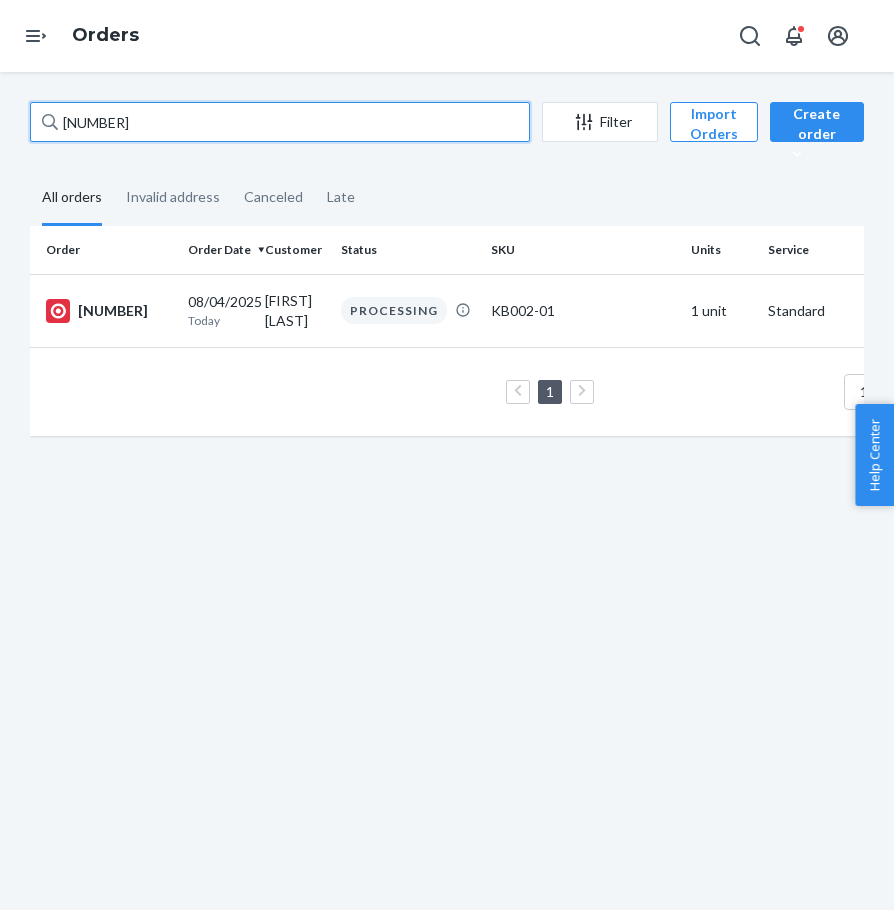 drag, startPoint x: 172, startPoint y: 120, endPoint x: 166, endPoint y: 131, distance: 12.529964 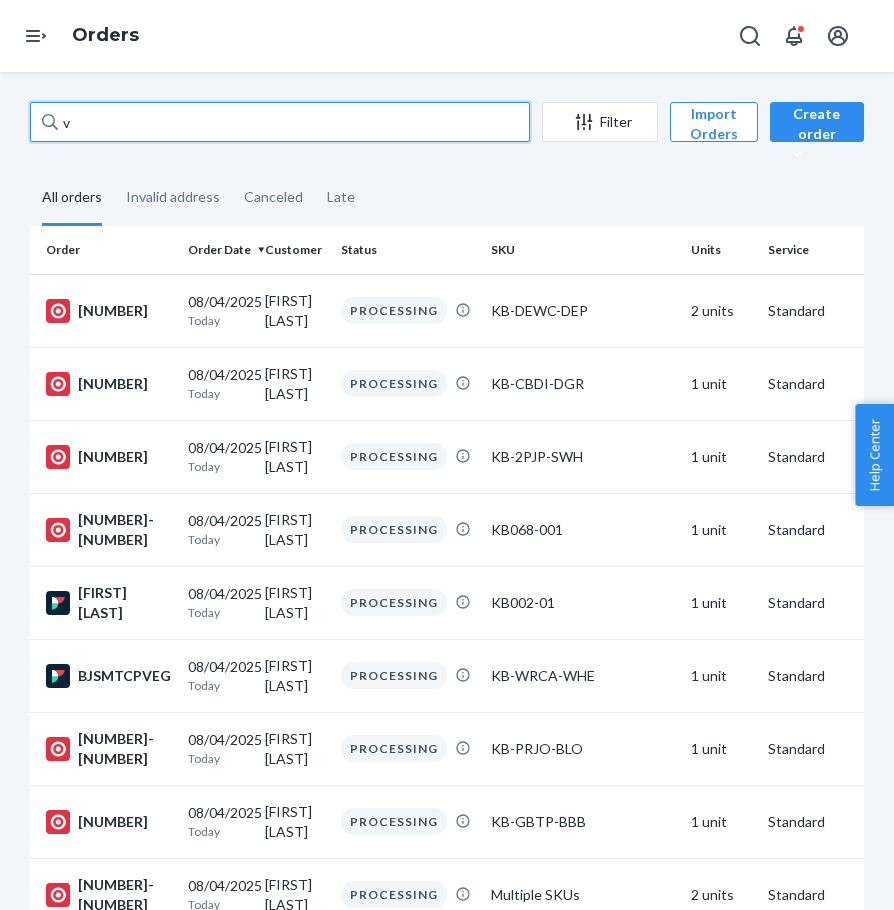 click on "v" at bounding box center (280, 122) 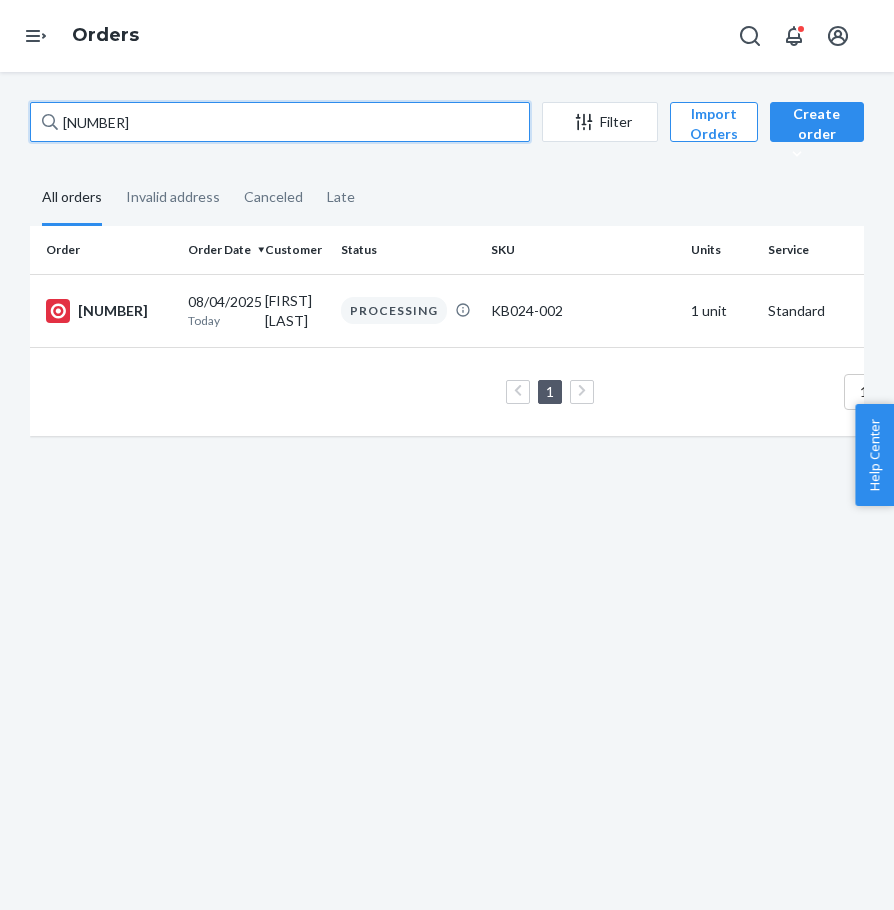 click on "[NUMBER]" at bounding box center (280, 122) 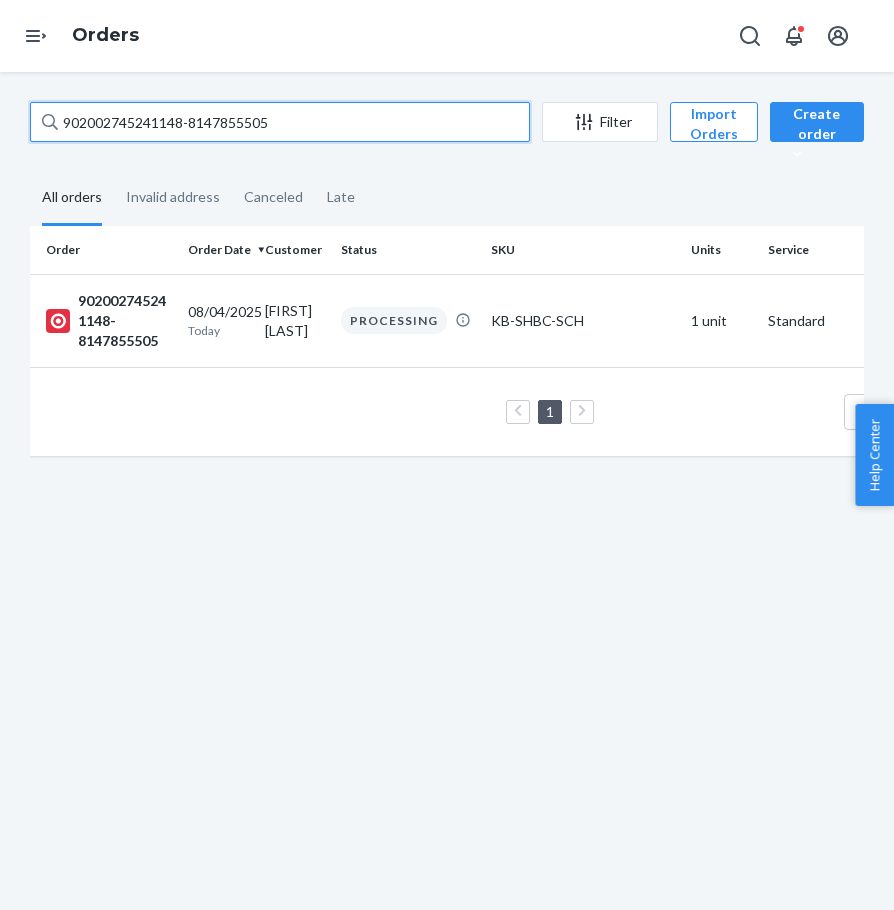 click on "902002745241148-8147855505" at bounding box center [280, 122] 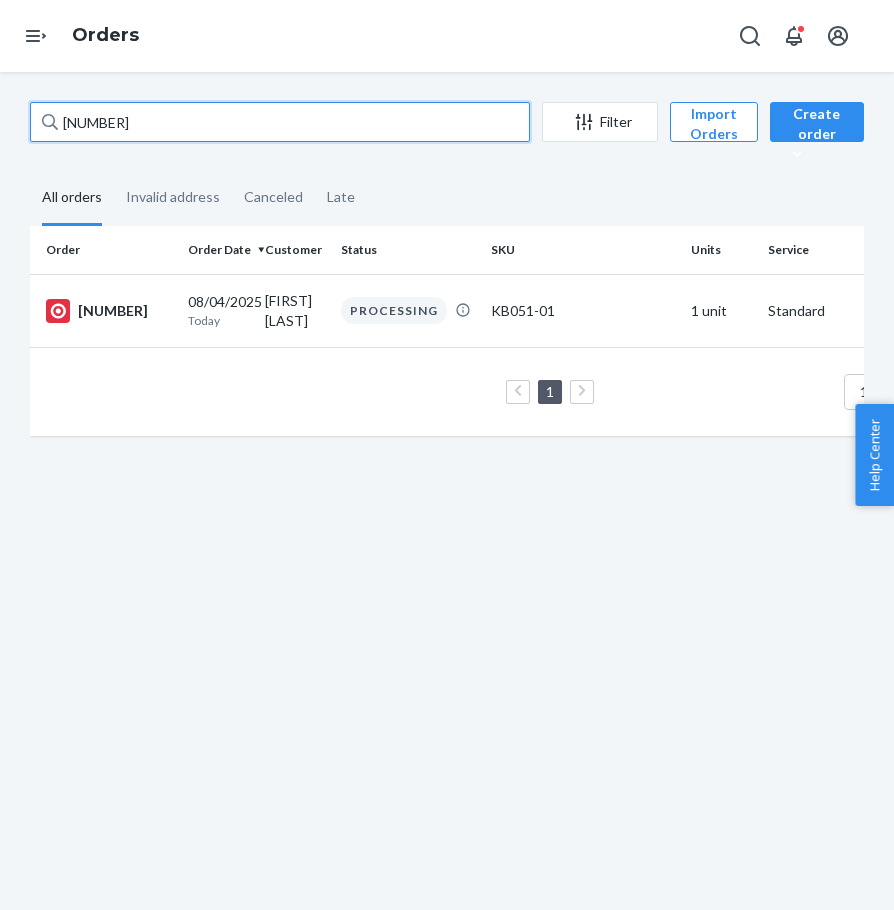 click on "[NUMBER]" at bounding box center (280, 122) 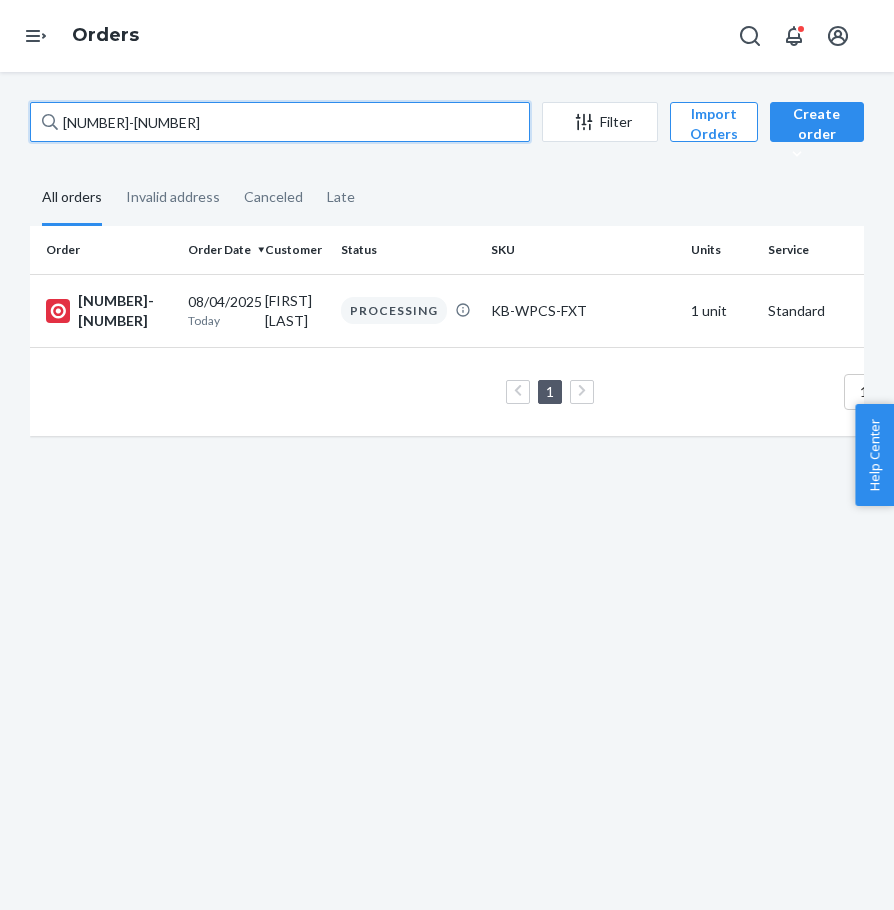 click on "[NUMBER]-[NUMBER]" at bounding box center (280, 122) 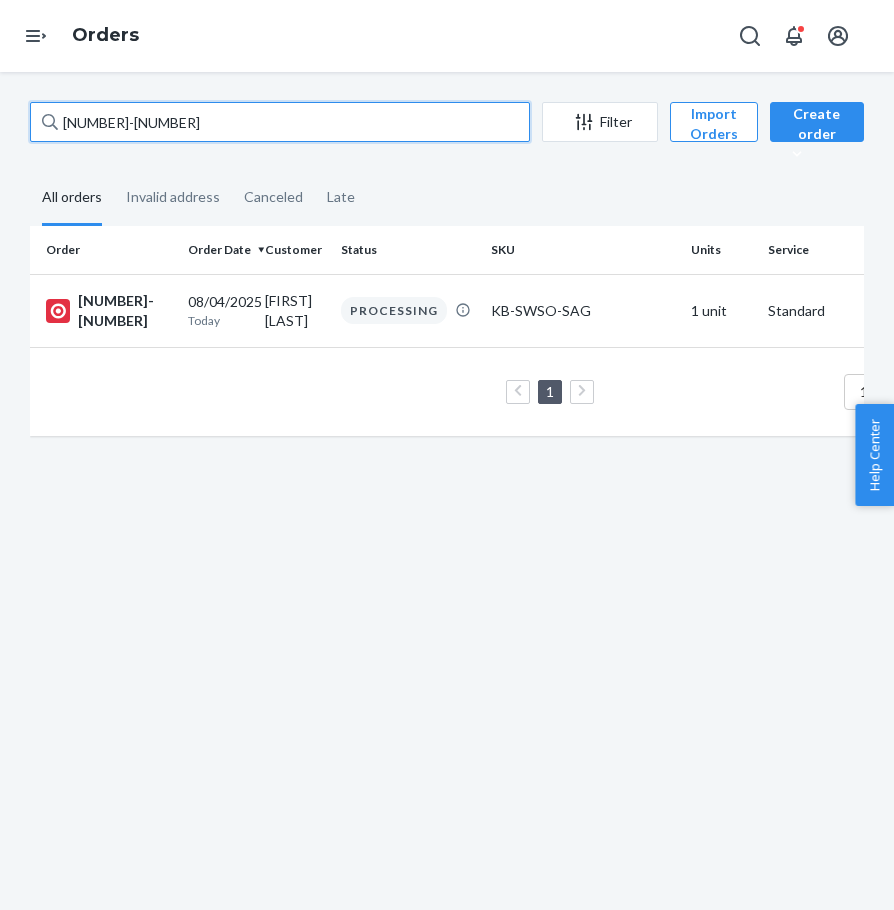 click on "[NUMBER]-[NUMBER]" at bounding box center (280, 122) 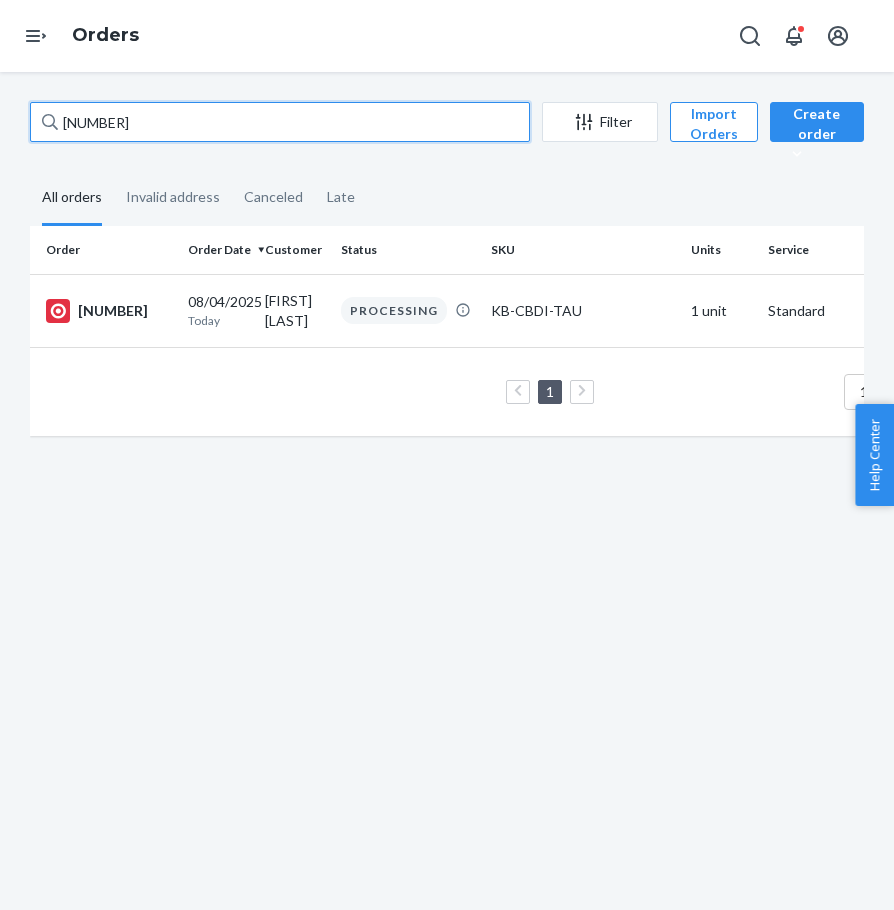 click on "[NUMBER]" at bounding box center (280, 122) 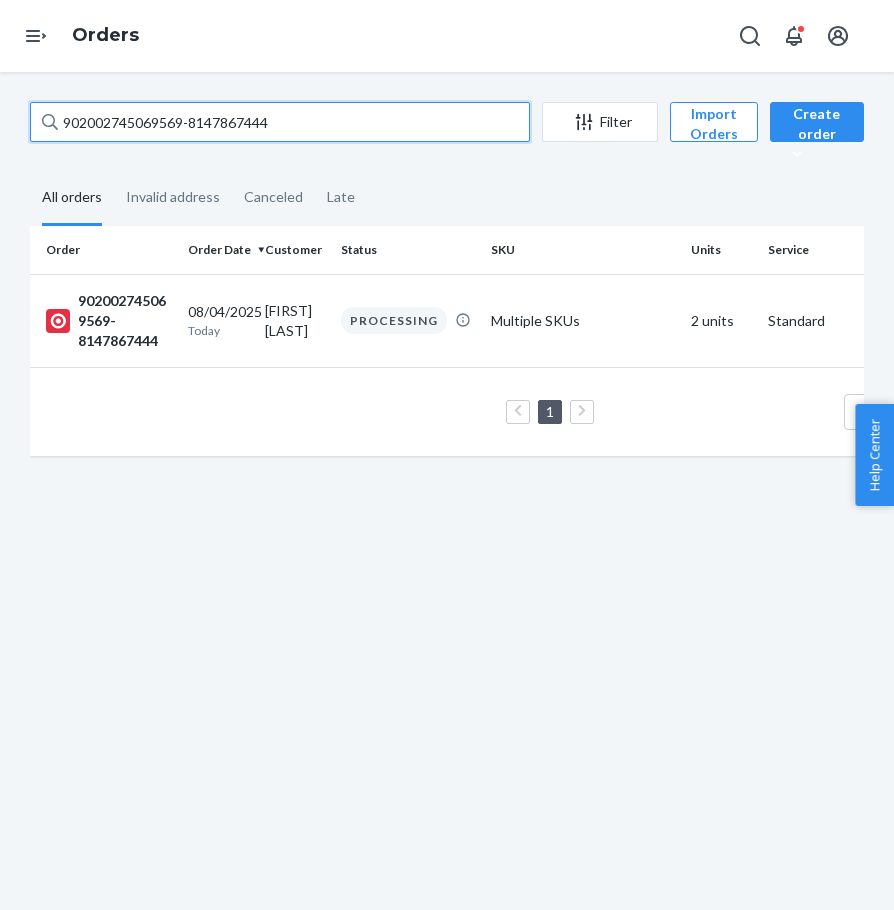 click on "902002745069569-8147867444" at bounding box center [280, 122] 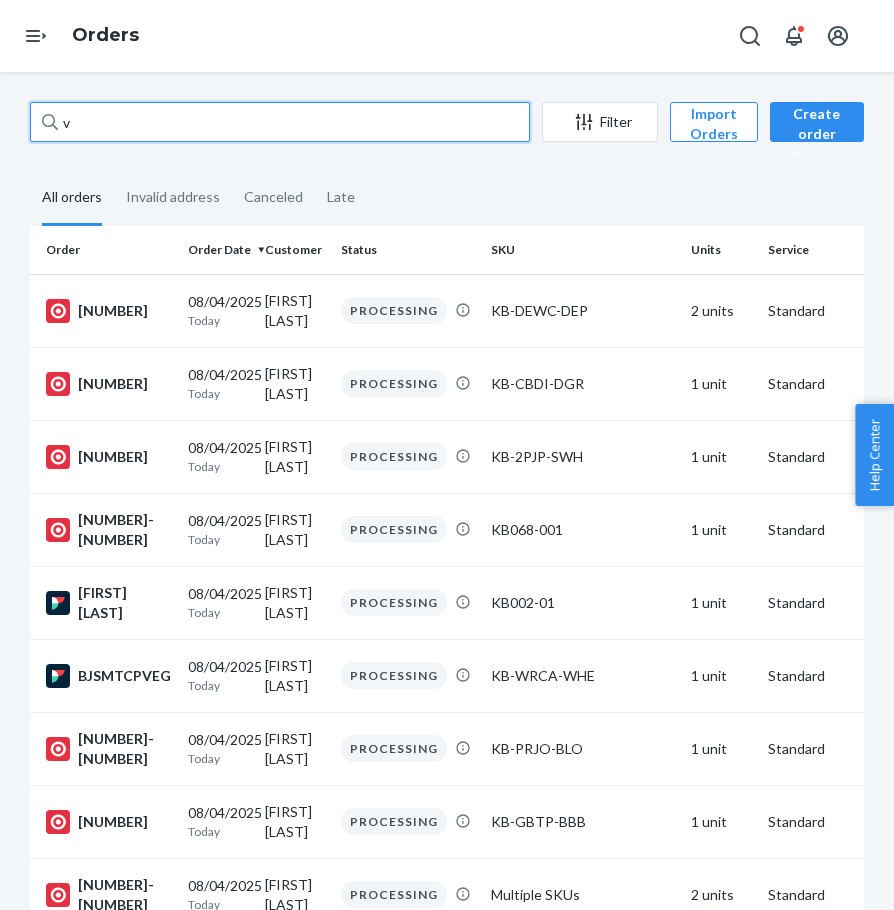 click on "v" at bounding box center (280, 122) 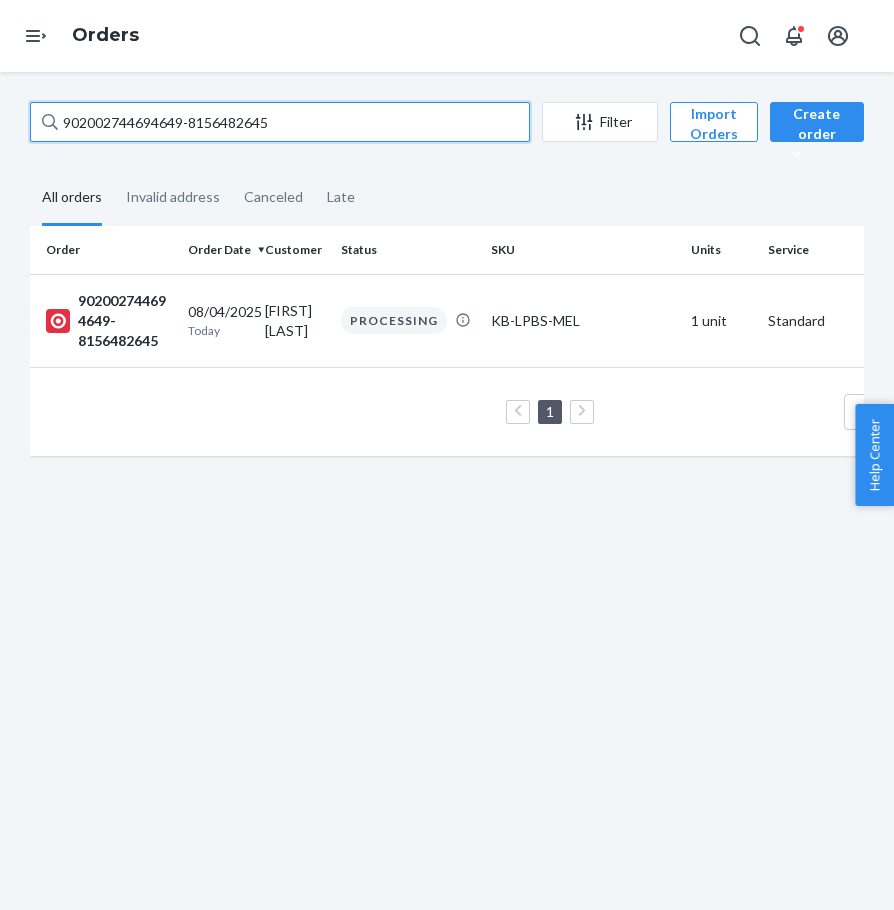 click on "902002744694649-8156482645" at bounding box center [280, 122] 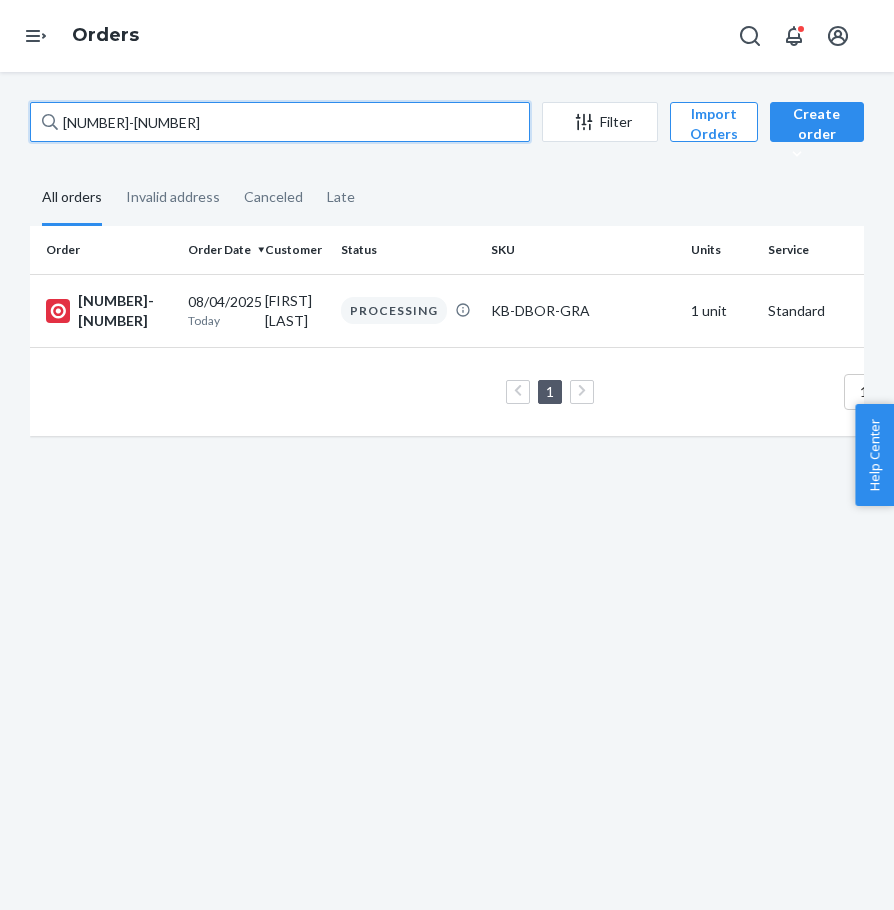click on "[NUMBER]-[NUMBER]" at bounding box center [280, 122] 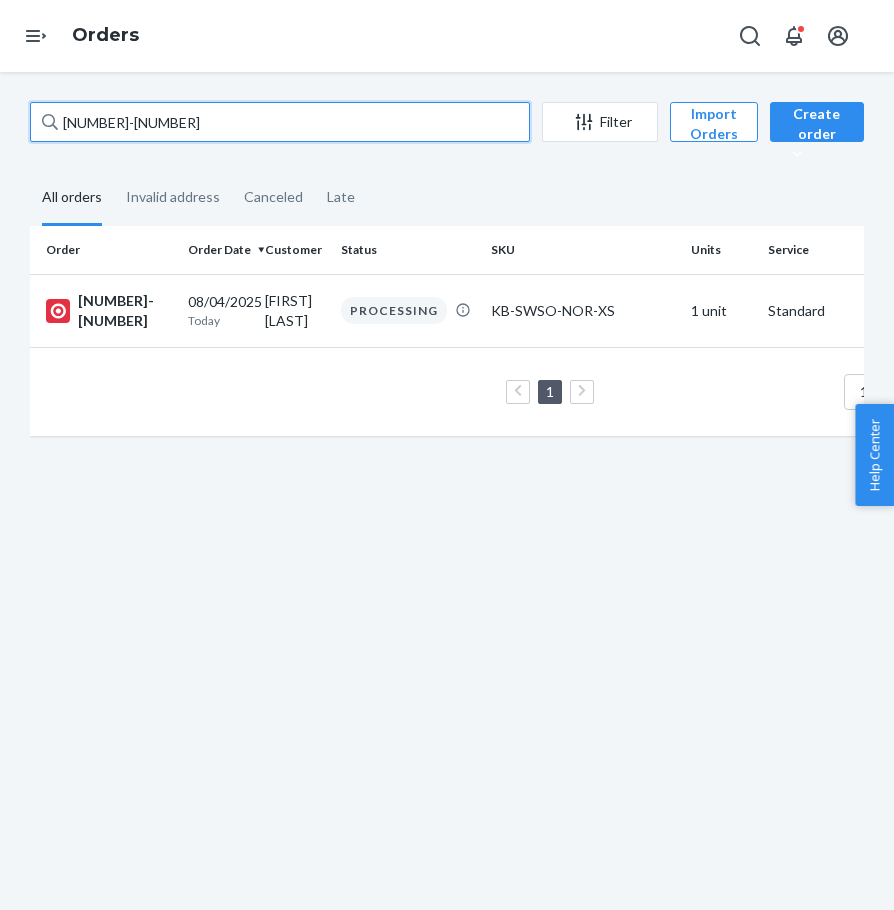 click on "[NUMBER]-[NUMBER]" at bounding box center (280, 122) 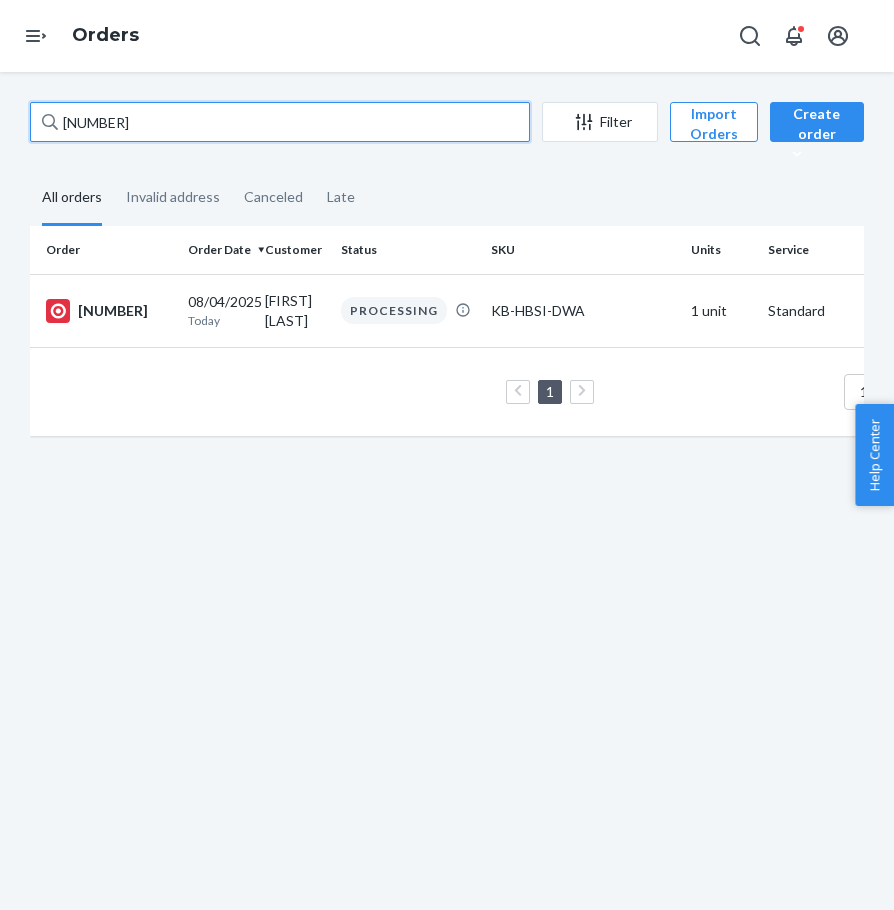 click on "[NUMBER]" at bounding box center [280, 122] 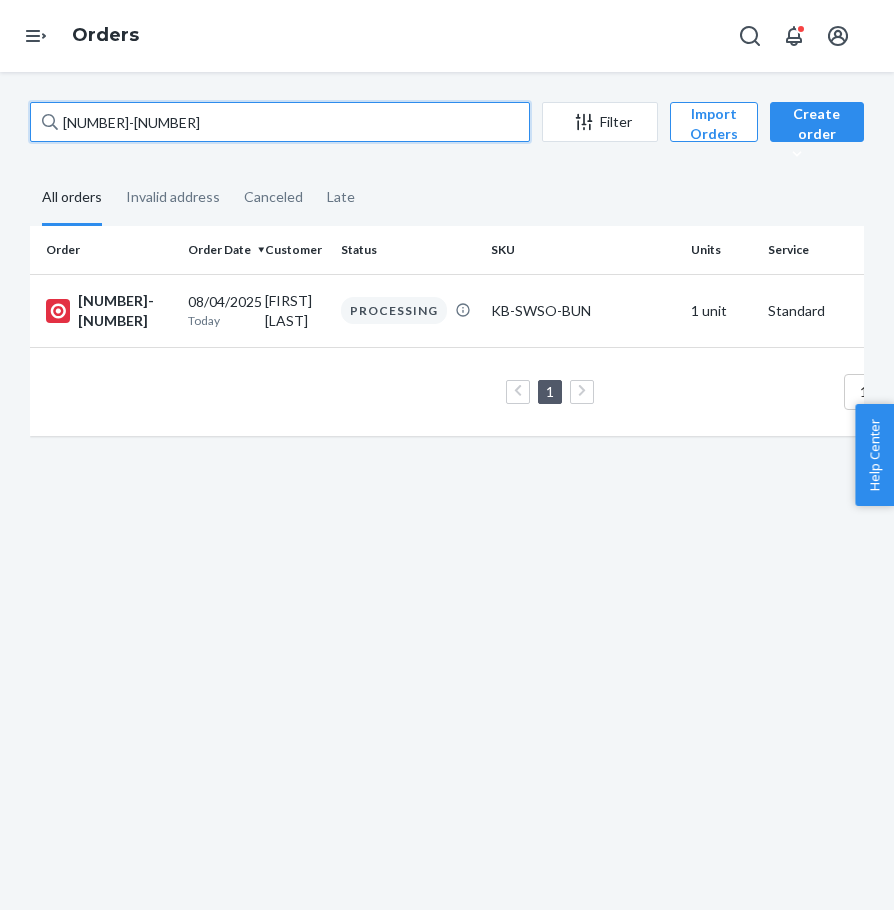 click on "[NUMBER]-[NUMBER]" at bounding box center (280, 122) 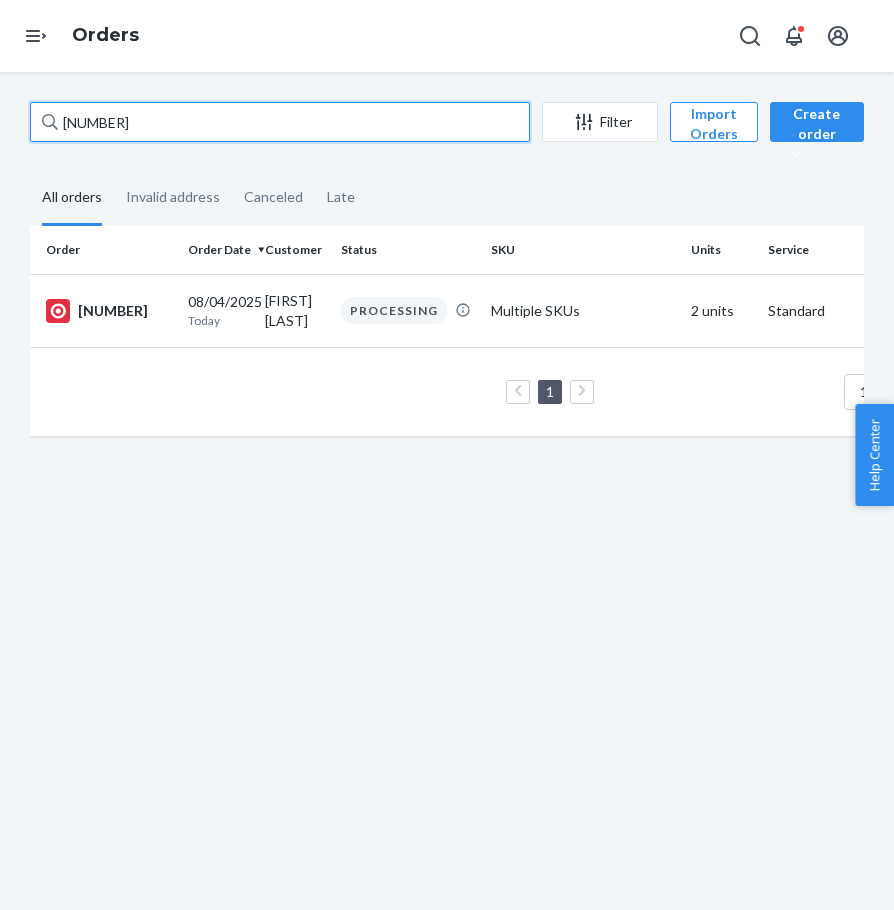 click on "[NUMBER]" at bounding box center [280, 122] 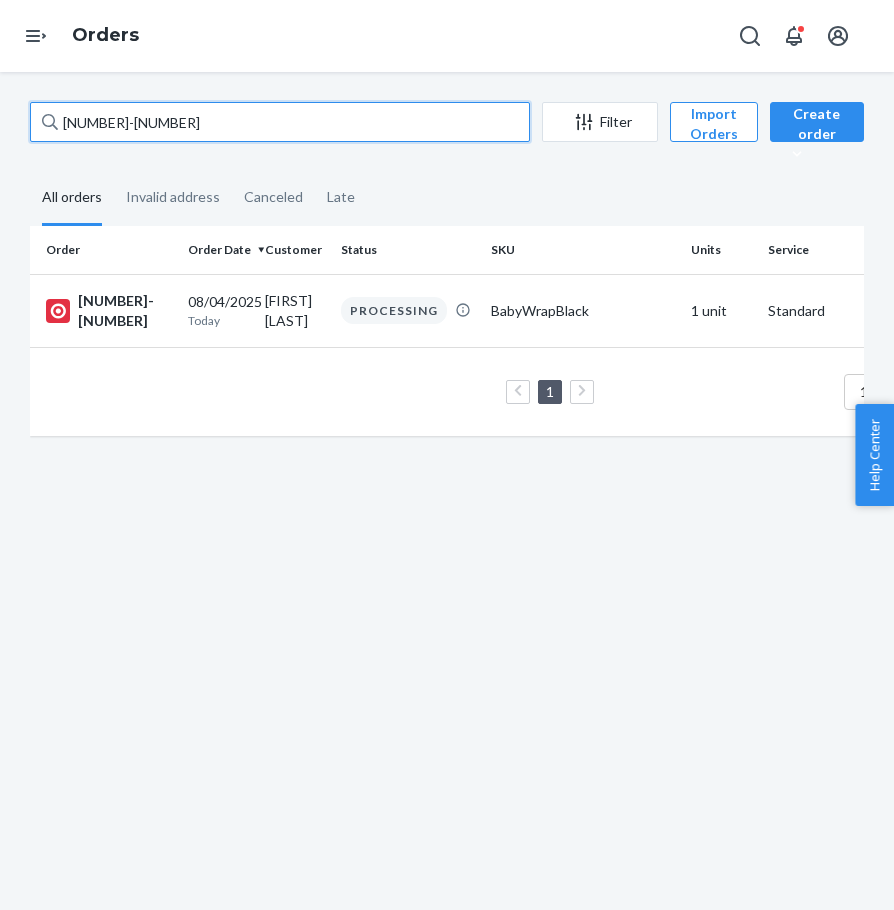 click on "[NUMBER]-[NUMBER]" at bounding box center [280, 122] 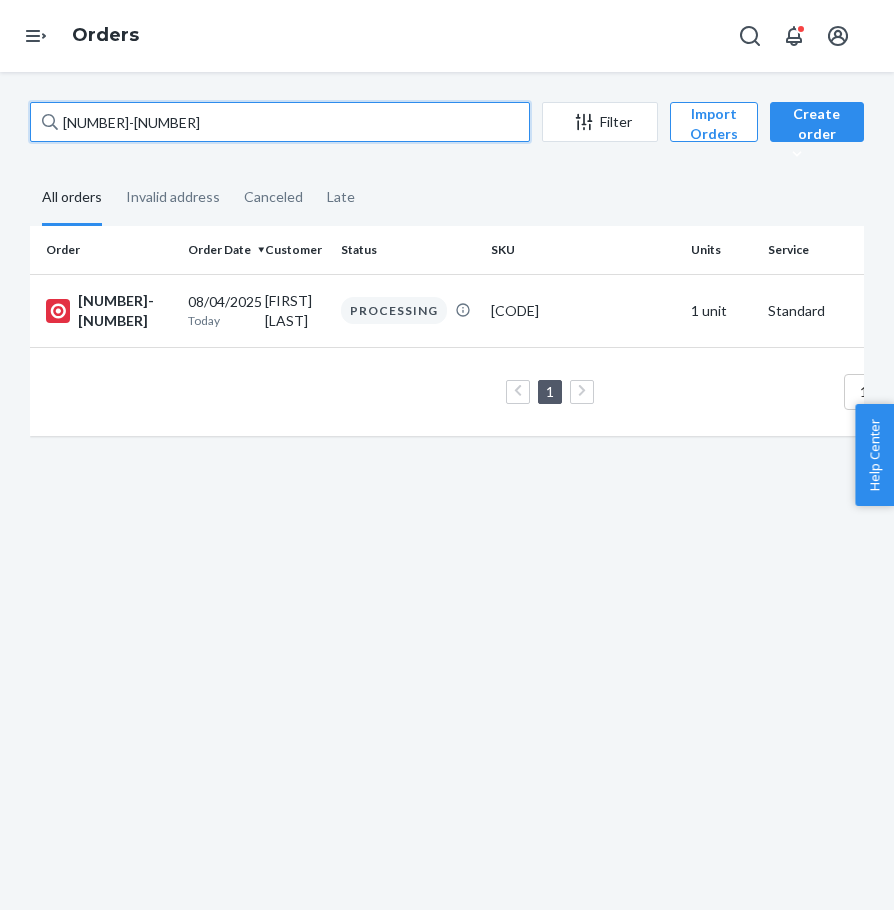 click on "[NUMBER]-[NUMBER]" at bounding box center [280, 122] 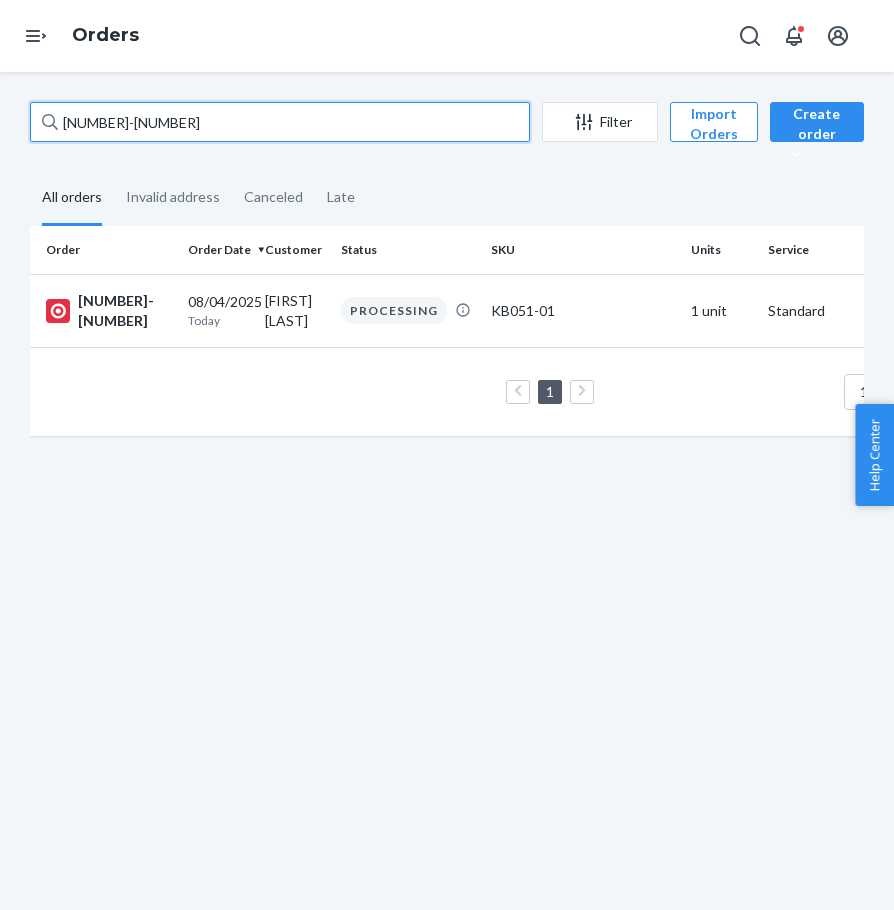 click on "[NUMBER]-[NUMBER]" at bounding box center (280, 122) 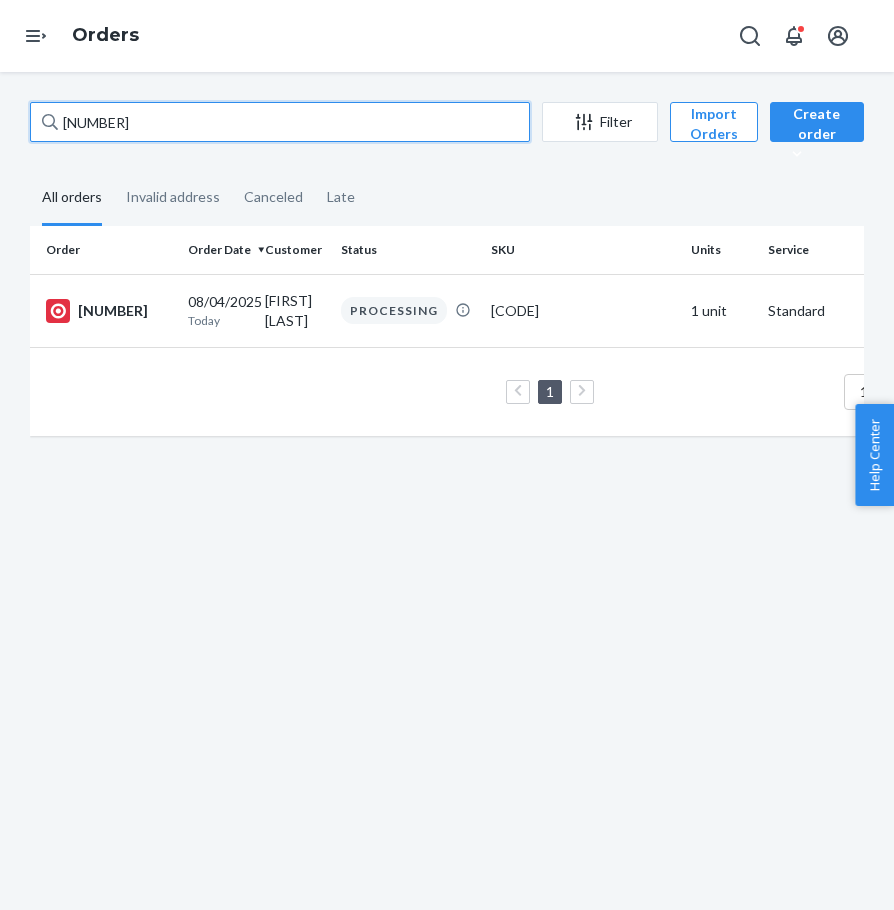 drag, startPoint x: 213, startPoint y: 126, endPoint x: 193, endPoint y: 143, distance: 26.24881 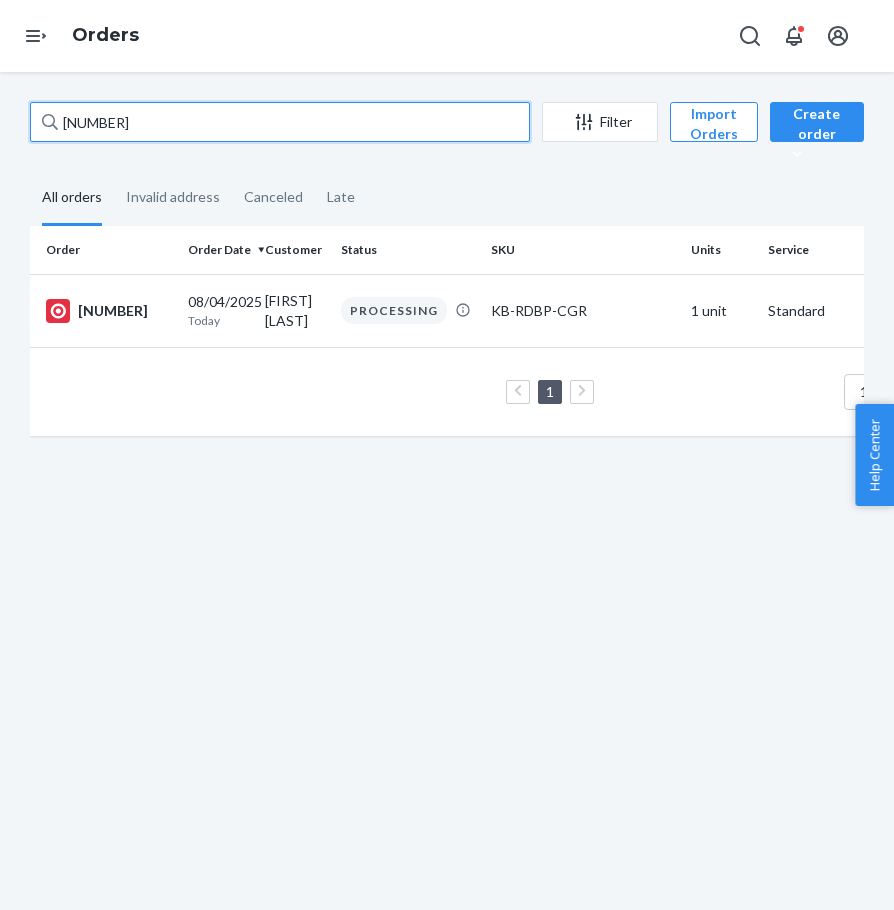 click on "[NUMBER]" at bounding box center (280, 122) 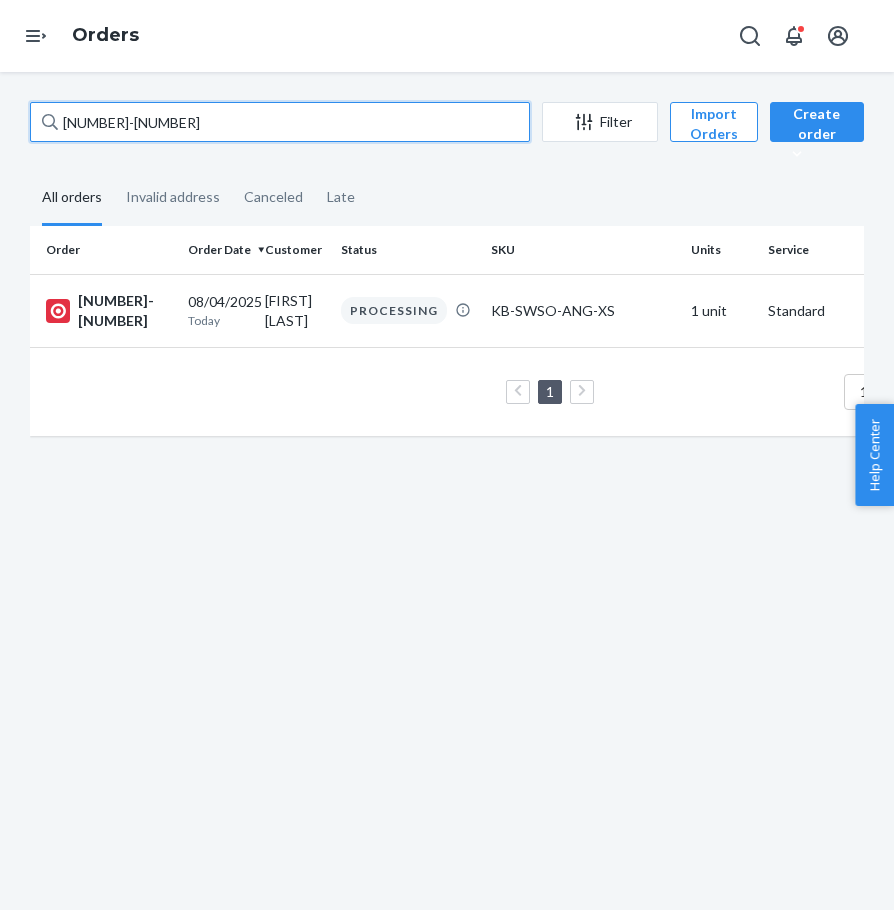 click on "[NUMBER]-[NUMBER]" at bounding box center (280, 122) 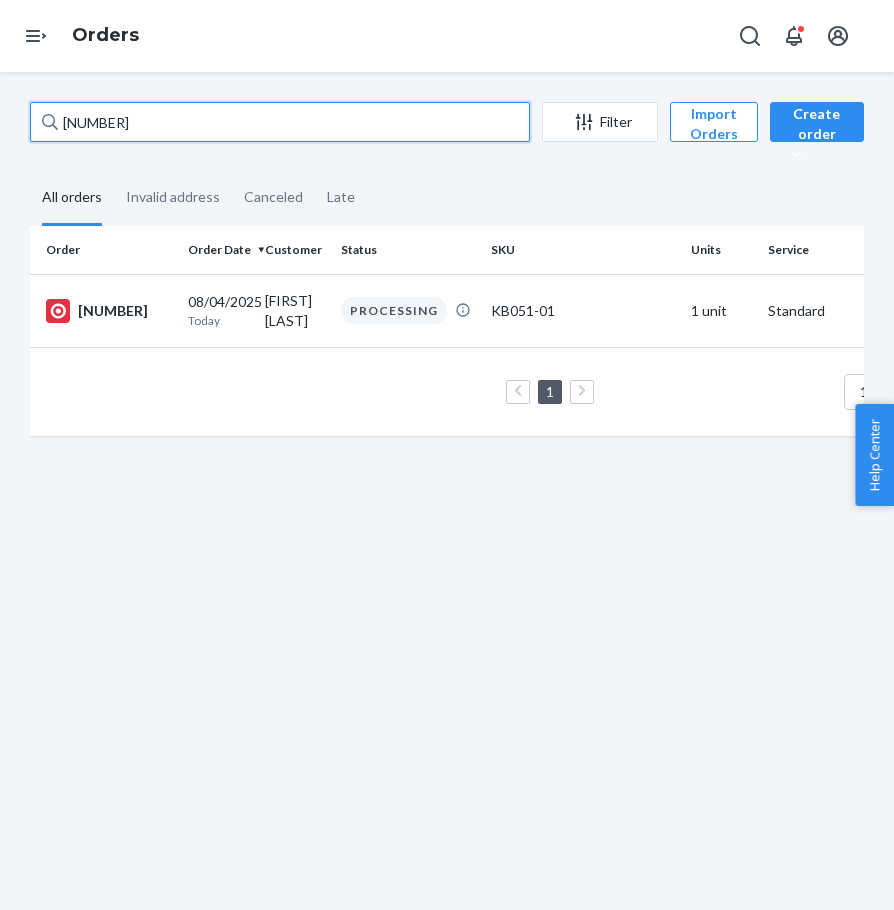 click on "[NUMBER]" at bounding box center [280, 122] 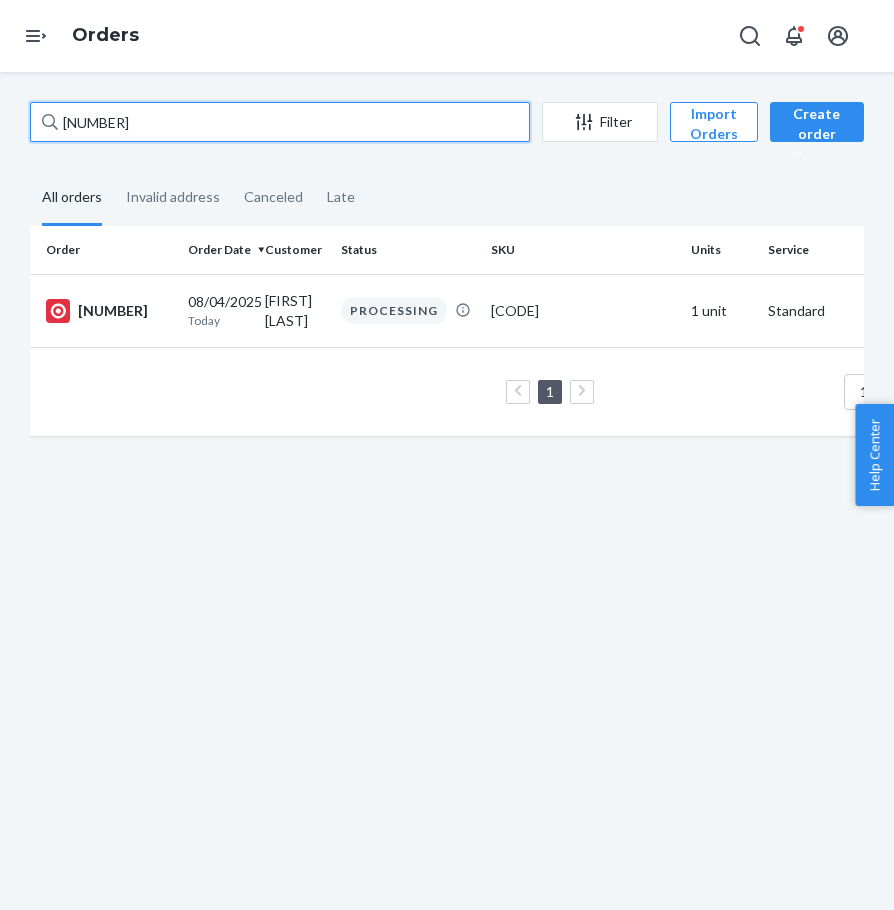 click on "[NUMBER]" at bounding box center [280, 122] 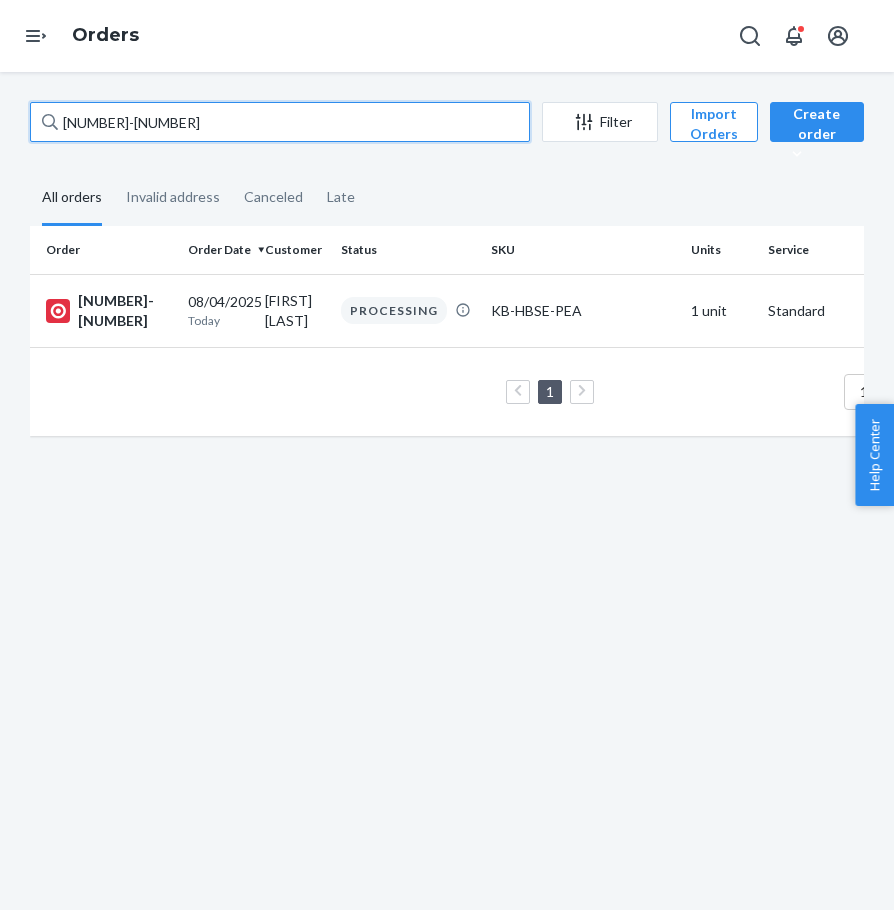 click on "[NUMBER]-[NUMBER]" at bounding box center (280, 122) 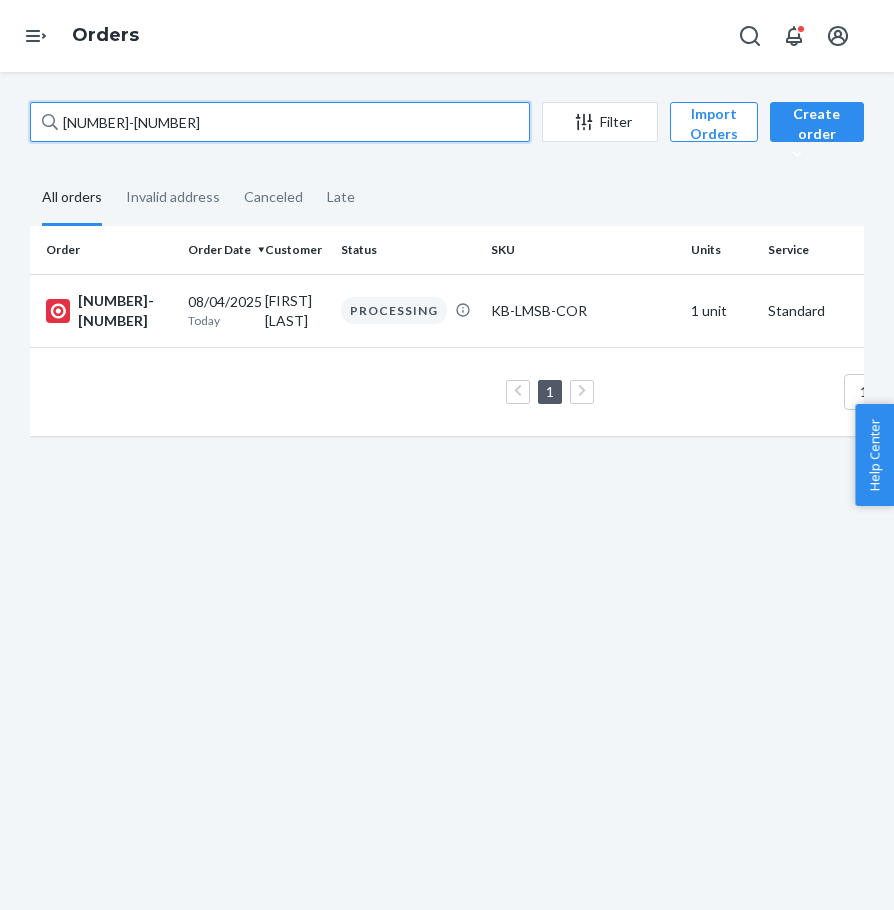 click on "[NUMBER]-[NUMBER]" at bounding box center (280, 122) 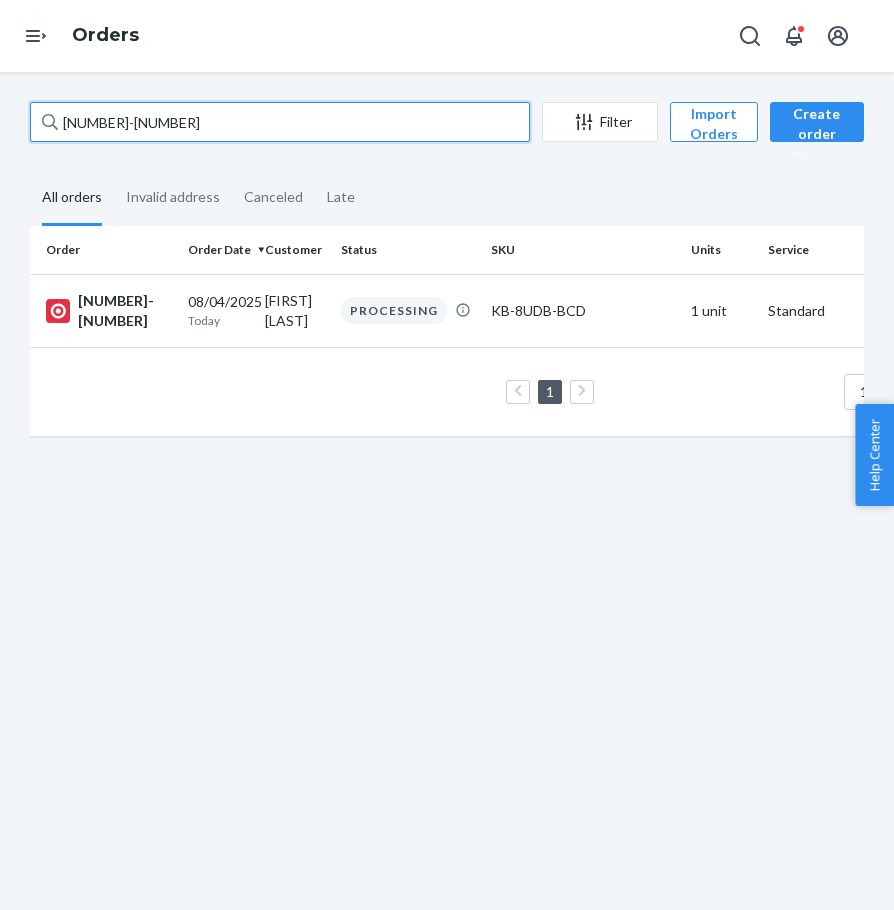 click on "[NUMBER]-[NUMBER]" at bounding box center (280, 122) 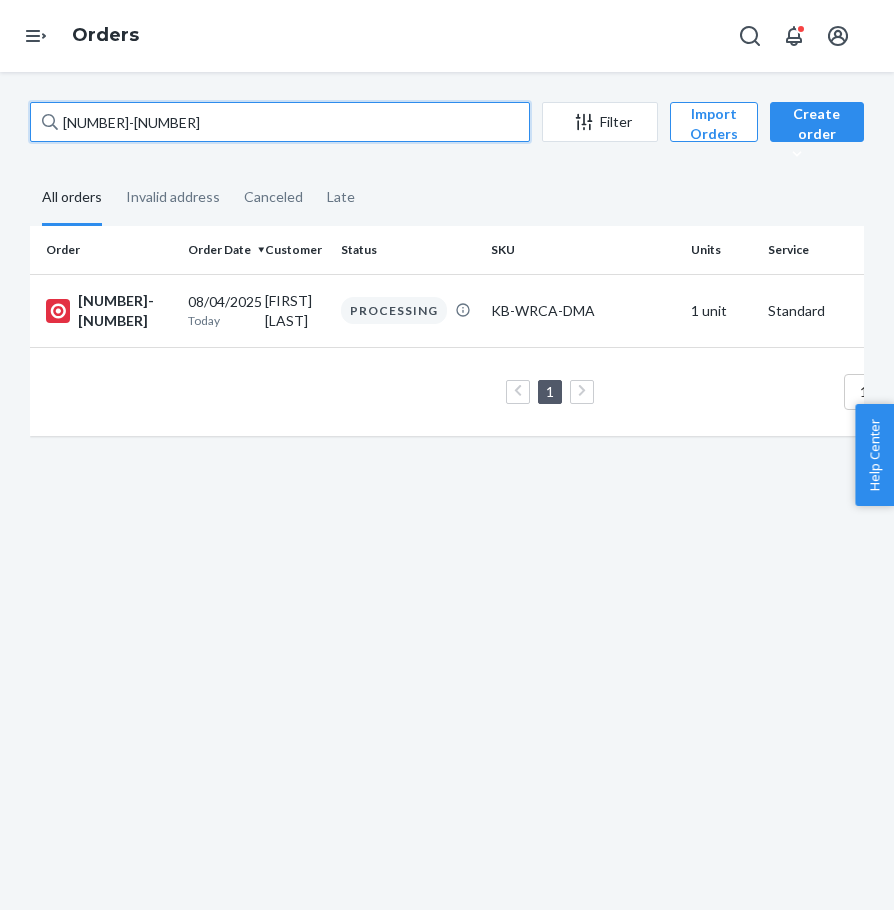 click on "[NUMBER]-[NUMBER]" at bounding box center [280, 122] 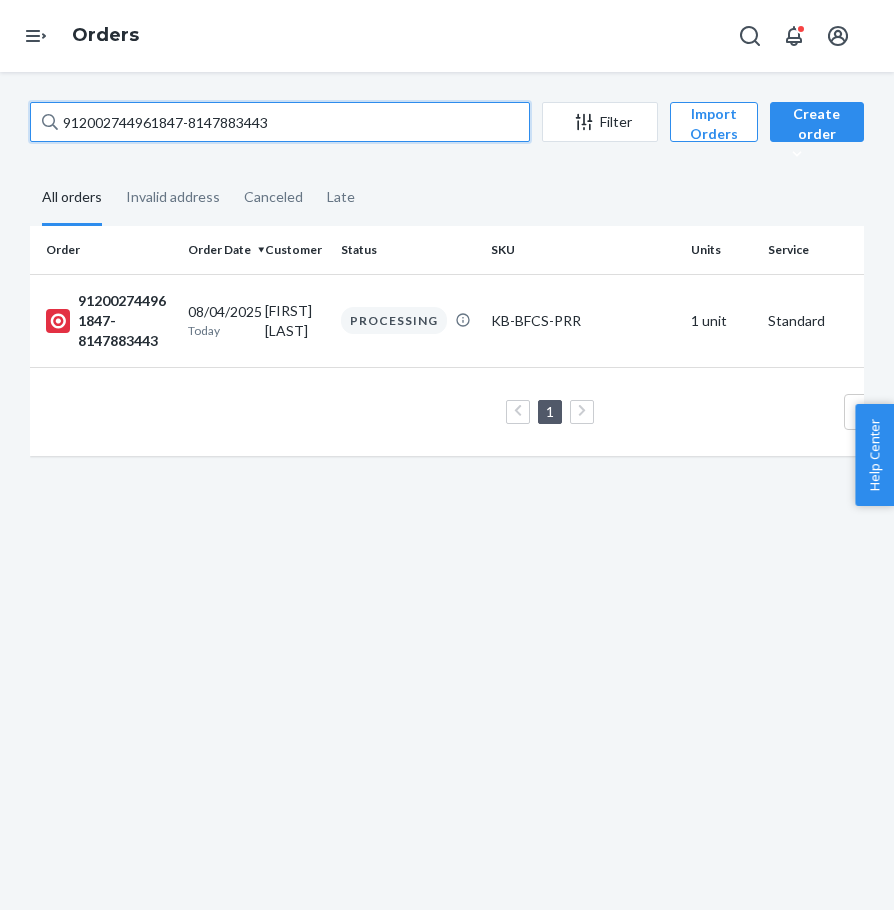 click on "912002744961847-8147883443" at bounding box center (280, 122) 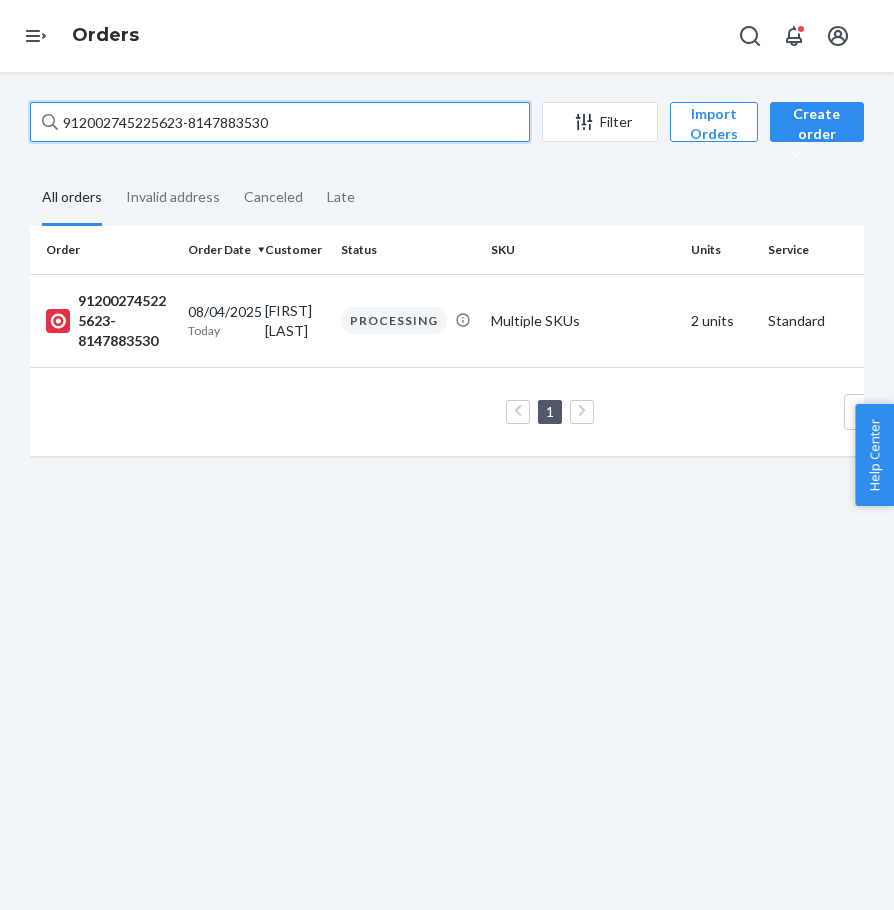 click on "912002745225623-8147883530" at bounding box center [280, 122] 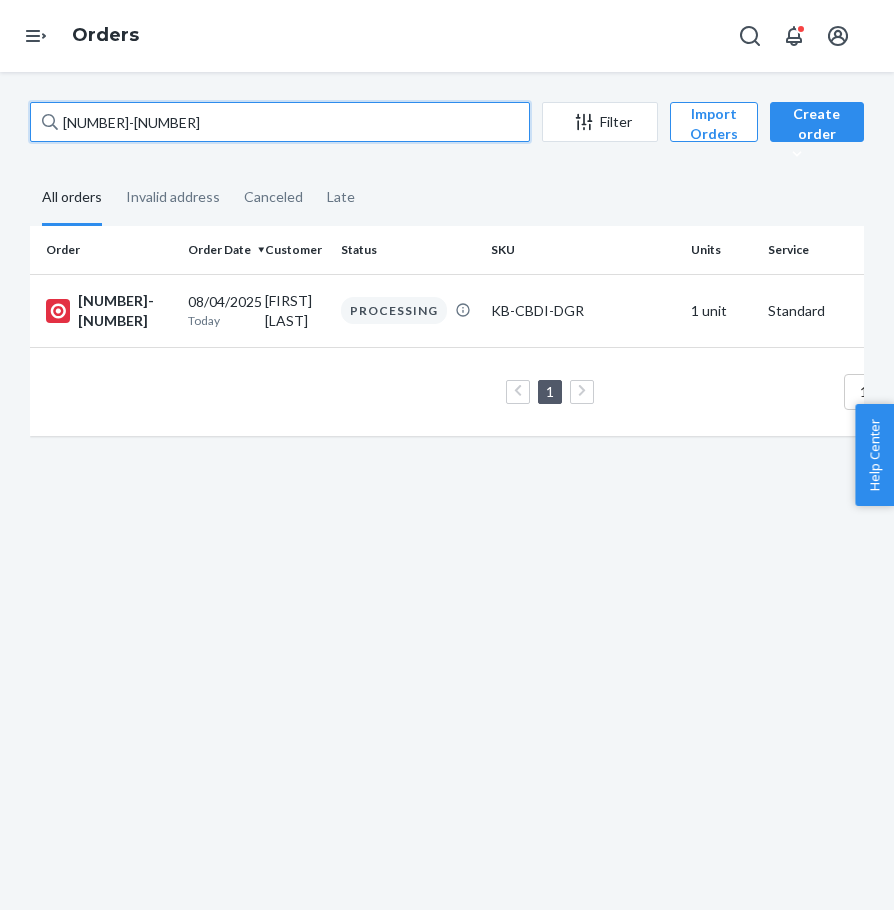click on "[NUMBER]-[NUMBER]" at bounding box center [280, 122] 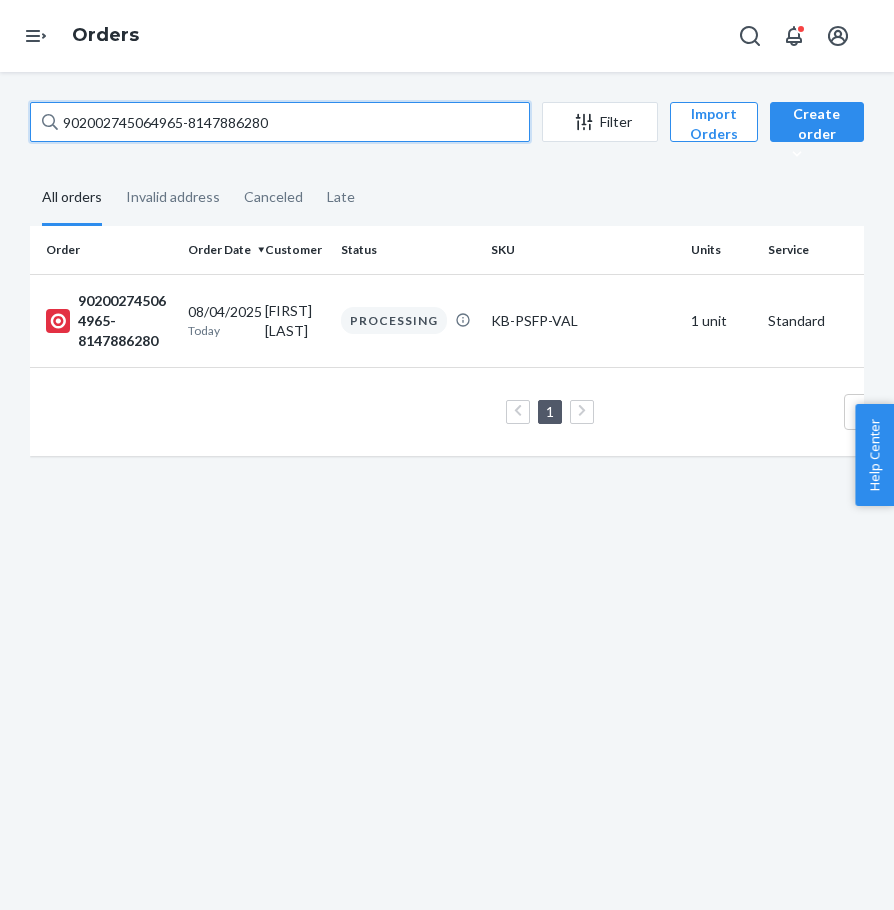 click on "902002745064965-8147886280" at bounding box center (280, 122) 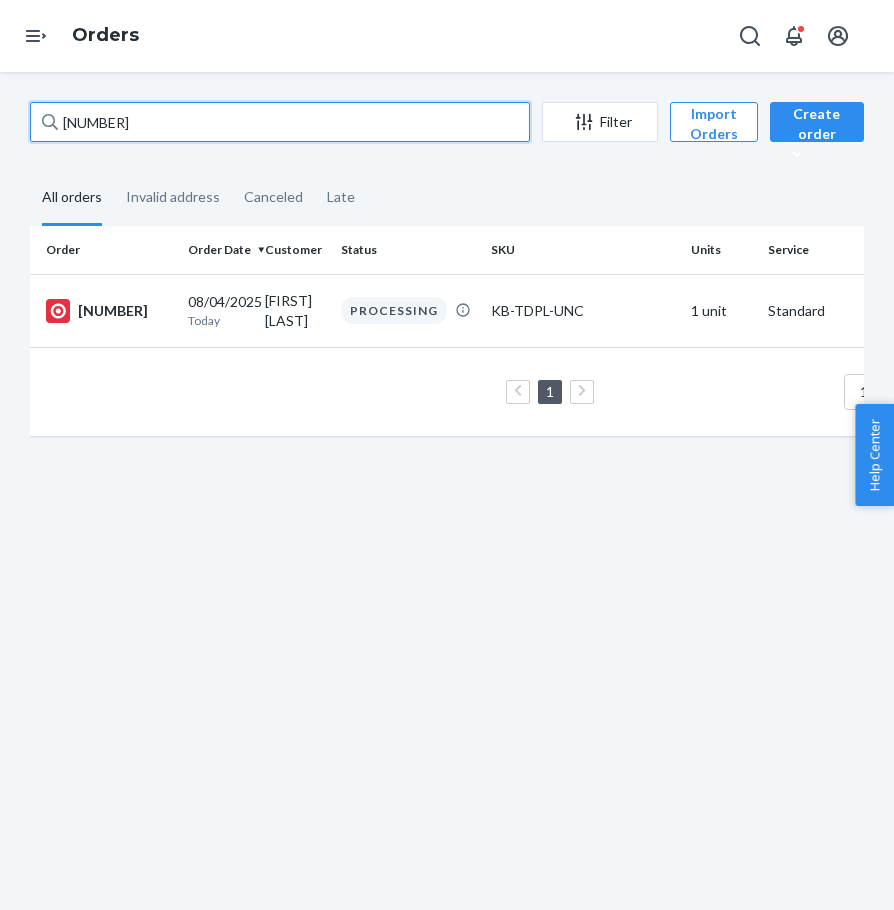 click on "[NUMBER]" at bounding box center (280, 122) 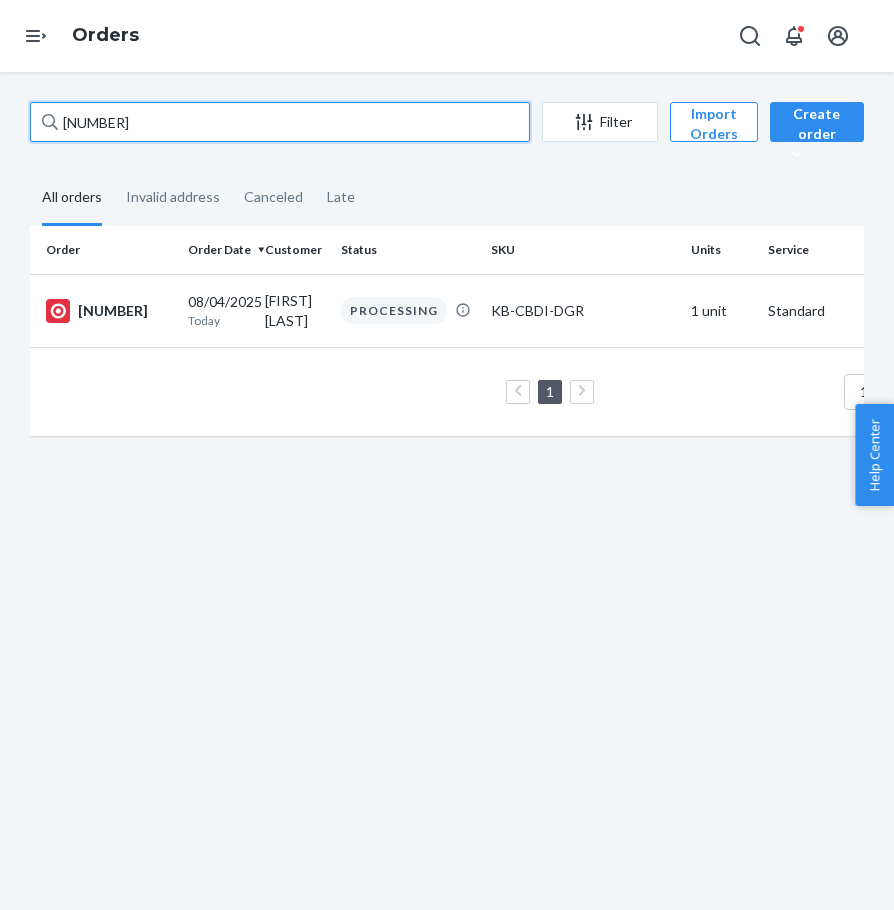 click on "[NUMBER]" at bounding box center (280, 122) 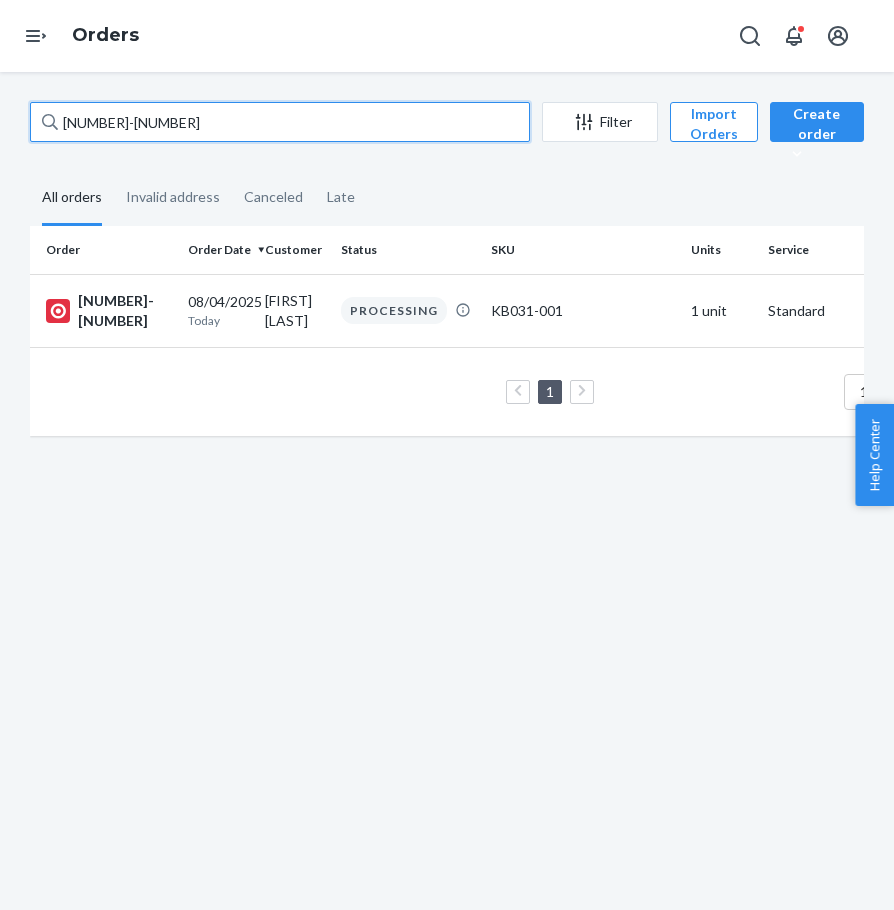 click on "[NUMBER]-[NUMBER]" at bounding box center (280, 122) 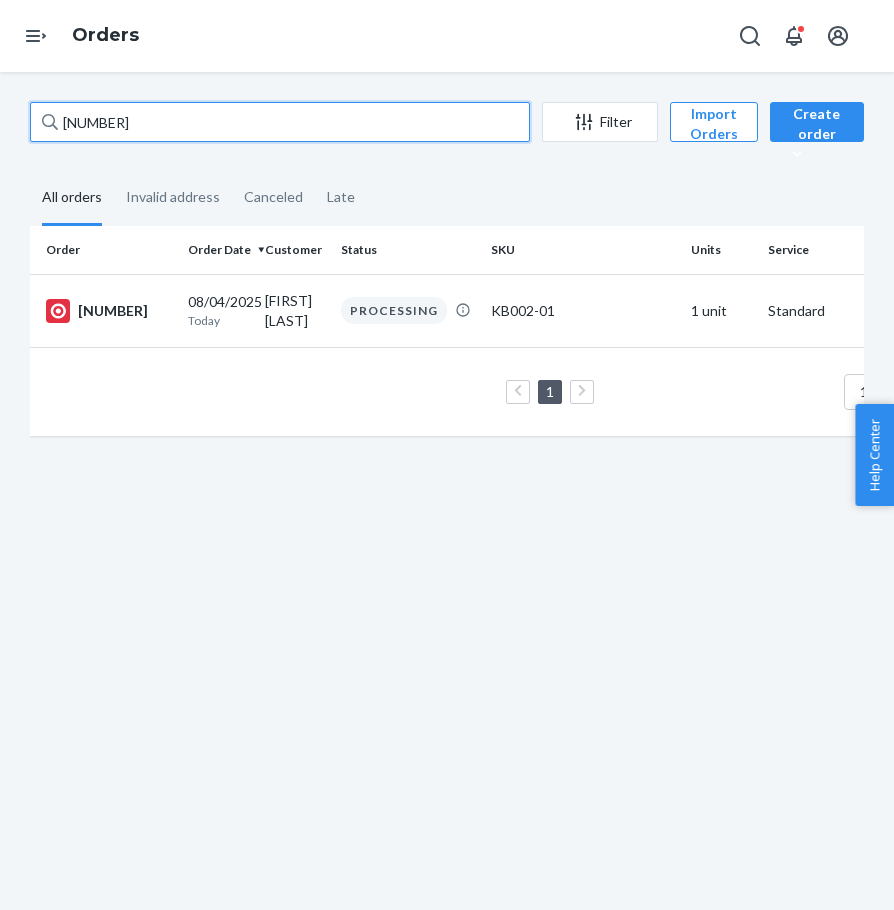 click on "[NUMBER]" at bounding box center (280, 122) 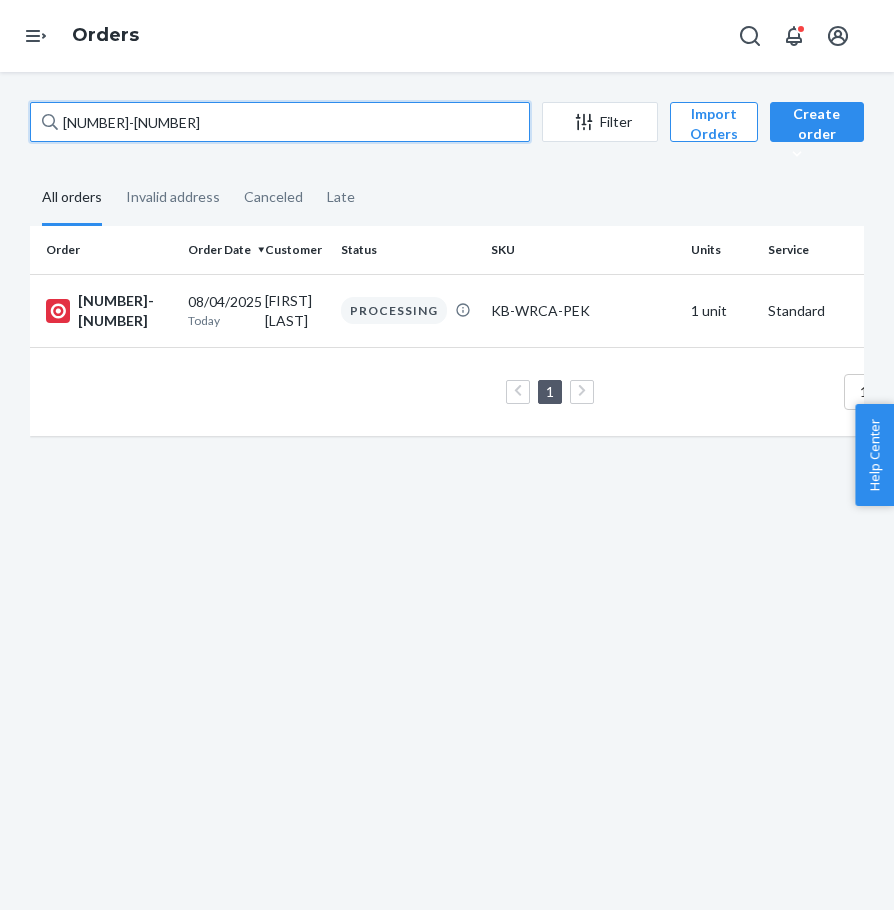 click on "[NUMBER]-[NUMBER]" at bounding box center [280, 122] 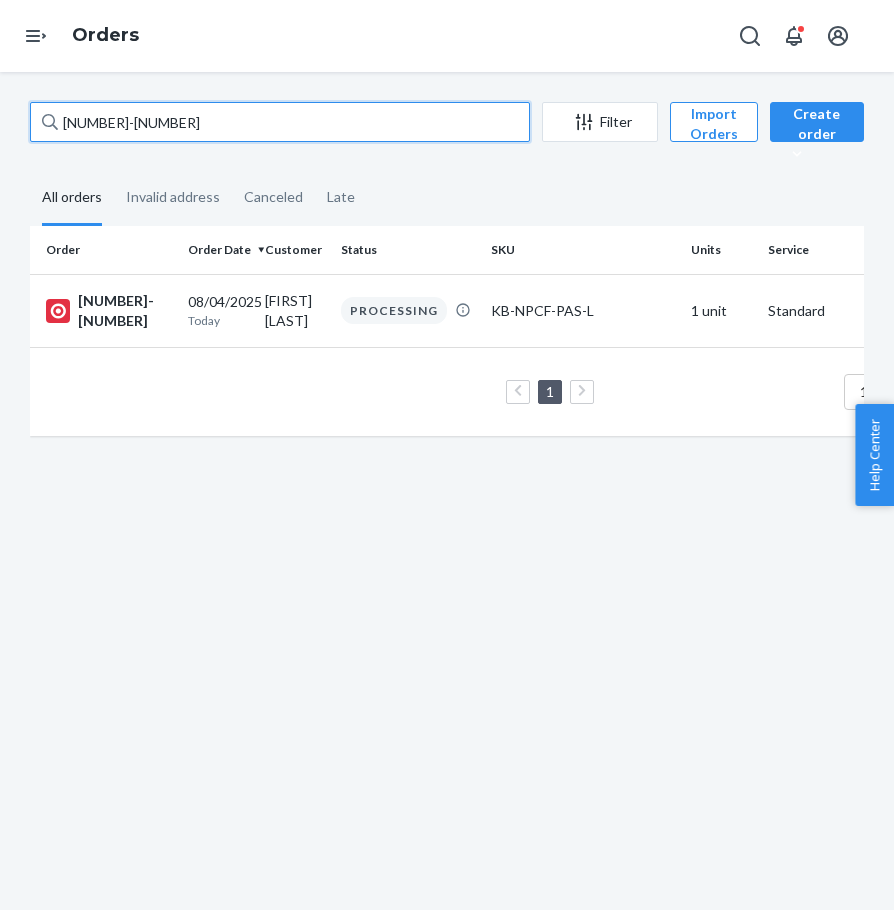 click on "[NUMBER]-[NUMBER]" at bounding box center [280, 122] 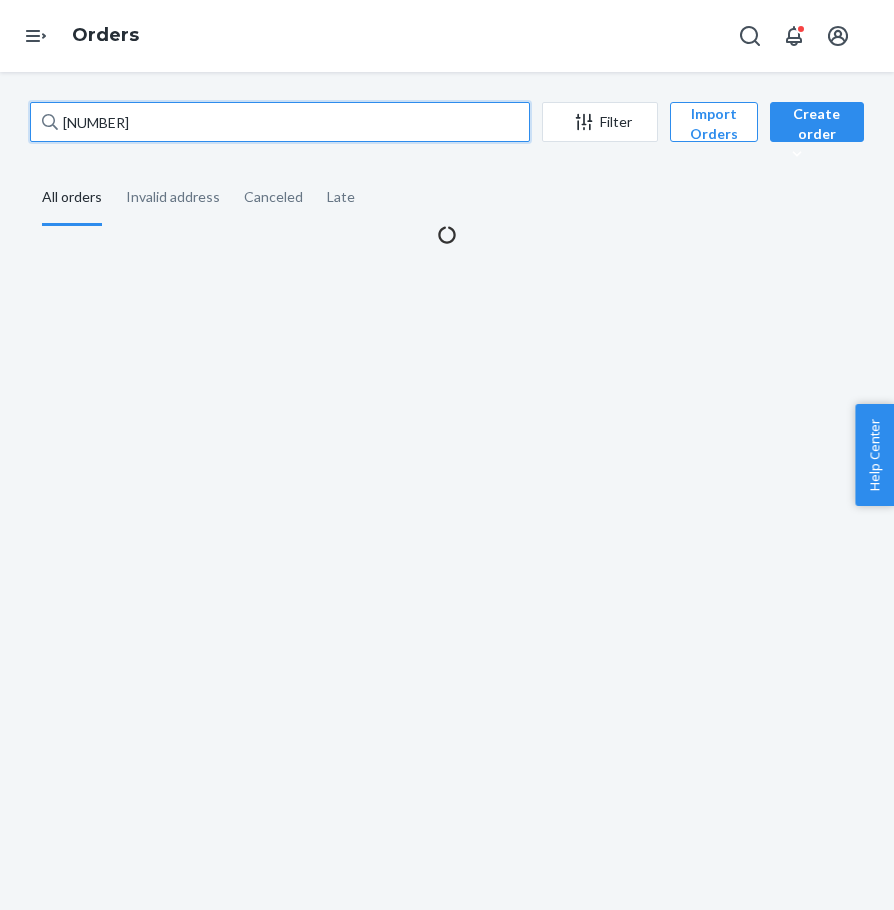 click on "[NUMBER]" at bounding box center [280, 122] 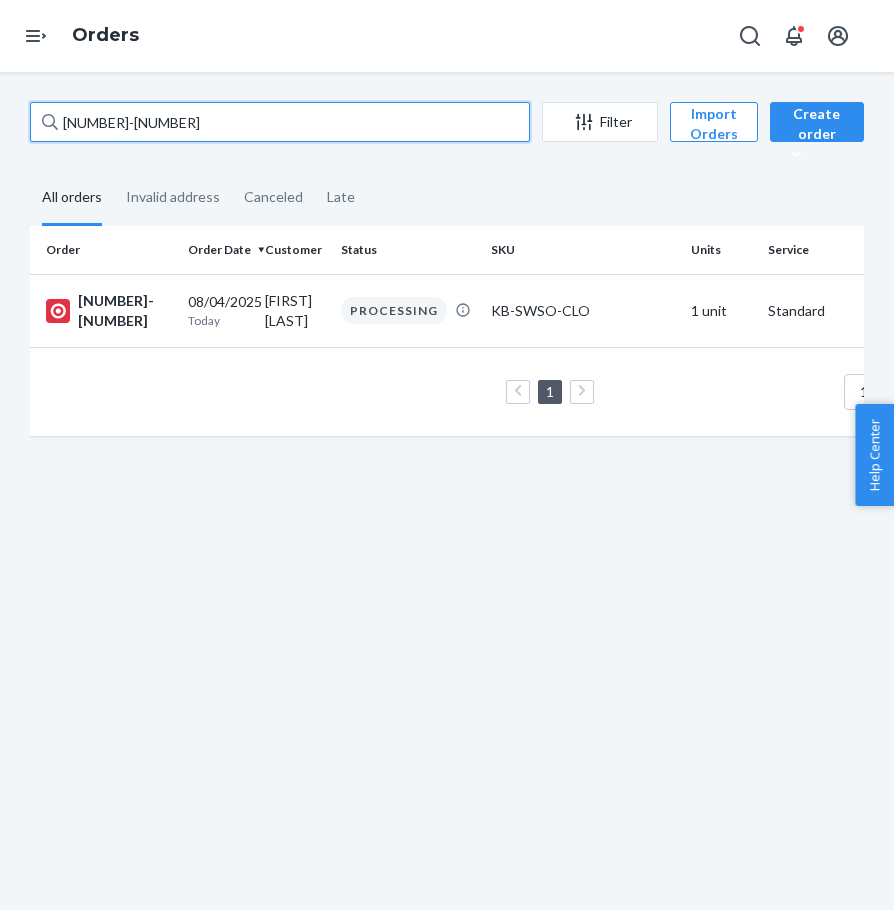 click on "[NUMBER]-[NUMBER]" at bounding box center (280, 122) 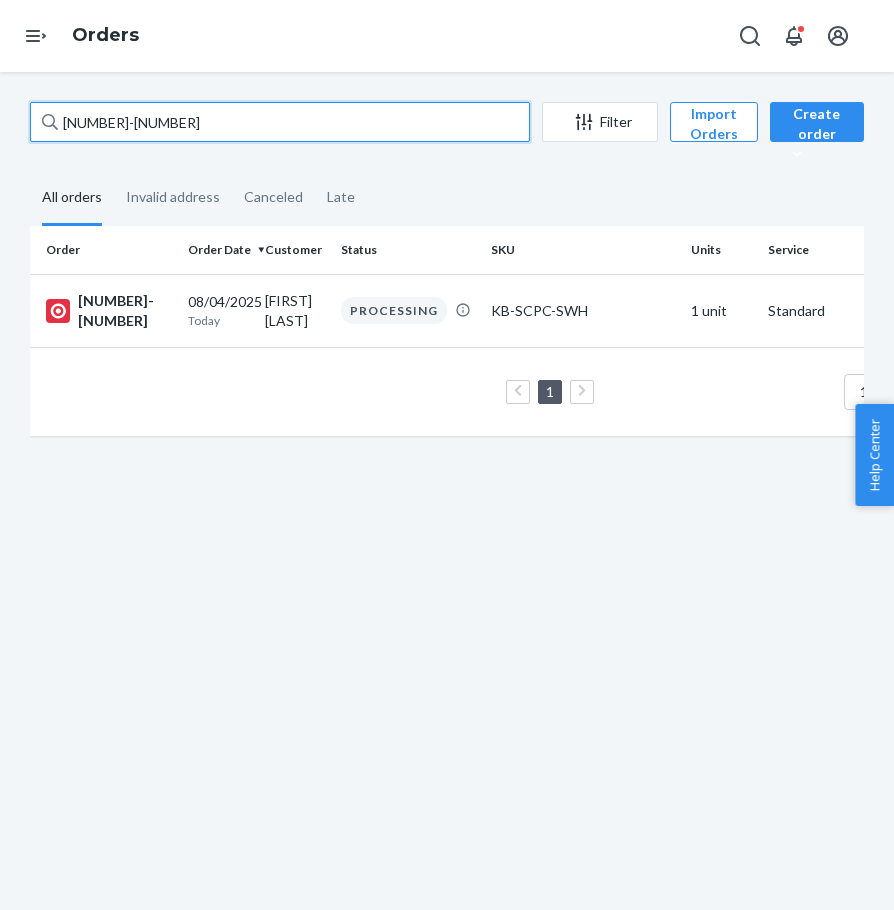 click on "[NUMBER]-[NUMBER]" at bounding box center [280, 122] 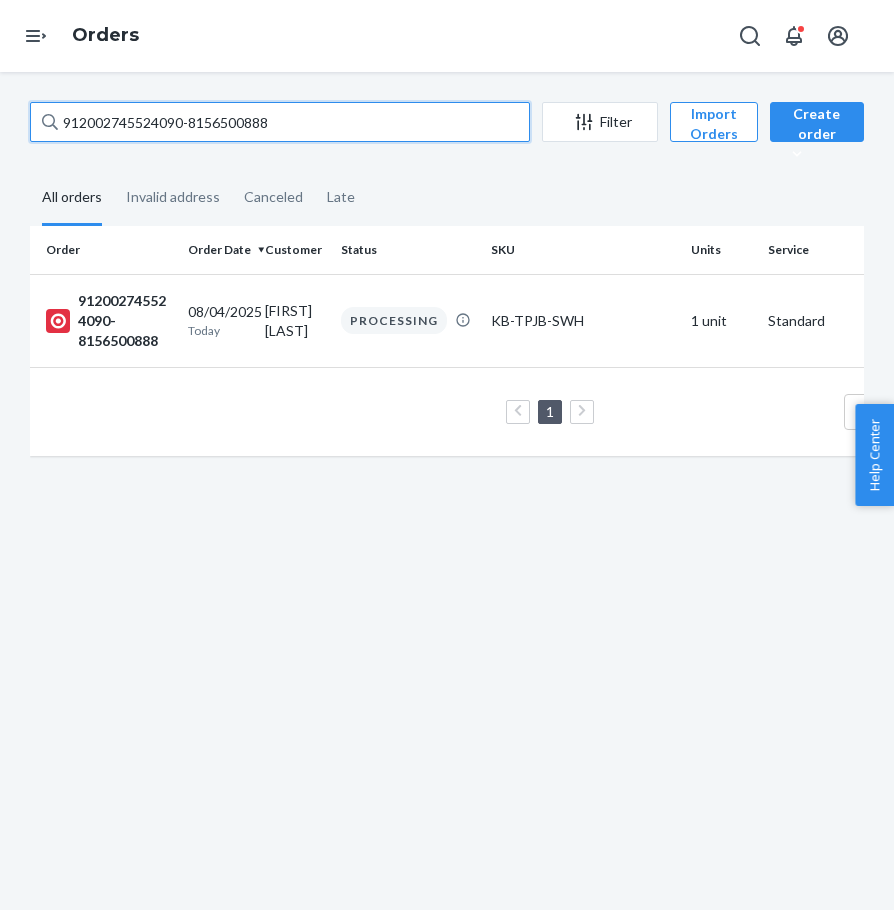 click on "912002745524090-8156500888" at bounding box center [280, 122] 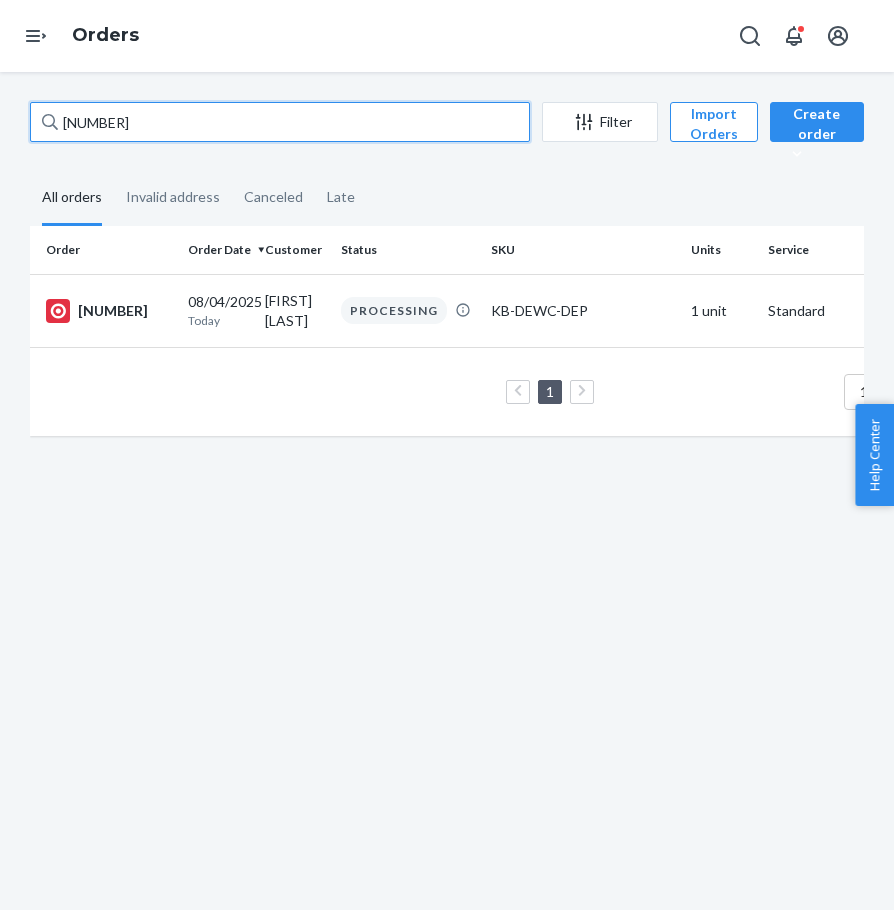 click on "[NUMBER]" at bounding box center (280, 122) 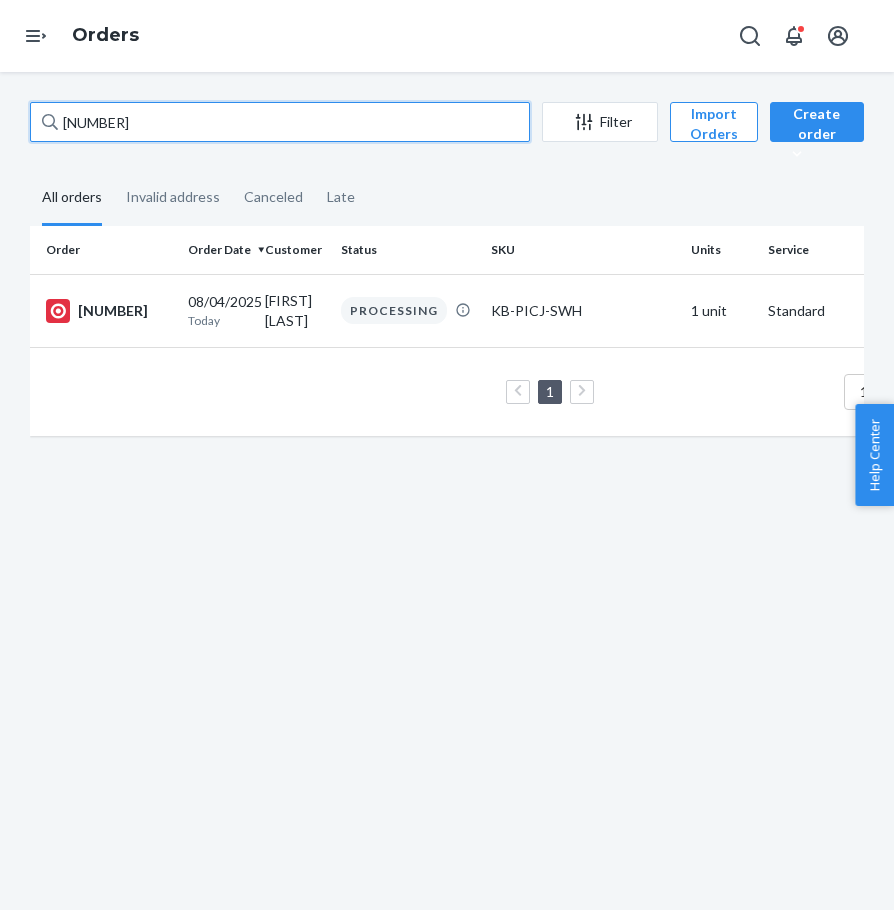 click on "[NUMBER]" at bounding box center [280, 122] 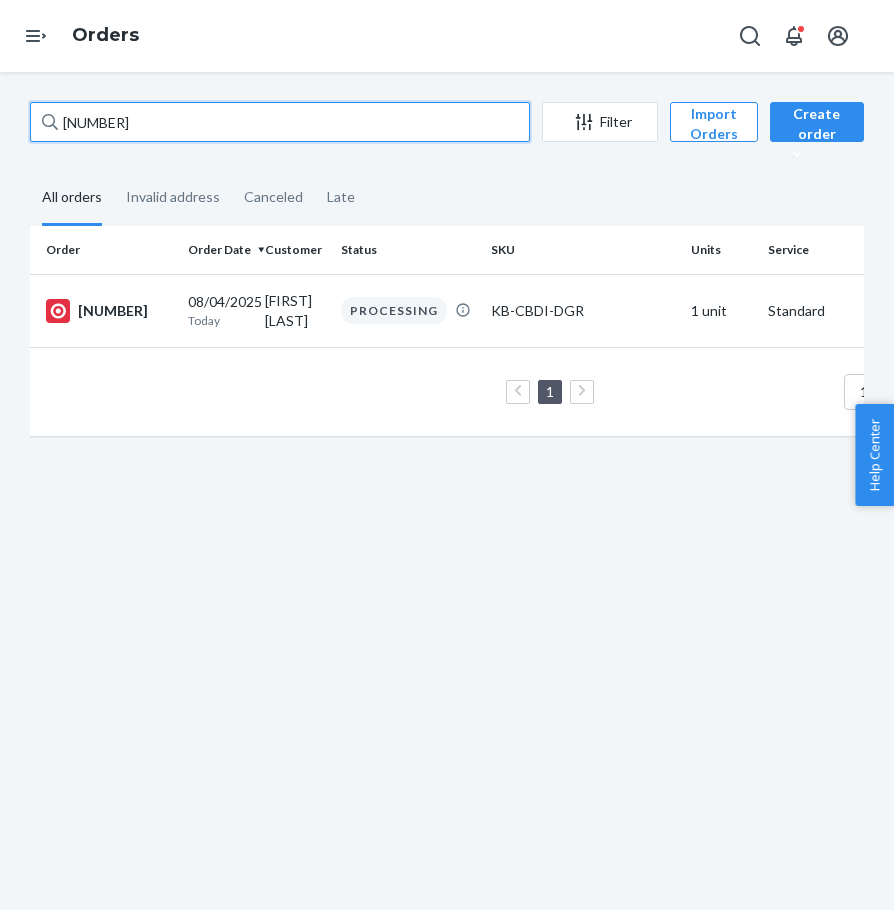 drag, startPoint x: 183, startPoint y: 121, endPoint x: 164, endPoint y: 132, distance: 21.954498 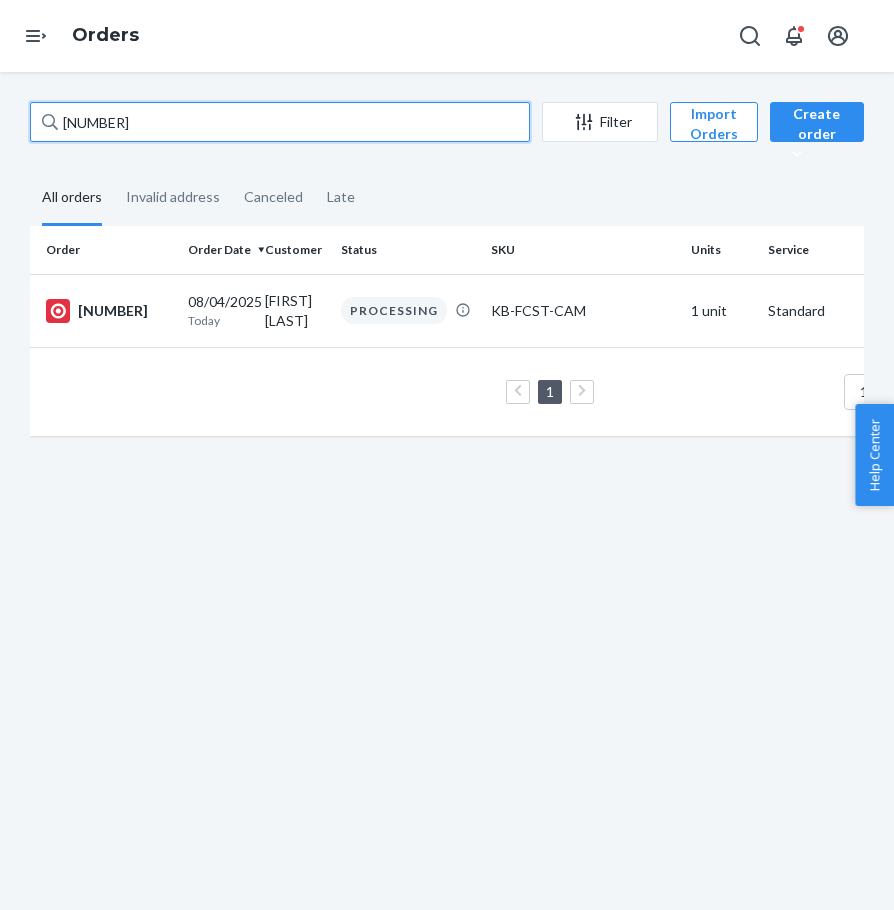 click on "[NUMBER]" at bounding box center [280, 122] 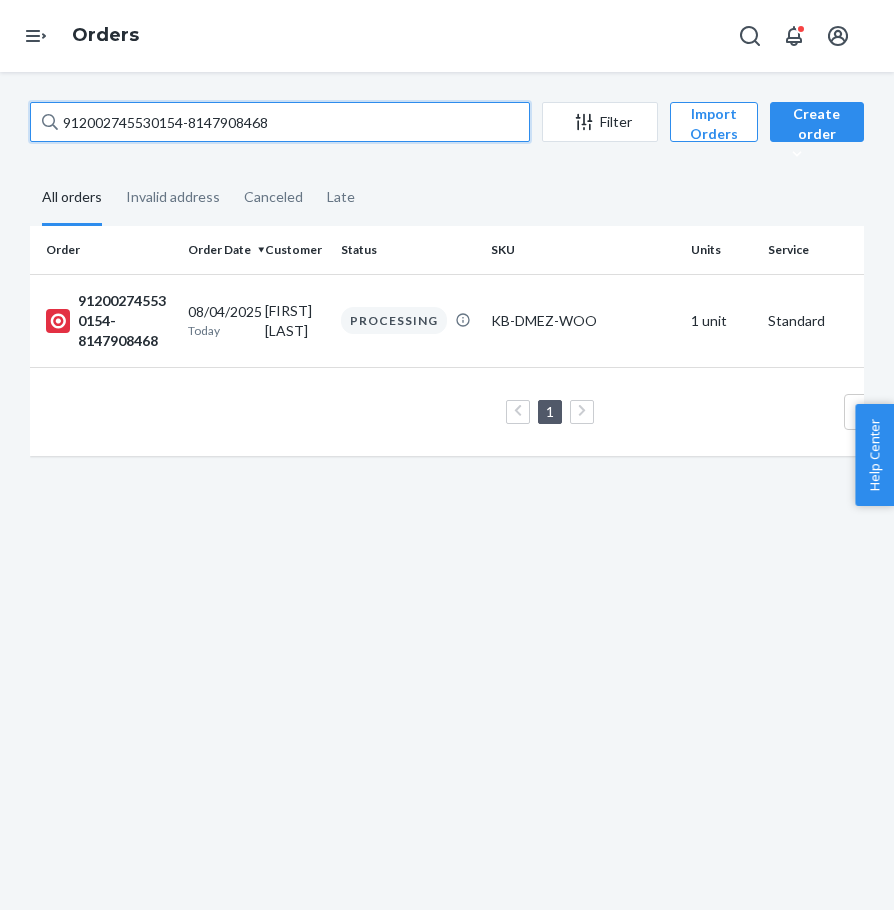 click on "912002745530154-8147908468" at bounding box center [280, 122] 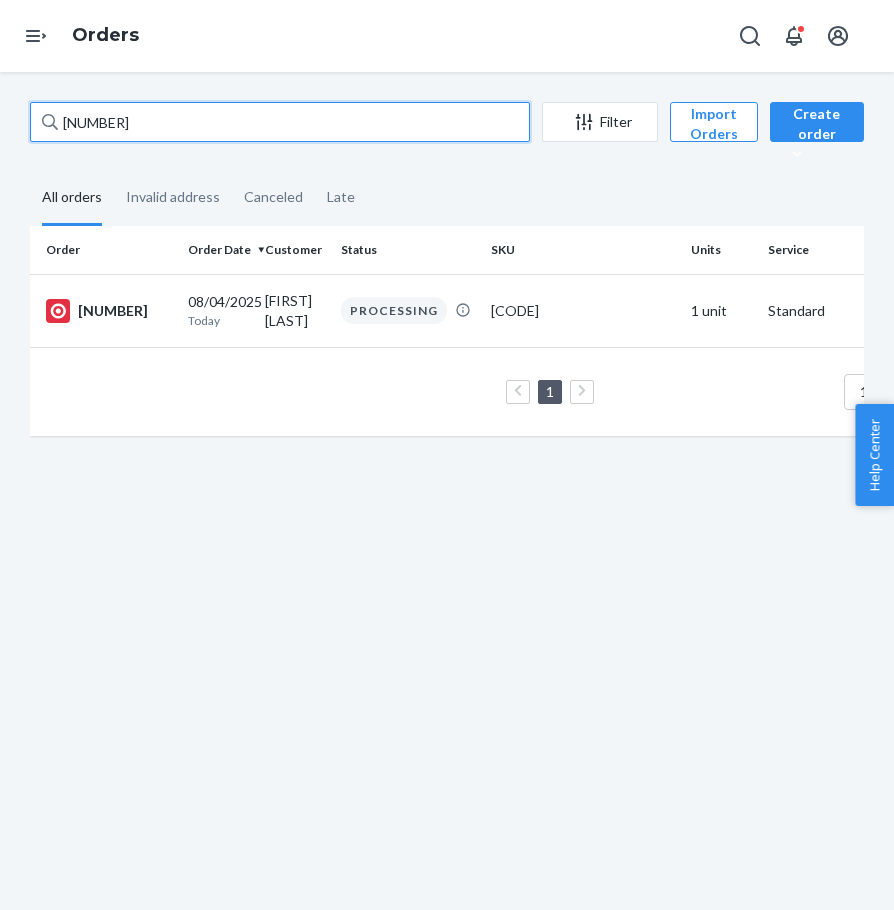 click on "[NUMBER]" at bounding box center (280, 122) 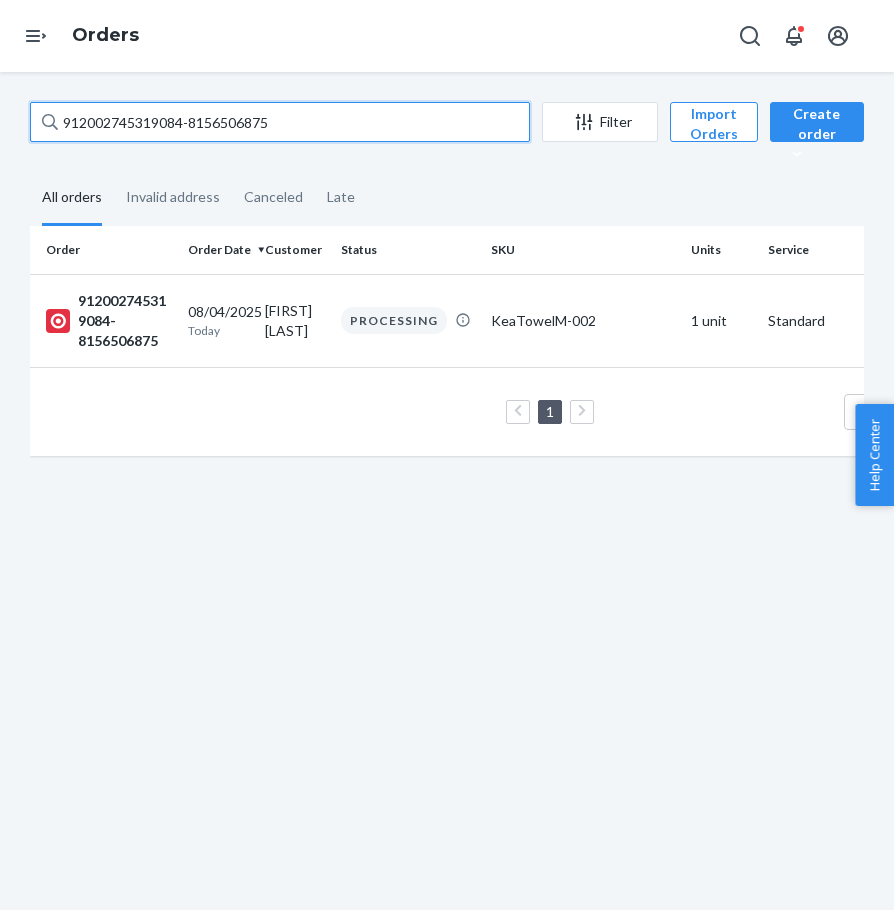 click on "912002745319084-8156506875" at bounding box center (280, 122) 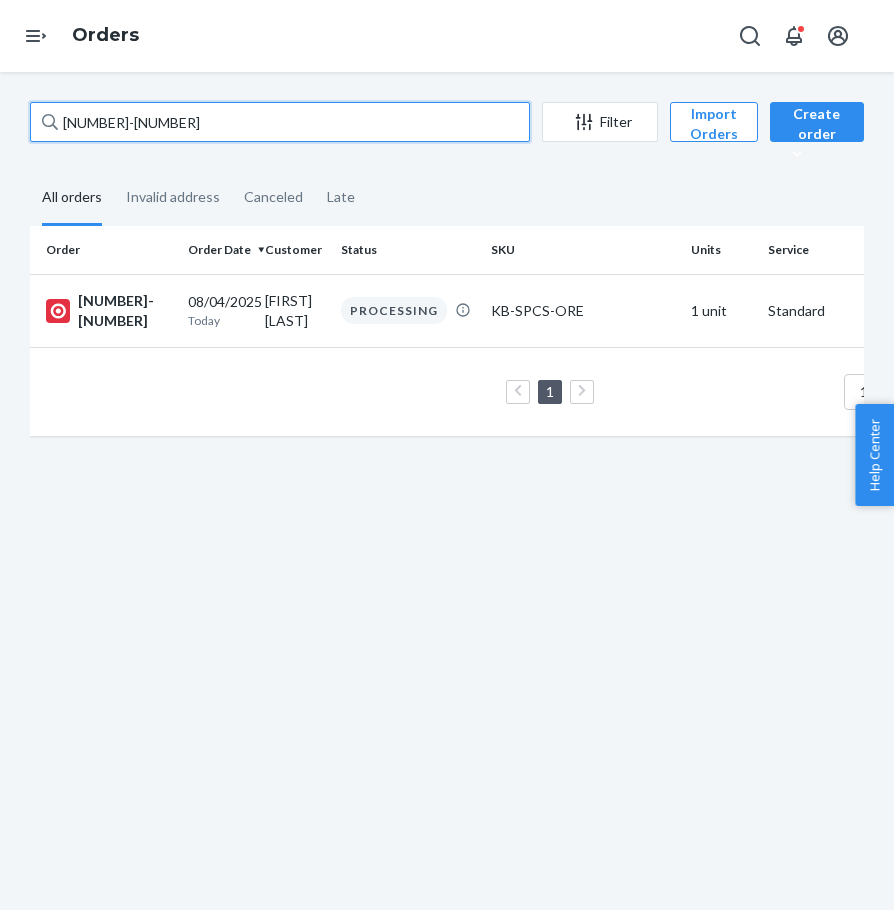 click on "[NUMBER]-[NUMBER]" at bounding box center [280, 122] 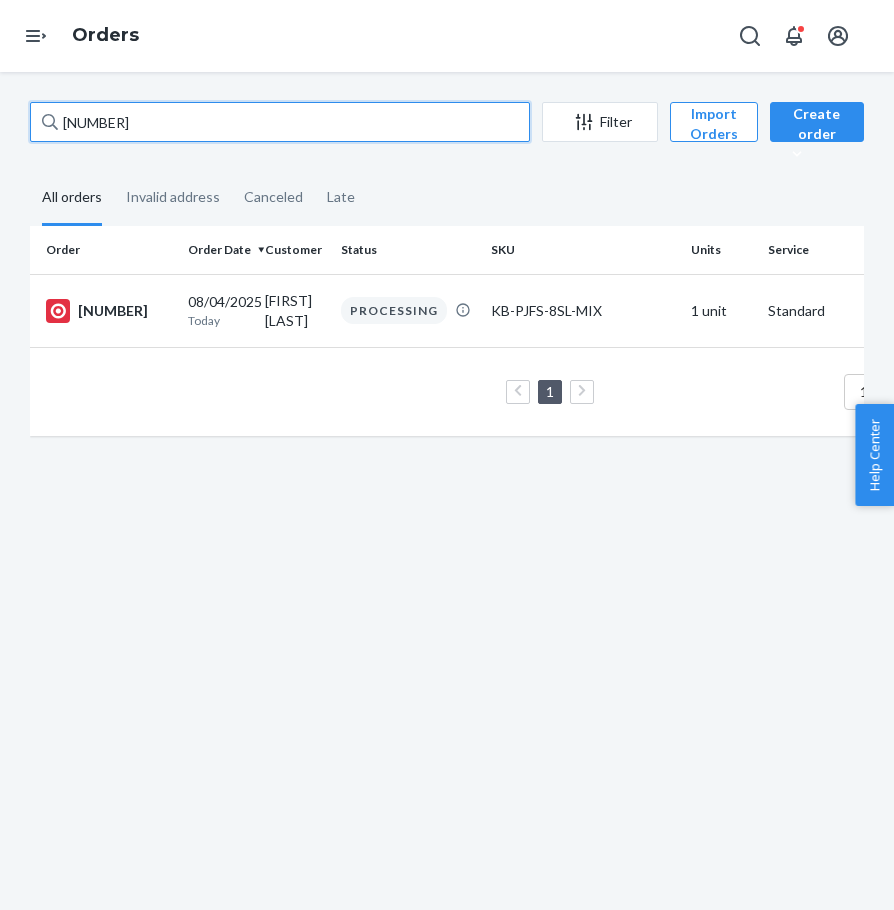 click on "[NUMBER]" at bounding box center (280, 122) 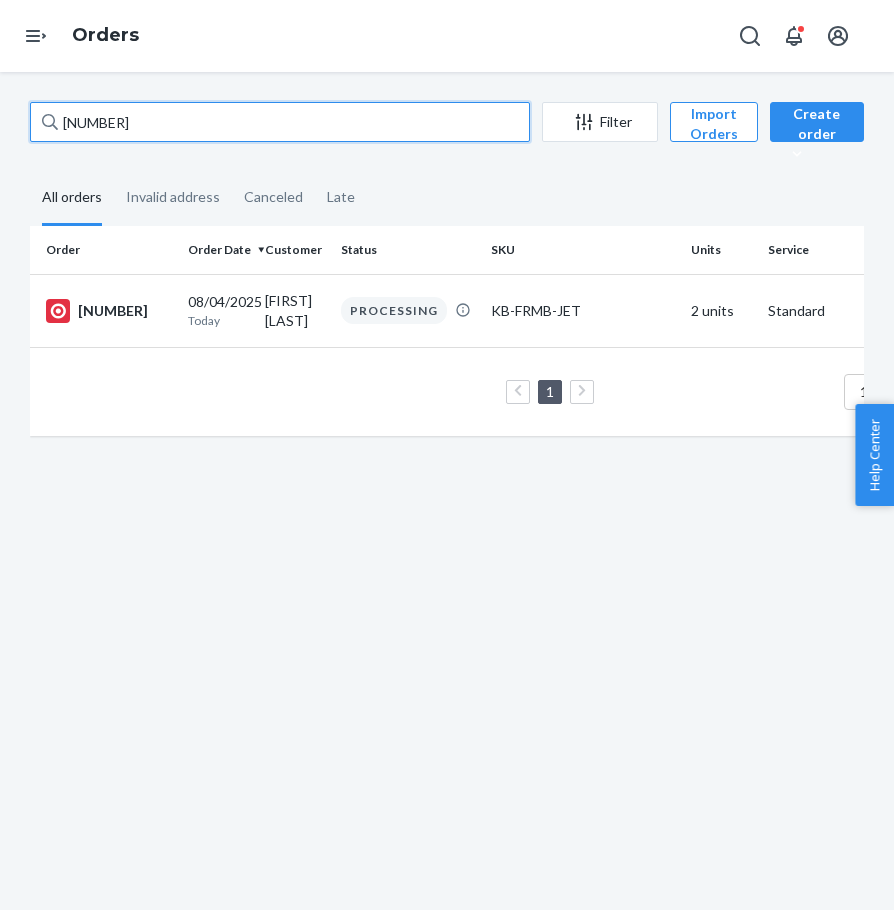 click on "[NUMBER]" at bounding box center [280, 122] 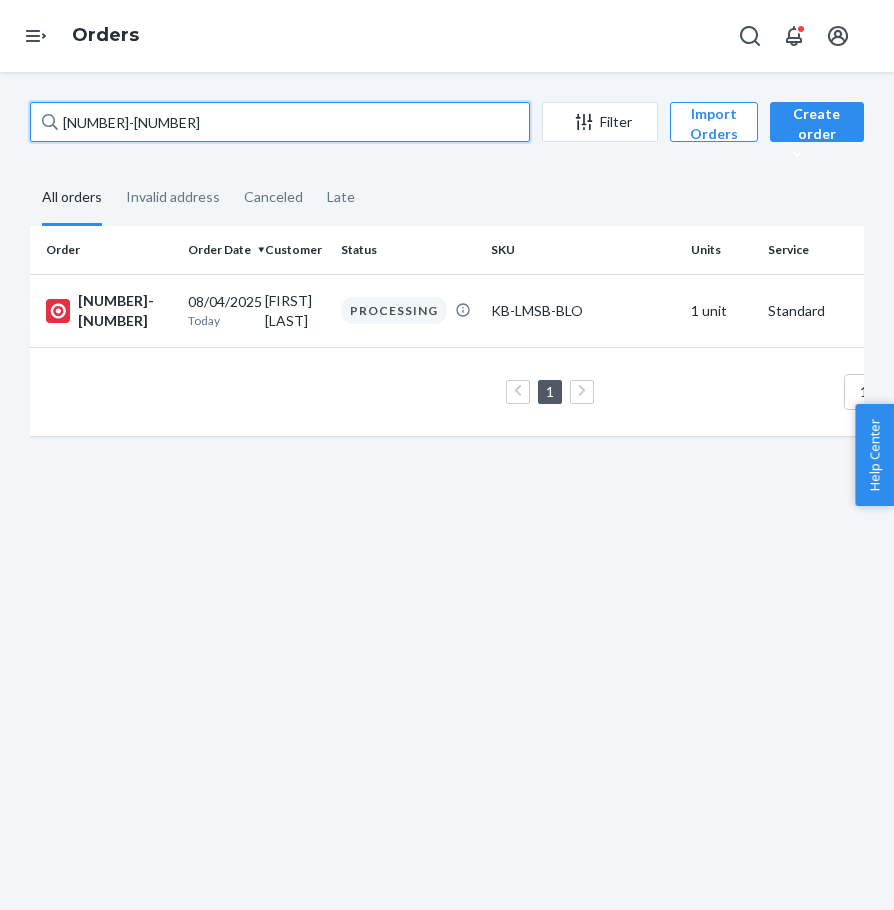 click on "[NUMBER]-[NUMBER]" at bounding box center (280, 122) 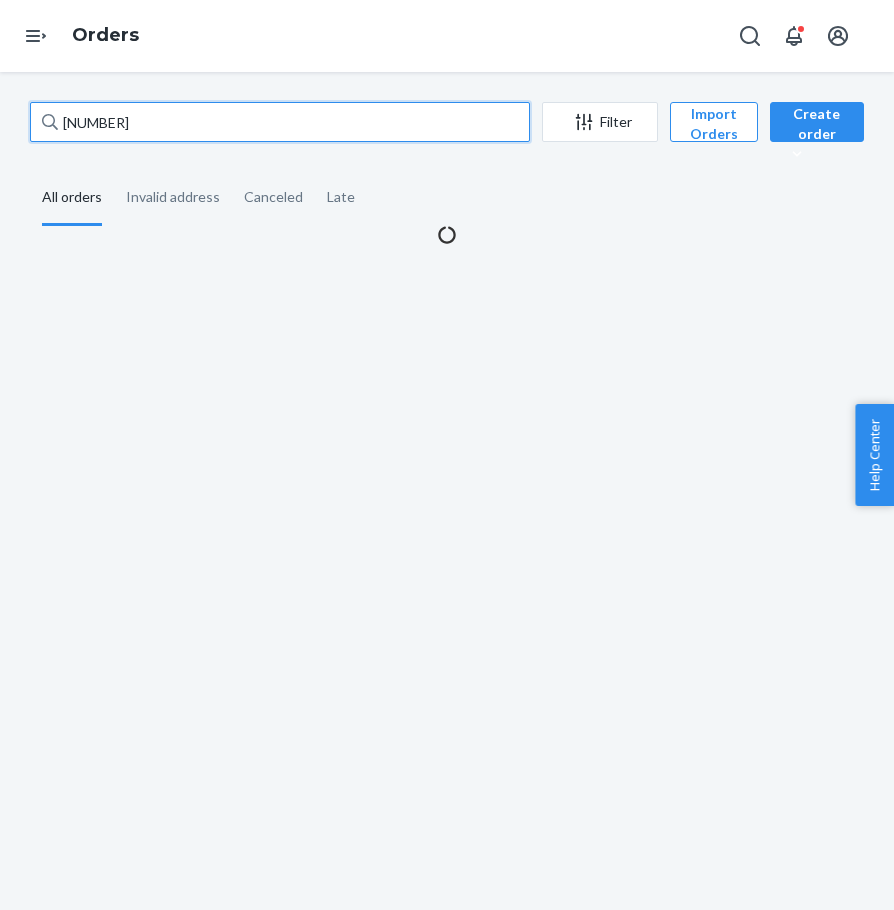 click on "[NUMBER]" at bounding box center [280, 122] 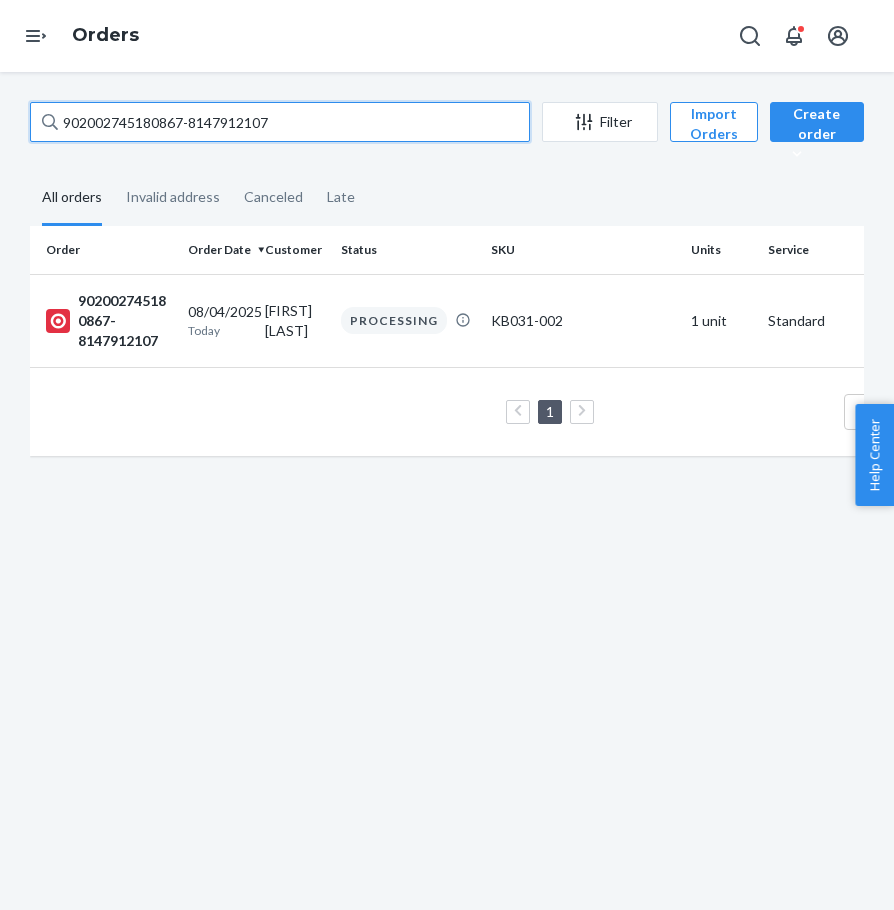 click on "902002745180867-8147912107" at bounding box center (280, 122) 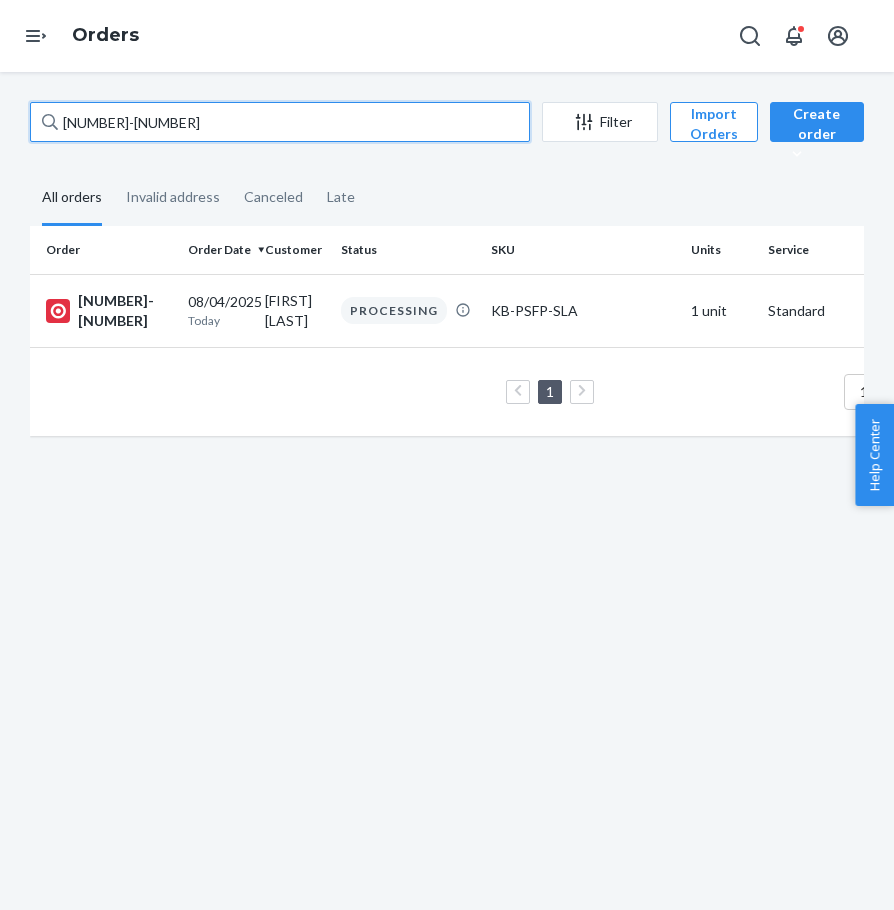 click on "[NUMBER]-[NUMBER]" at bounding box center [280, 122] 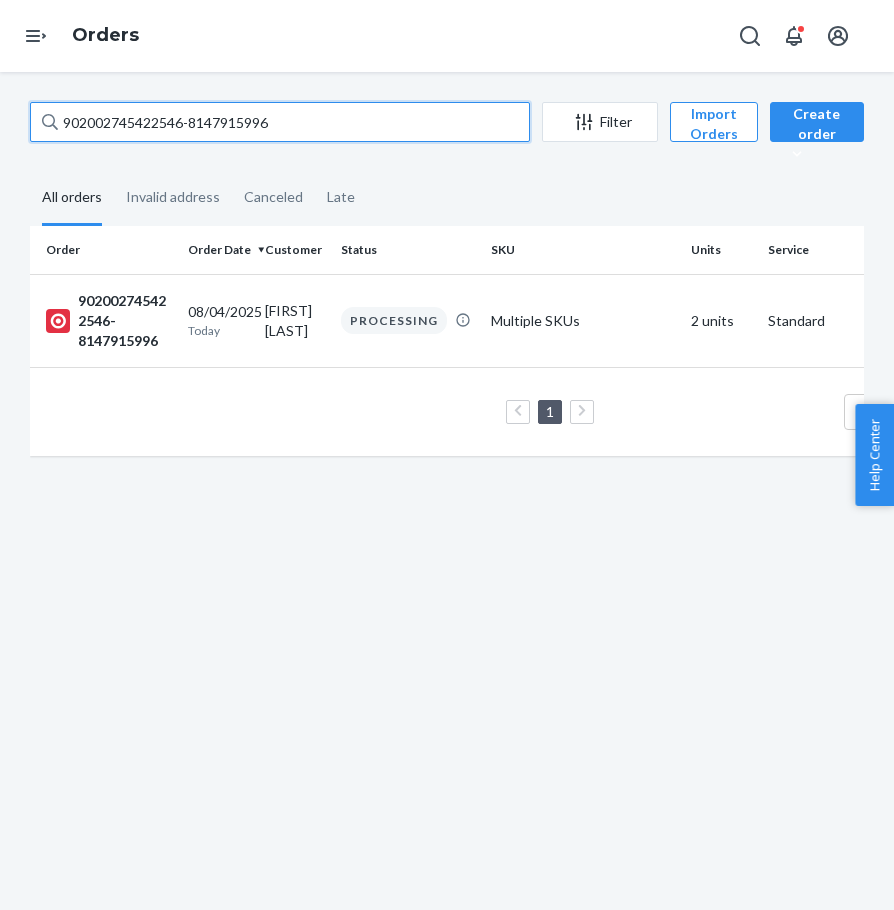 click on "902002745422546-8147915996" at bounding box center [280, 122] 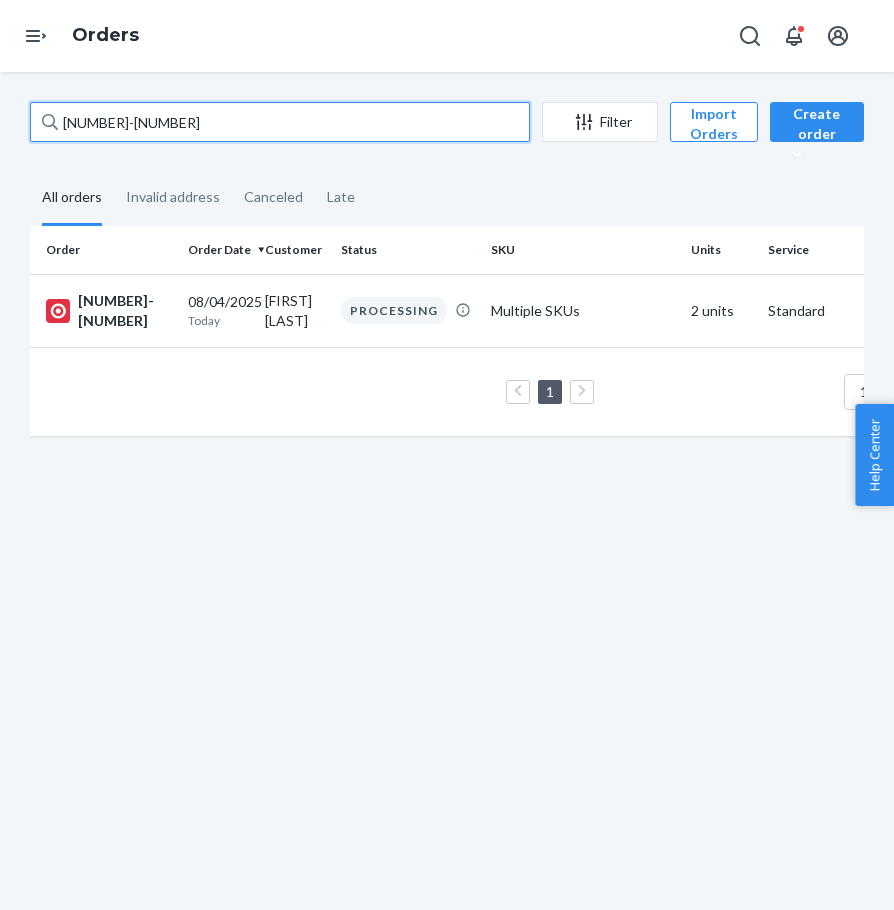 click on "[NUMBER]-[NUMBER]" at bounding box center (280, 122) 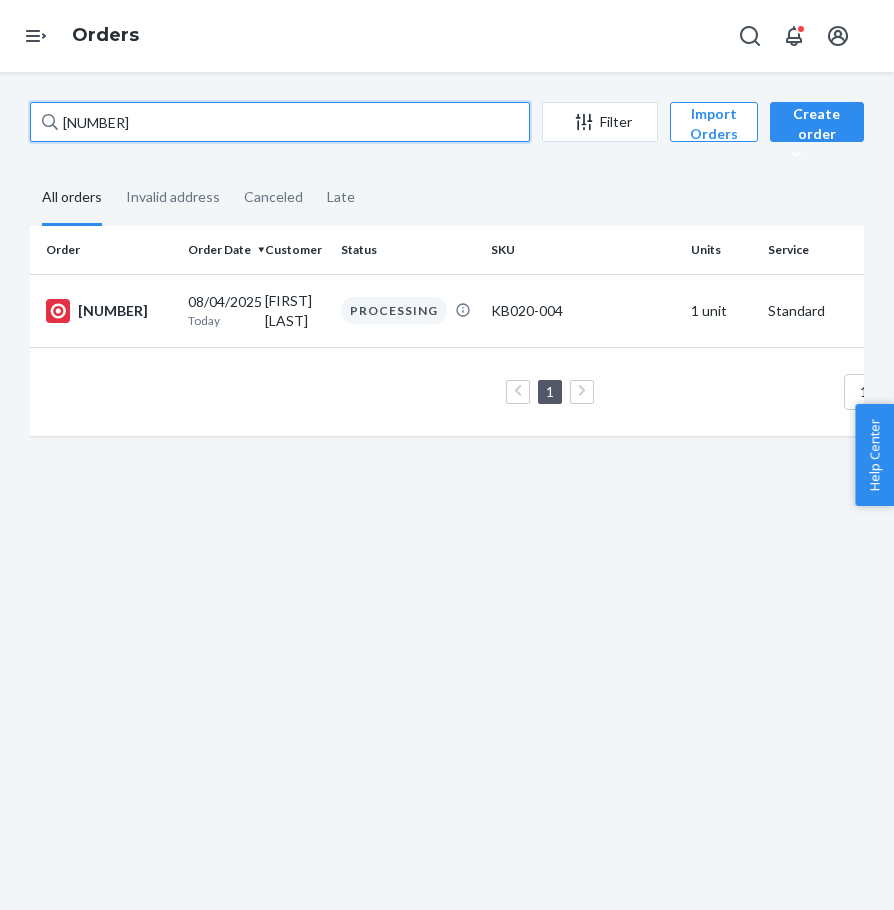 click on "[NUMBER]" at bounding box center [280, 122] 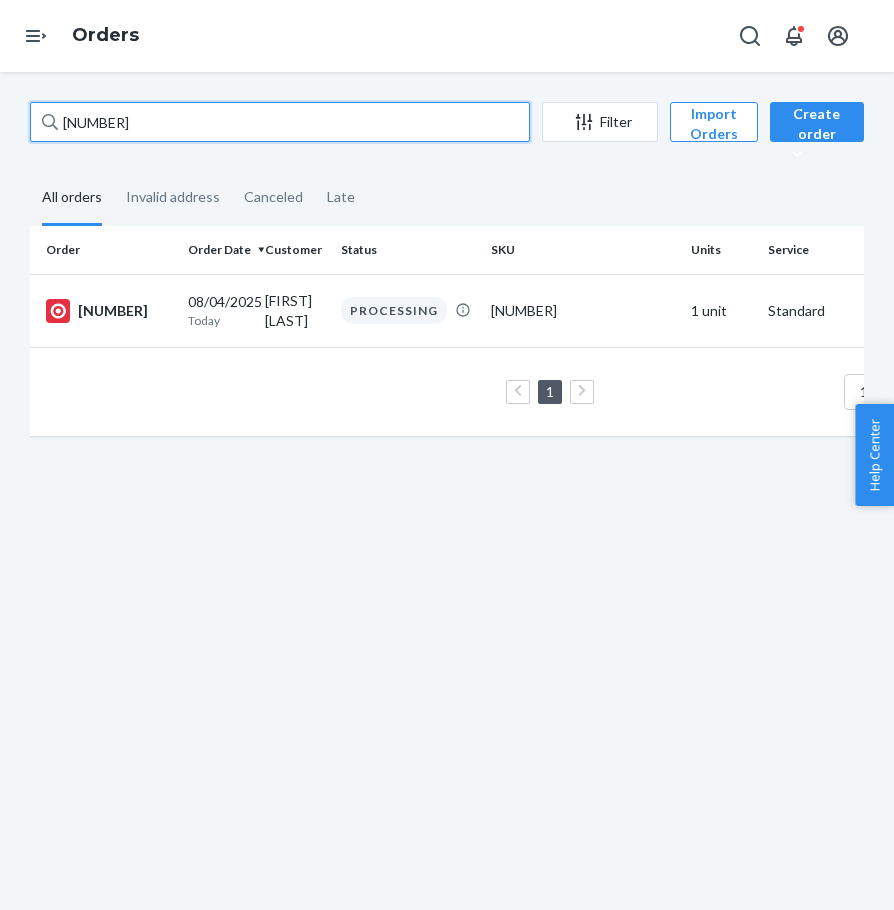 click on "[NUMBER]" at bounding box center (280, 122) 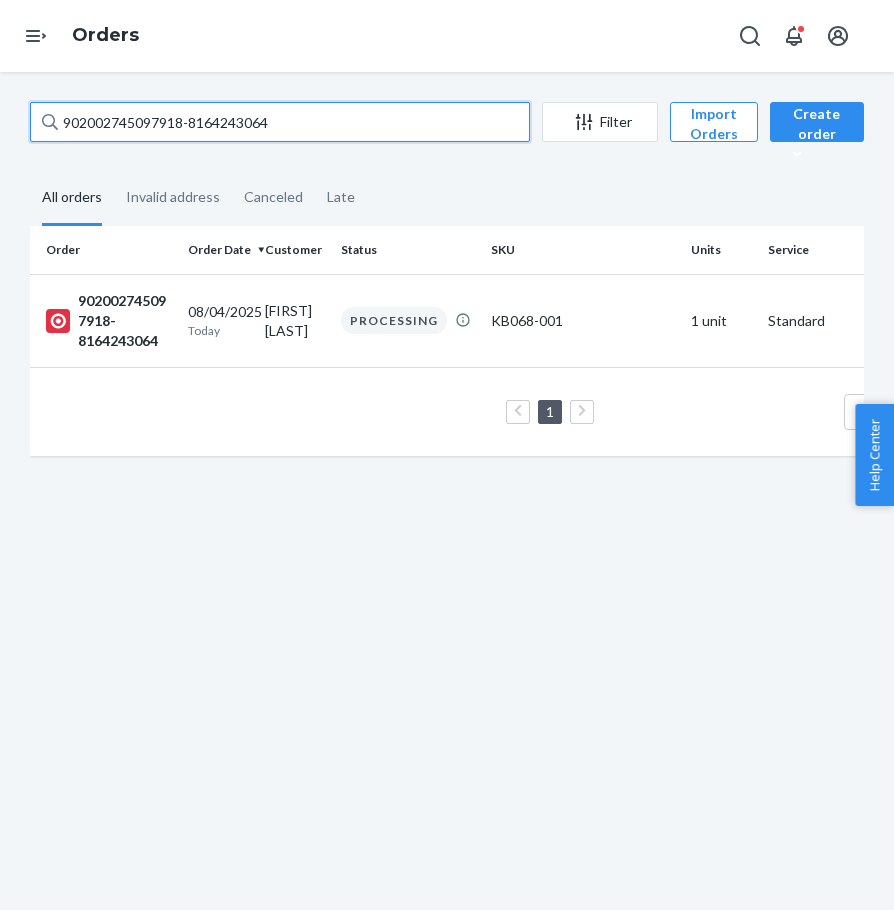 click on "902002745097918-8164243064" at bounding box center (280, 122) 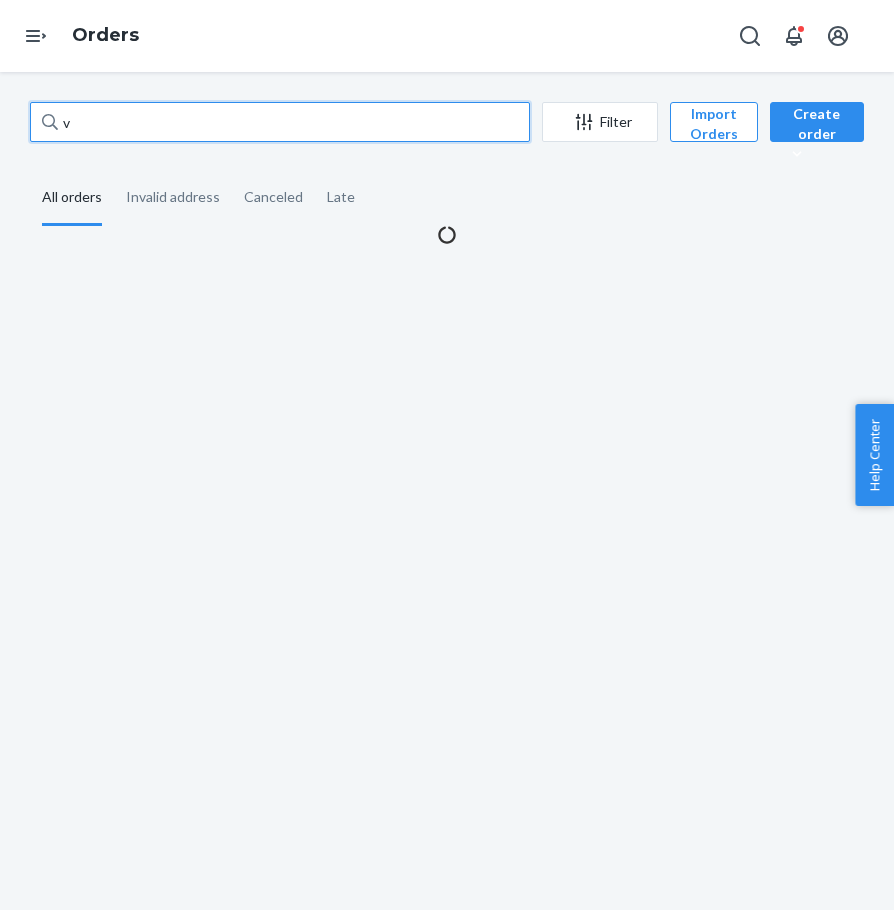 click on "v" at bounding box center [280, 122] 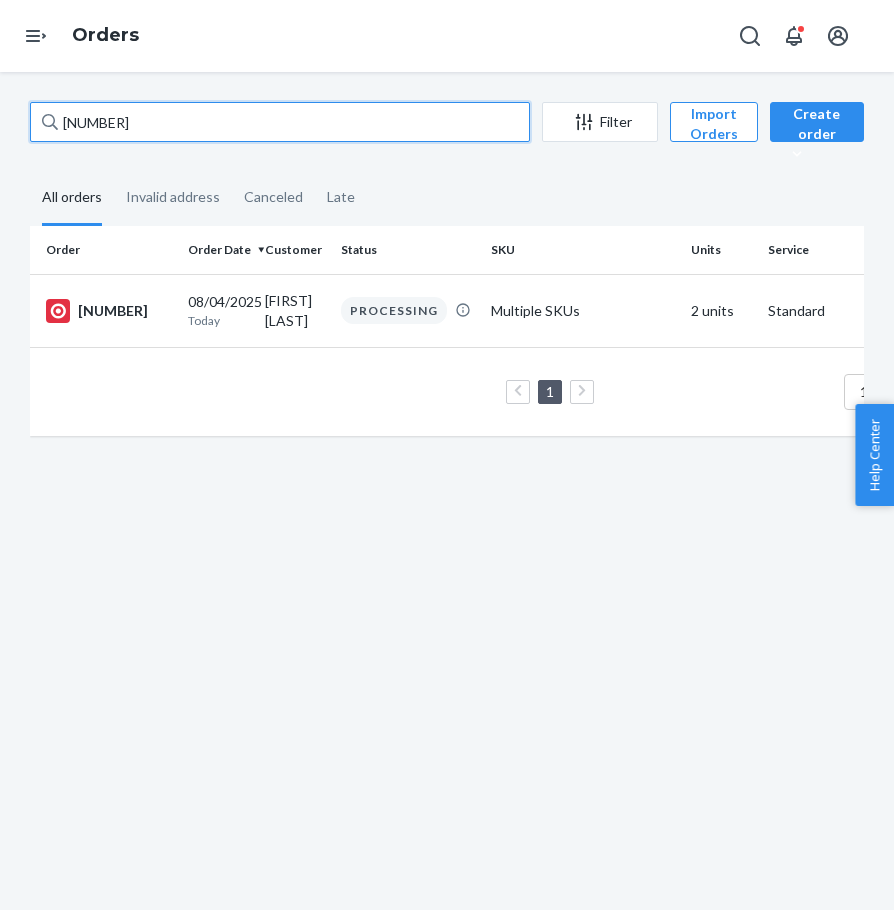 click on "[NUMBER]" at bounding box center [280, 122] 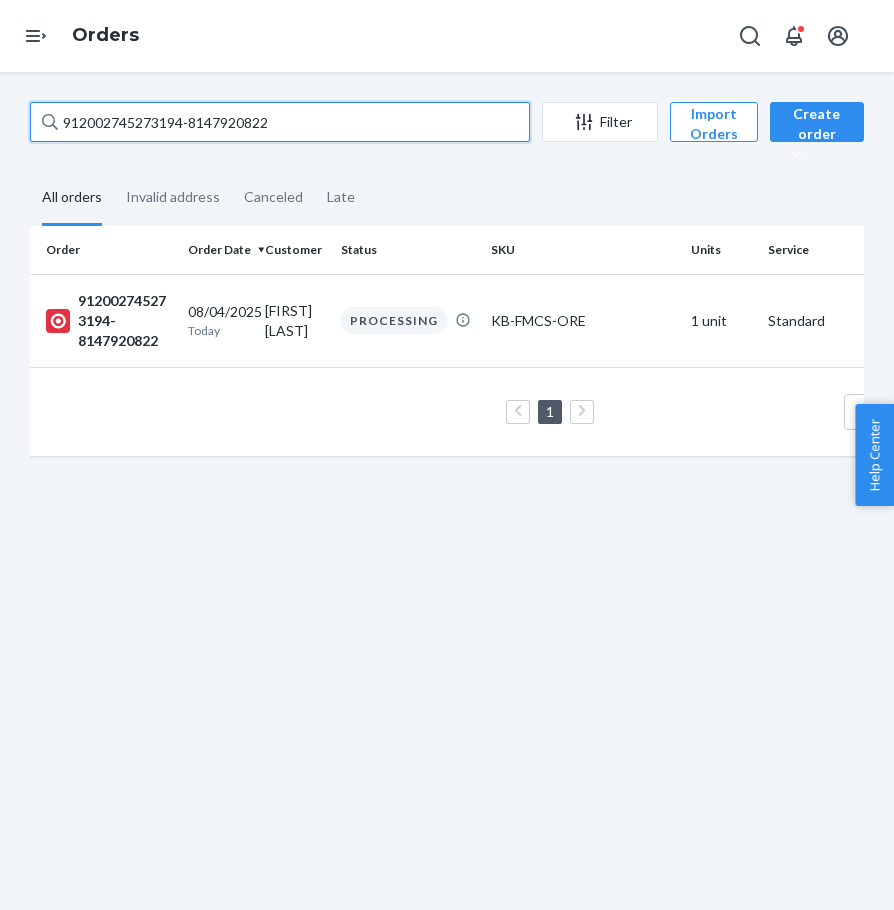 click on "912002745273194-8147920822" at bounding box center [280, 122] 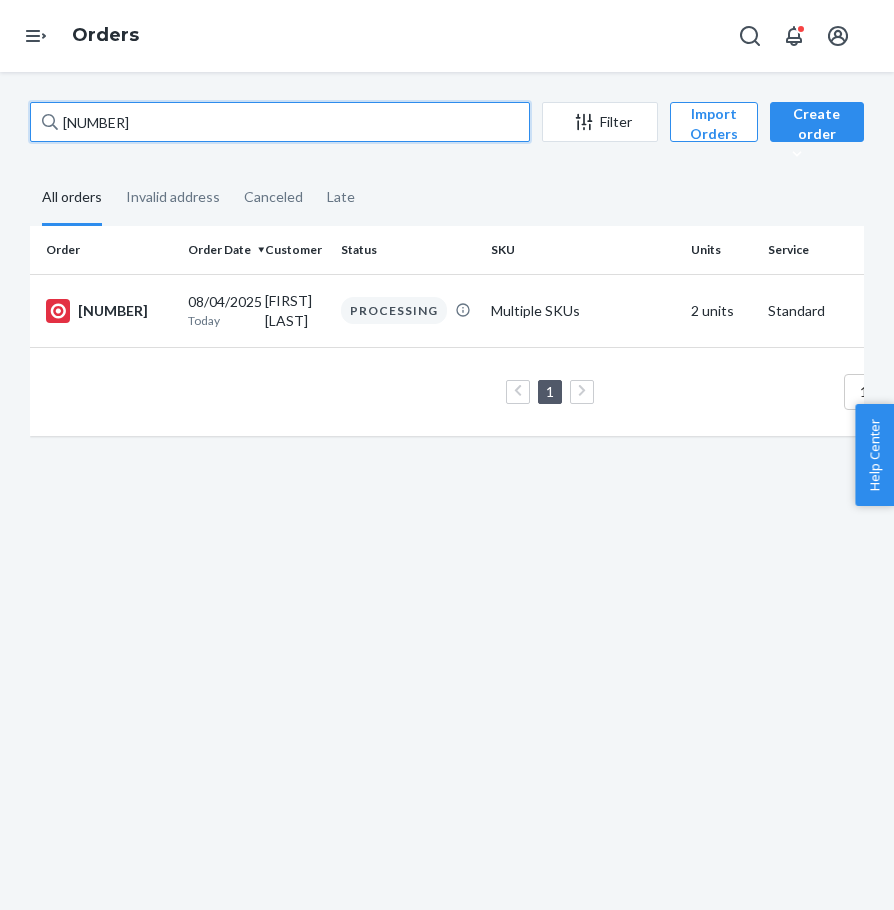 click on "[NUMBER]" at bounding box center [280, 122] 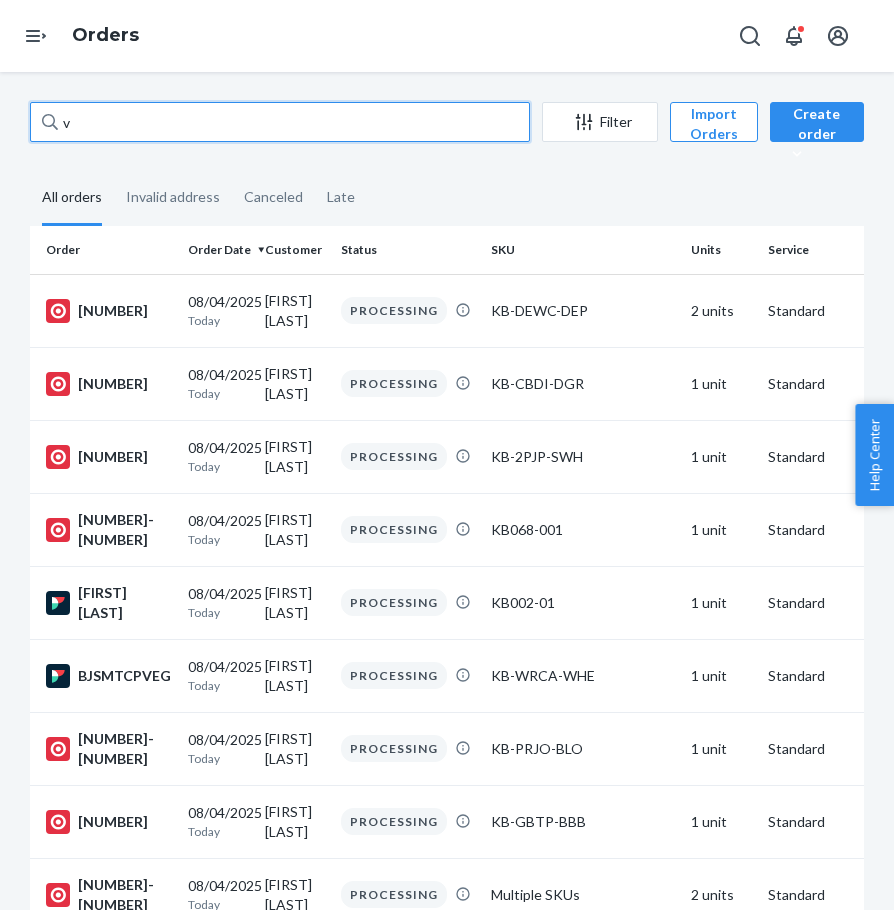 click on "v" at bounding box center (280, 122) 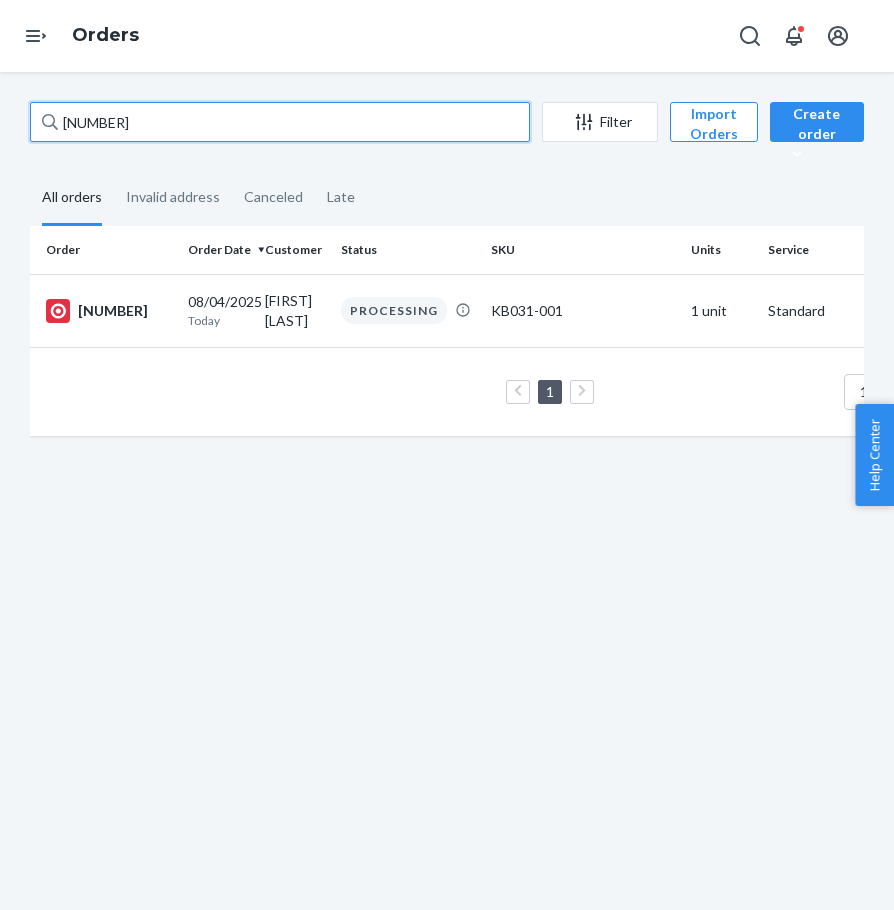 click on "[NUMBER]" at bounding box center [280, 122] 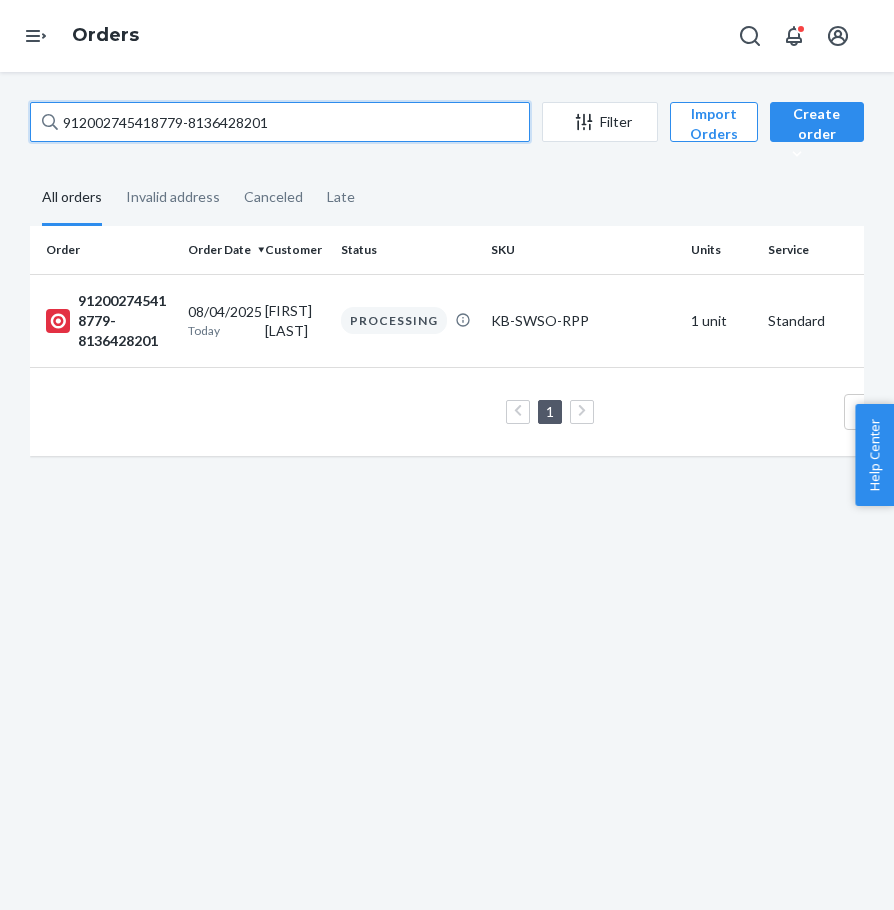 click on "912002745418779-8136428201" at bounding box center (280, 122) 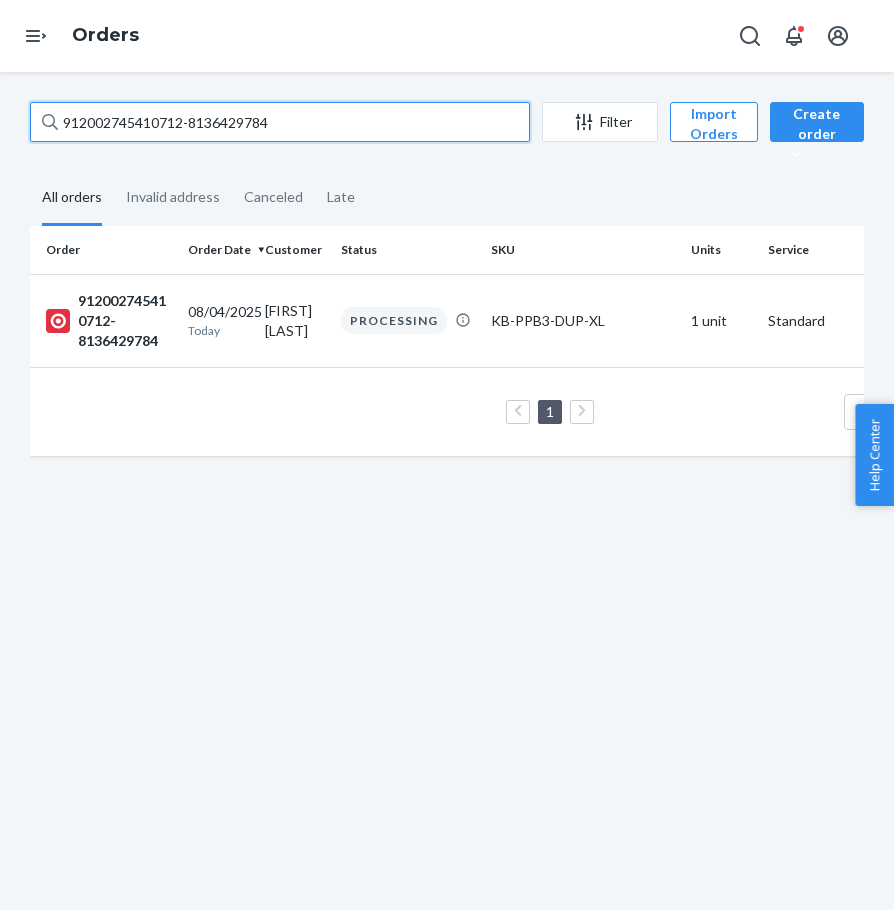 click on "912002745410712-8136429784" at bounding box center [280, 122] 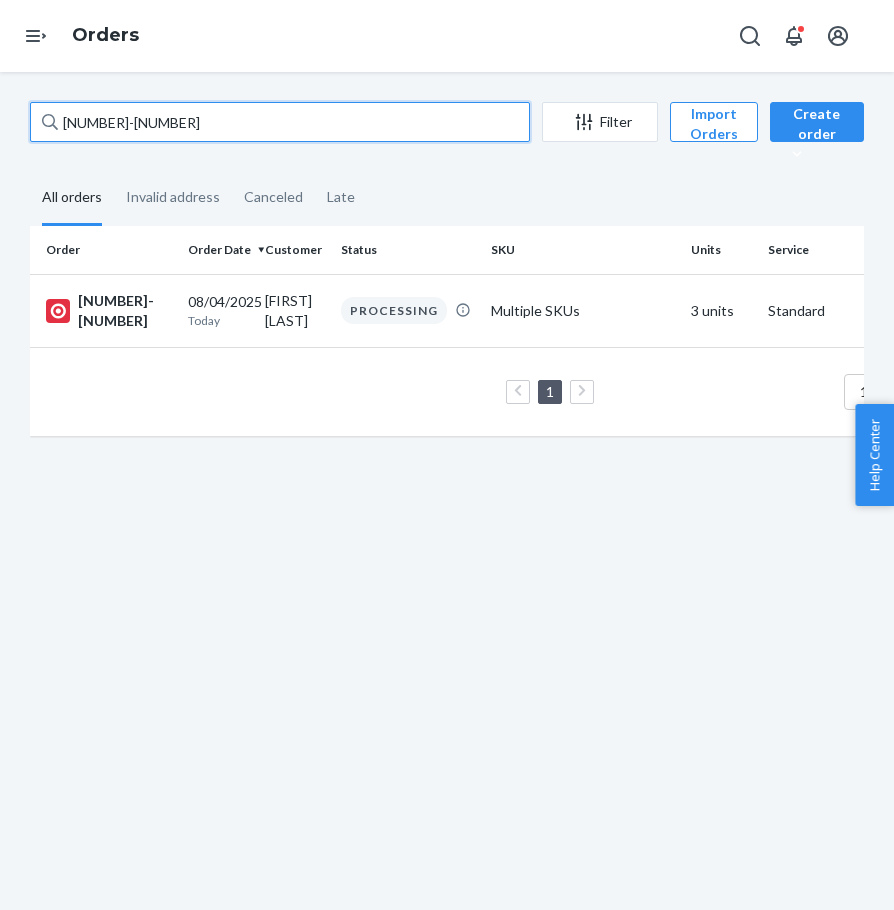click on "[NUMBER]-[NUMBER]" at bounding box center [280, 122] 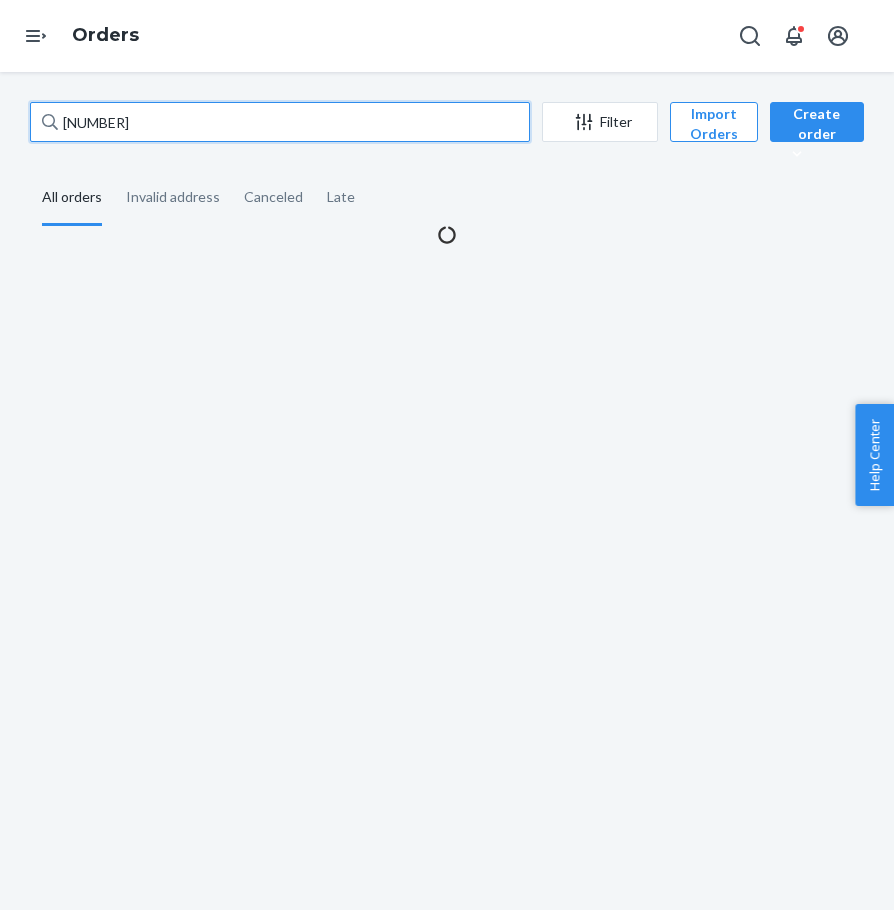 click on "[NUMBER]" at bounding box center [280, 122] 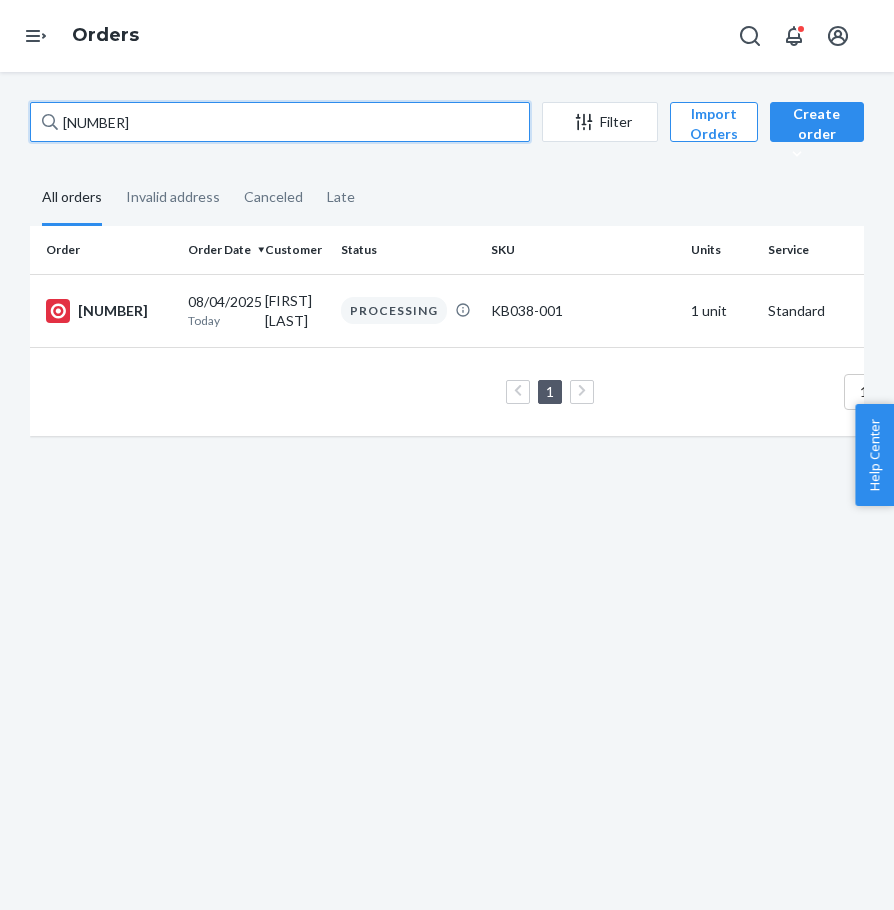 click on "[NUMBER]" at bounding box center (280, 122) 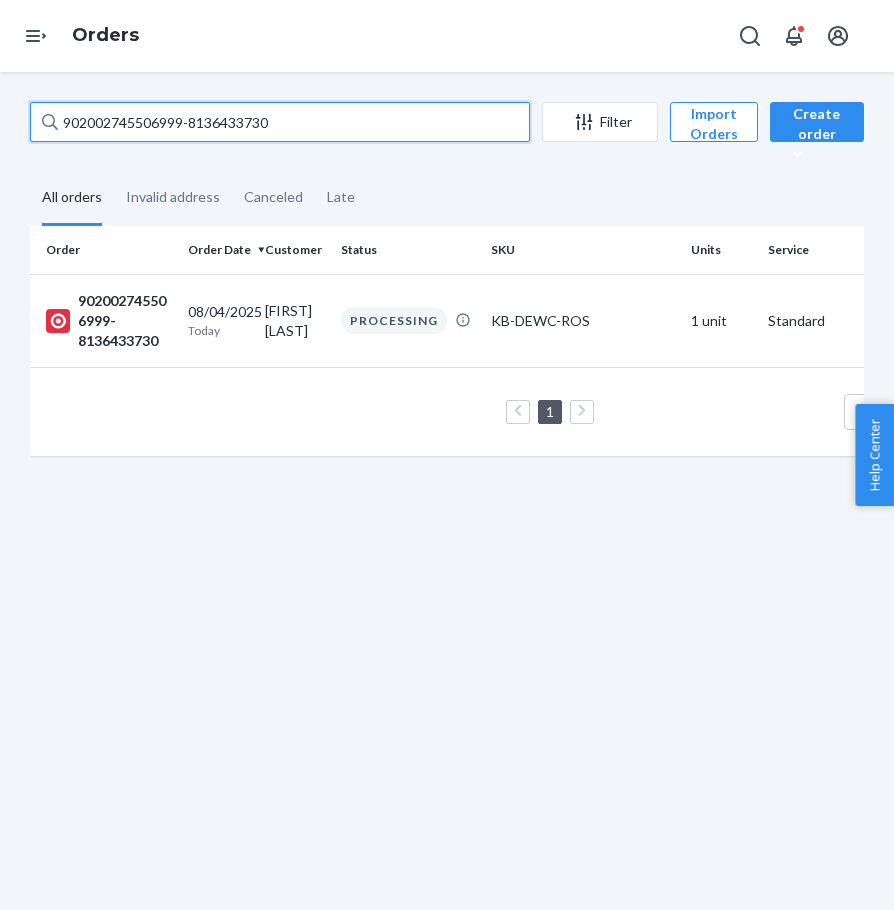 click on "902002745506999-8136433730" at bounding box center [280, 122] 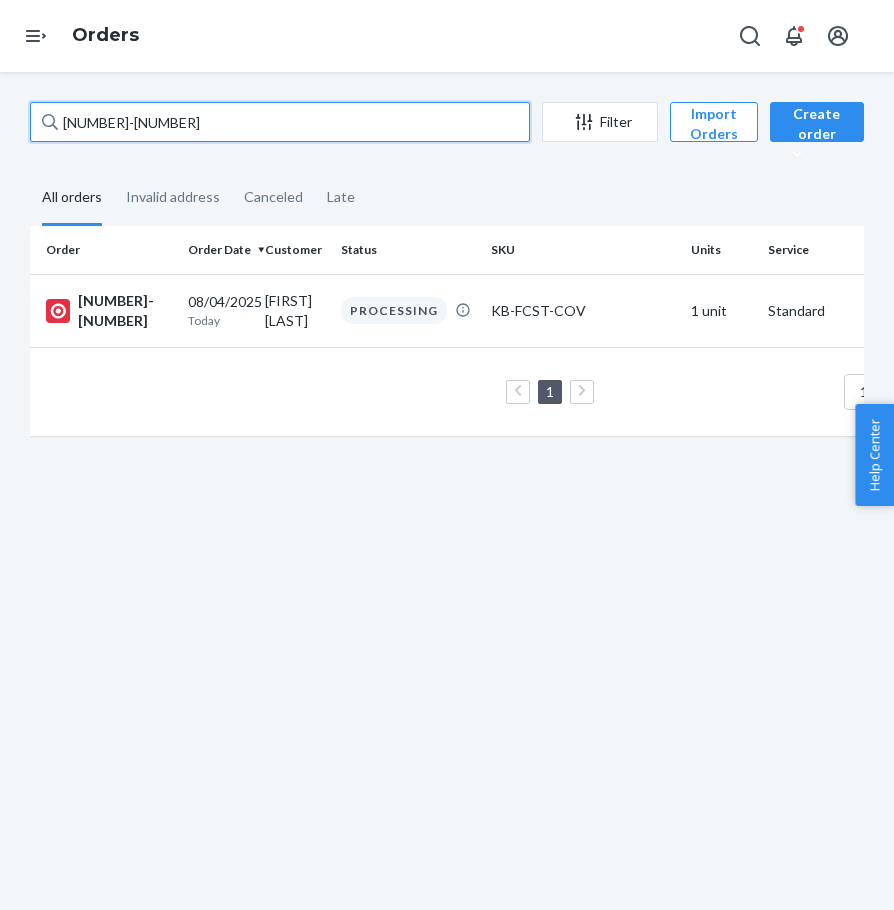 click on "[NUMBER]-[NUMBER]" at bounding box center [280, 122] 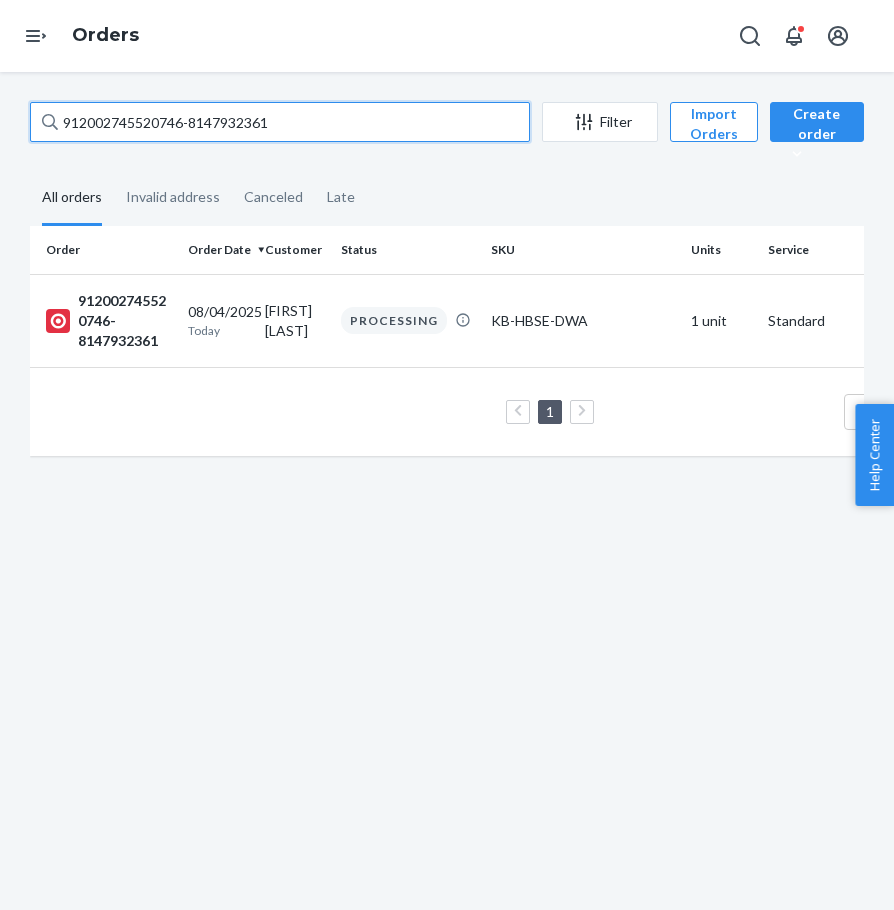 click on "912002745520746-8147932361" at bounding box center [280, 122] 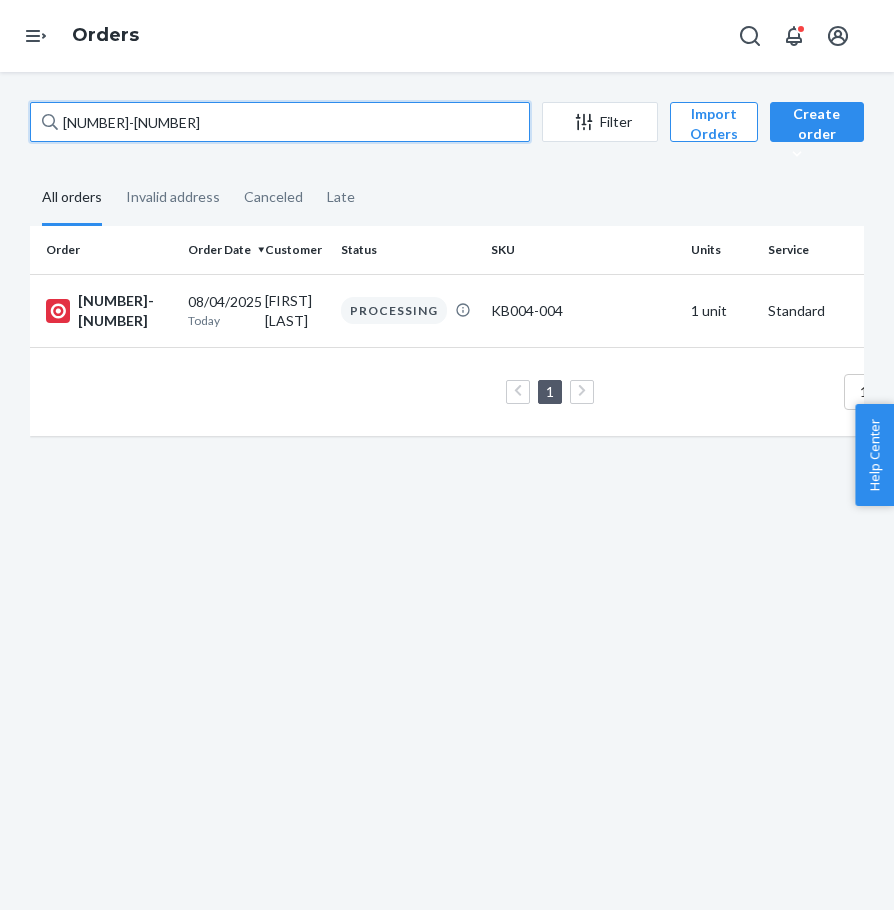 click on "[NUMBER]-[NUMBER]" at bounding box center [280, 122] 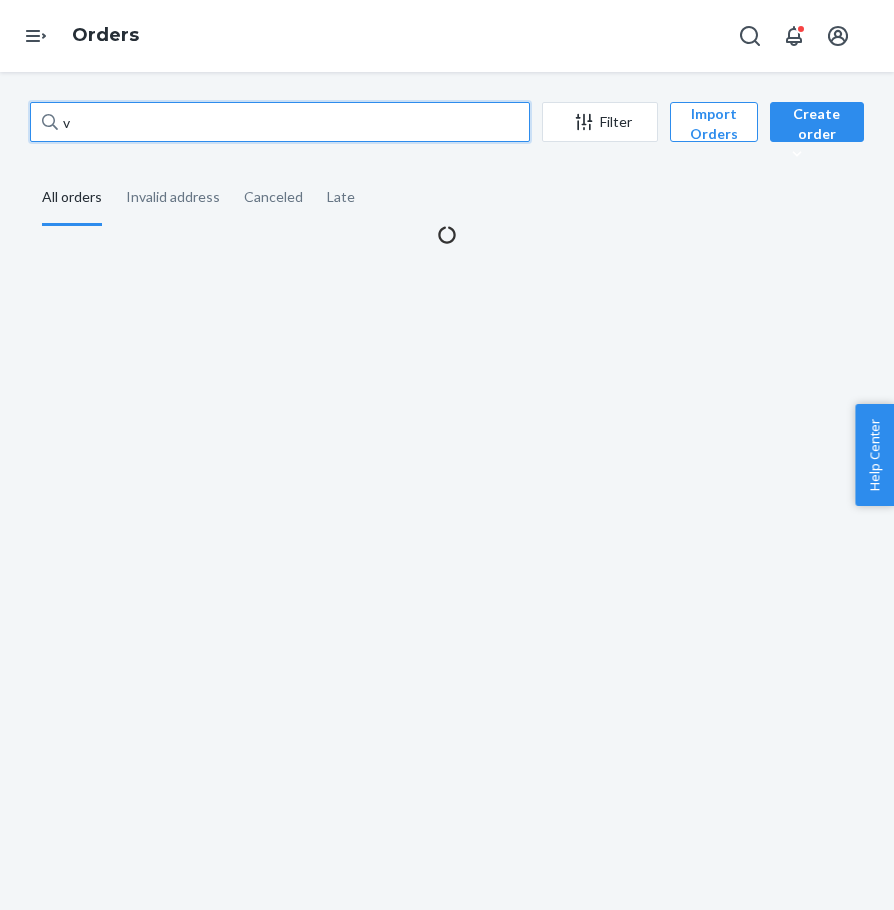 click on "v" at bounding box center [280, 122] 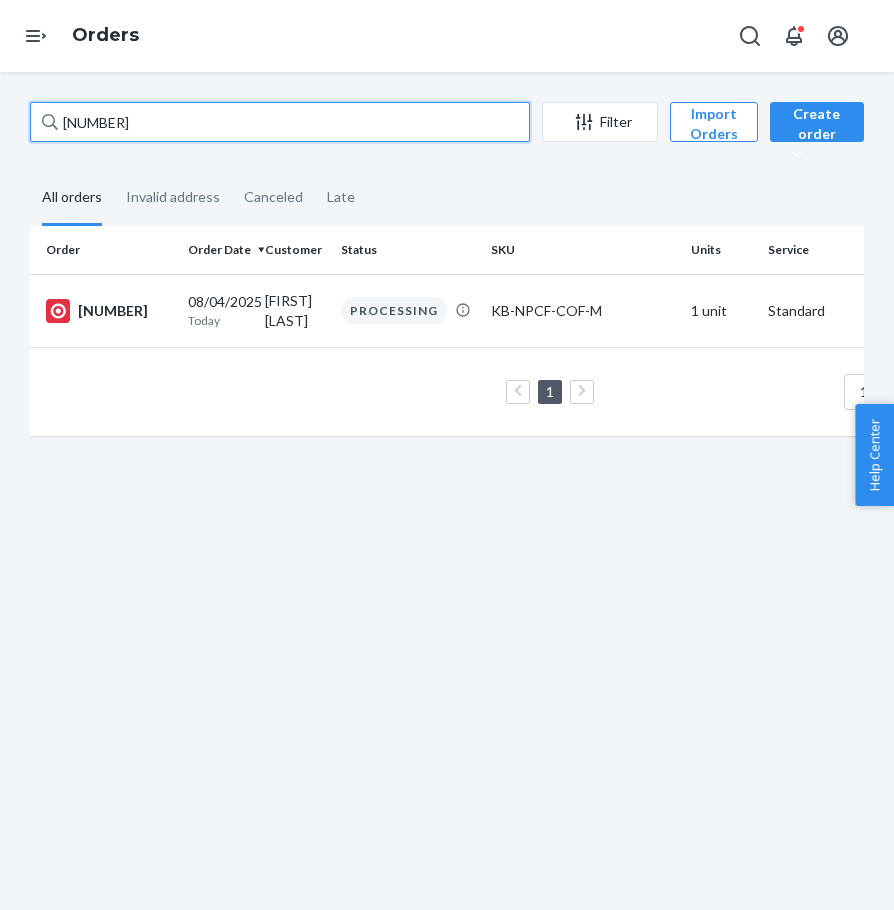 click on "[NUMBER]" at bounding box center (280, 122) 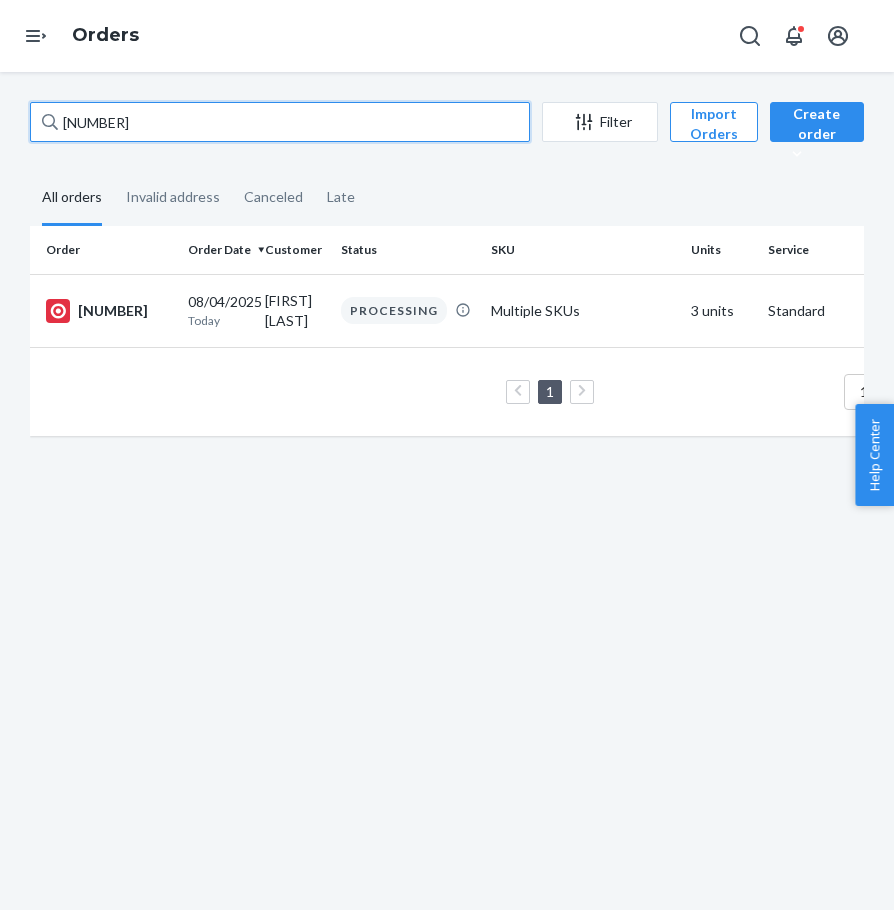 click on "[NUMBER]" at bounding box center (280, 122) 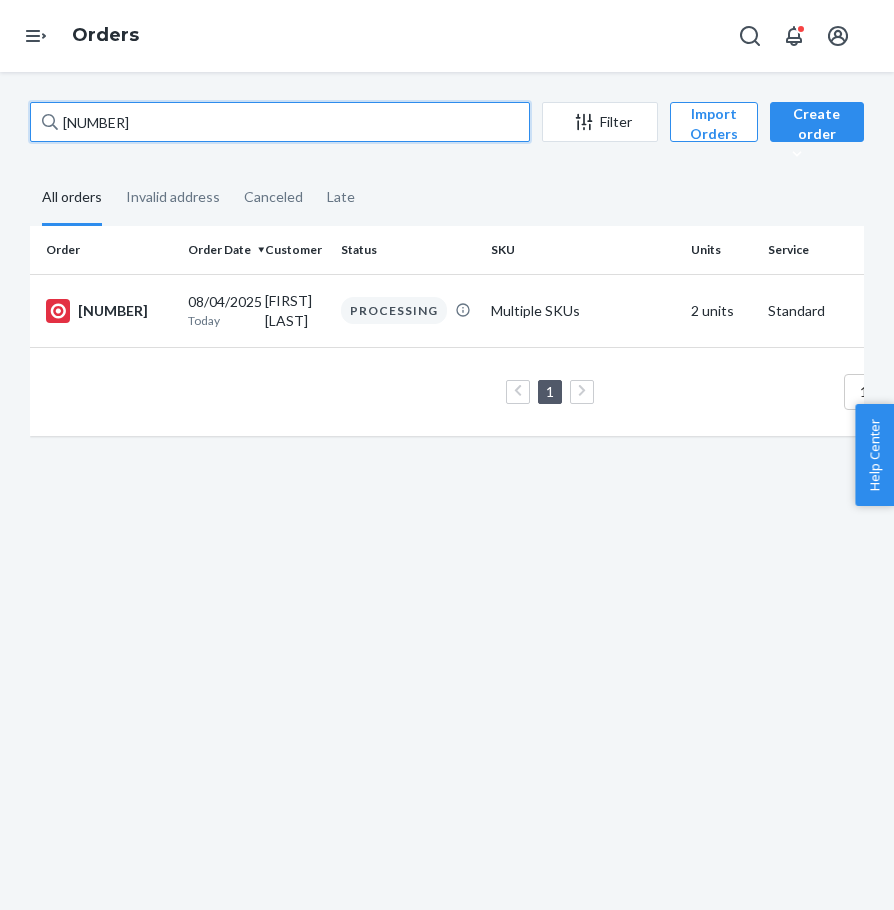 click on "[NUMBER]" at bounding box center [280, 122] 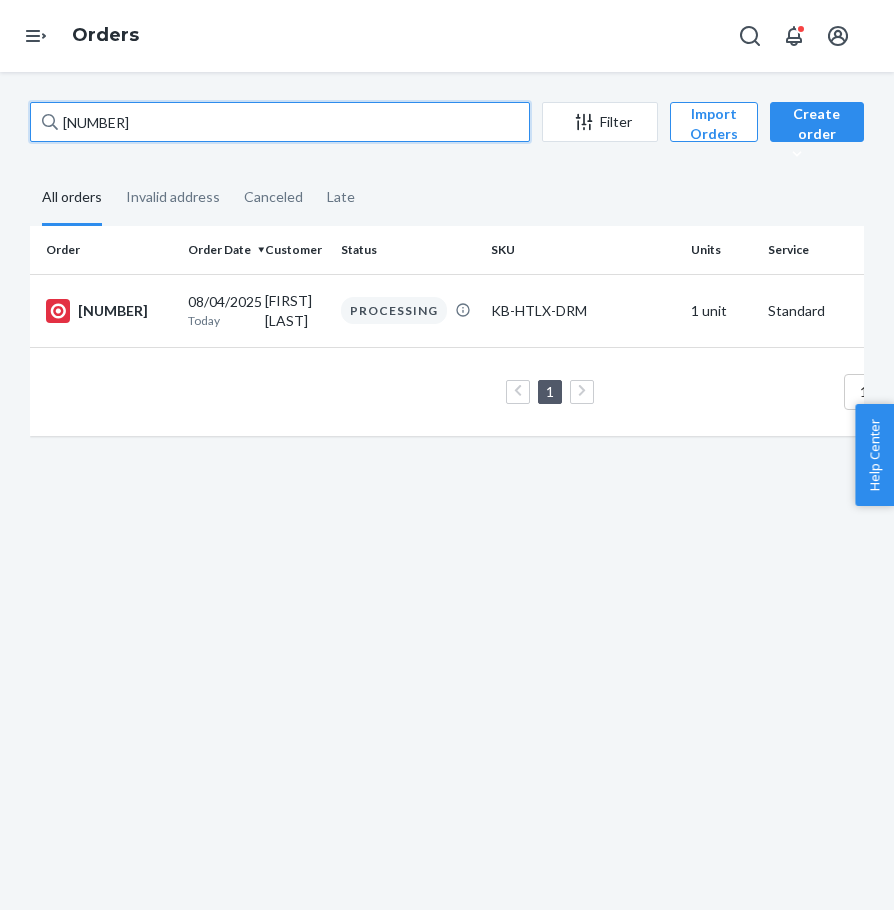 click on "[NUMBER]" at bounding box center [280, 122] 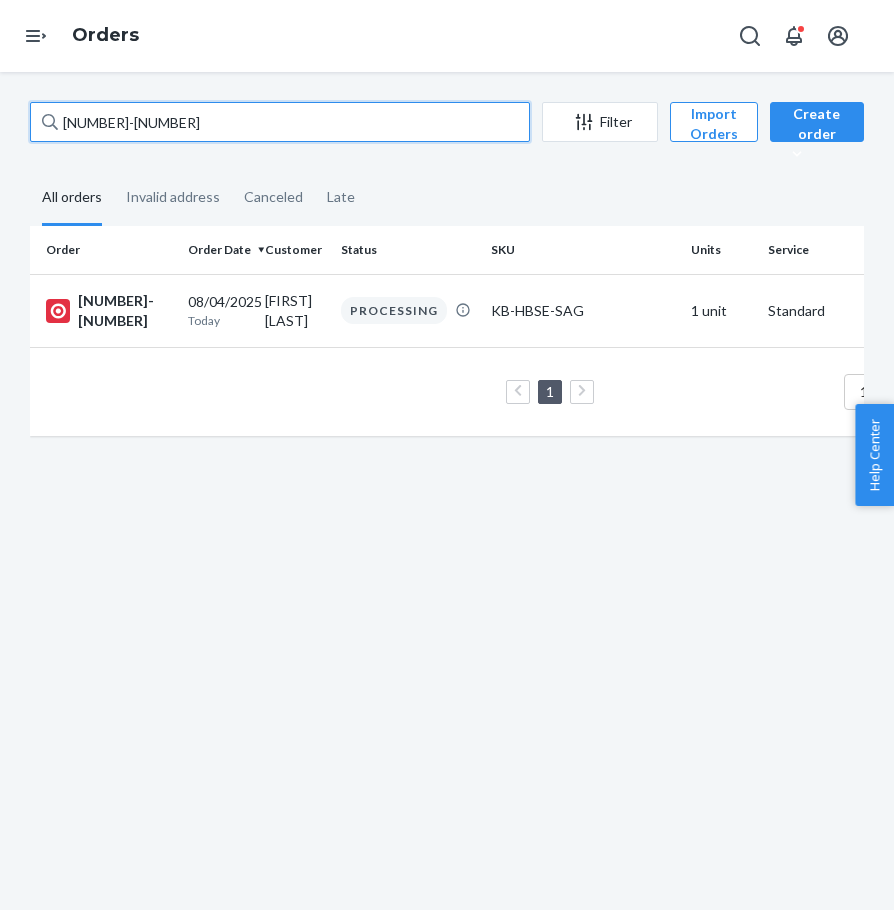 click on "[NUMBER]-[NUMBER]" at bounding box center [280, 122] 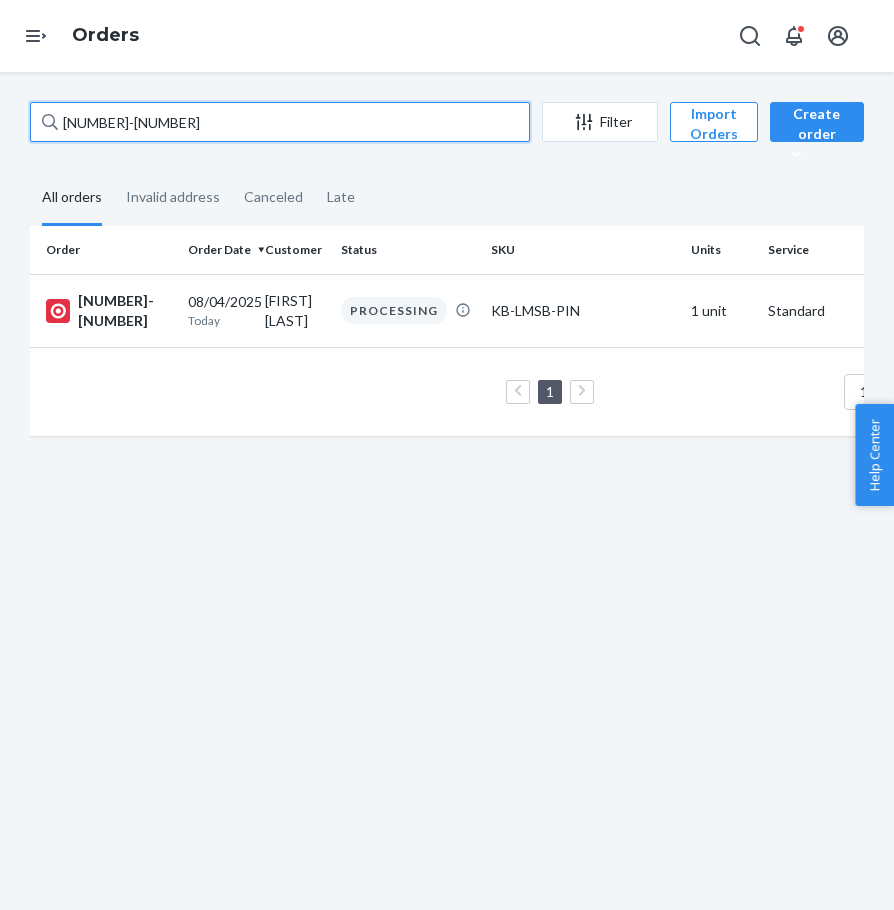 click on "[NUMBER]-[NUMBER]" at bounding box center (280, 122) 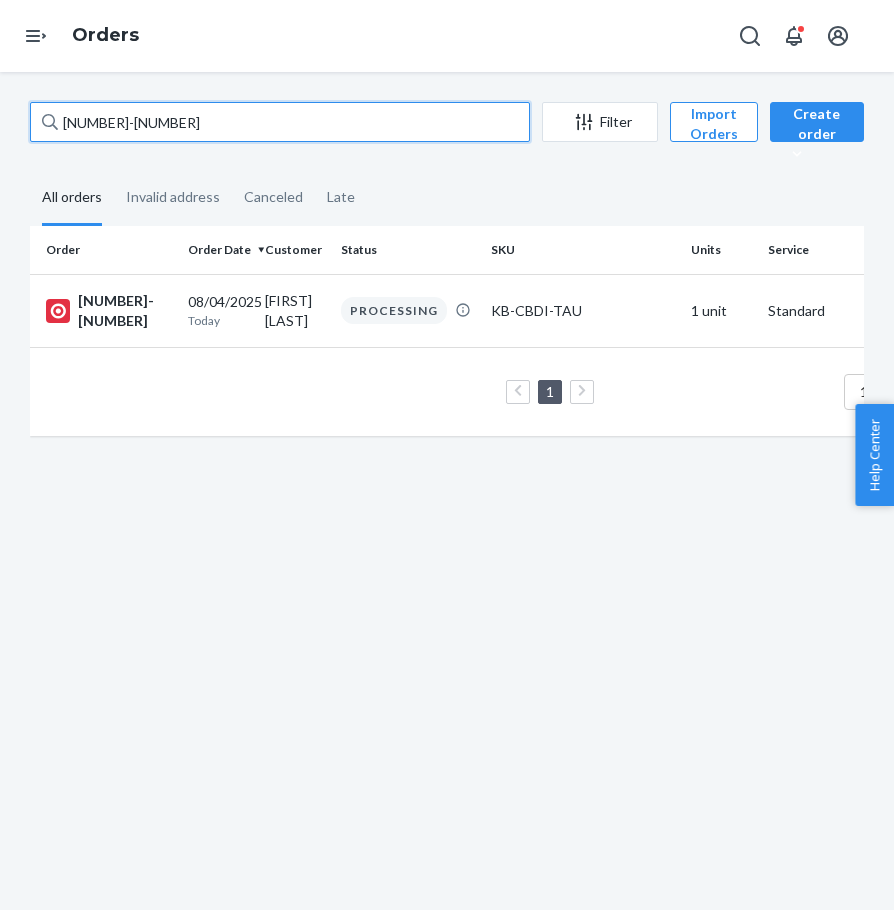 click on "[NUMBER]-[NUMBER]" at bounding box center [280, 122] 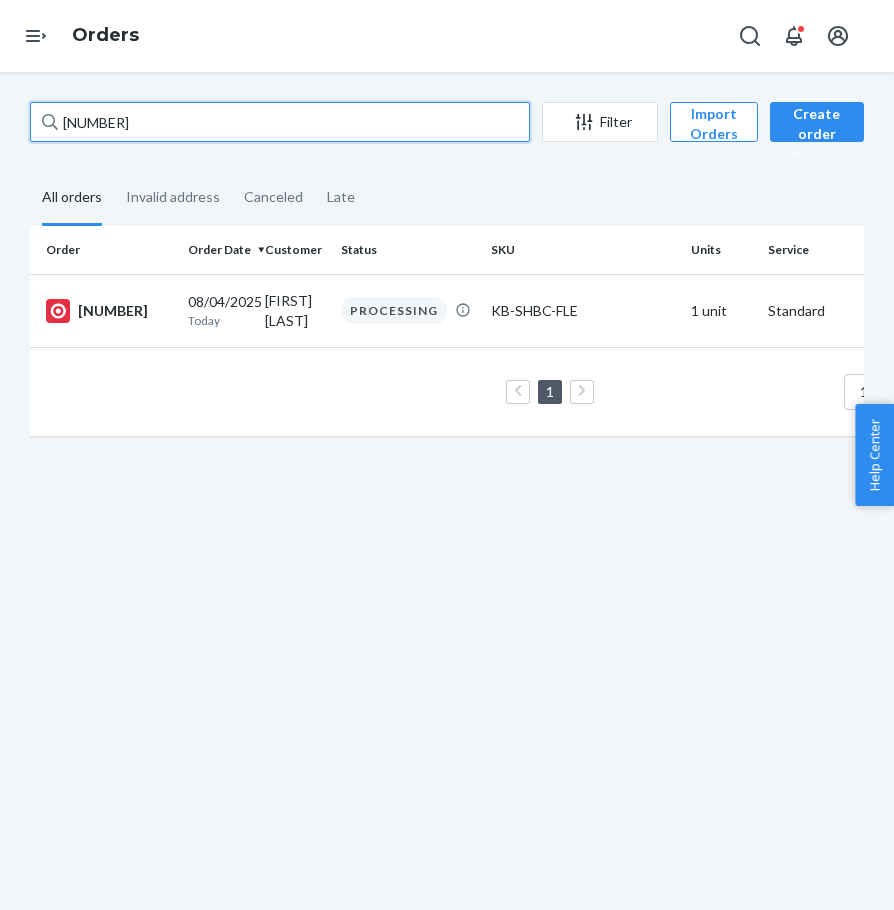 click on "[NUMBER]" at bounding box center [280, 122] 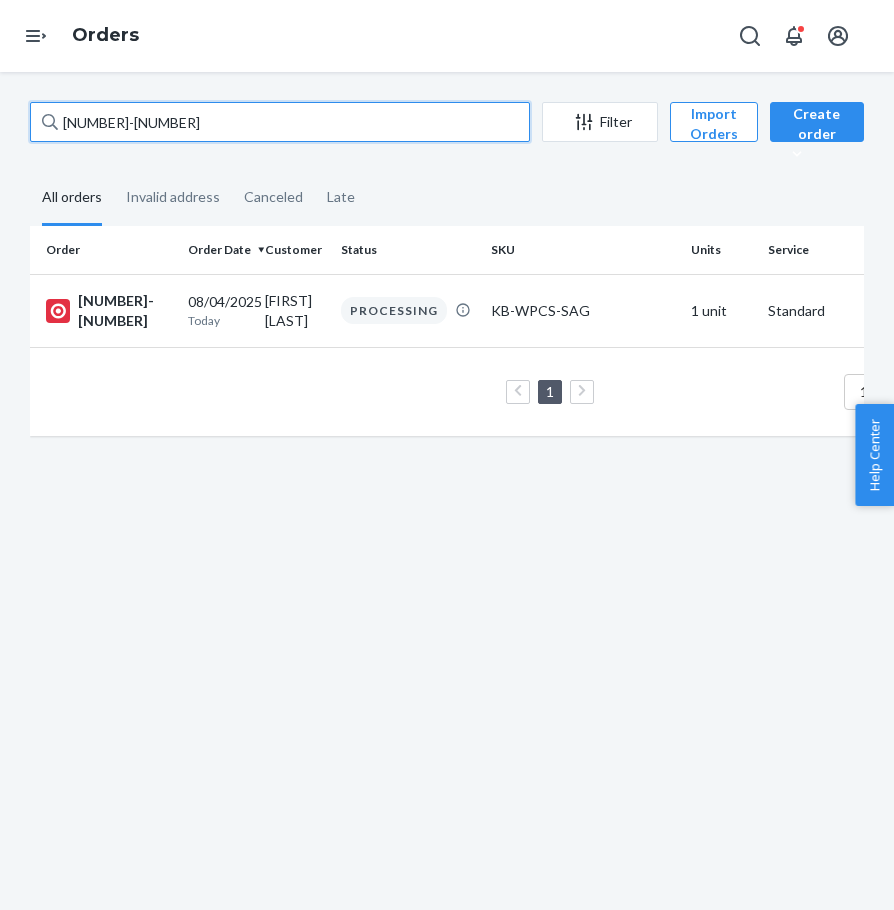 click on "[NUMBER]-[NUMBER]" at bounding box center [280, 122] 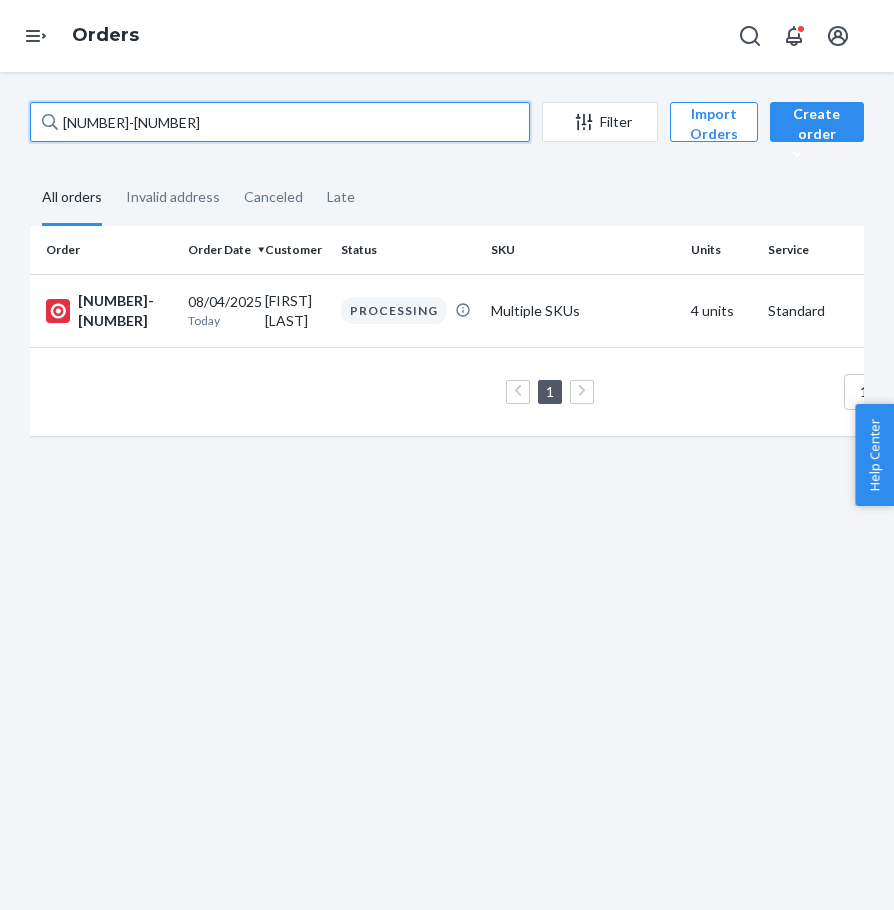 click on "[NUMBER]-[NUMBER]" at bounding box center [280, 122] 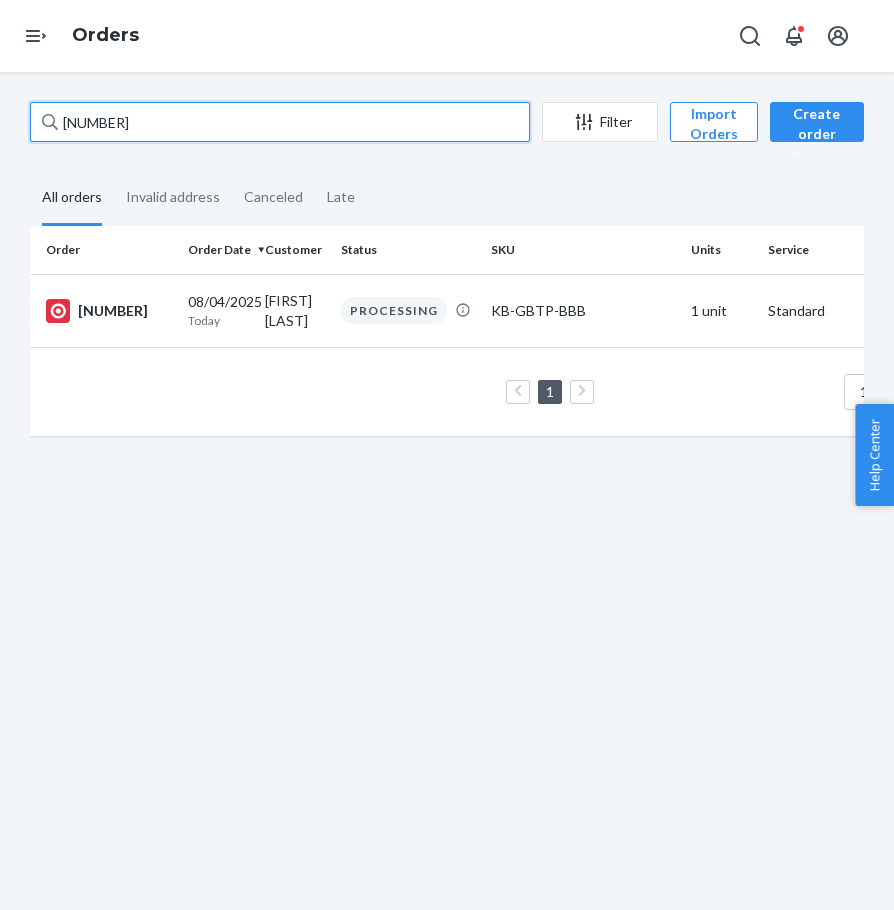 click on "[NUMBER]" at bounding box center [280, 122] 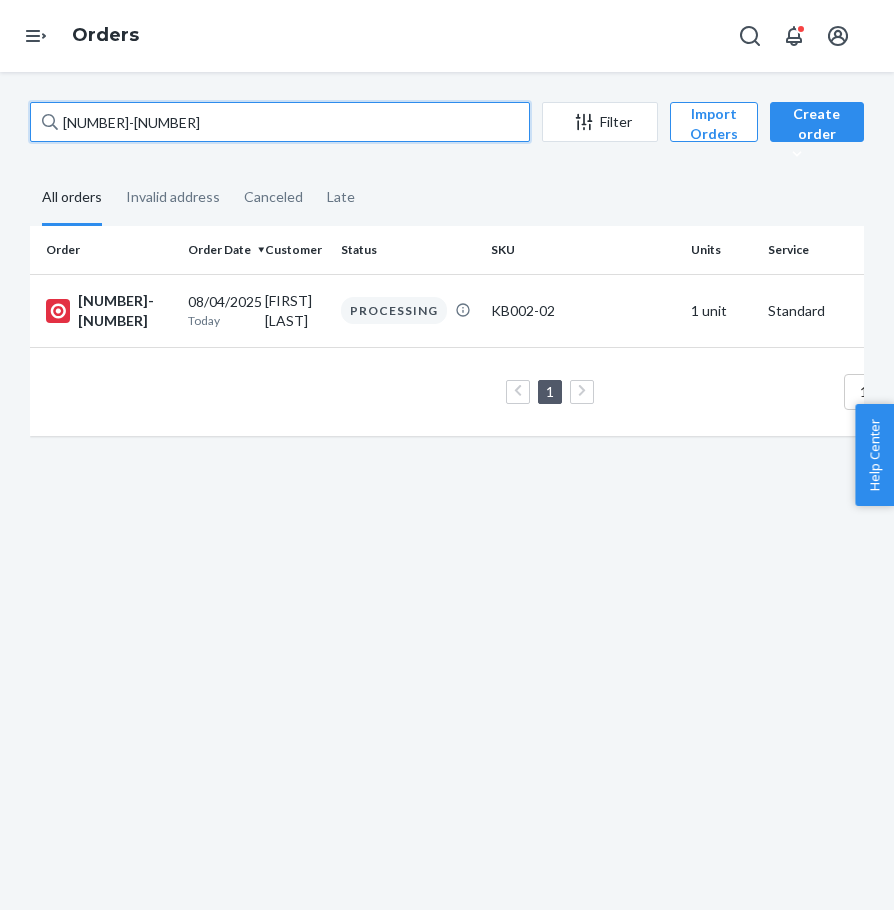 click on "[NUMBER]-[NUMBER]" at bounding box center [280, 122] 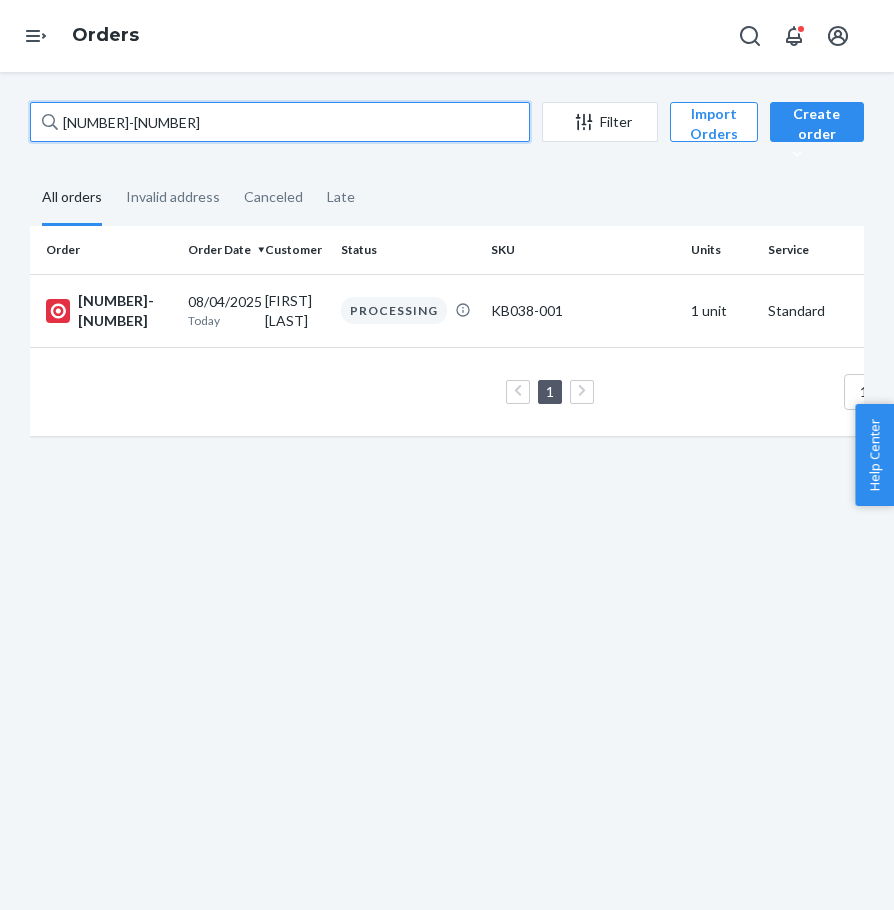 click on "[NUMBER]-[NUMBER]" at bounding box center (280, 122) 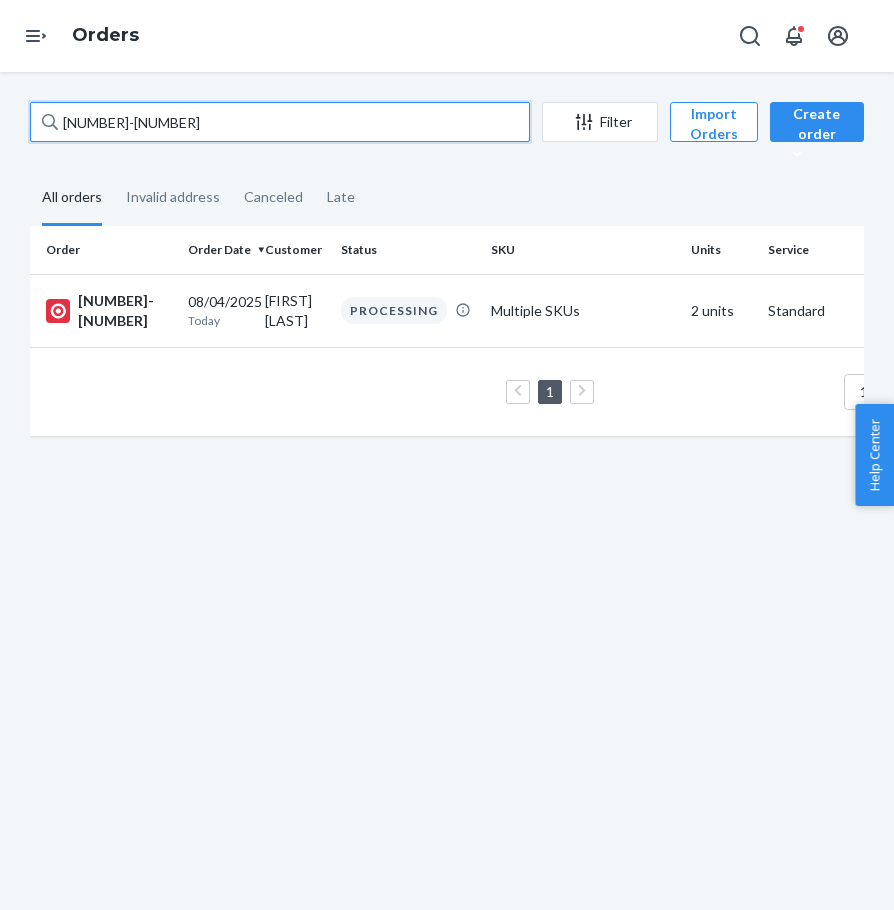 click on "[NUMBER]-[NUMBER]" at bounding box center (280, 122) 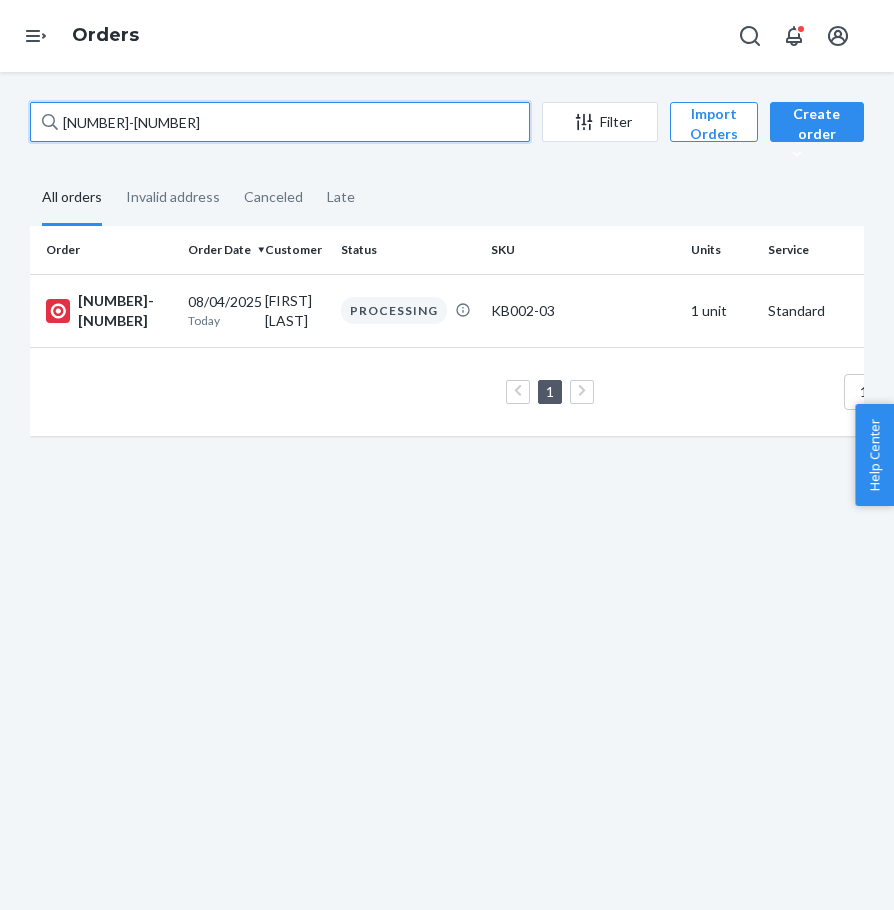 click on "[NUMBER]-[NUMBER]" at bounding box center [280, 122] 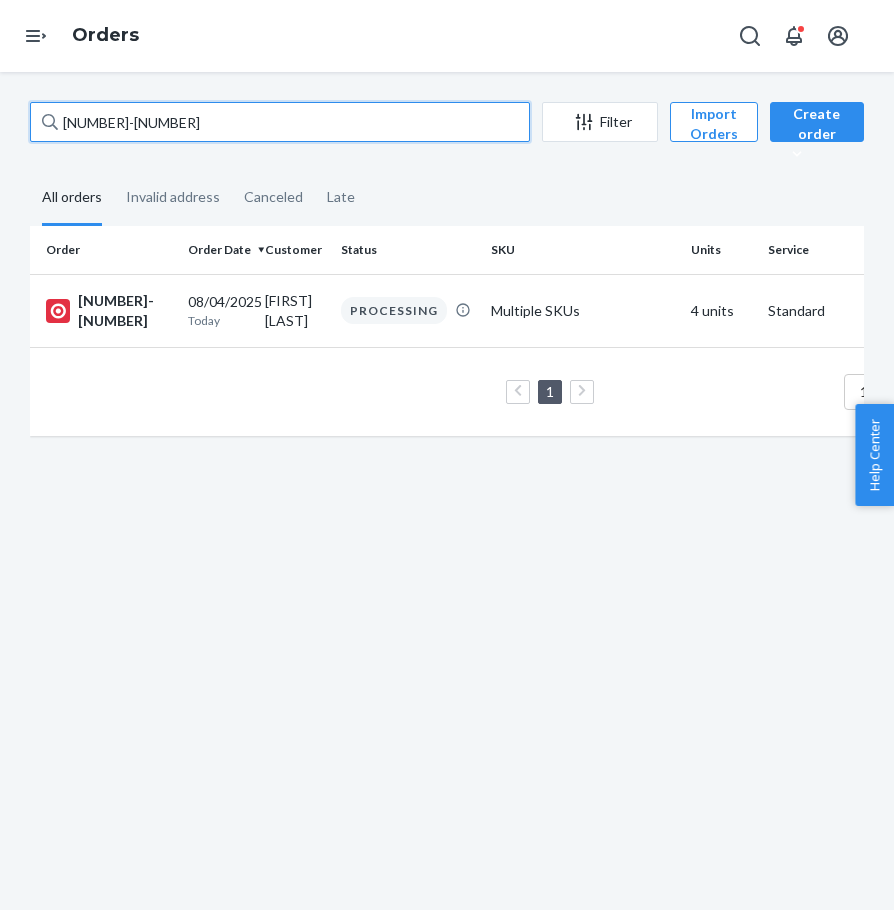 click on "[NUMBER]-[NUMBER]" at bounding box center [280, 122] 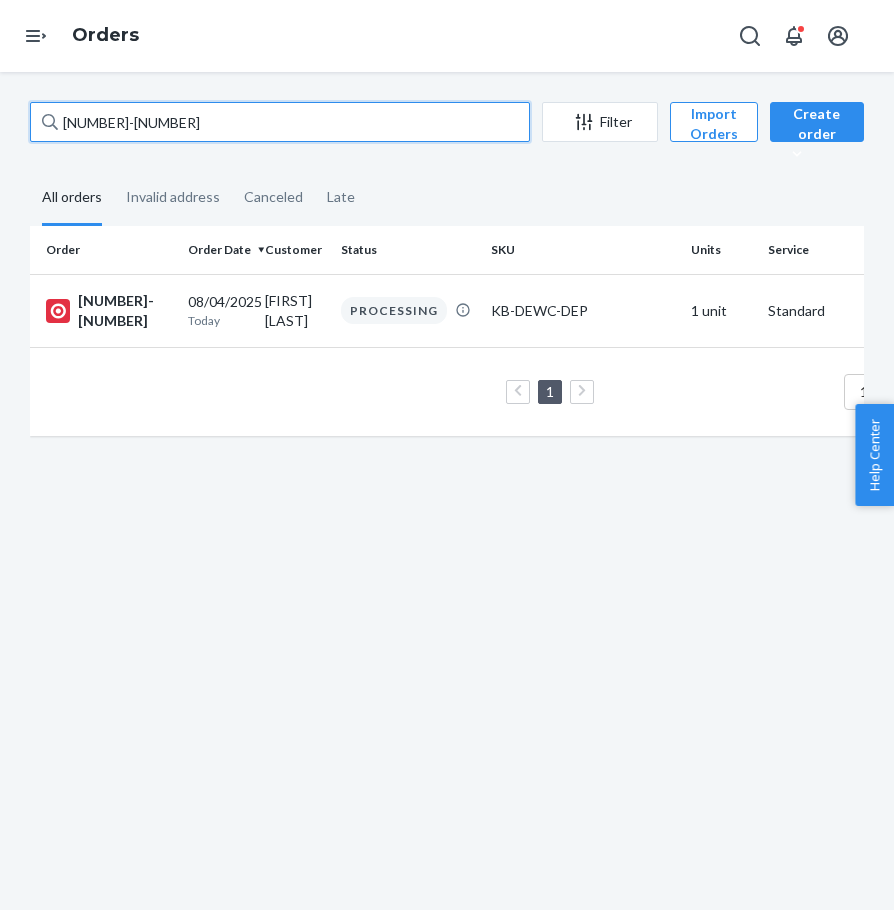 click on "[NUMBER]-[NUMBER]" at bounding box center [280, 122] 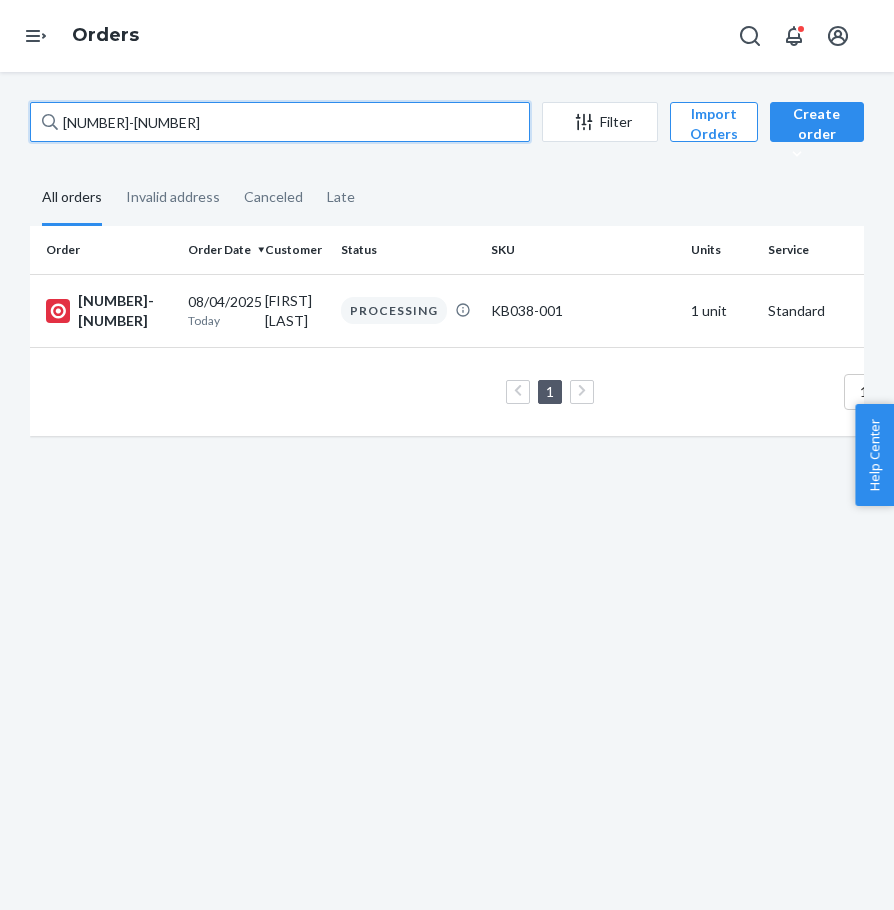 click on "[NUMBER]-[NUMBER]" at bounding box center (280, 122) 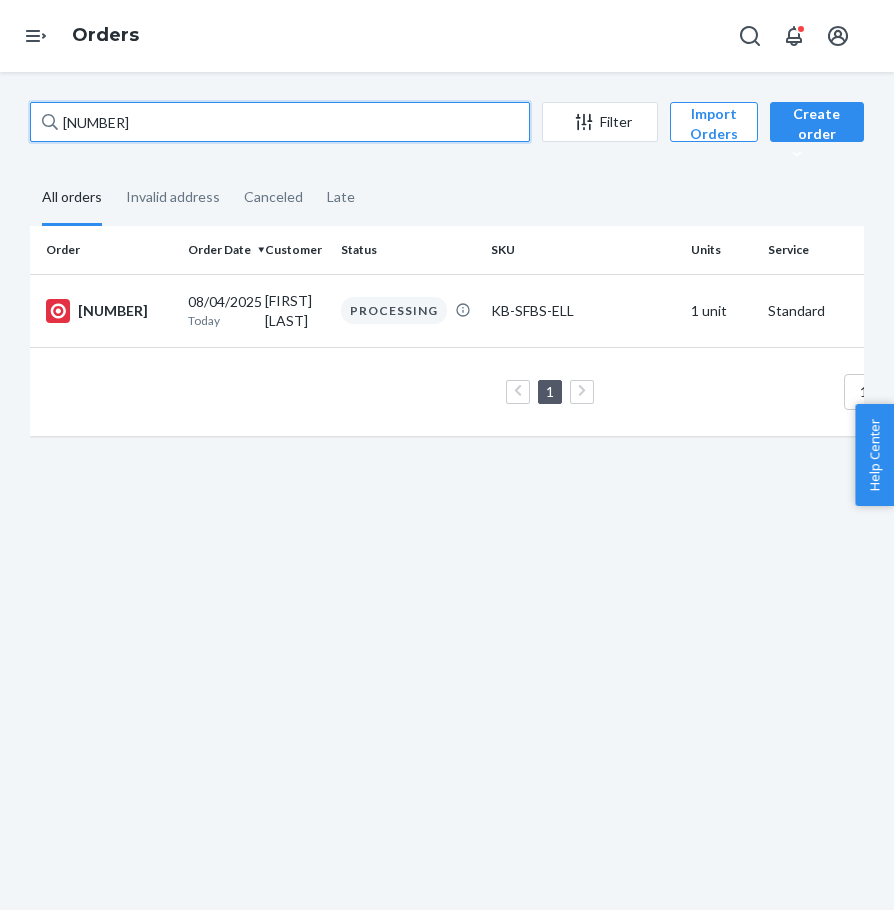 click on "[NUMBER]" at bounding box center [280, 122] 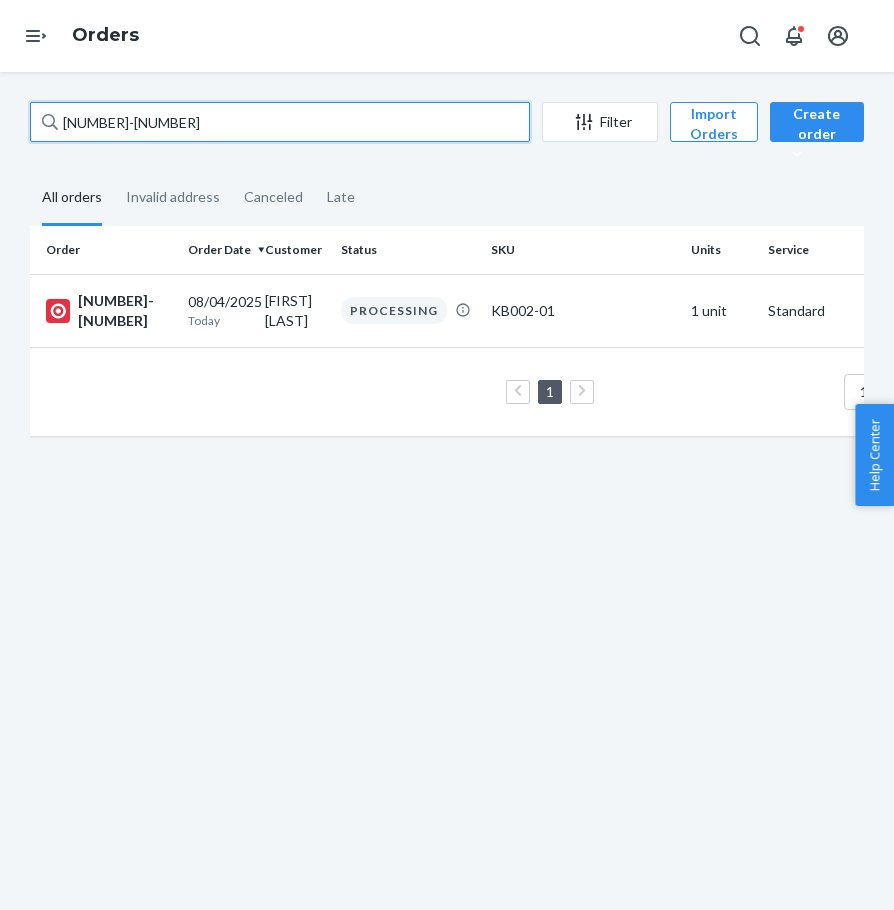 click on "[NUMBER]-[NUMBER]" at bounding box center [280, 122] 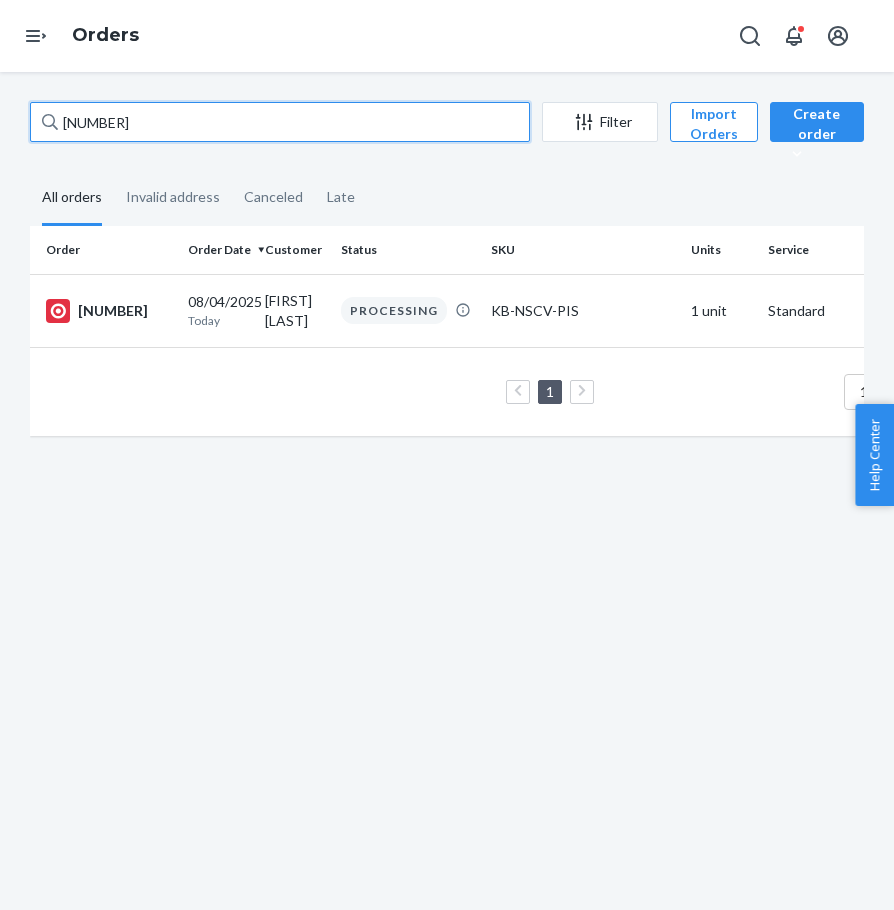 click on "[NUMBER]" at bounding box center [280, 122] 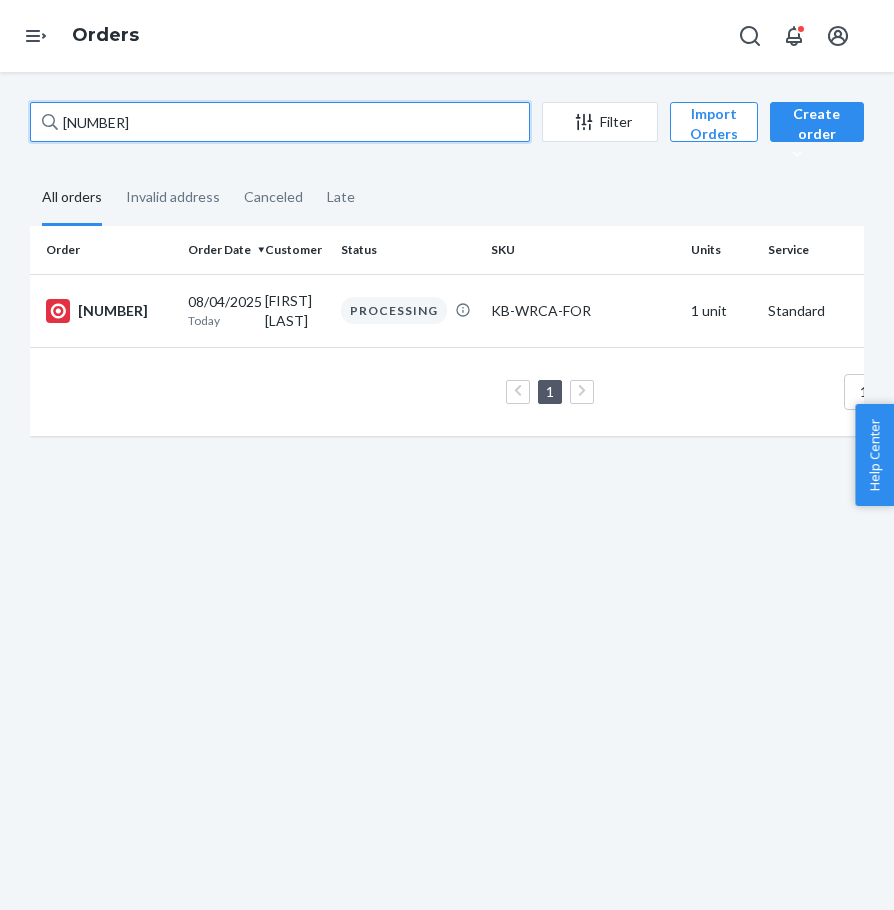 click on "[NUMBER]" at bounding box center [280, 122] 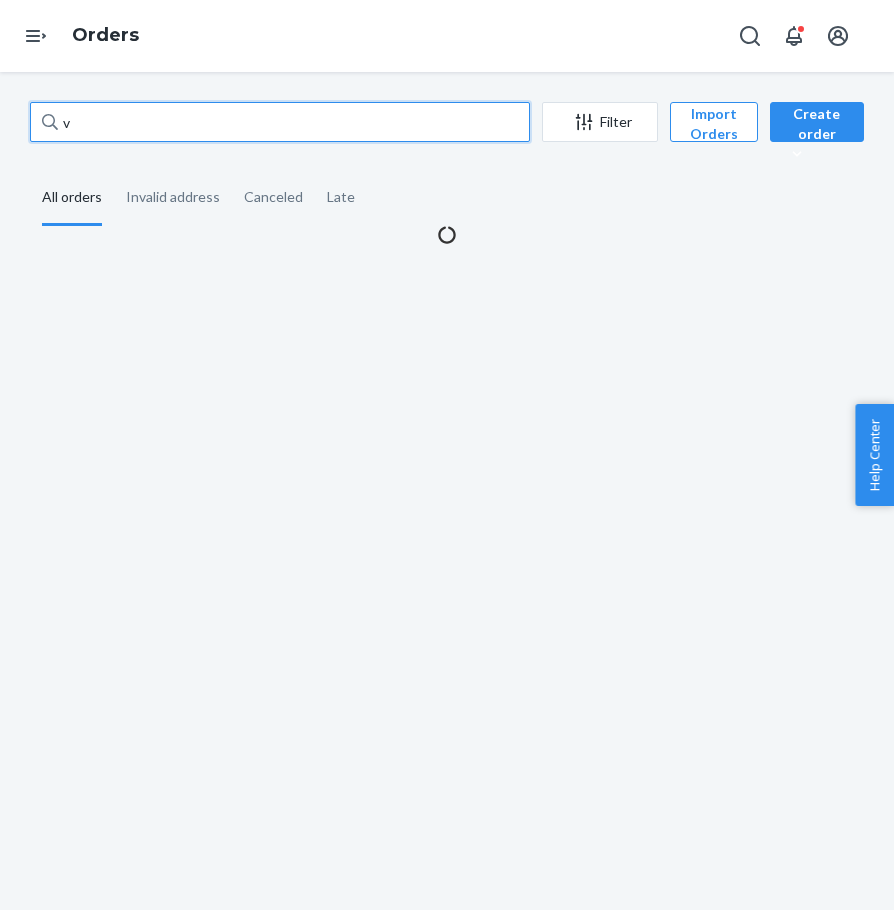 click on "v" at bounding box center (280, 122) 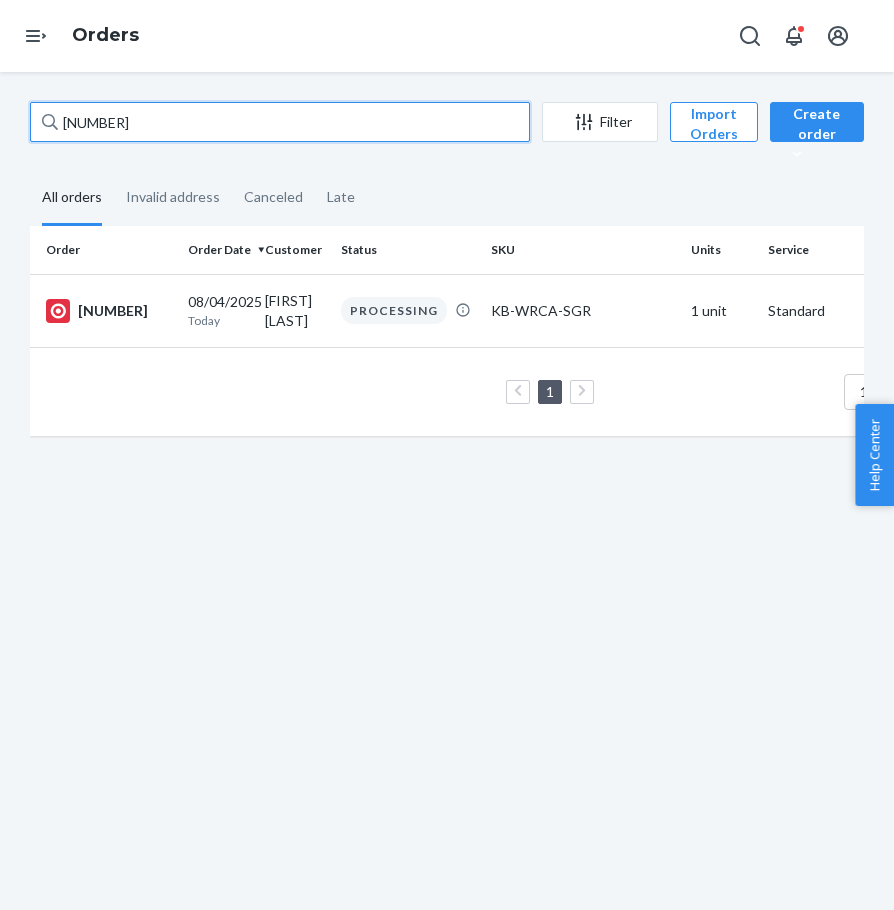 click on "[NUMBER]" at bounding box center (280, 122) 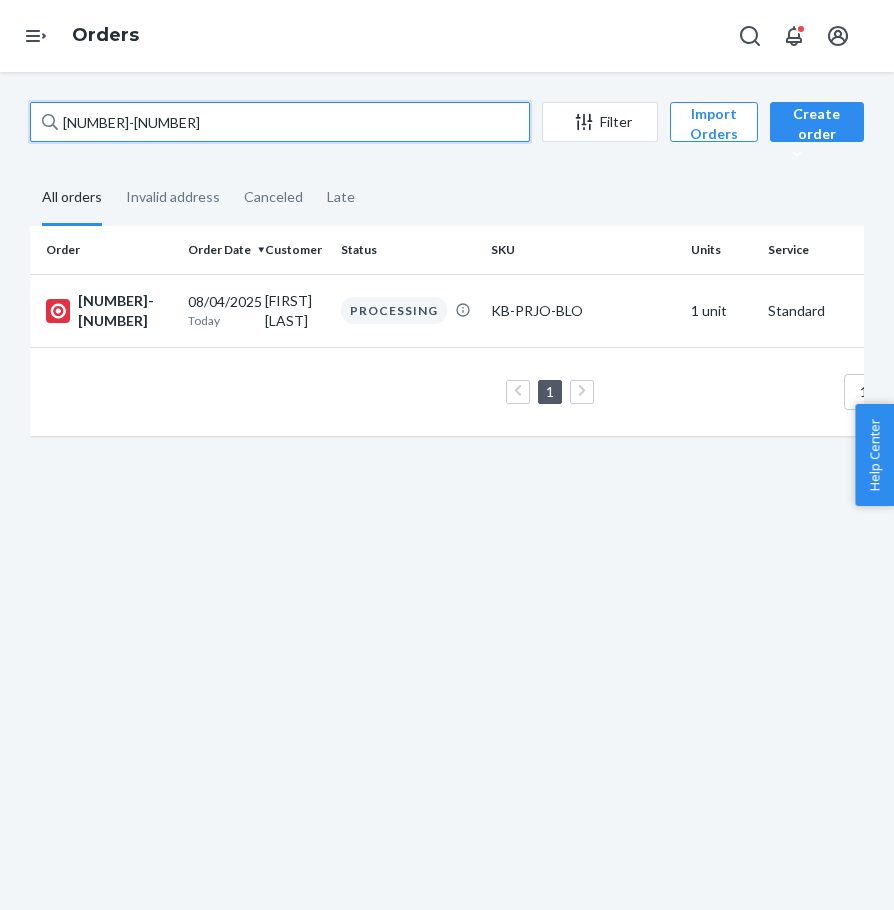 click on "[NUMBER]-[NUMBER]" at bounding box center (280, 122) 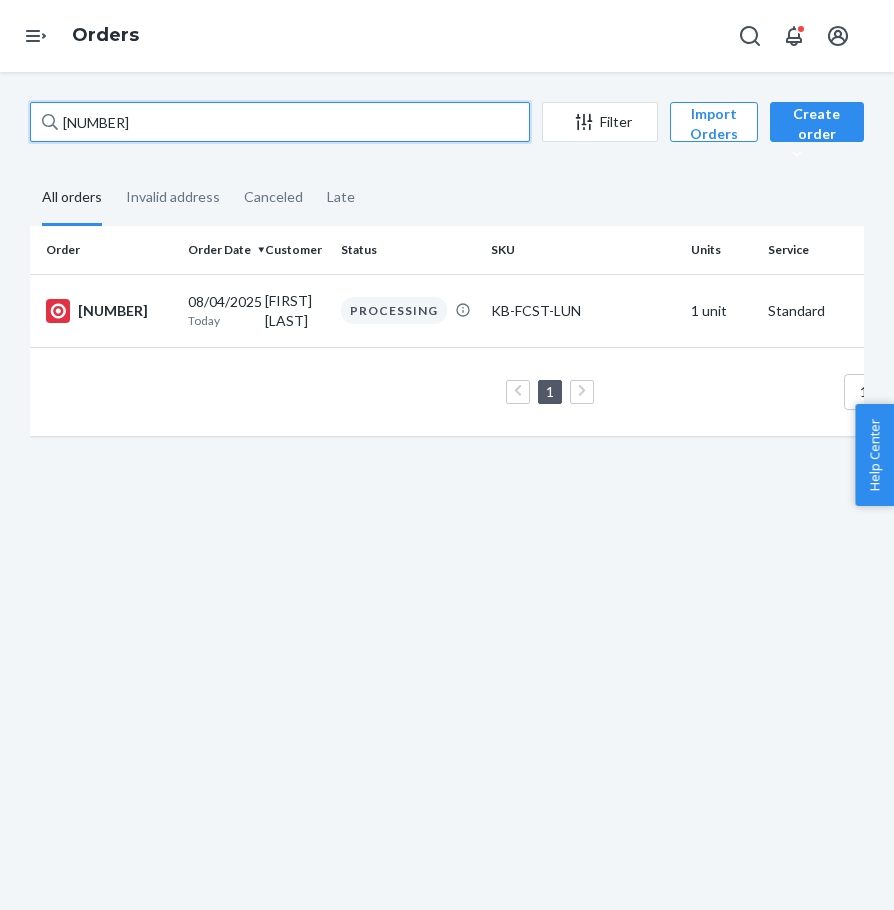 click on "[NUMBER]" at bounding box center [280, 122] 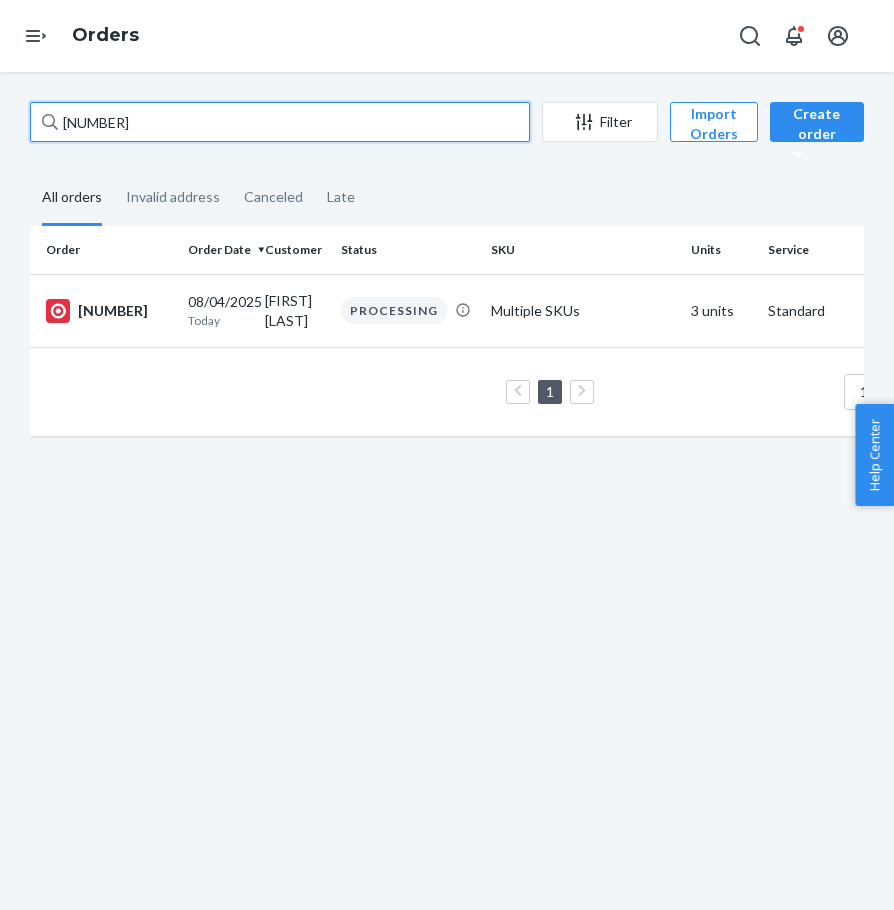 click on "[NUMBER]" at bounding box center [280, 122] 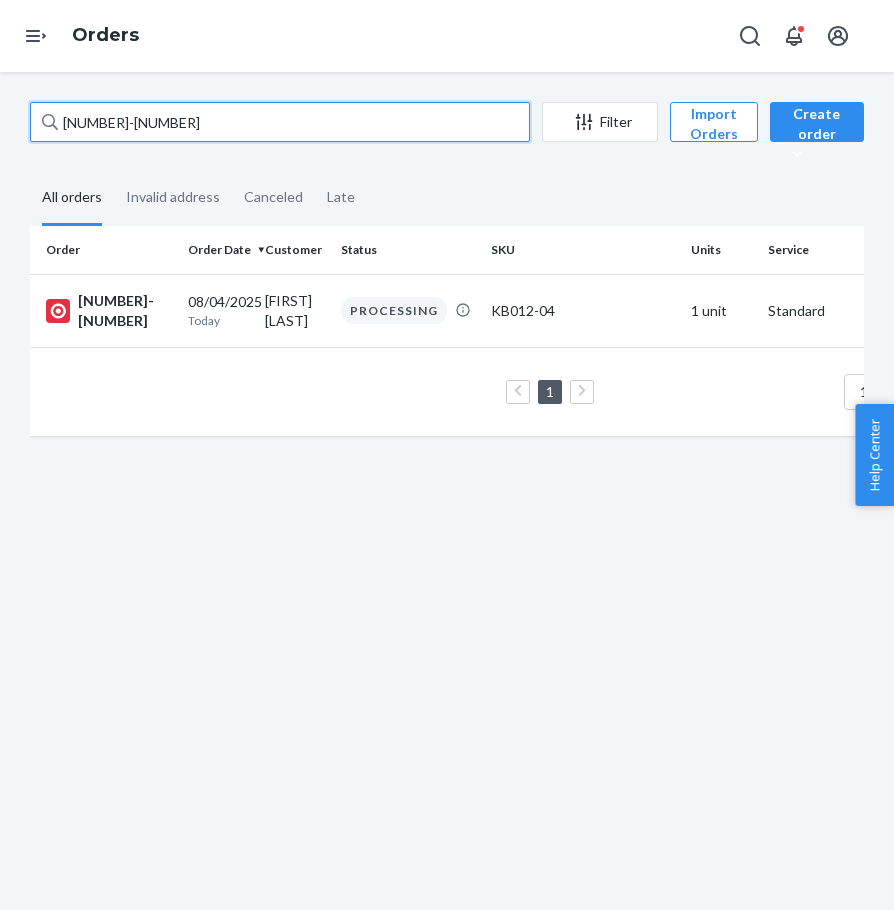 click on "[NUMBER]-[NUMBER]" at bounding box center (280, 122) 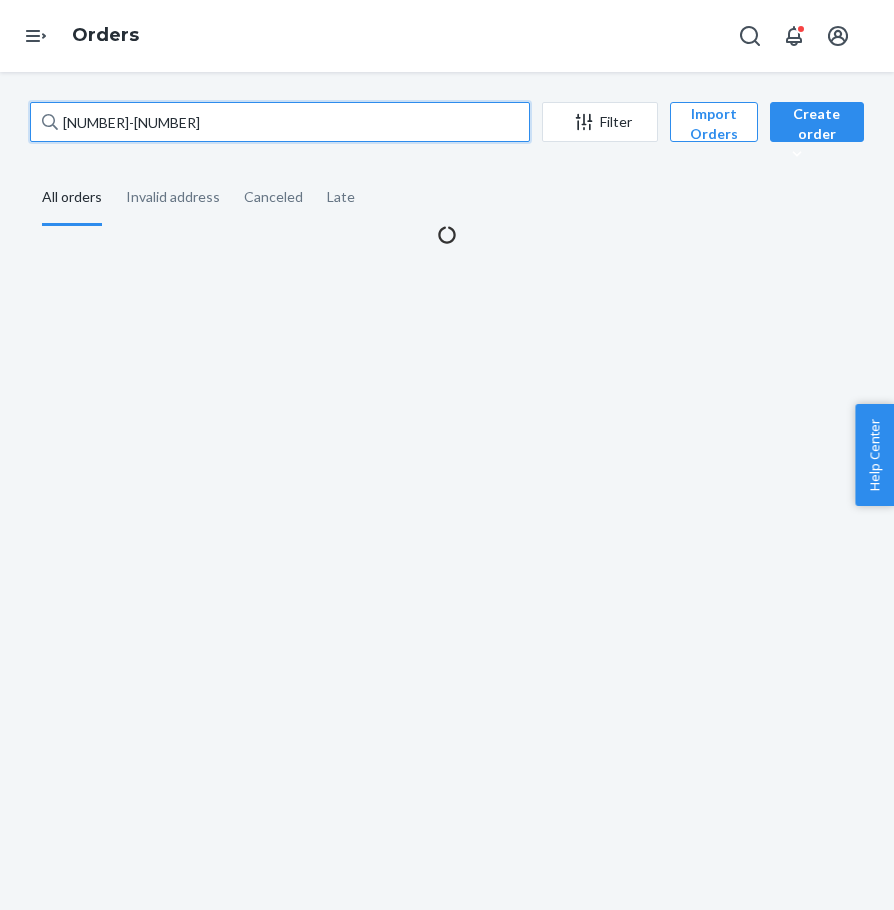 click on "[NUMBER]-[NUMBER]" at bounding box center [280, 122] 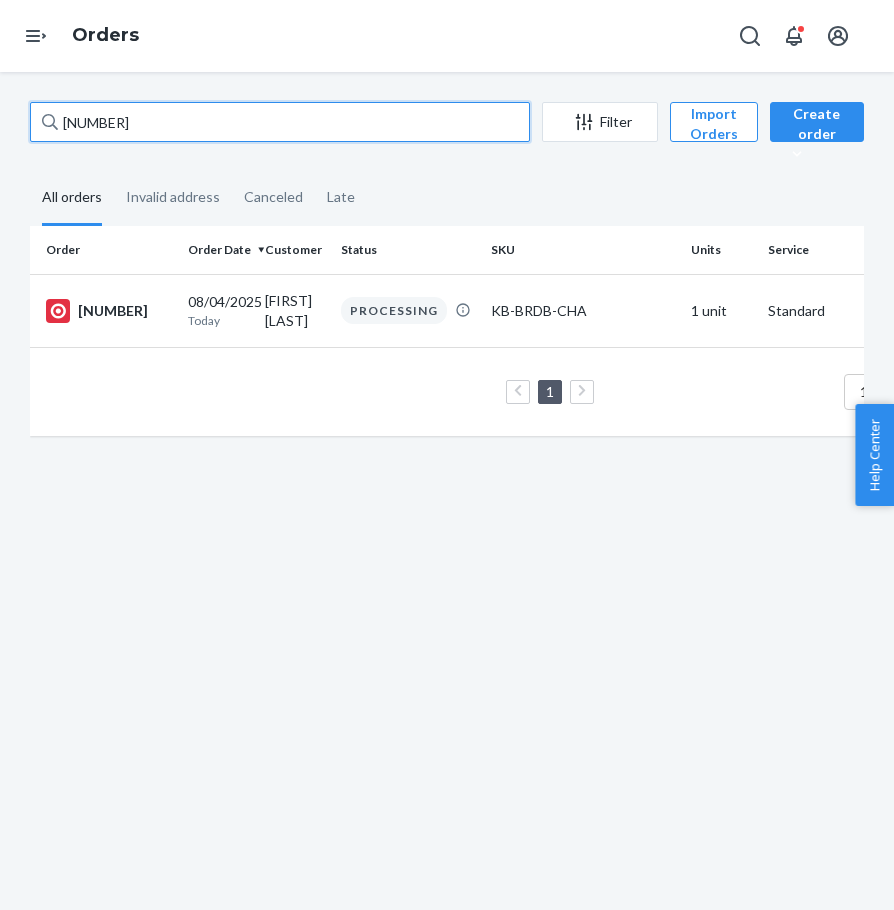 click on "[NUMBER]" at bounding box center [280, 122] 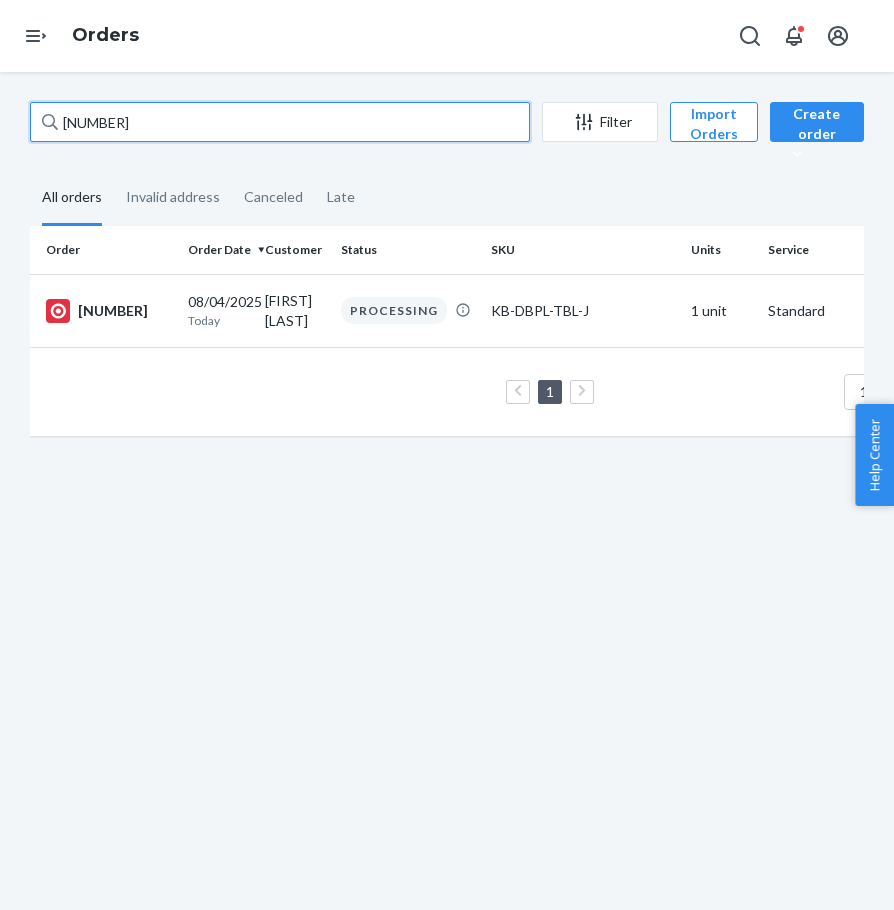 click on "[NUMBER]" at bounding box center [280, 122] 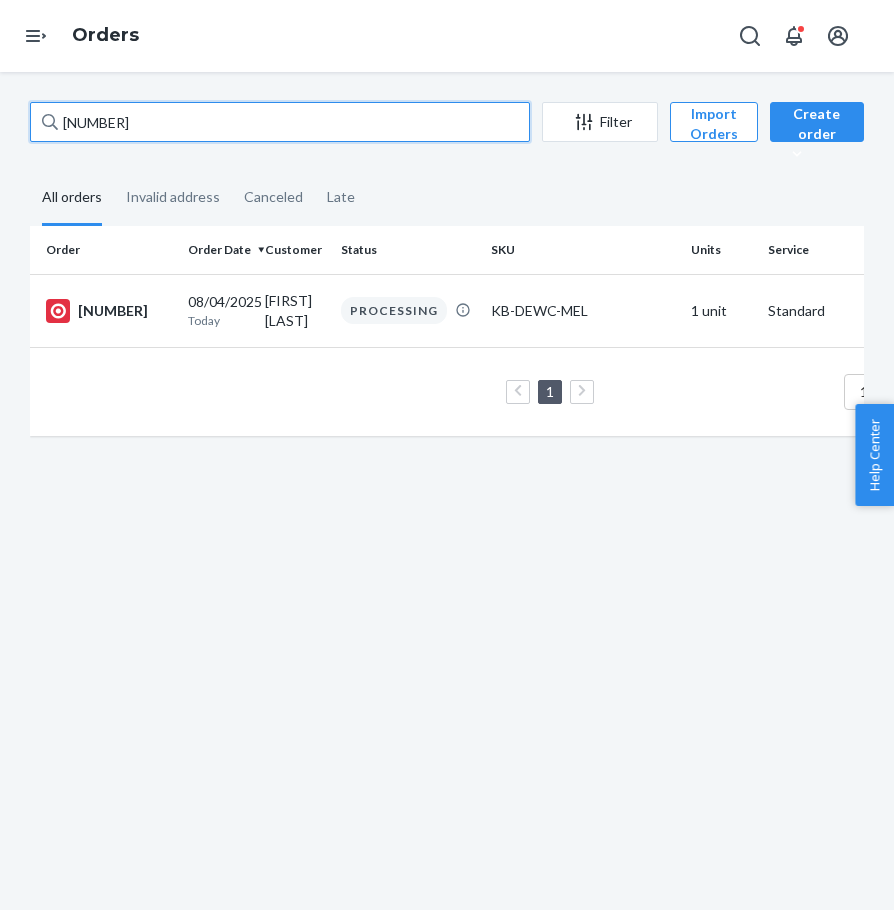 click on "[NUMBER]" at bounding box center (280, 122) 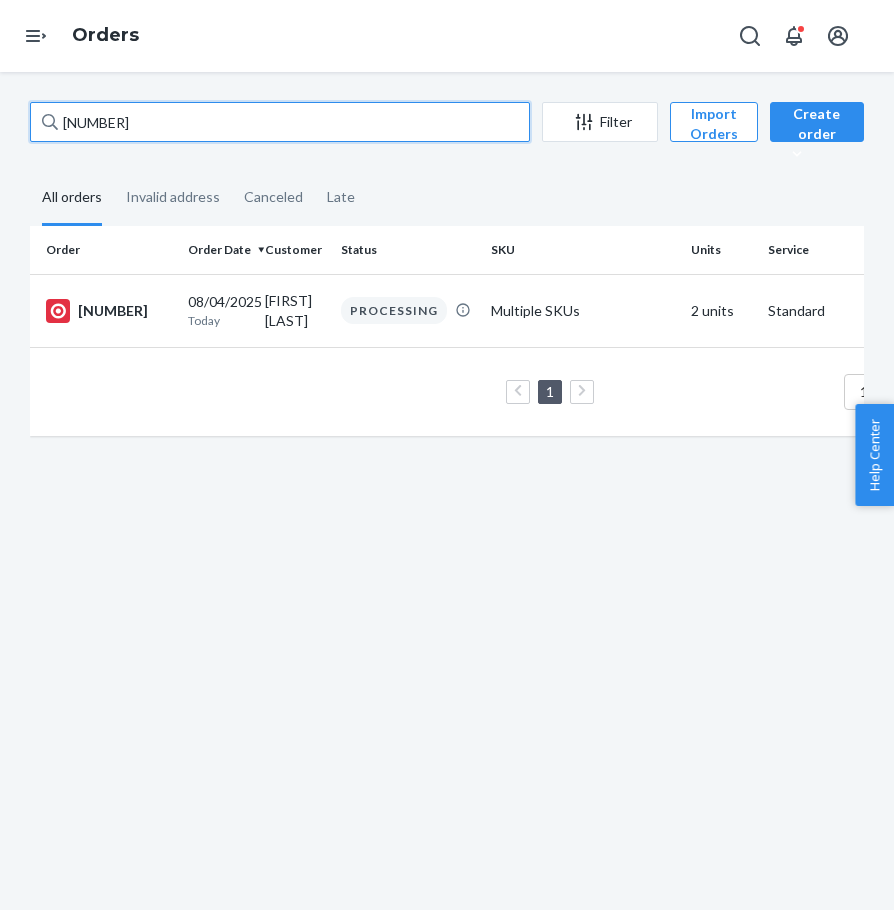 click on "[NUMBER]" at bounding box center [280, 122] 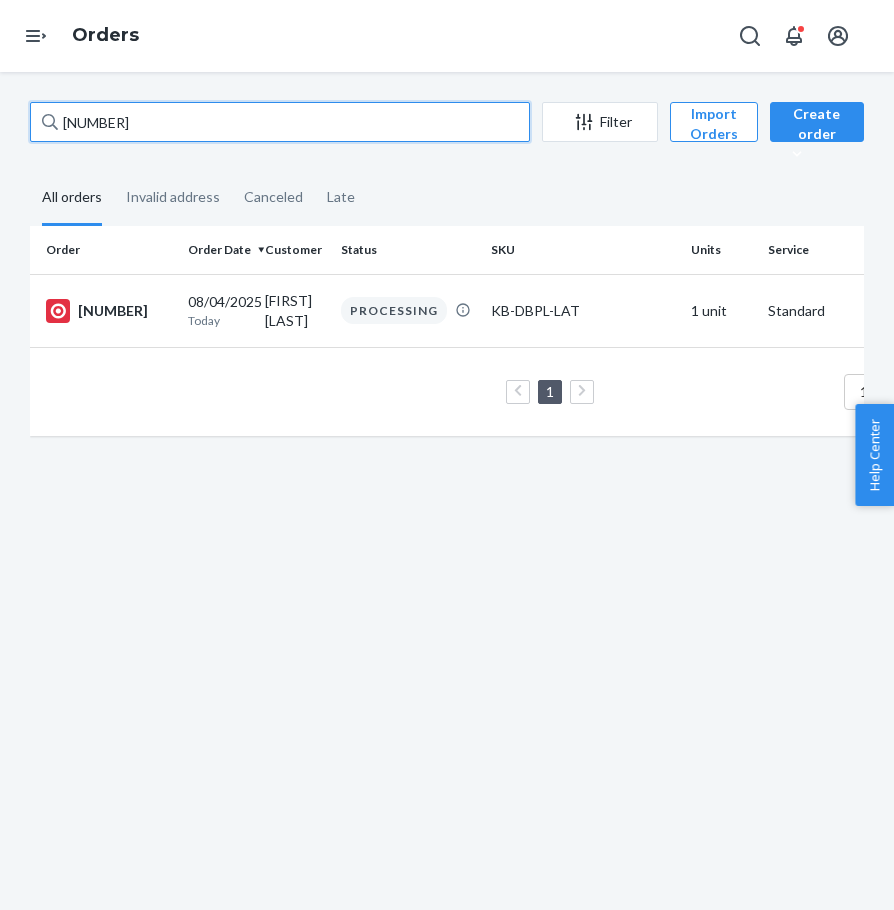 click on "[NUMBER]" at bounding box center (280, 122) 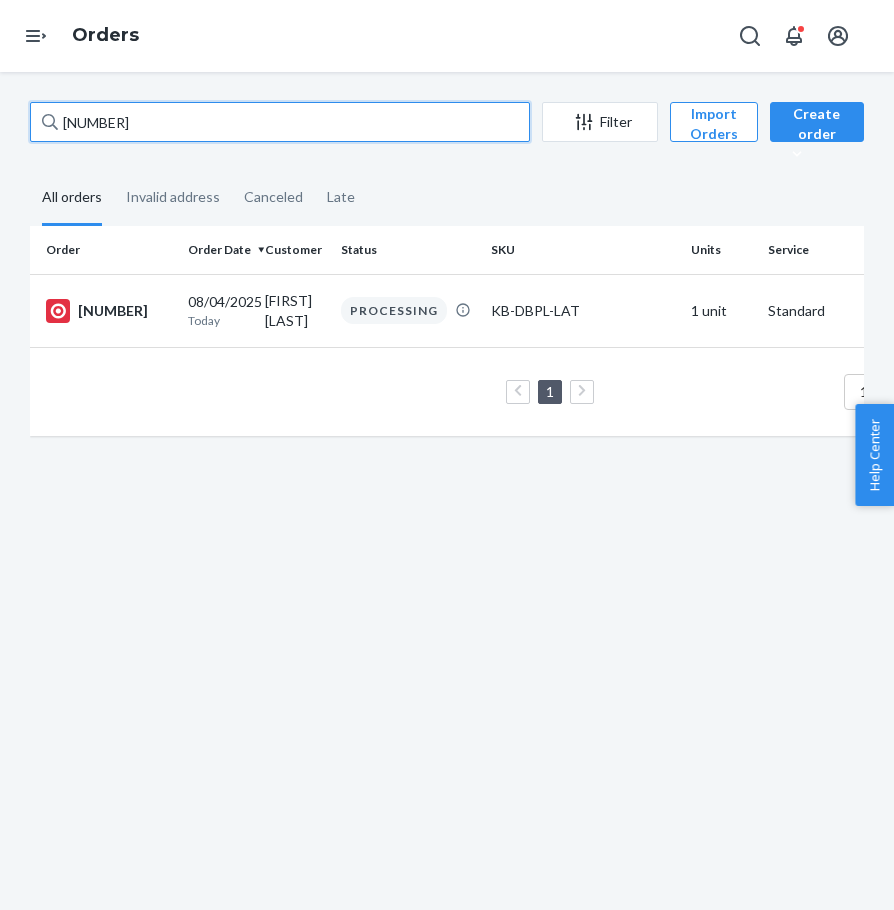 click on "[NUMBER]" at bounding box center (280, 122) 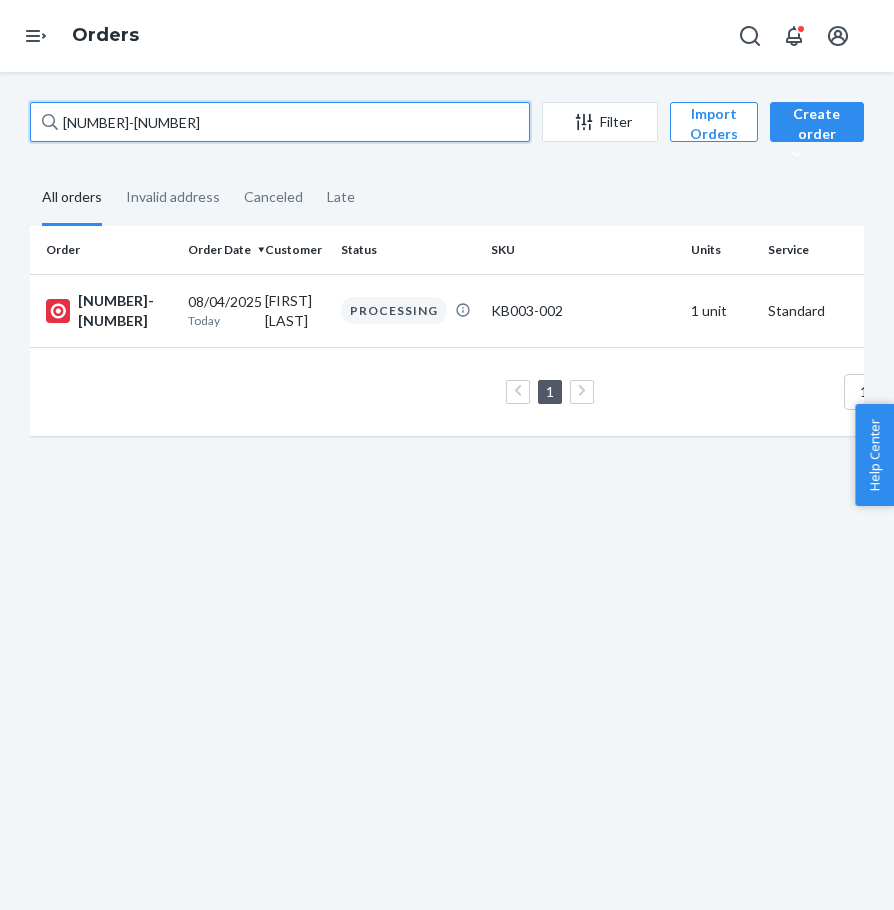 click on "[NUMBER]-[NUMBER]" at bounding box center (280, 122) 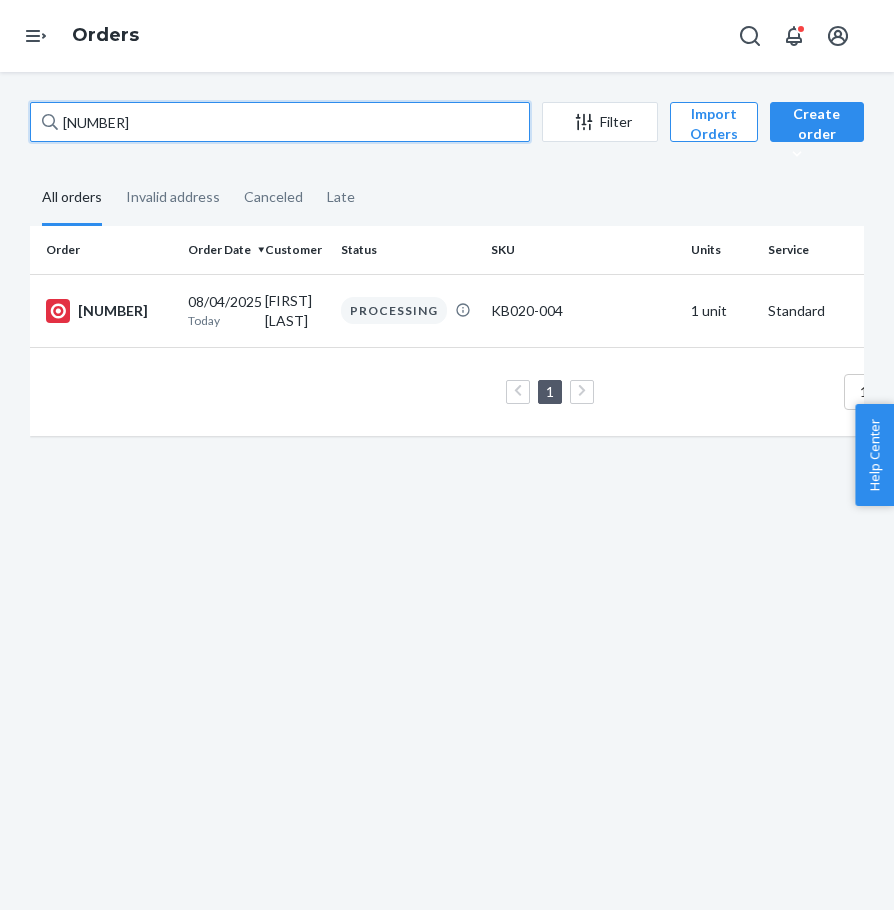 click on "[NUMBER]" at bounding box center [280, 122] 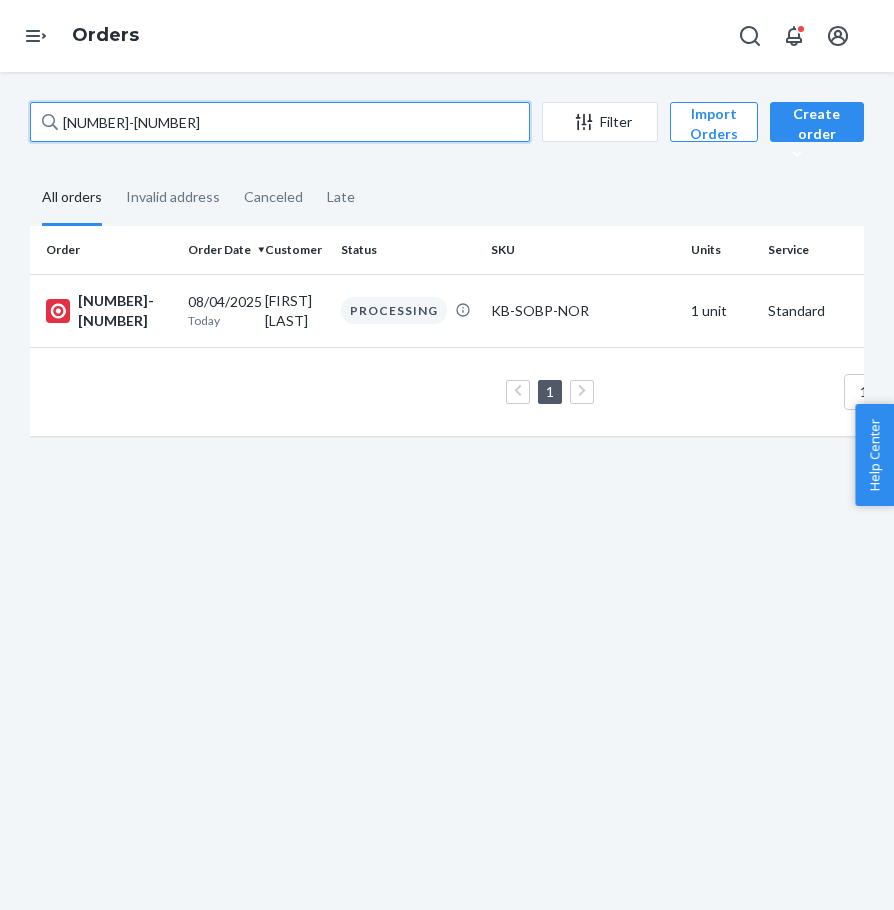 click on "[NUMBER]-[NUMBER]" at bounding box center [280, 122] 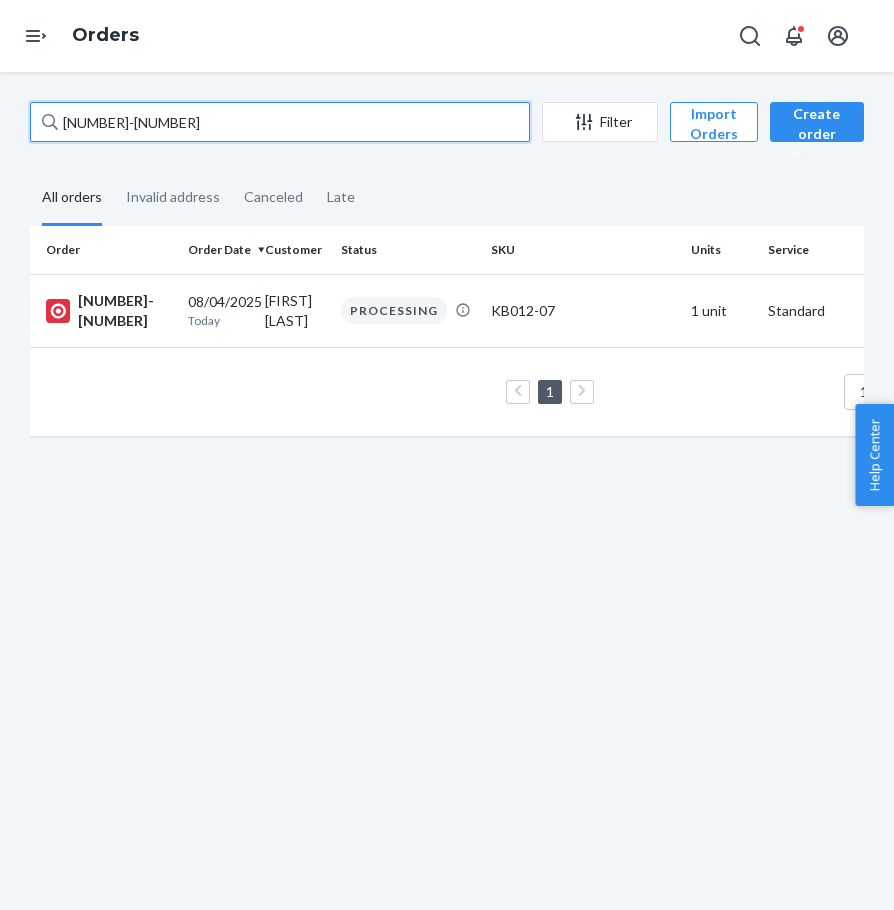 click on "[NUMBER]-[NUMBER]" at bounding box center (280, 122) 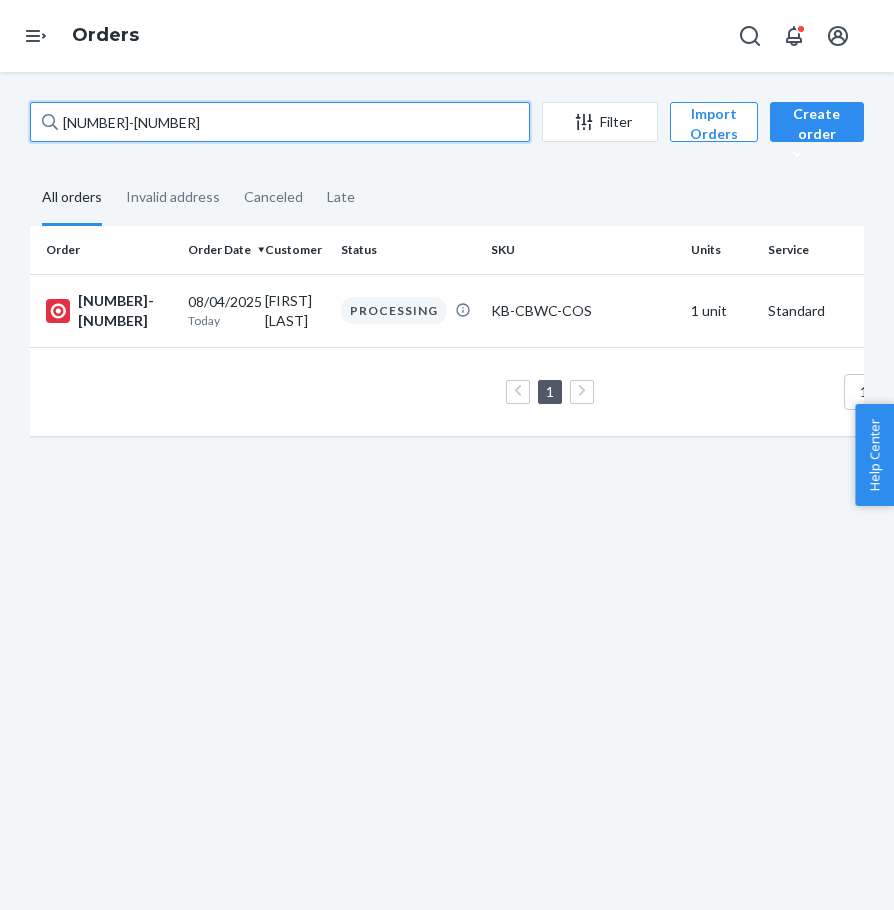 click on "[NUMBER]-[NUMBER]" at bounding box center [280, 122] 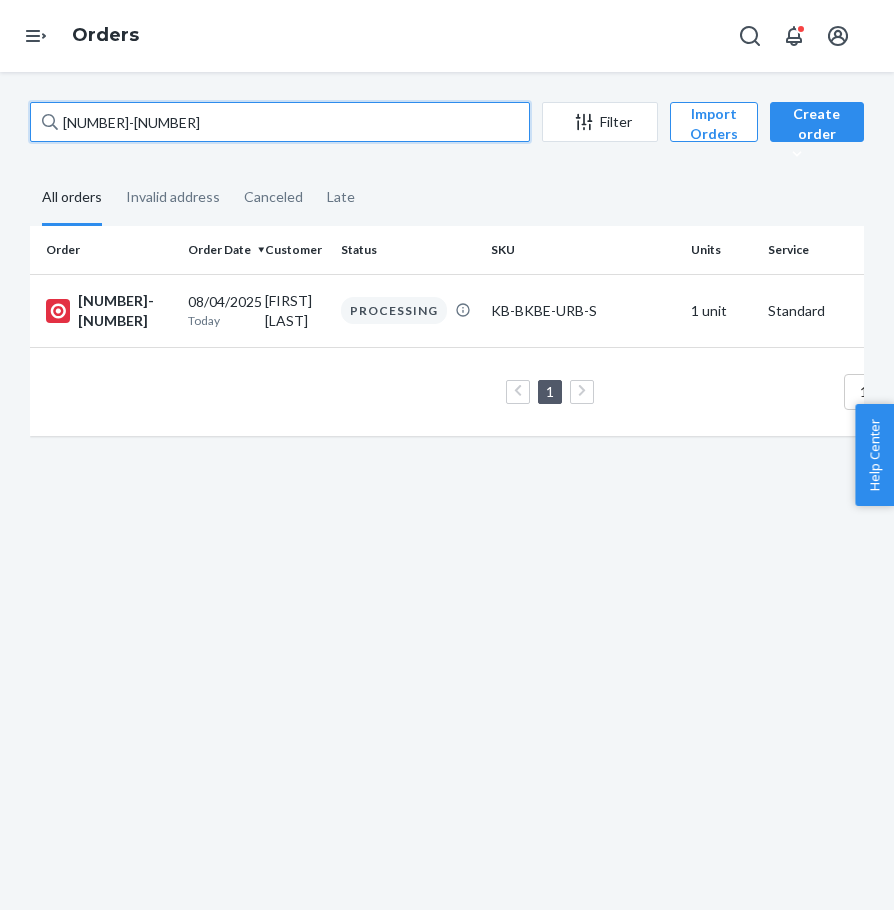 click on "[NUMBER]-[NUMBER]" at bounding box center [280, 122] 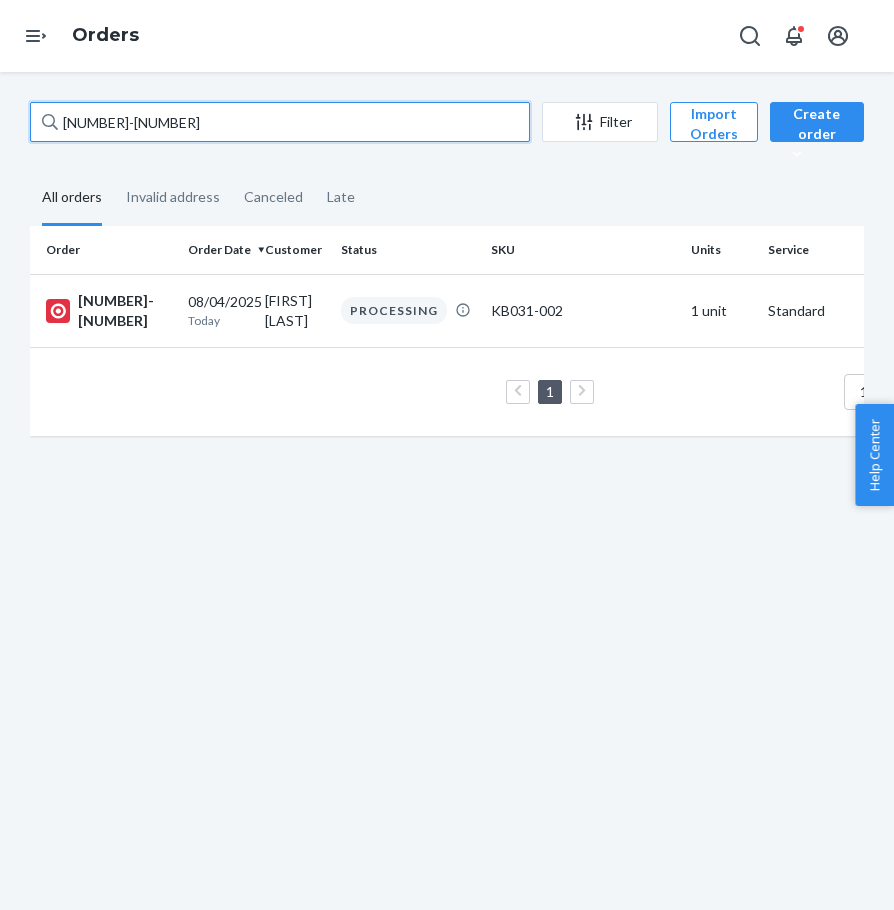 click on "[NUMBER]-[NUMBER]" at bounding box center [280, 122] 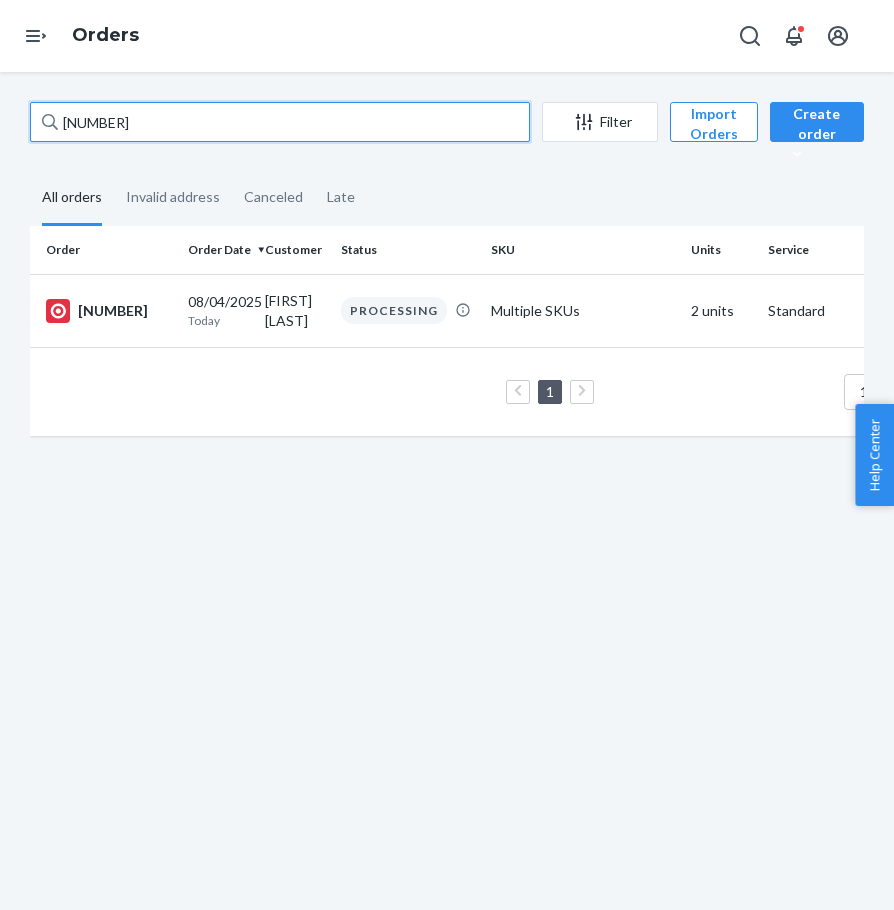drag, startPoint x: 168, startPoint y: 109, endPoint x: 174, endPoint y: 128, distance: 19.924858 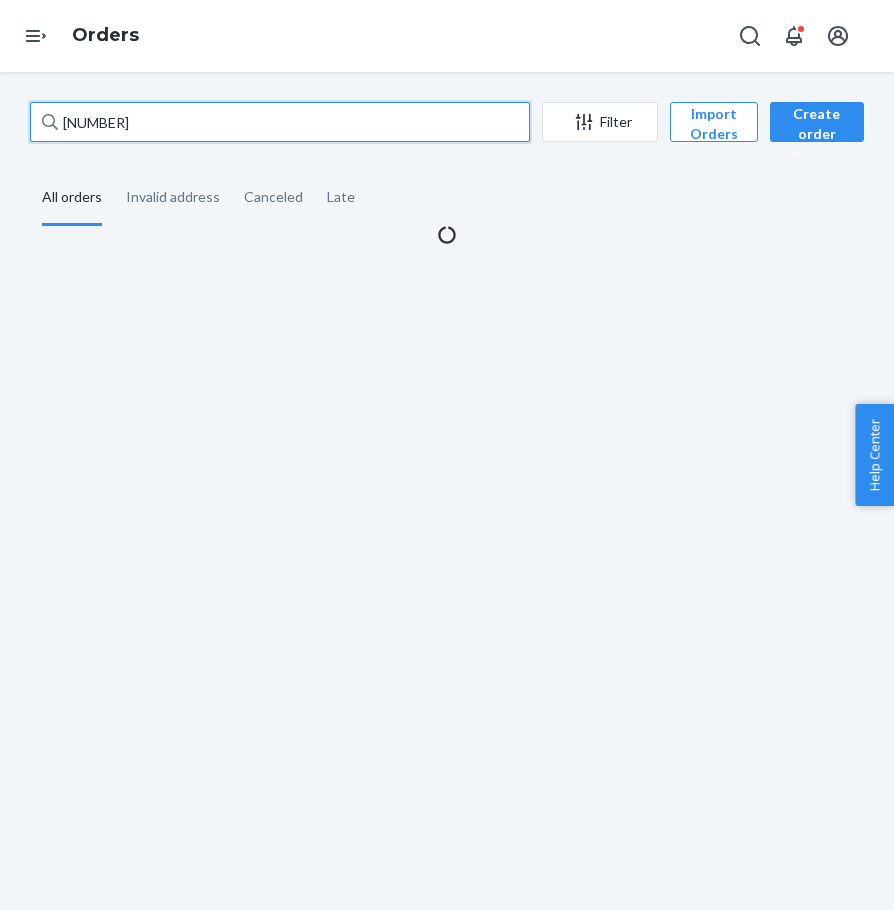 click on "[NUMBER]" at bounding box center [280, 122] 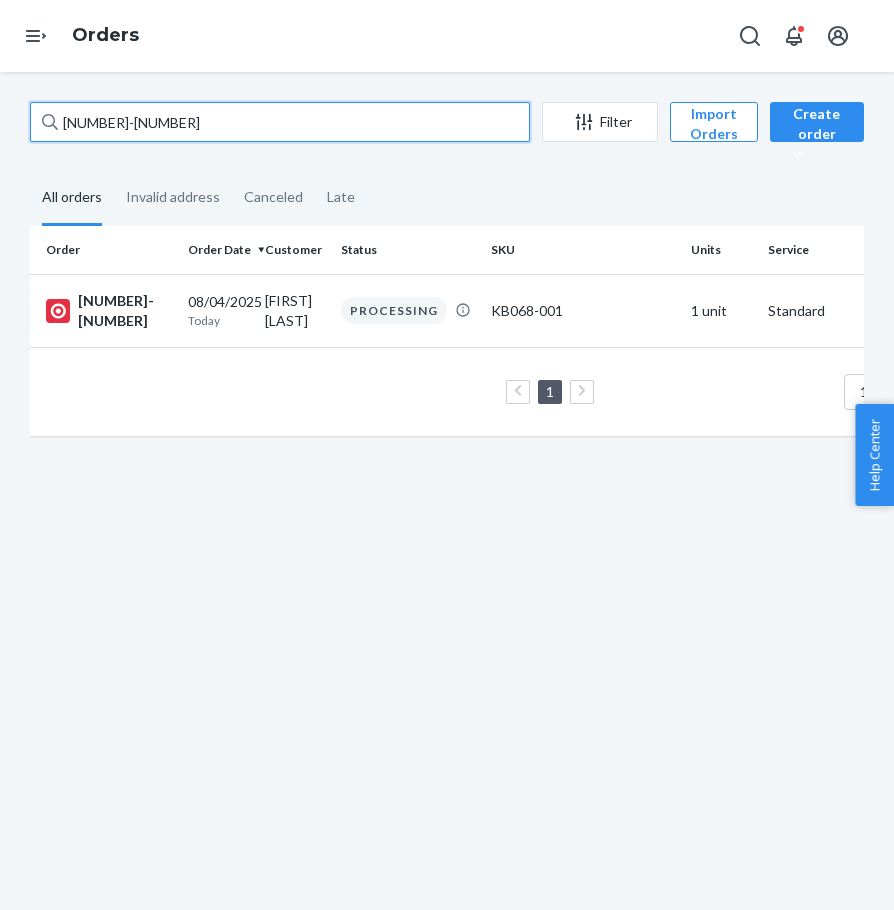 click on "[NUMBER]-[NUMBER]" at bounding box center [280, 122] 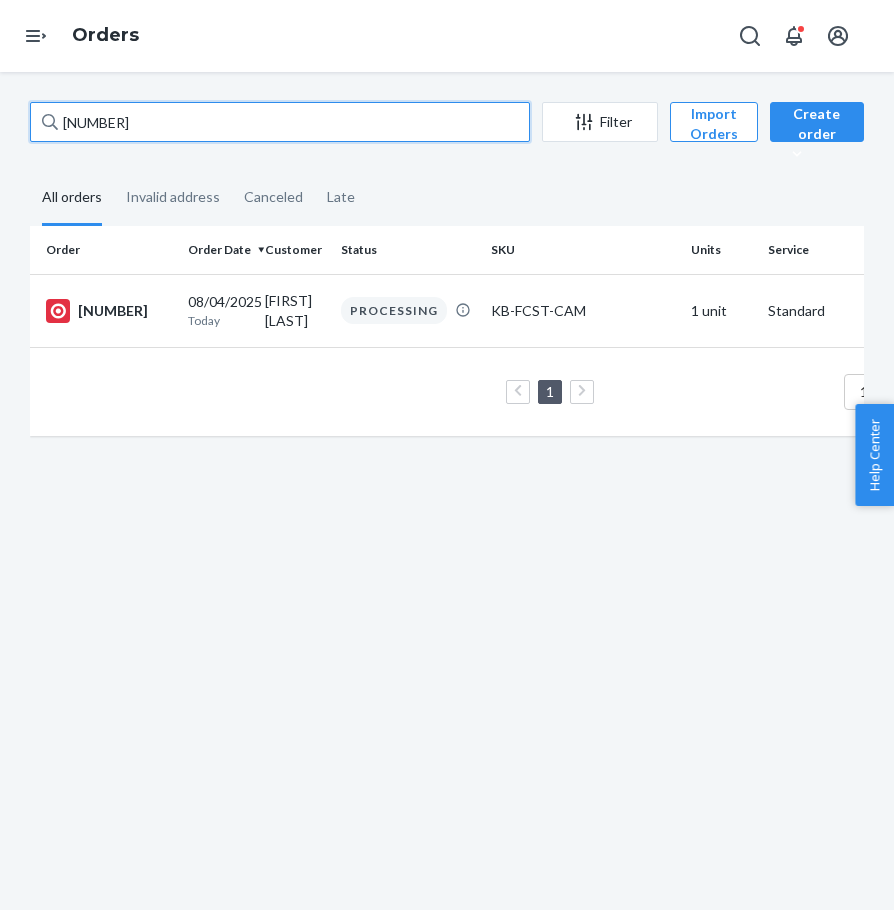 click on "[NUMBER]" at bounding box center [280, 122] 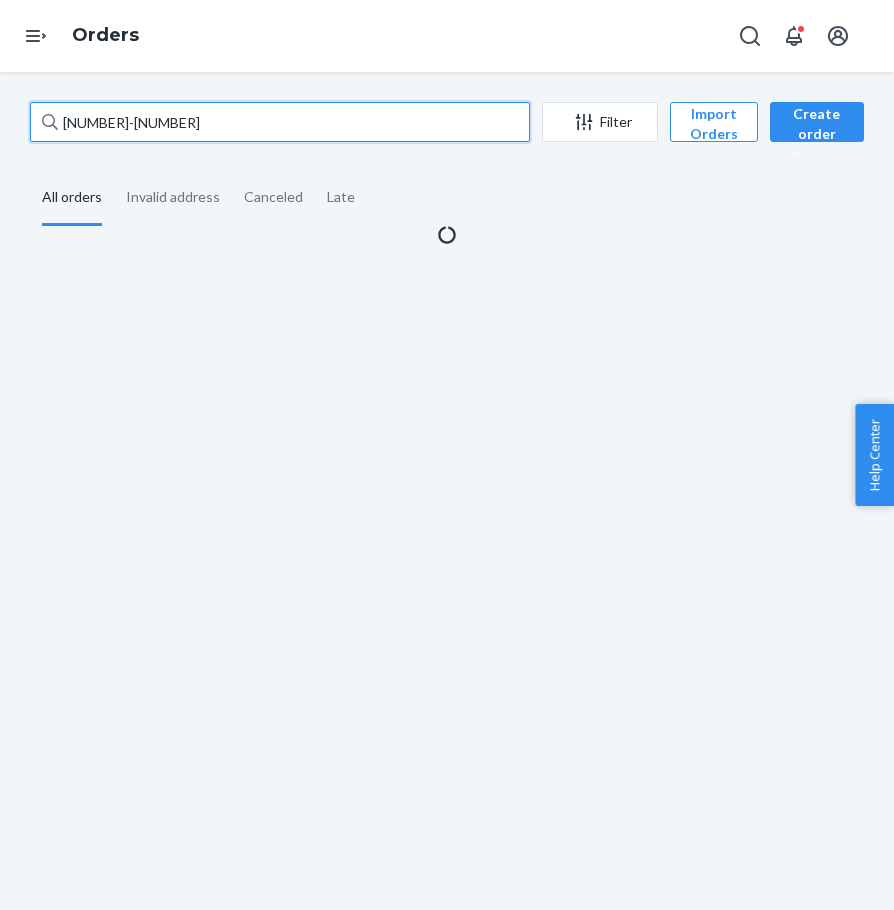 click on "[NUMBER]-[NUMBER]" at bounding box center (280, 122) 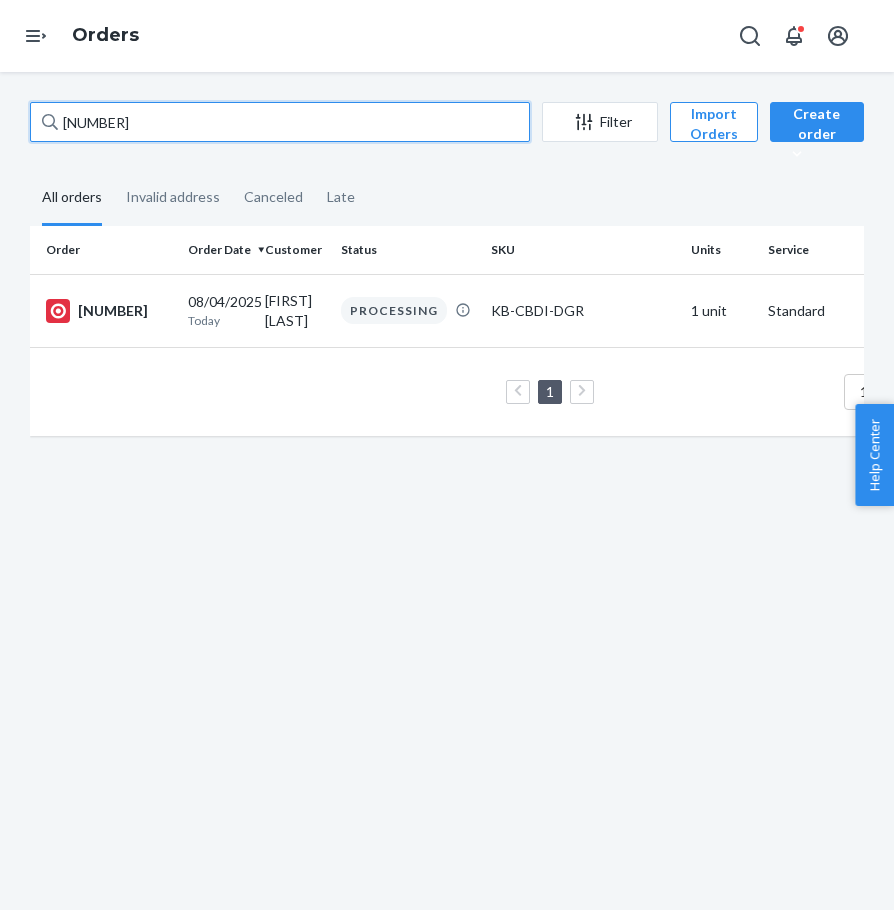 click on "[NUMBER]" at bounding box center [280, 122] 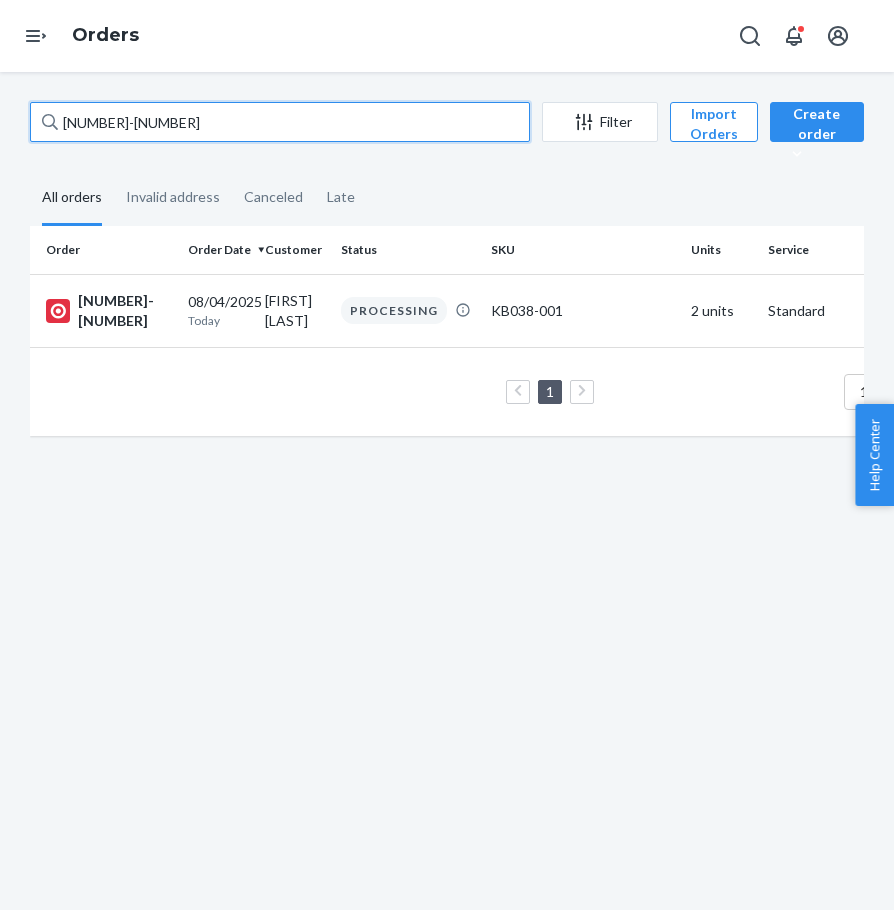 drag, startPoint x: 225, startPoint y: 113, endPoint x: 224, endPoint y: 140, distance: 27.018513 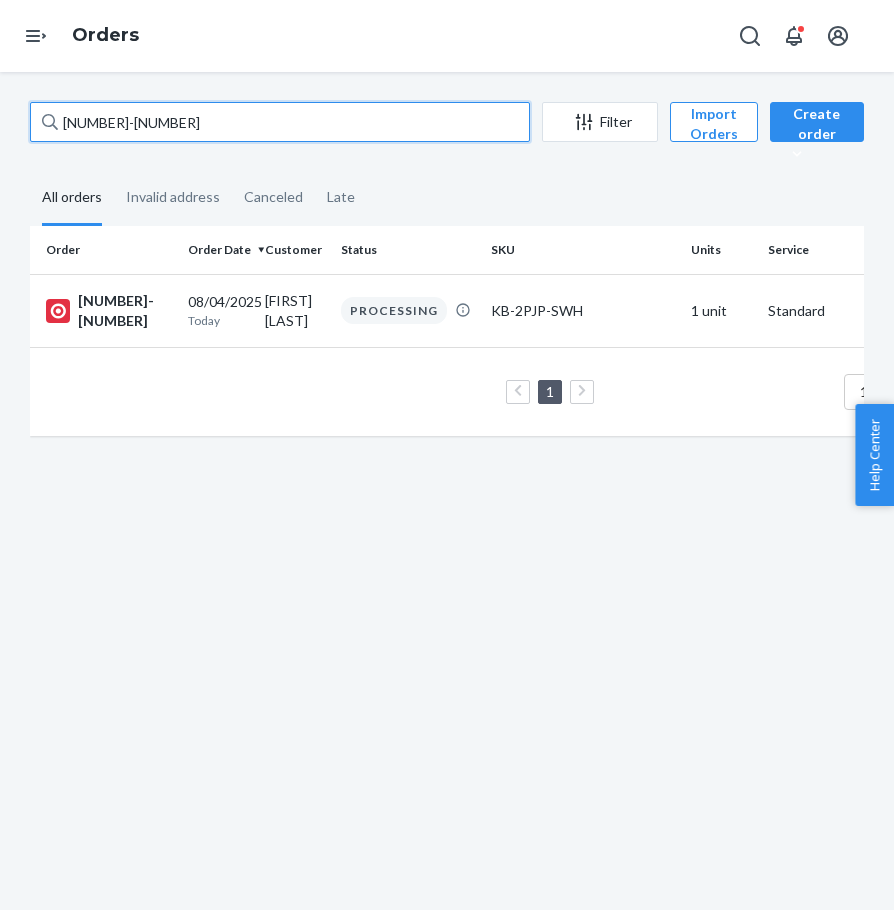click on "[NUMBER]-[NUMBER]" at bounding box center (280, 122) 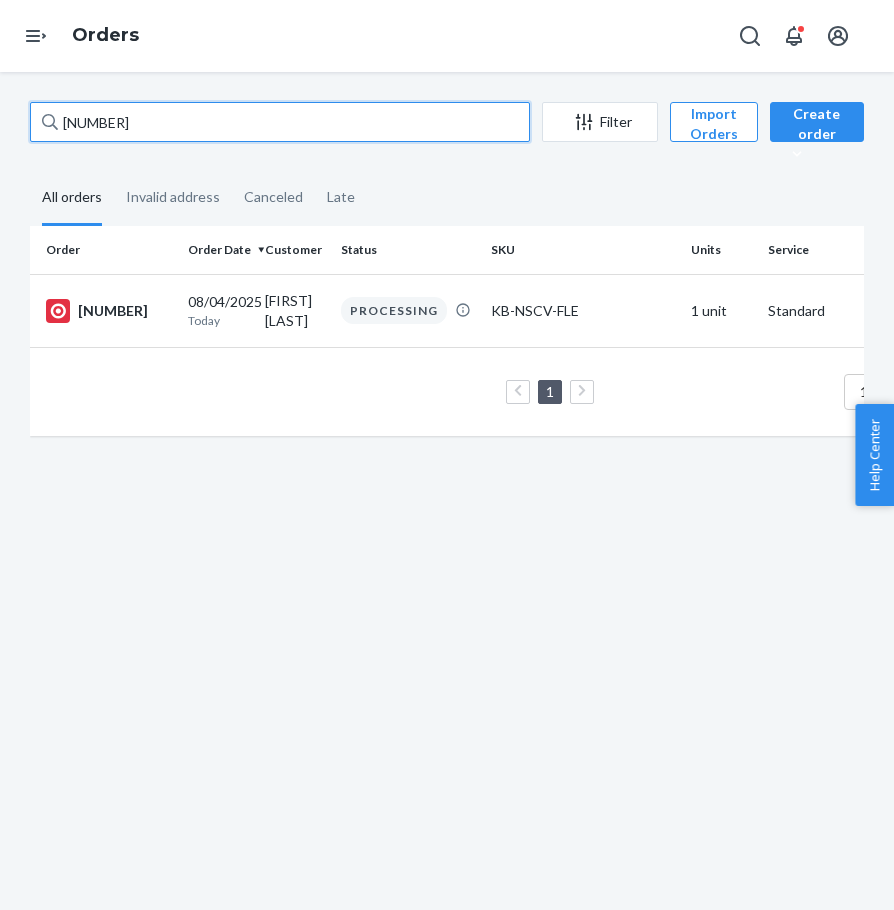 click on "[NUMBER]" at bounding box center [280, 122] 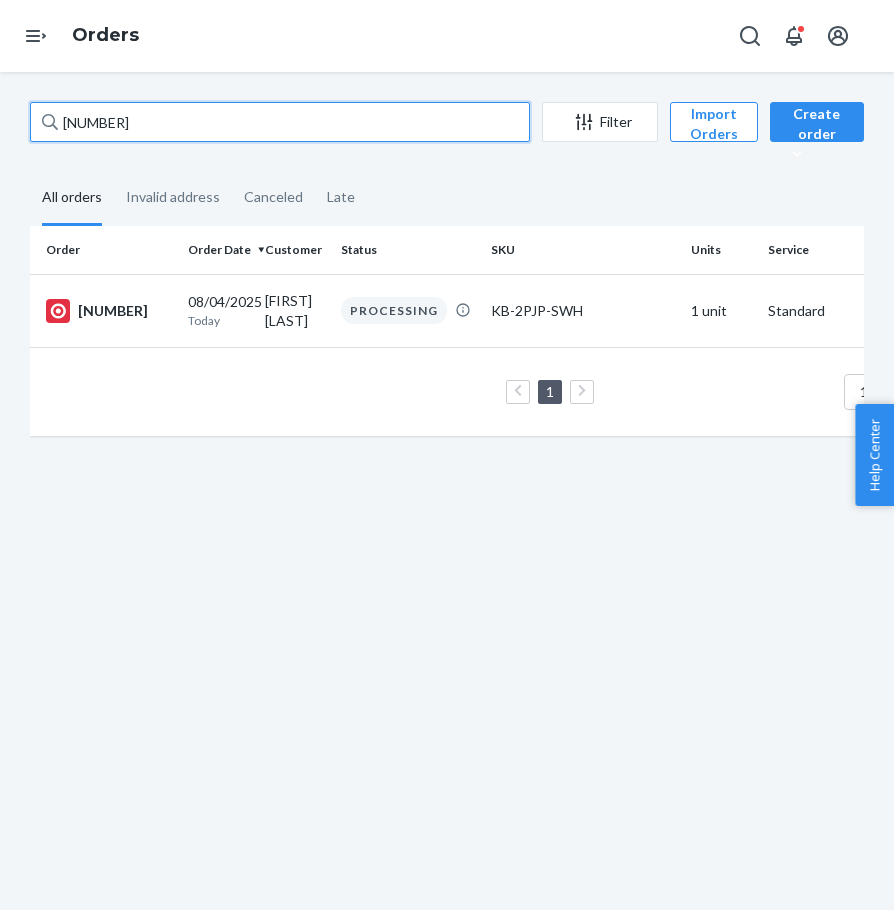 click on "[NUMBER]" at bounding box center [280, 122] 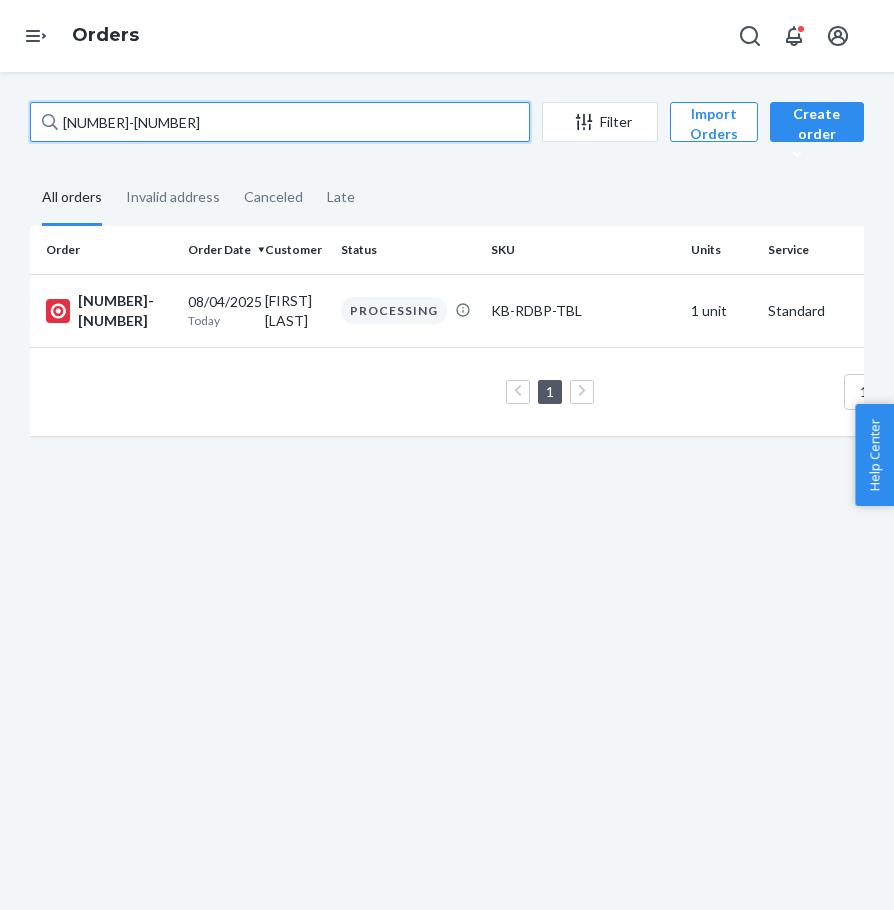 click on "[NUMBER]-[NUMBER]" at bounding box center (280, 122) 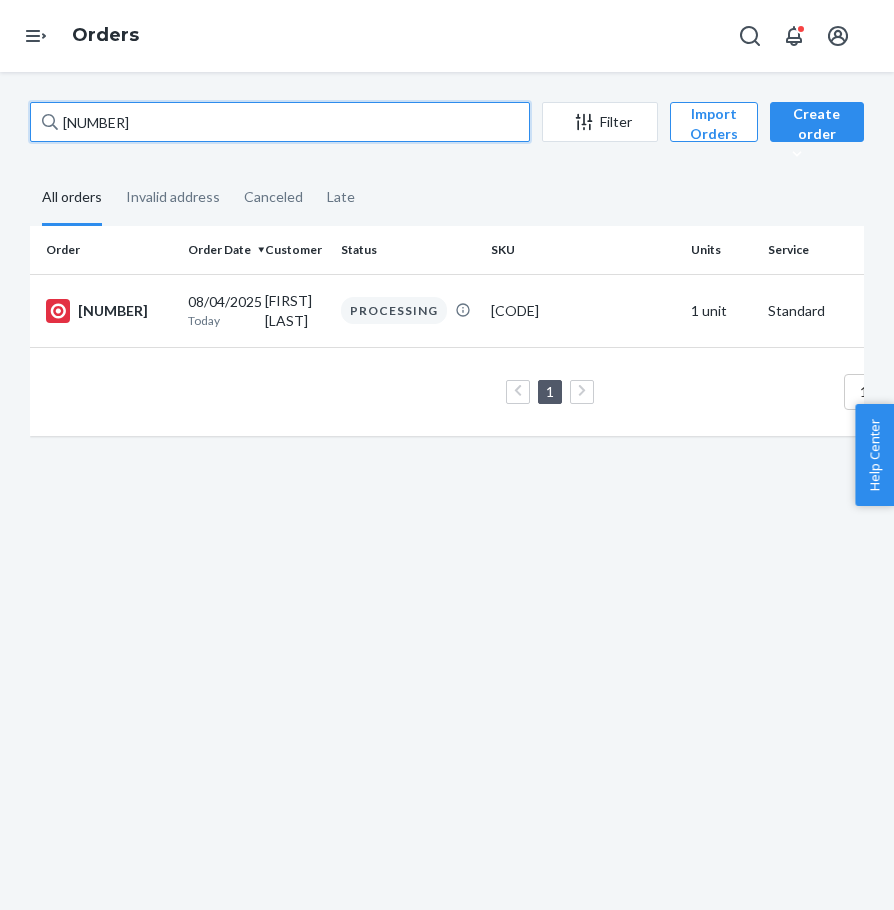 click on "[NUMBER]" at bounding box center [280, 122] 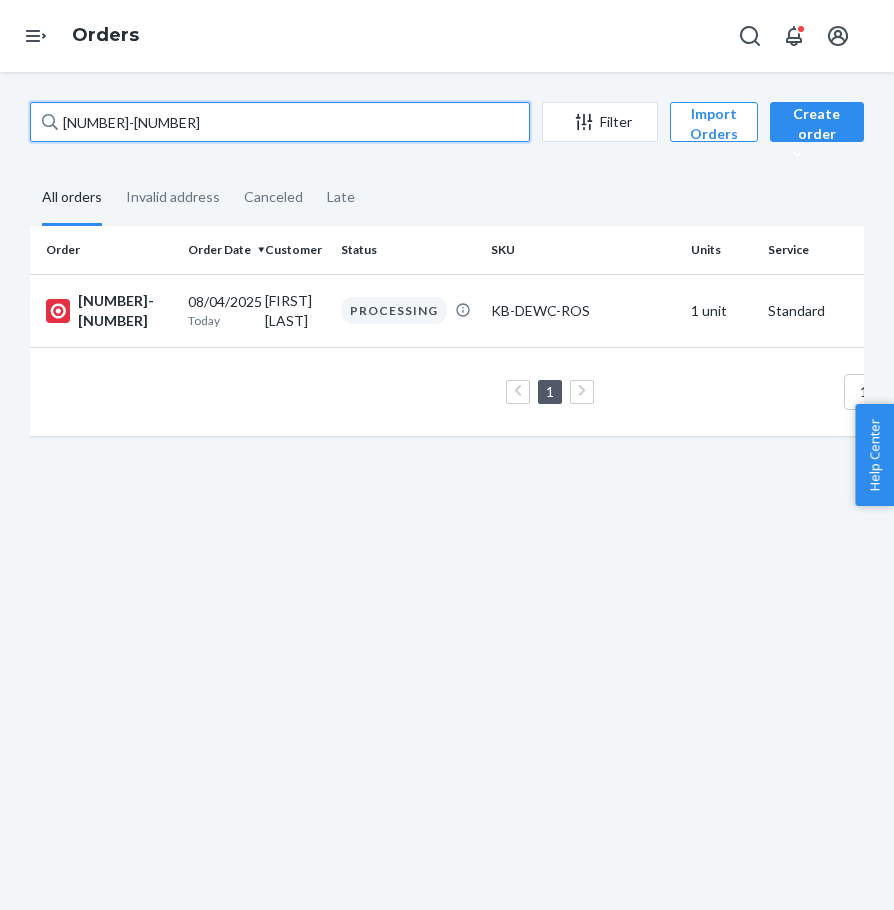click on "[NUMBER]-[NUMBER]" at bounding box center (280, 122) 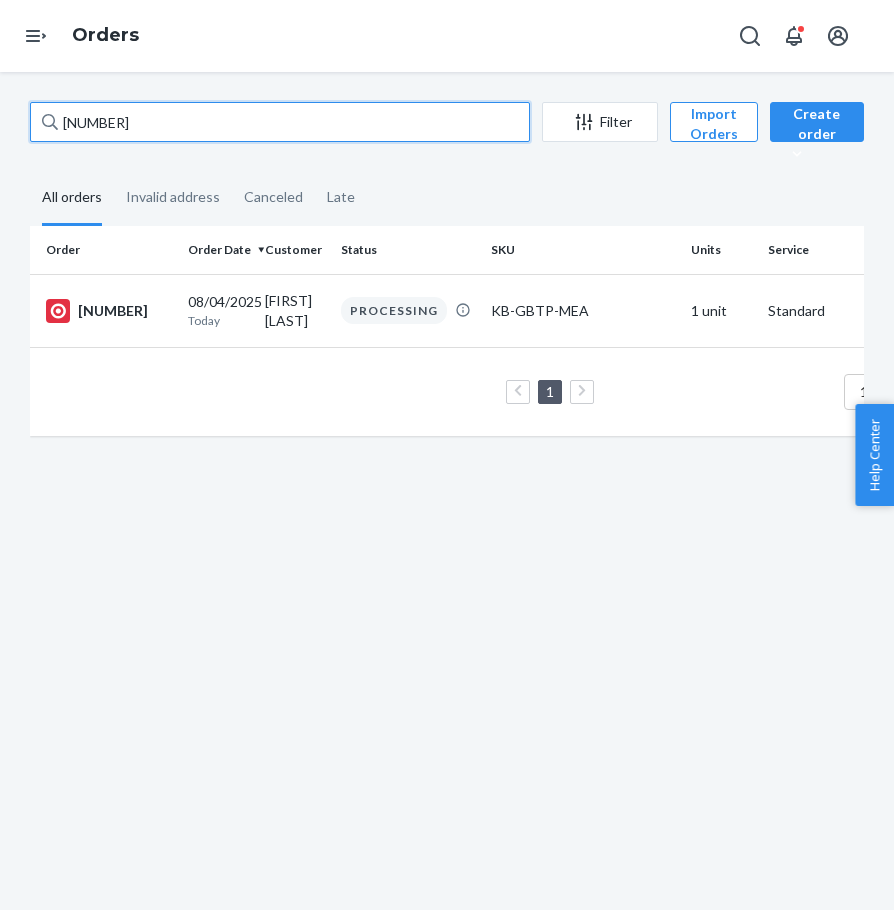 click on "[NUMBER]" at bounding box center [280, 122] 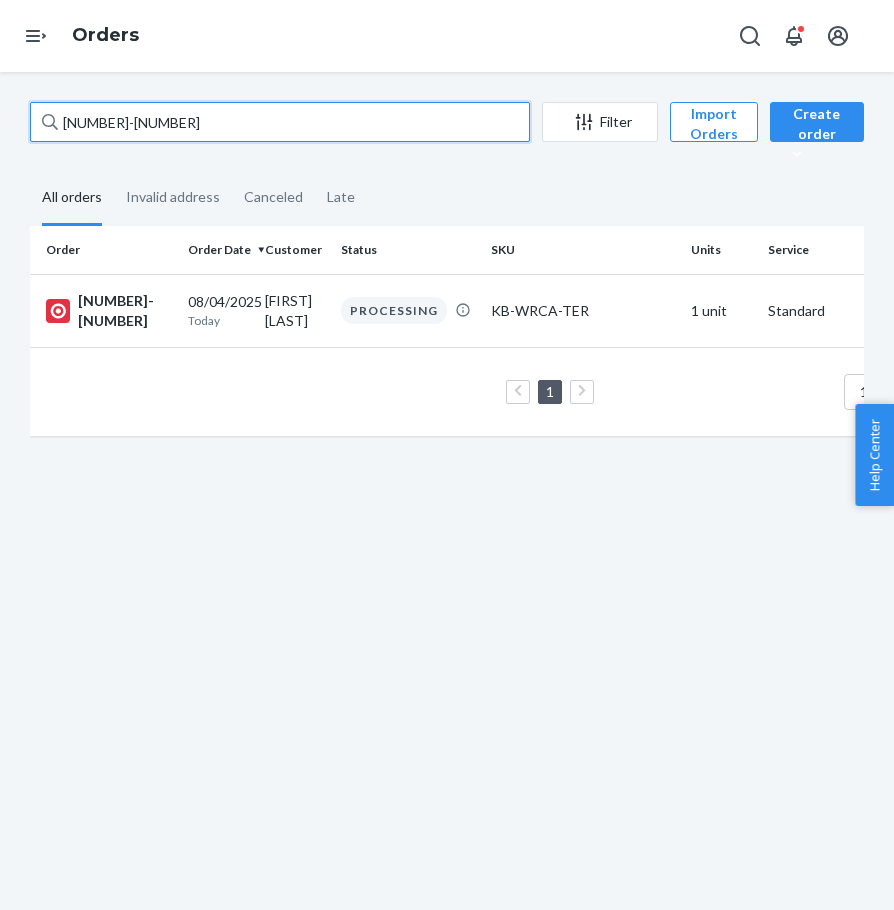 click on "[NUMBER]-[NUMBER]" at bounding box center (280, 122) 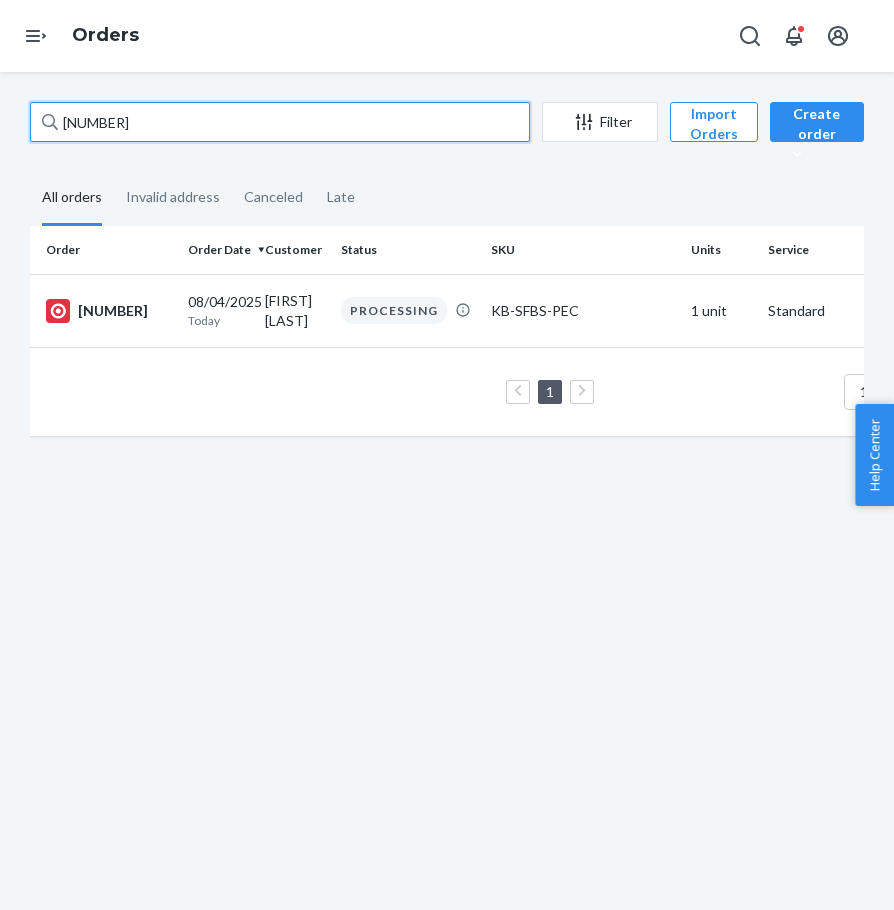 click on "[NUMBER]" at bounding box center [280, 122] 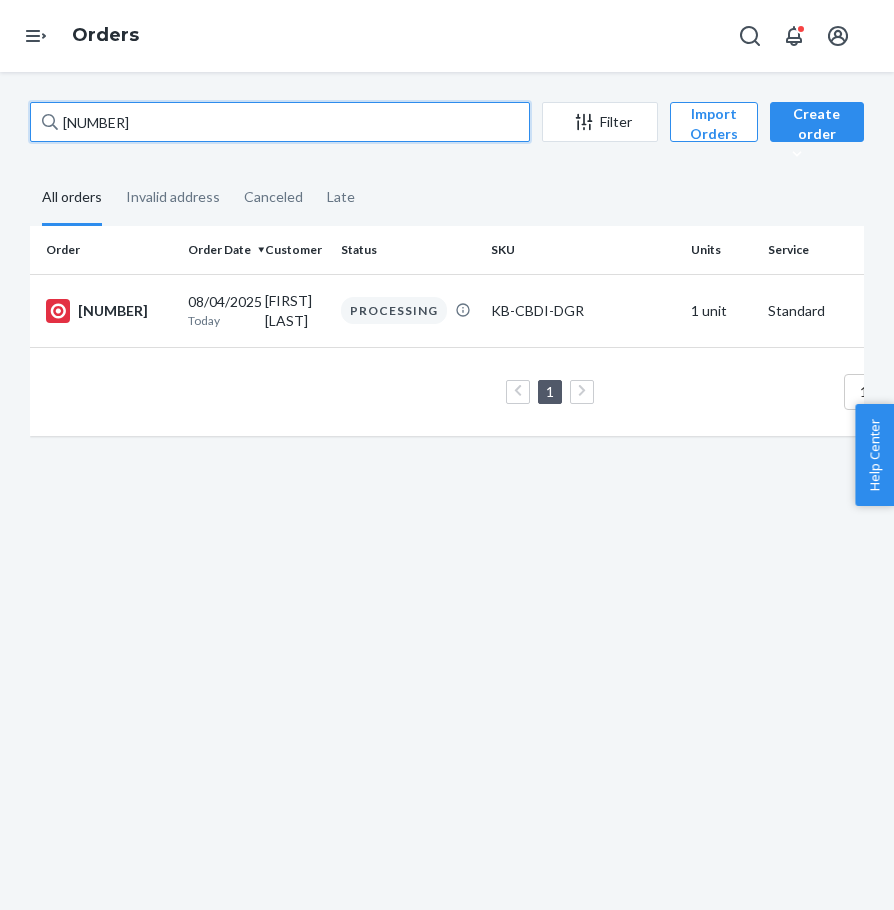 click on "[NUMBER]" at bounding box center [280, 122] 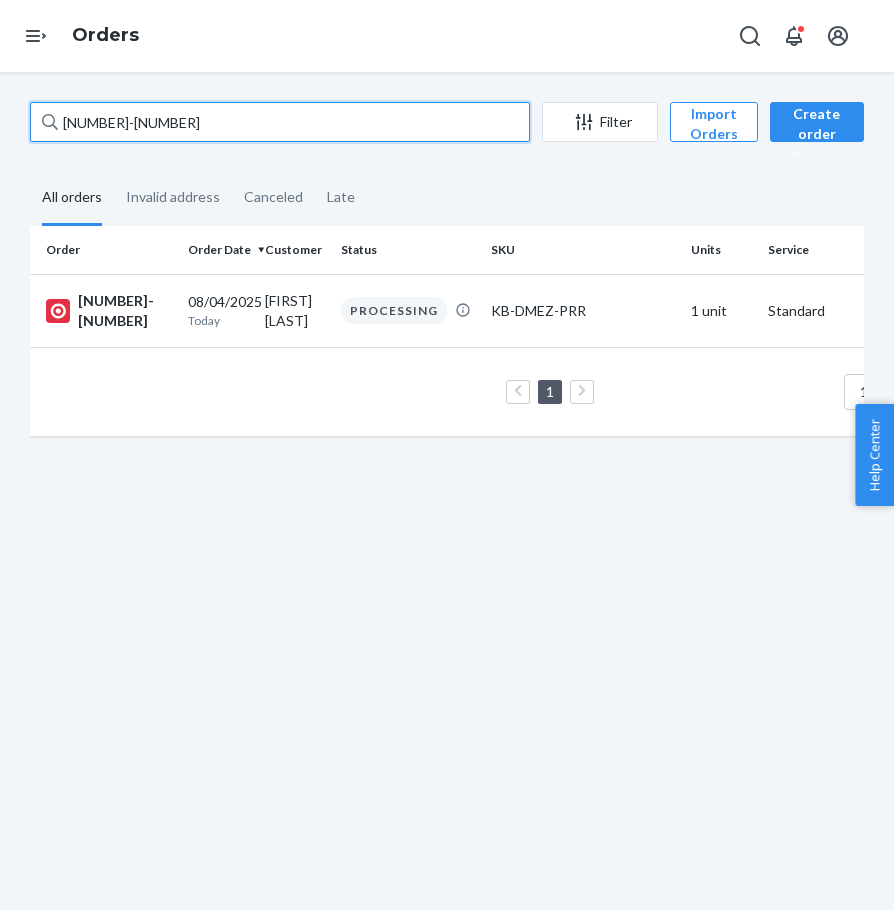 click on "[NUMBER]-[NUMBER]" at bounding box center [280, 122] 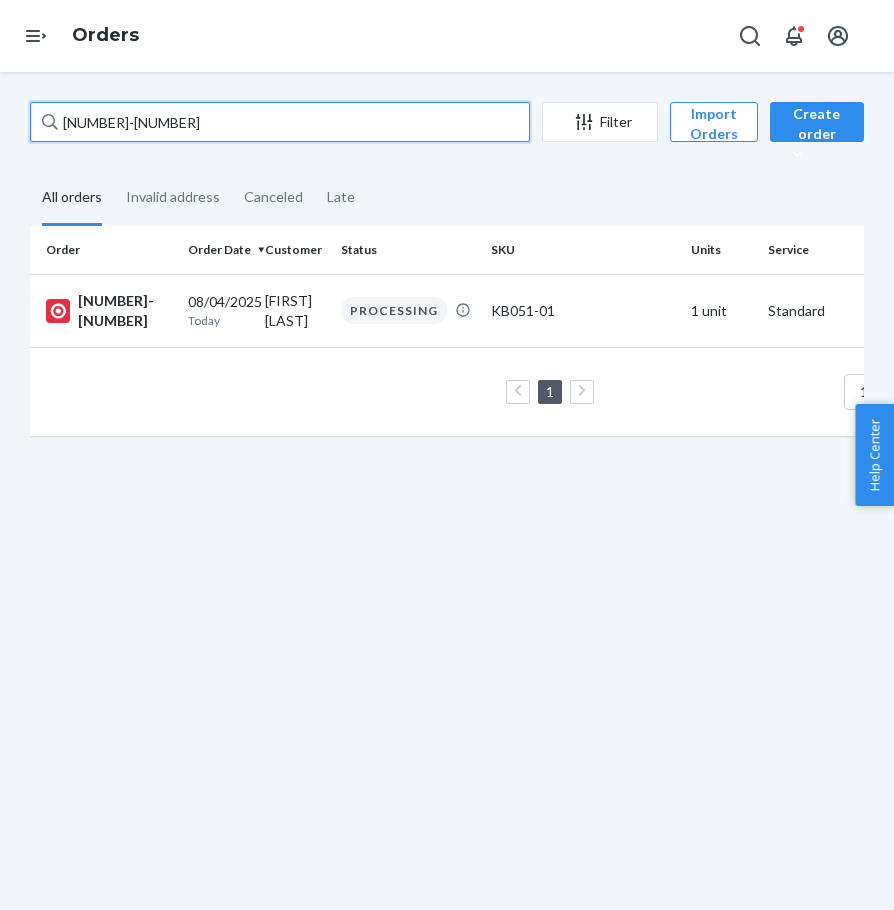 click on "[NUMBER]-[NUMBER]" at bounding box center (280, 122) 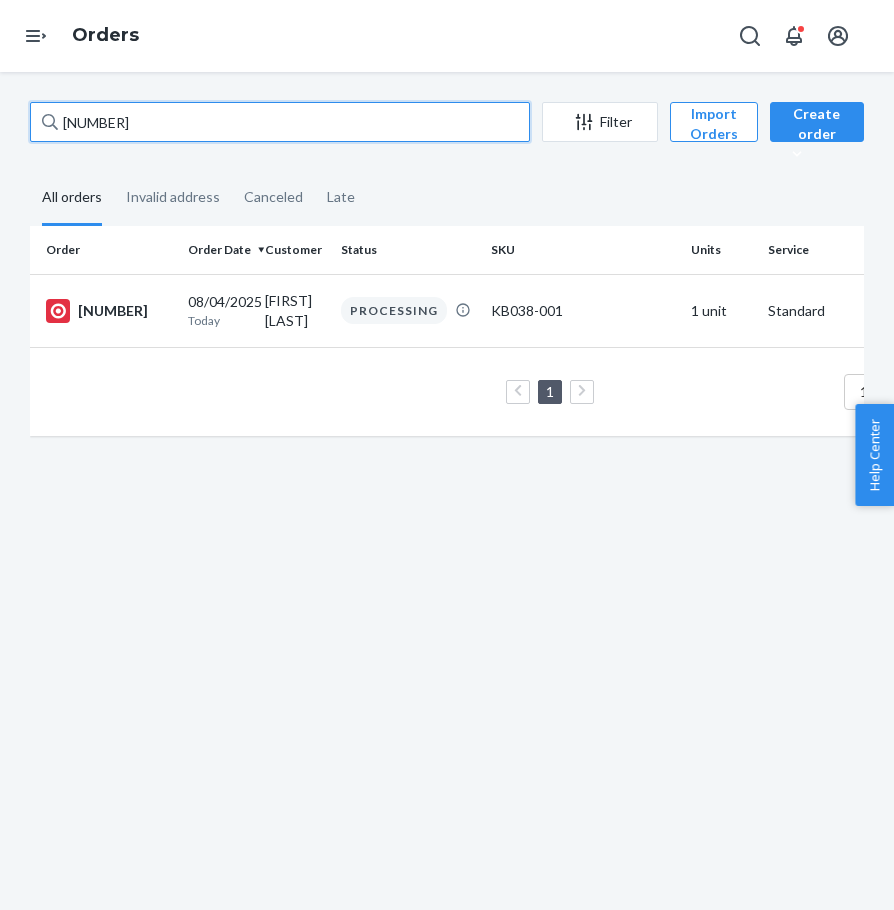 click on "[NUMBER]" at bounding box center (280, 122) 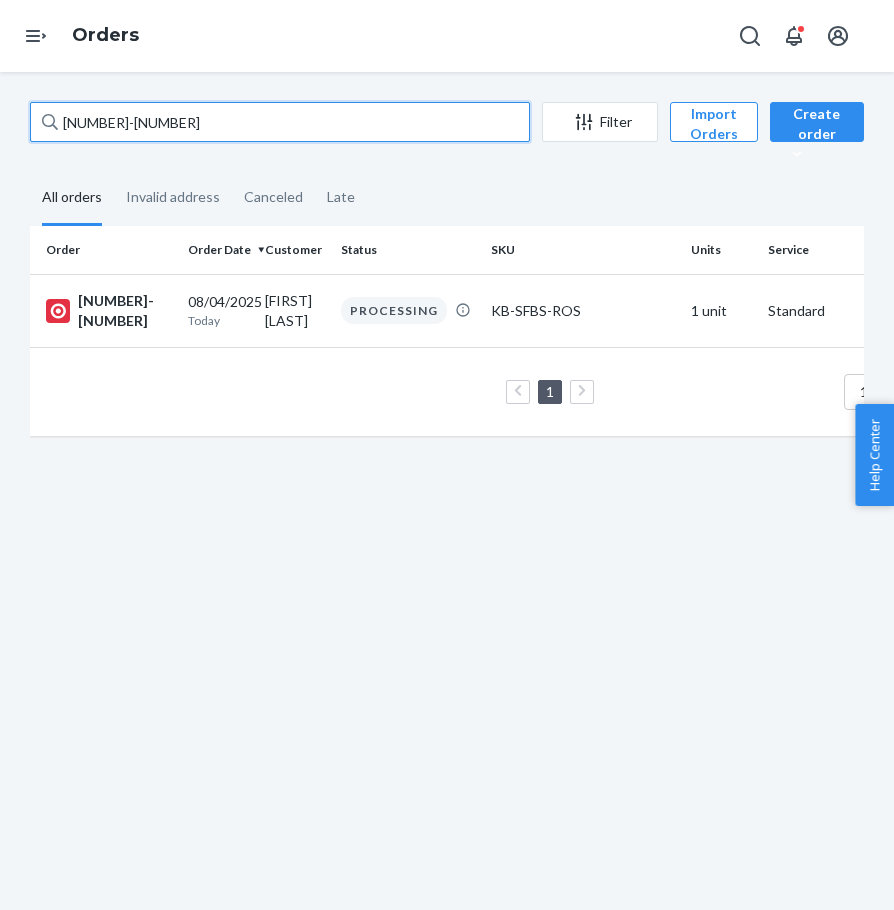 click on "[NUMBER]-[NUMBER]" at bounding box center [280, 122] 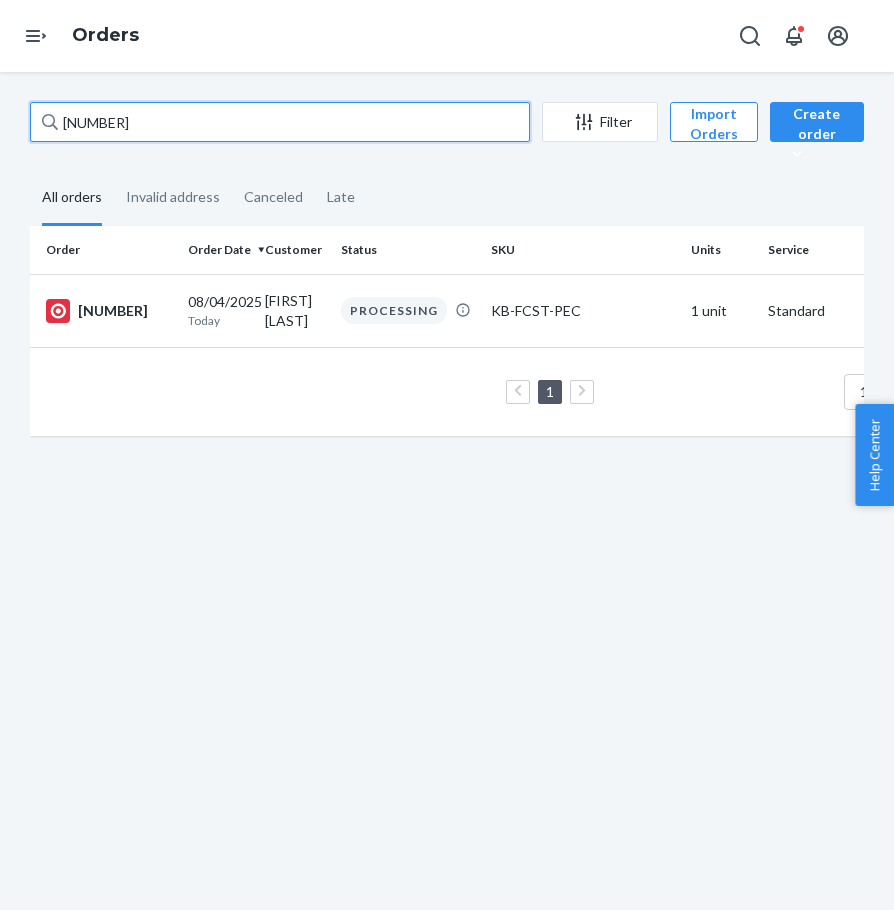click on "[NUMBER]" at bounding box center (280, 122) 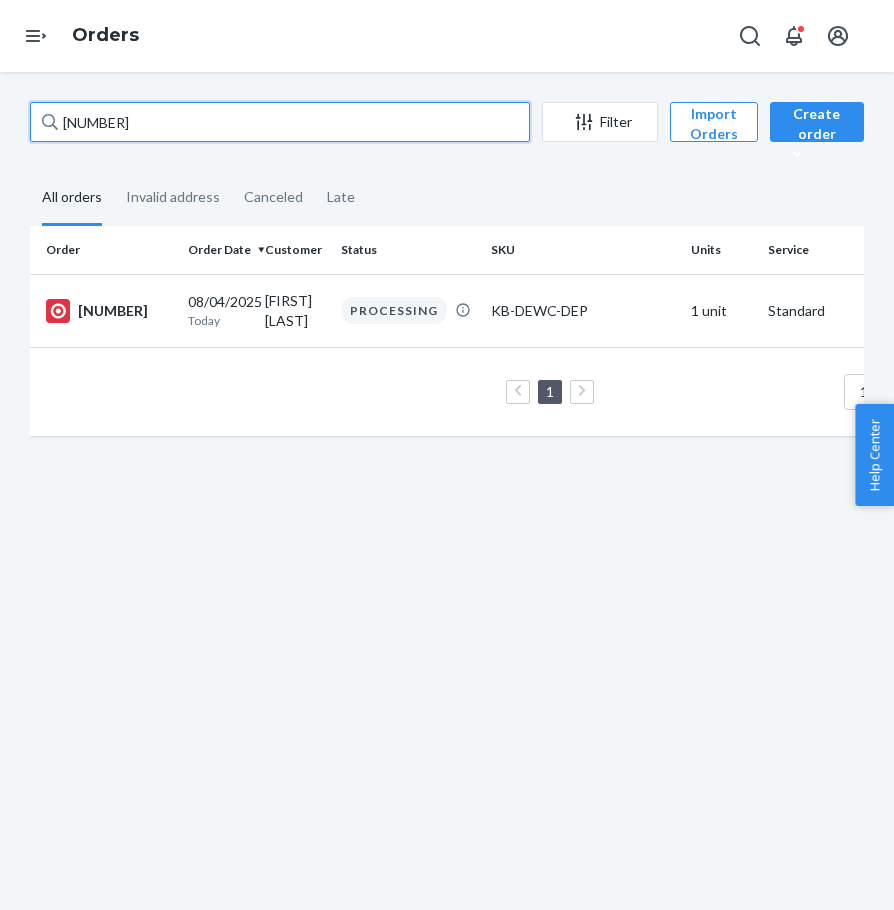click on "[NUMBER]" at bounding box center (280, 122) 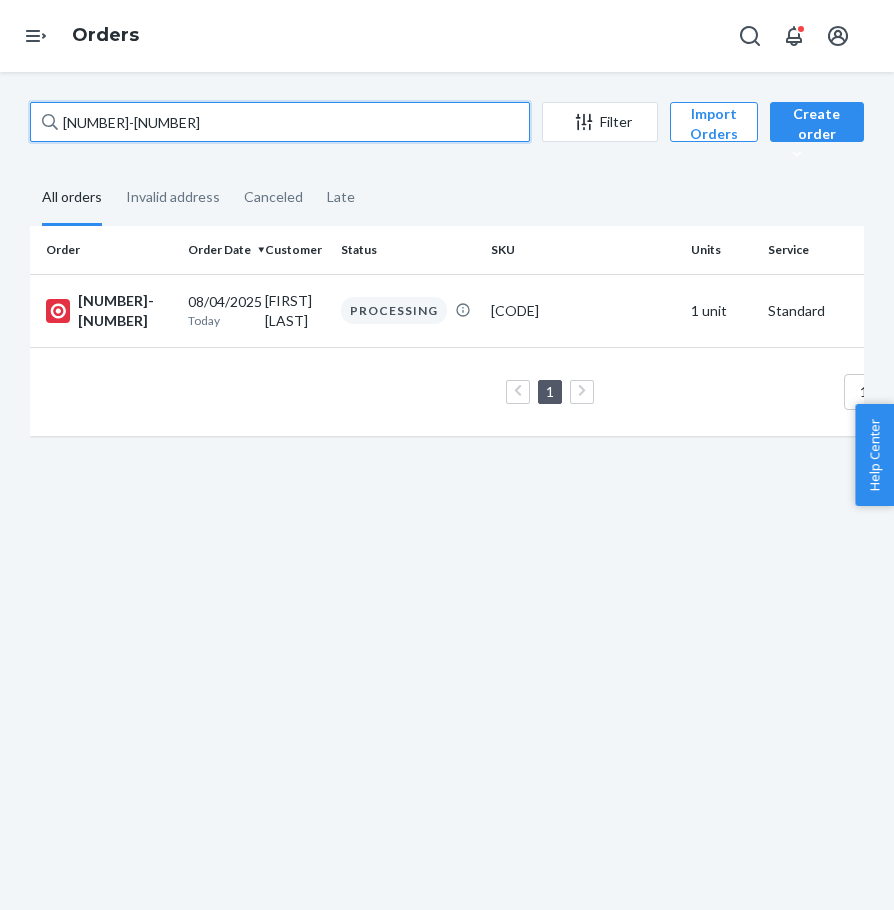 click on "[NUMBER]-[NUMBER]" at bounding box center [280, 122] 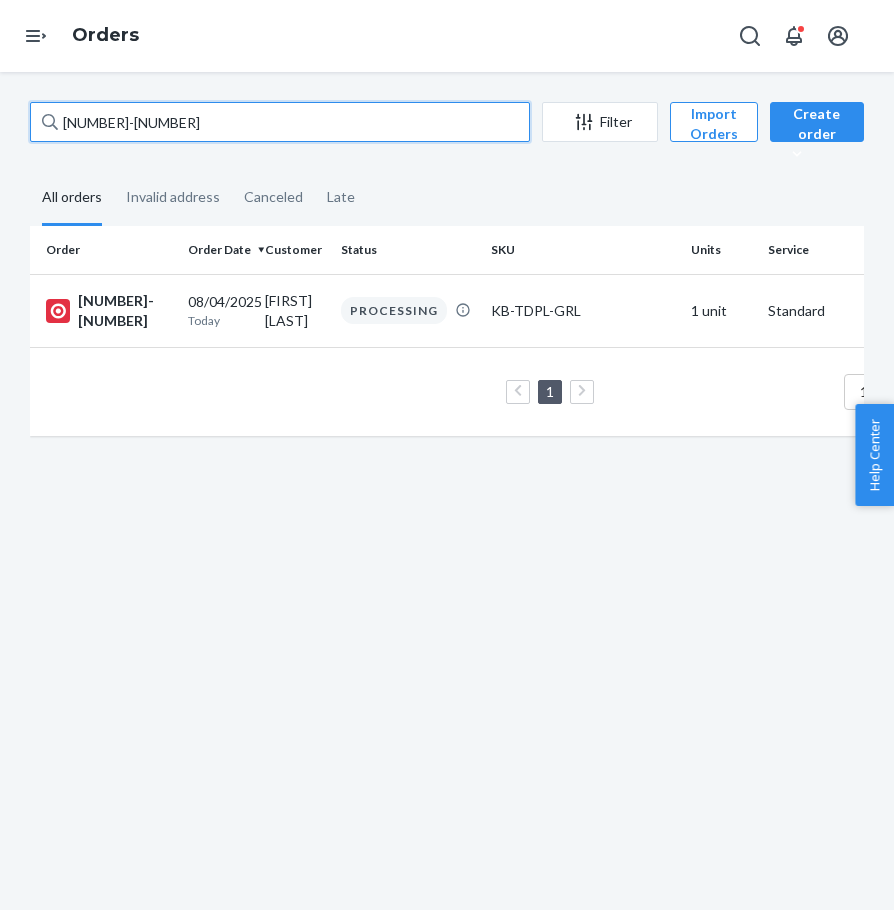 click on "[NUMBER]-[NUMBER]" at bounding box center (280, 122) 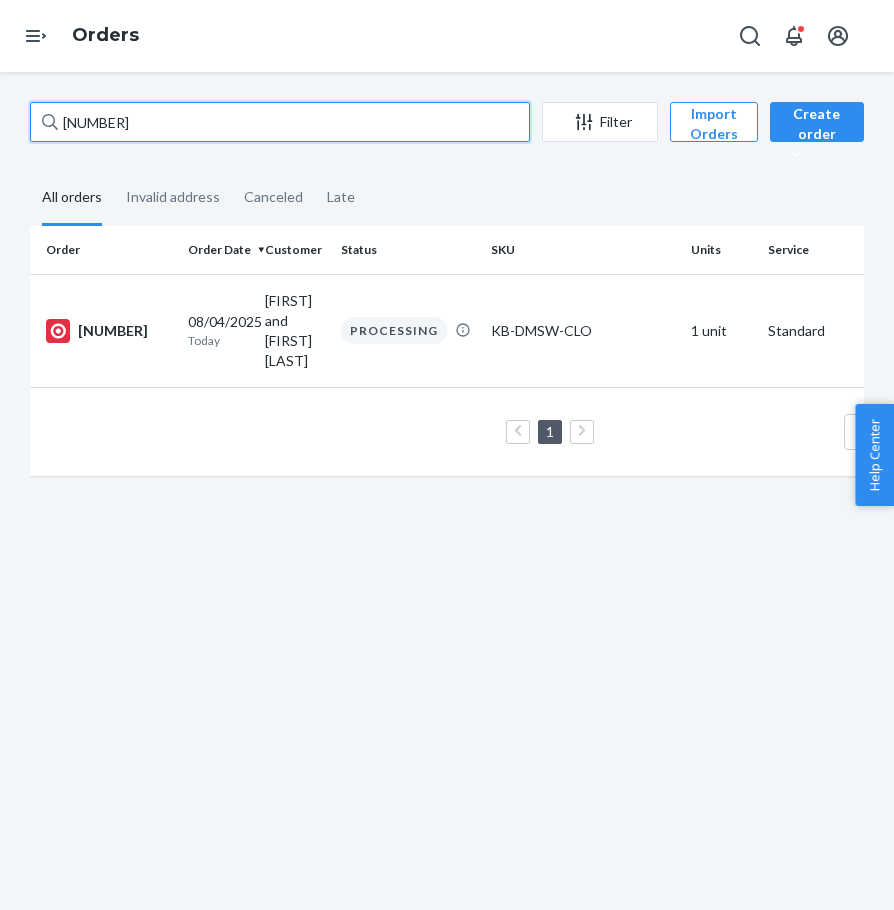 click on "[NUMBER]" at bounding box center [280, 122] 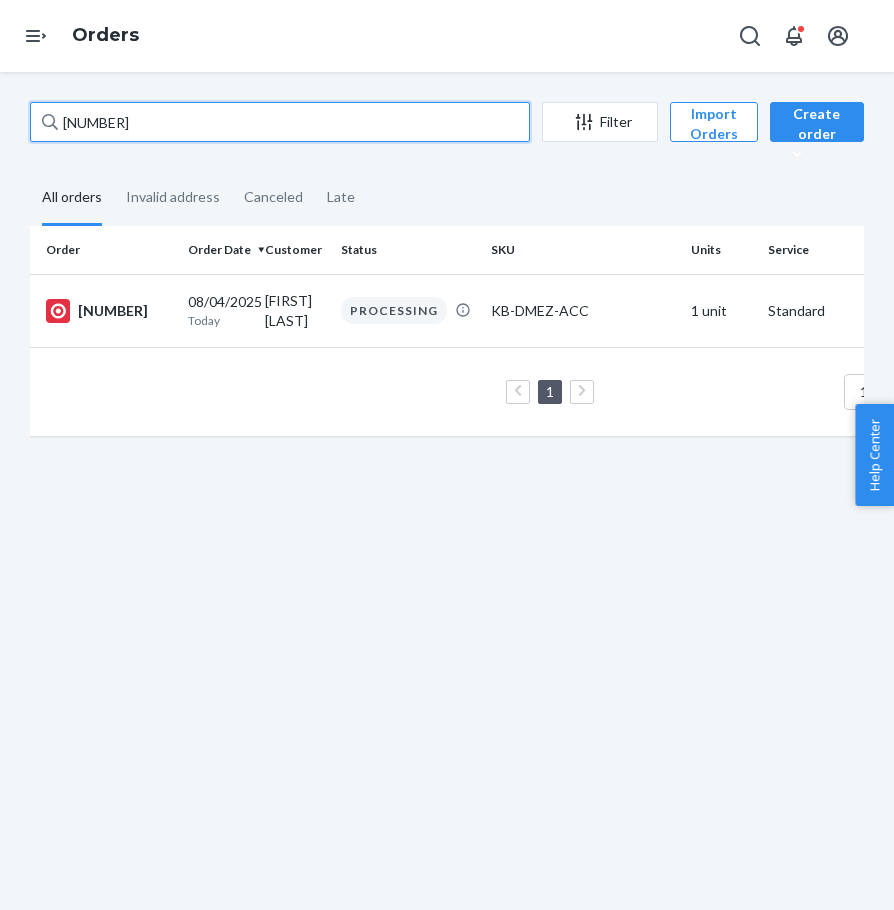 click on "[NUMBER]" at bounding box center [280, 122] 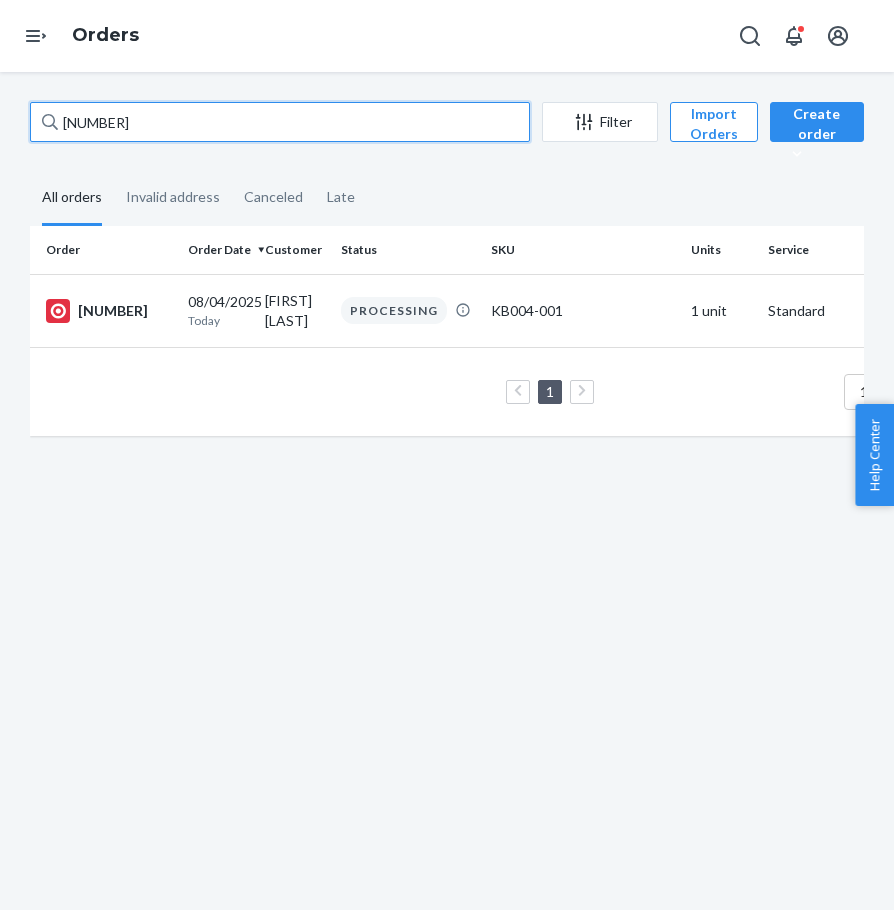 click on "[NUMBER]" at bounding box center [280, 122] 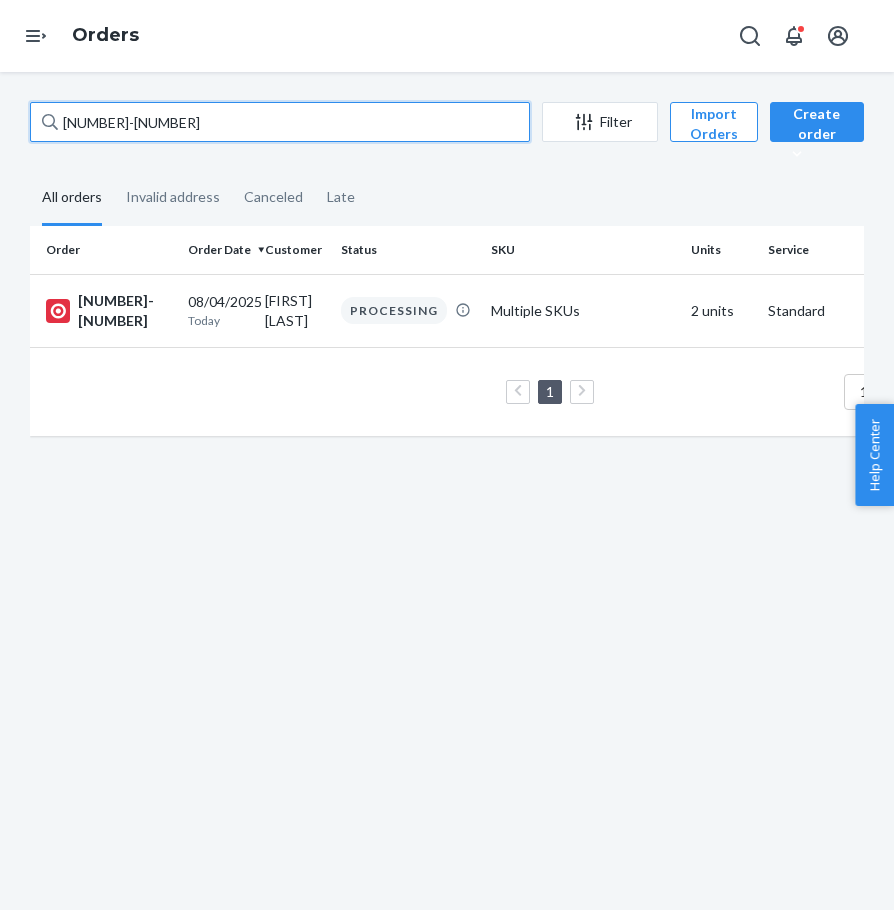 click on "[NUMBER]-[NUMBER]" at bounding box center (280, 122) 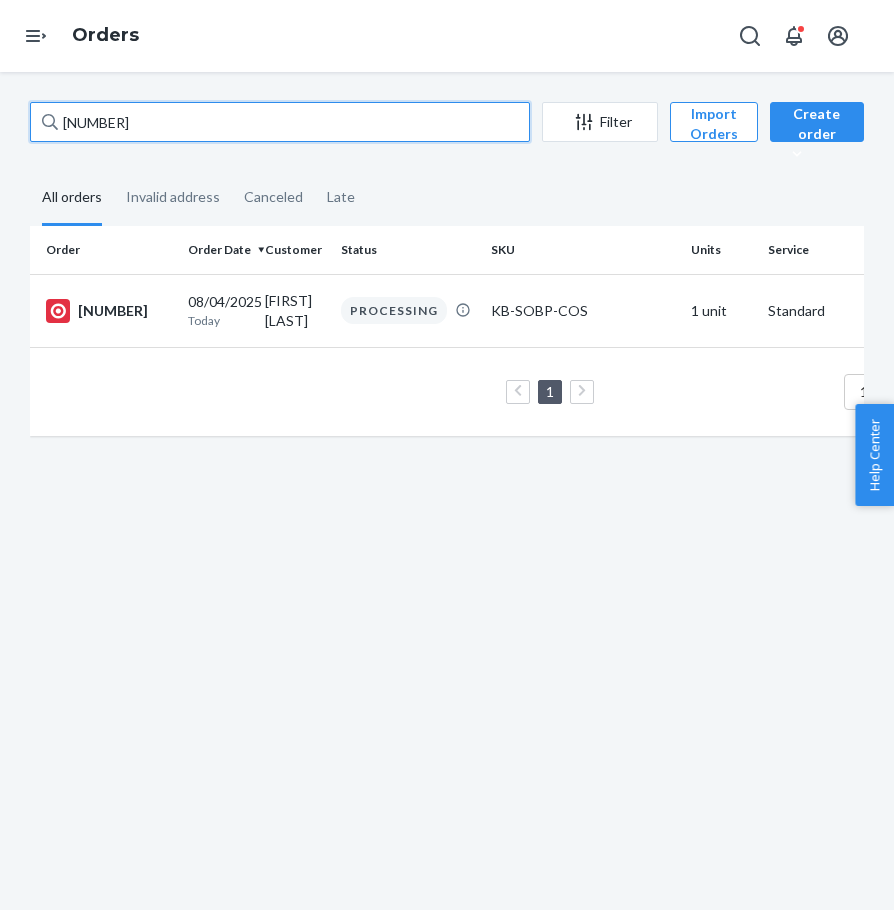 click on "[NUMBER]" at bounding box center [280, 122] 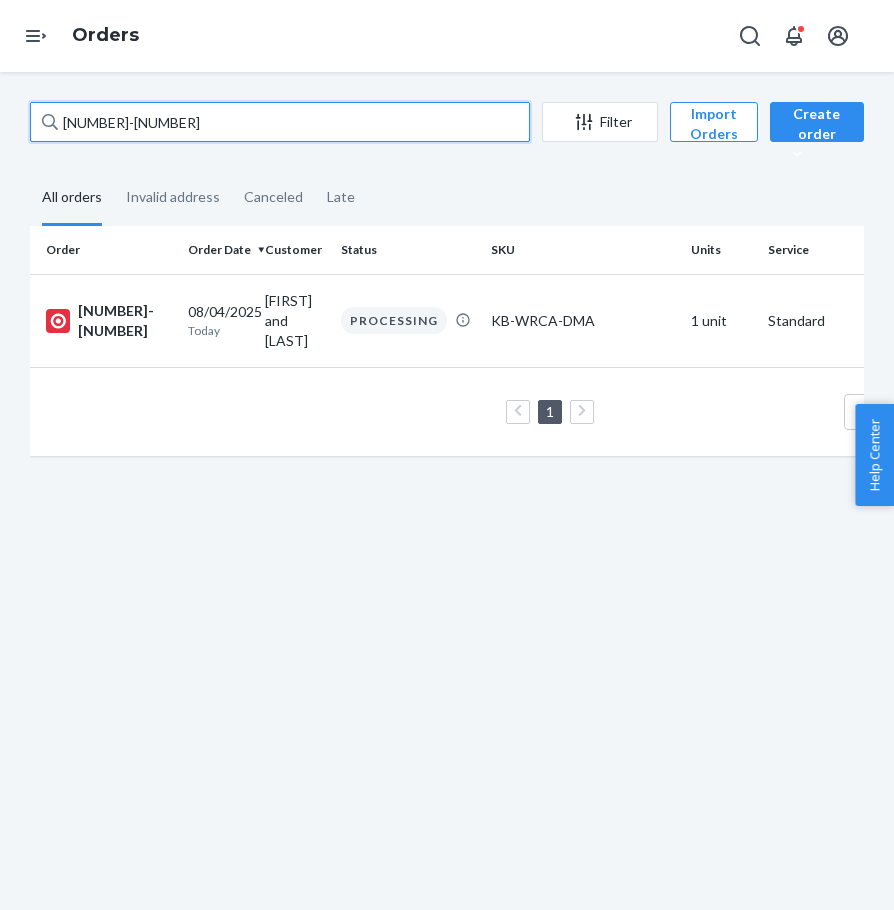 click on "[NUMBER]-[NUMBER]" at bounding box center (280, 122) 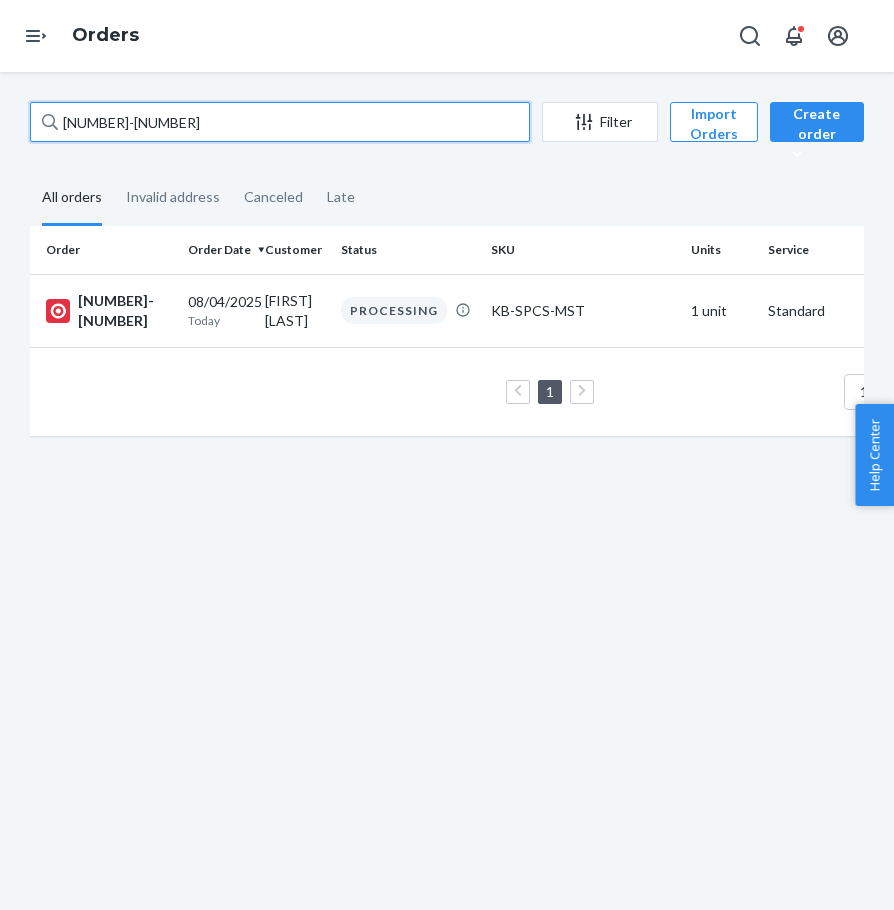 click on "[NUMBER]-[NUMBER]" at bounding box center (280, 122) 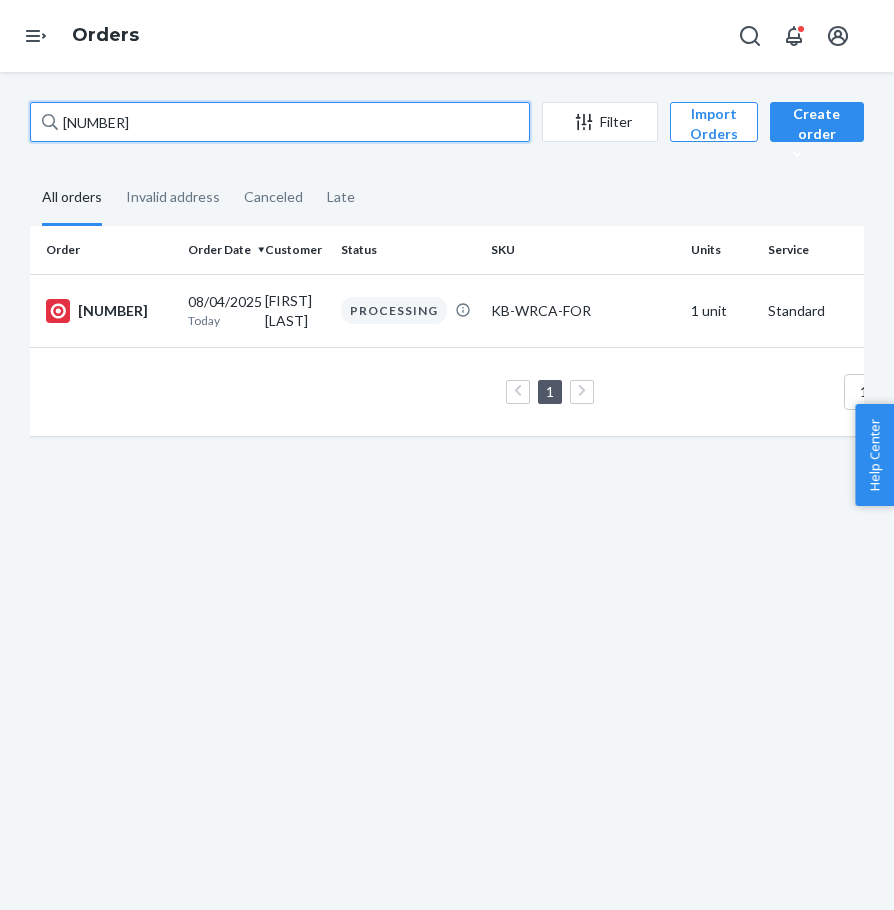 click on "[NUMBER]" at bounding box center [280, 122] 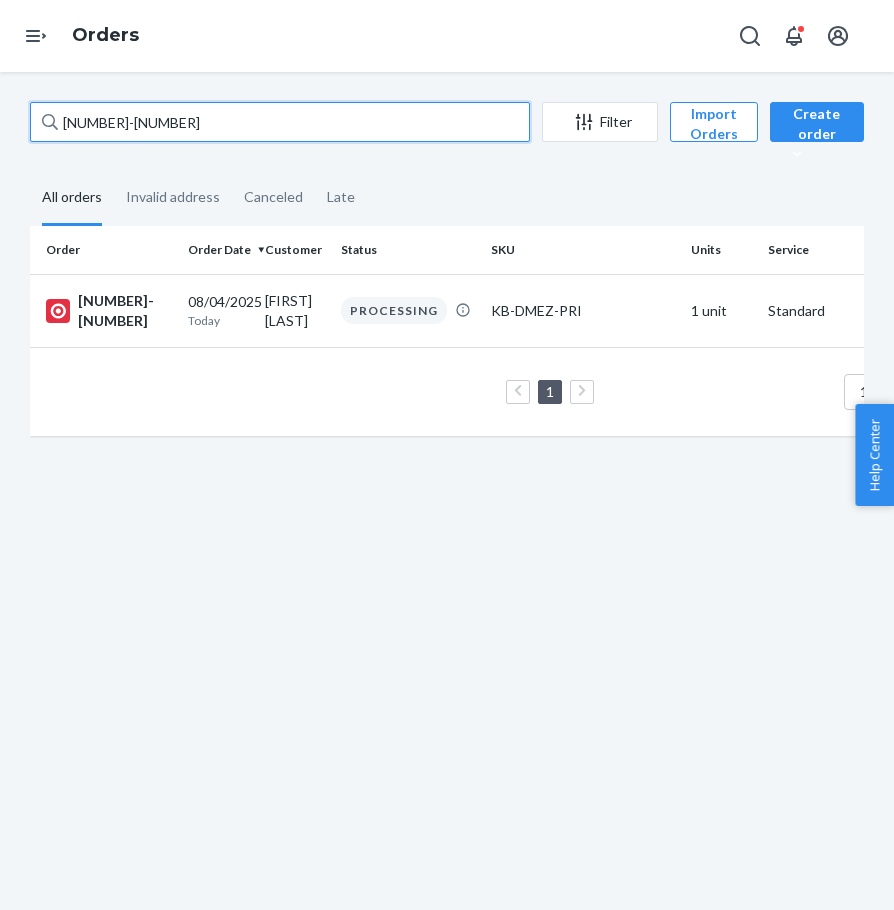 click on "[NUMBER]-[NUMBER]" at bounding box center [280, 122] 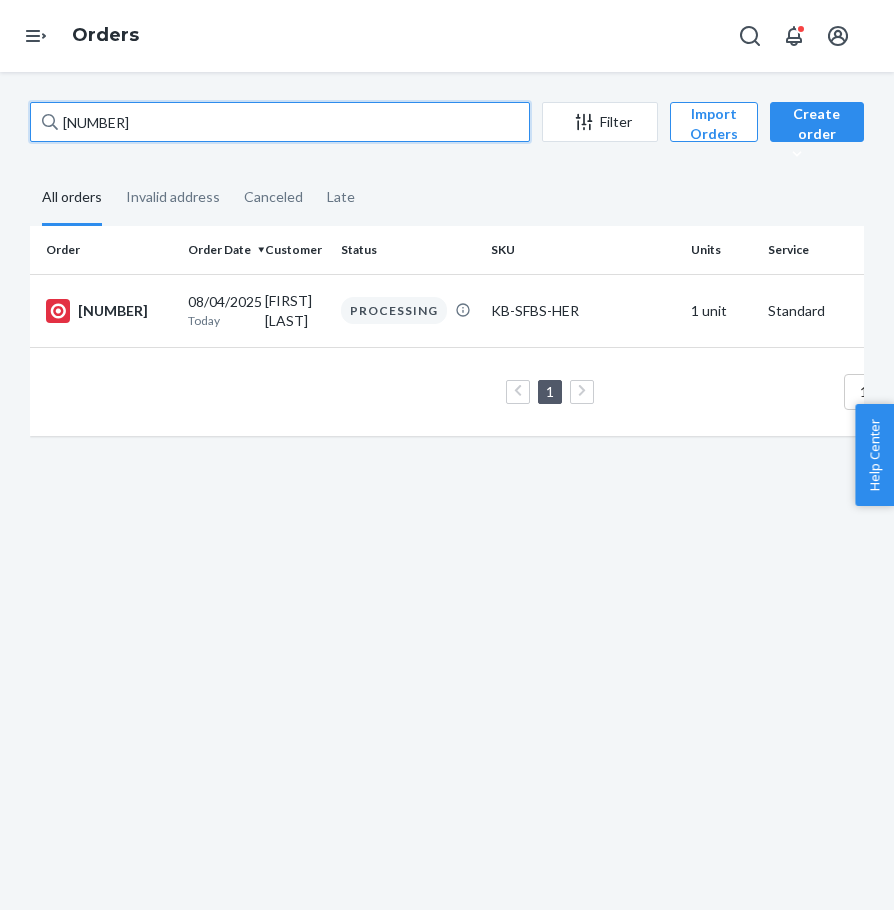click on "[NUMBER]" at bounding box center [280, 122] 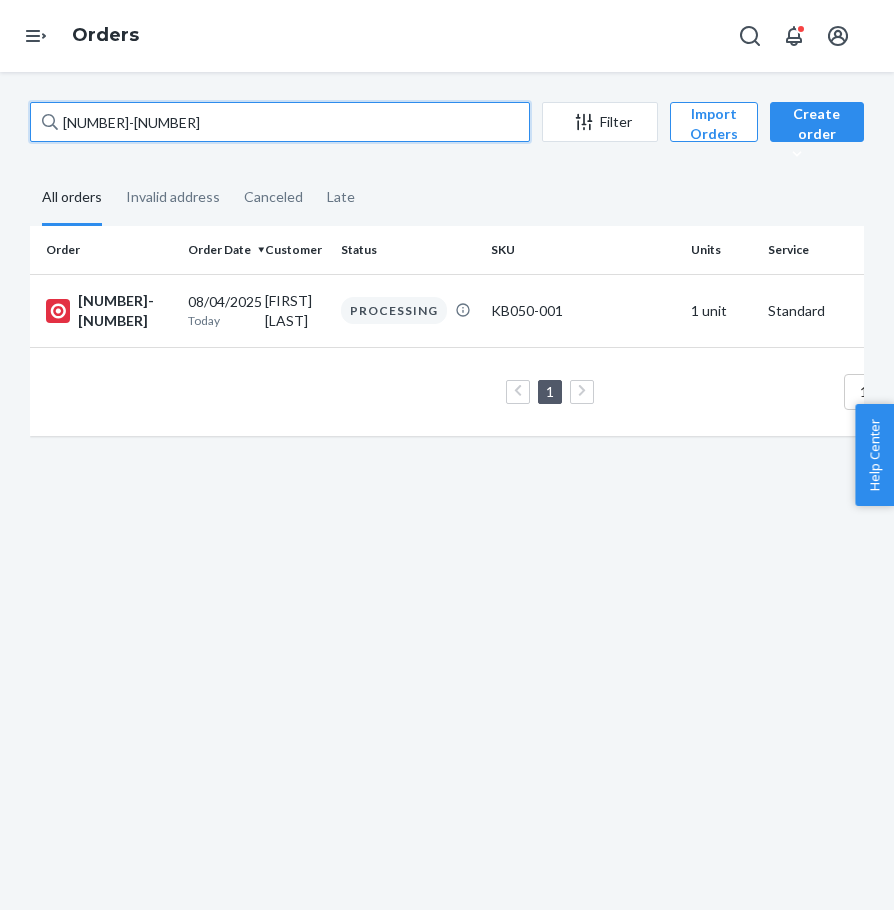 click on "[NUMBER]-[NUMBER]" at bounding box center (280, 122) 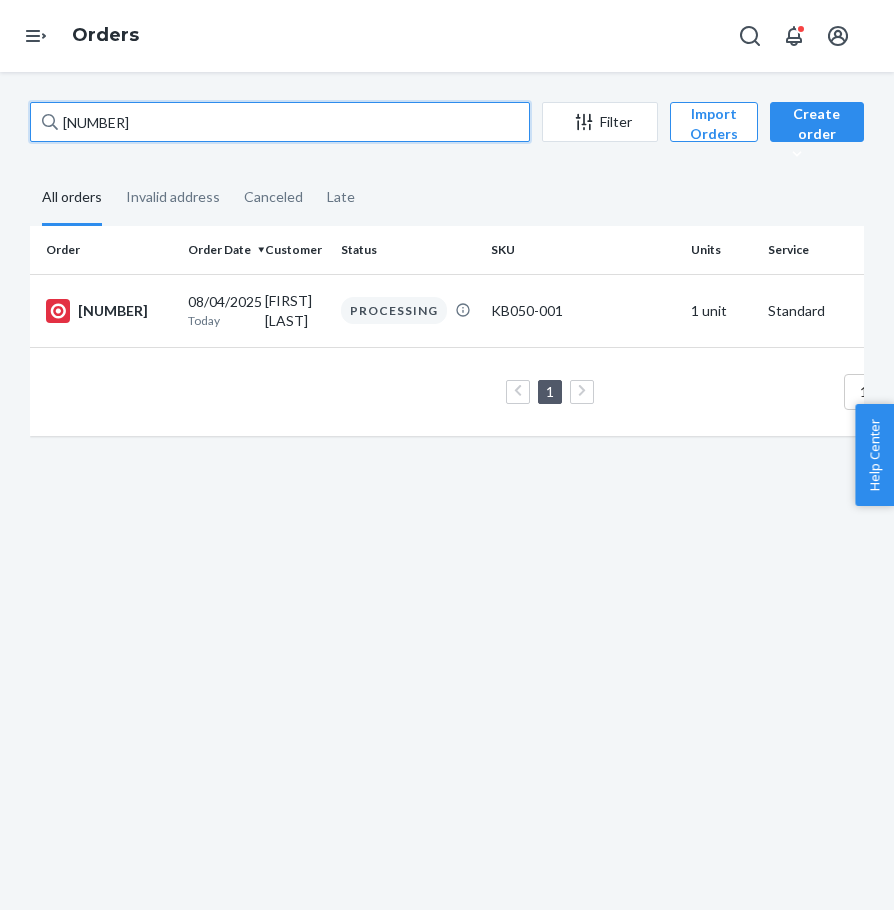 click on "[NUMBER]" at bounding box center [280, 122] 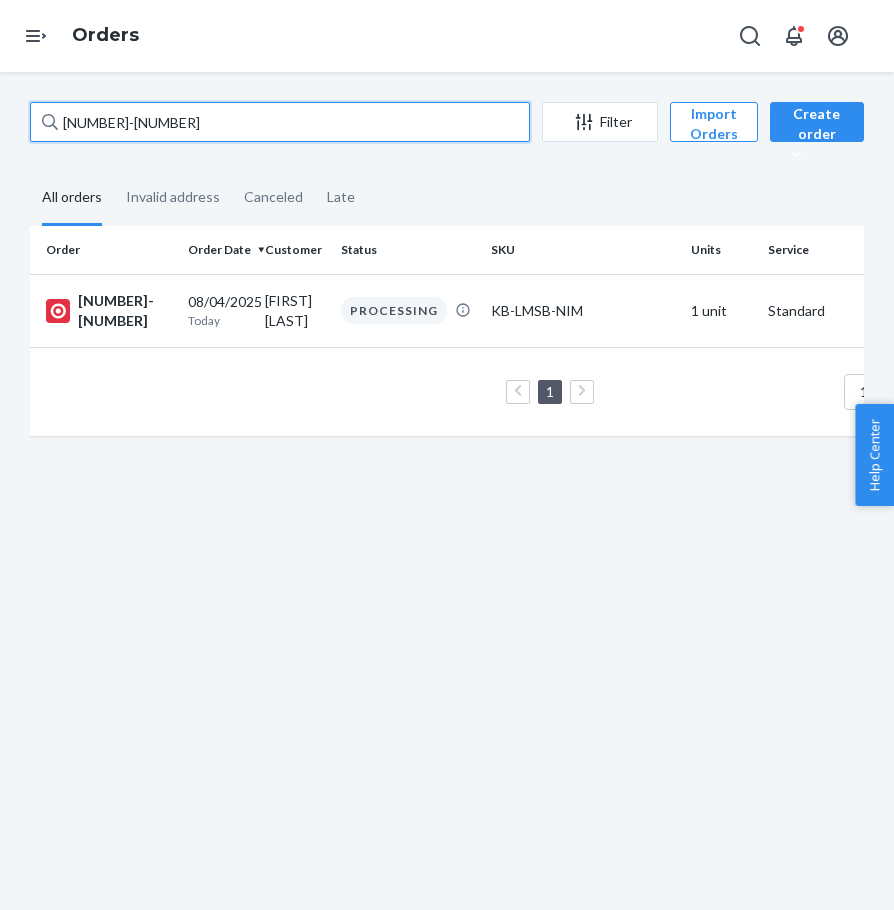click on "[NUMBER]-[NUMBER]" at bounding box center [280, 122] 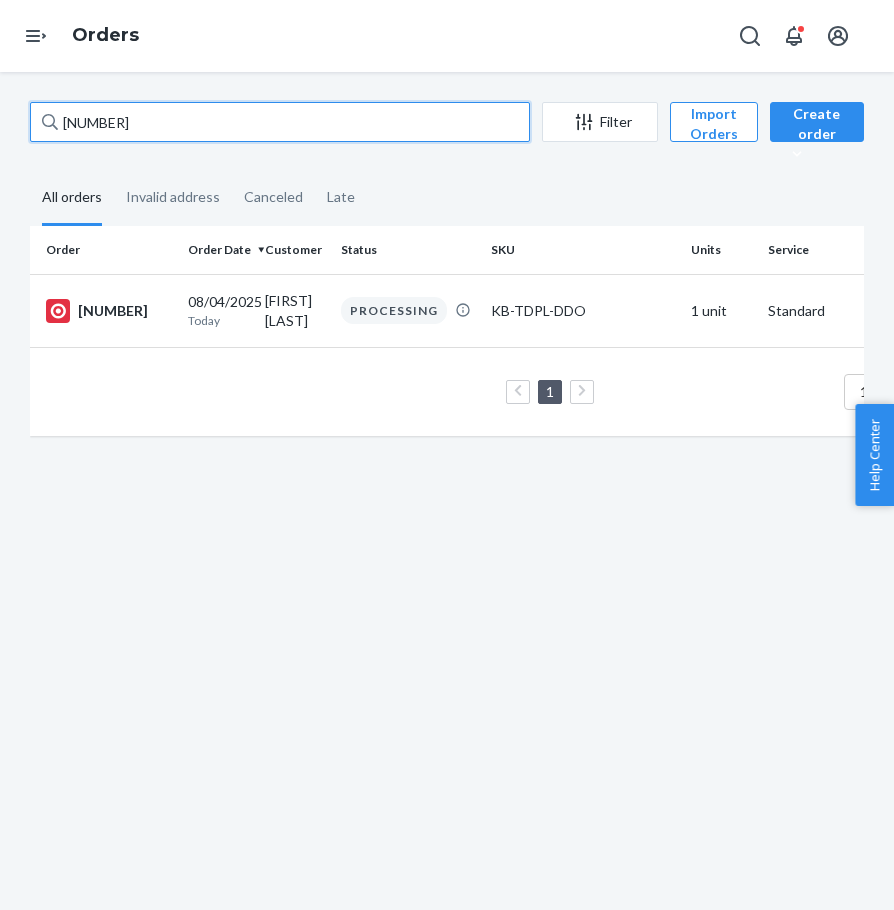 click on "[NUMBER]" at bounding box center (280, 122) 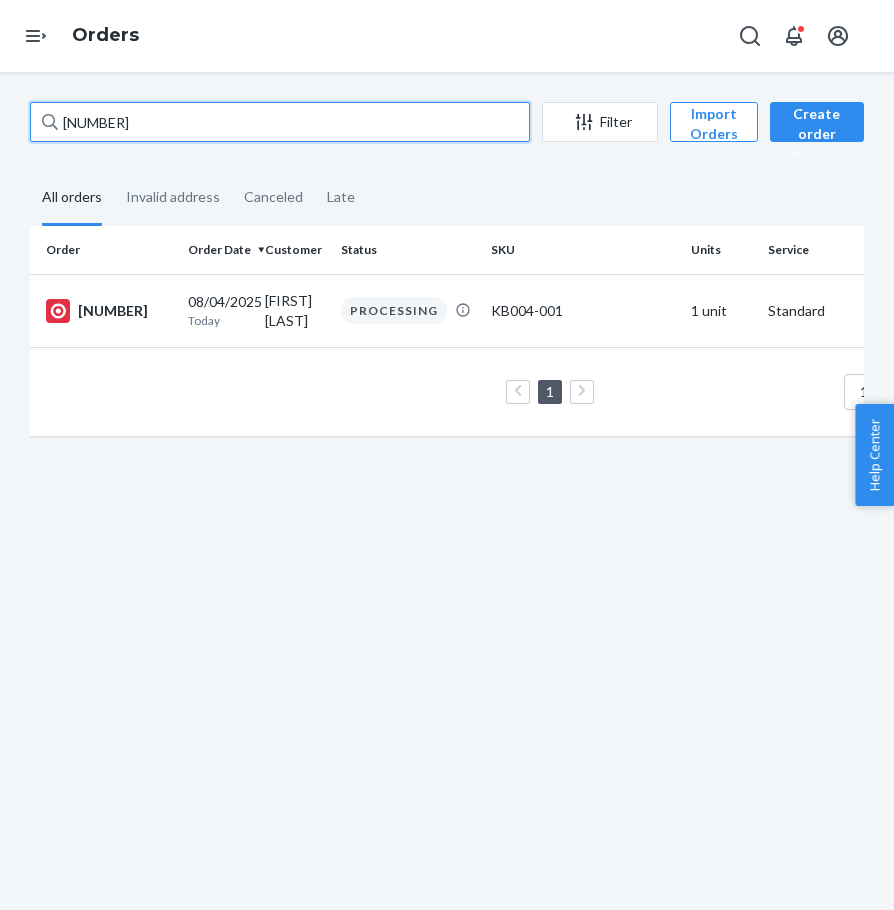 click on "[NUMBER]" at bounding box center (280, 122) 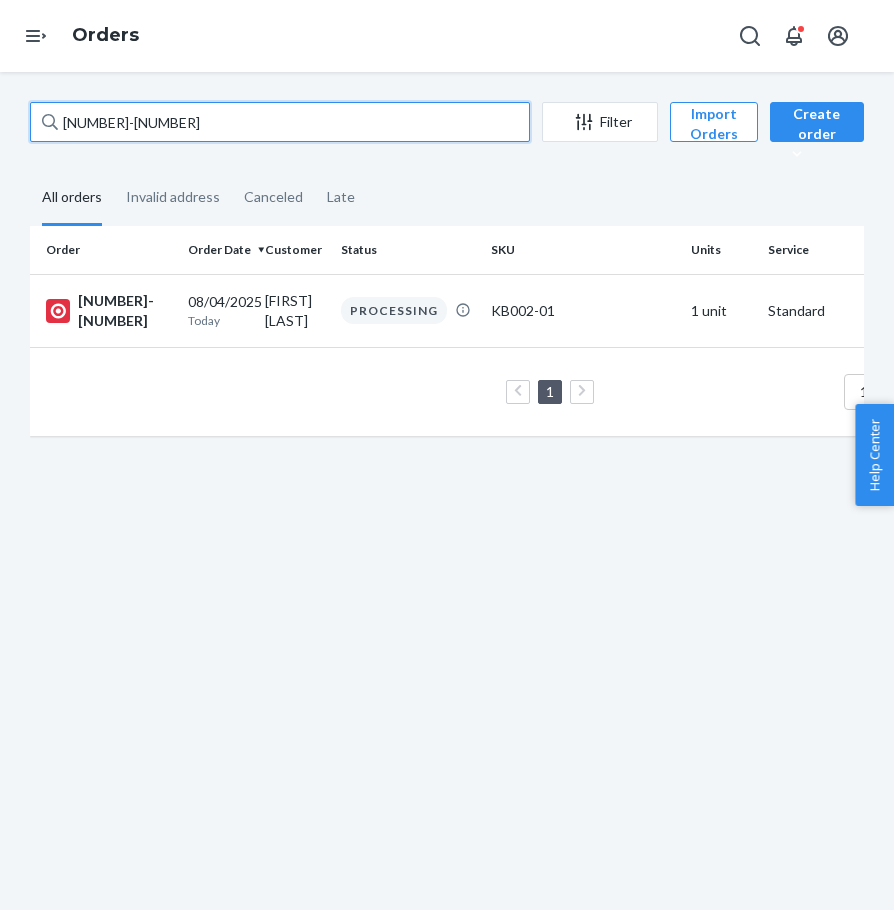 click on "[NUMBER]-[NUMBER]" at bounding box center (280, 122) 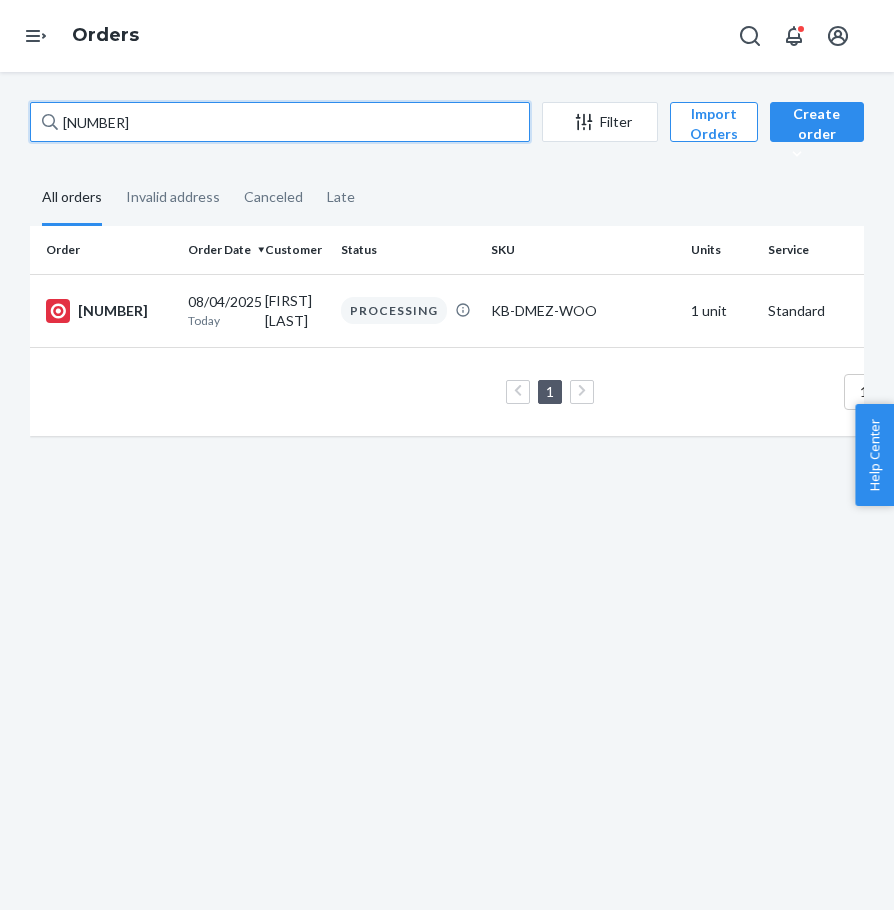 click on "[NUMBER]" at bounding box center (280, 122) 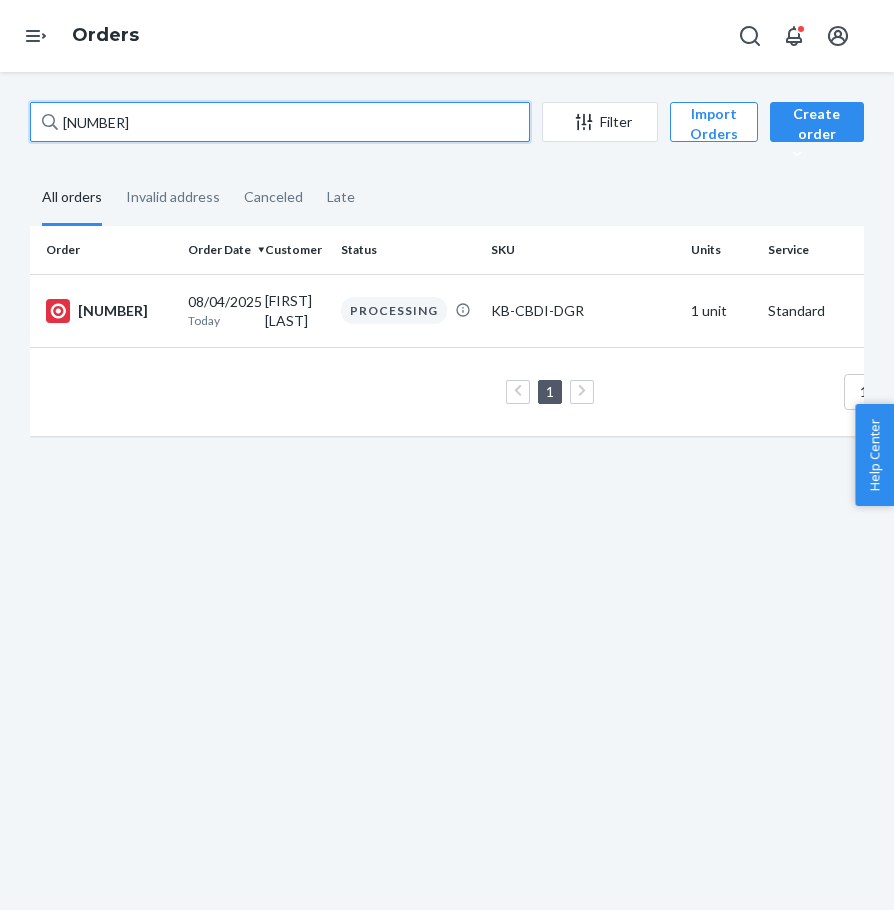 drag, startPoint x: 245, startPoint y: 122, endPoint x: 229, endPoint y: 151, distance: 33.12099 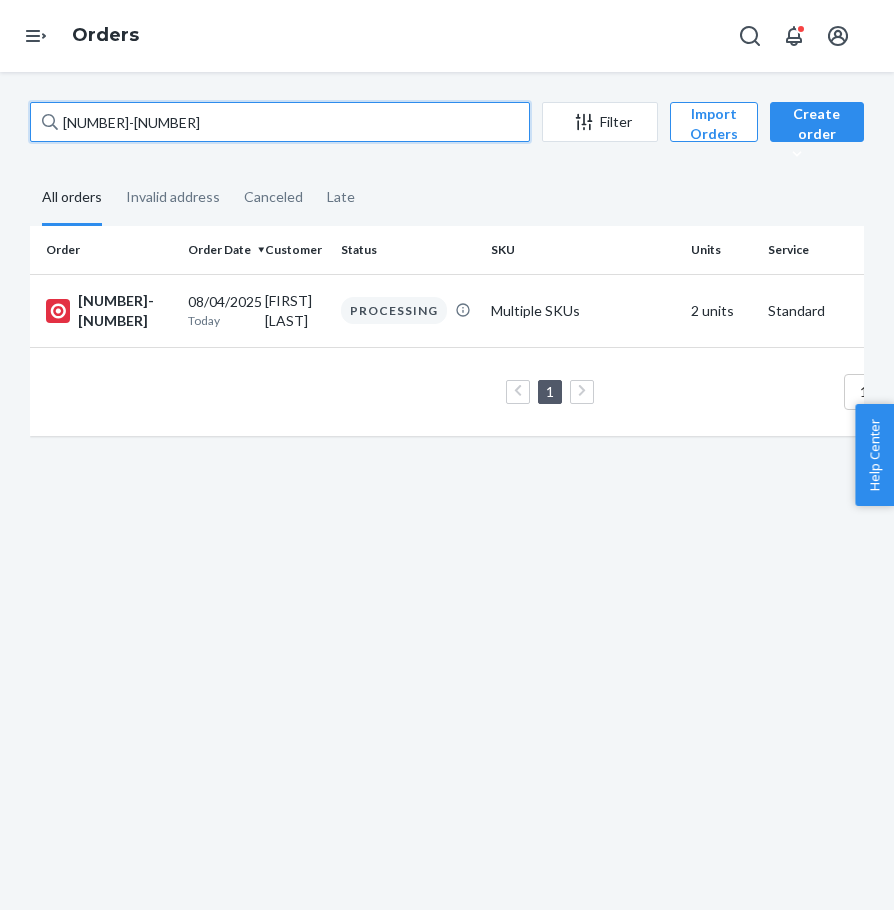 click on "[NUMBER]-[NUMBER]" at bounding box center [280, 122] 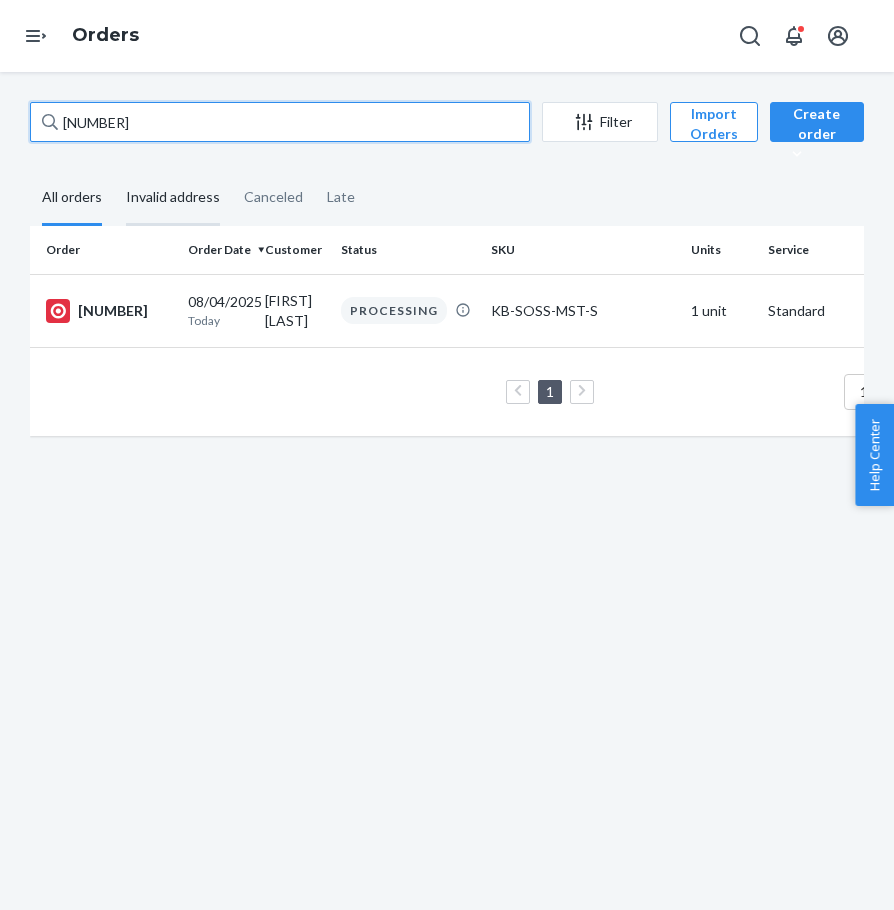 drag, startPoint x: 283, startPoint y: 121, endPoint x: 185, endPoint y: 225, distance: 142.89856 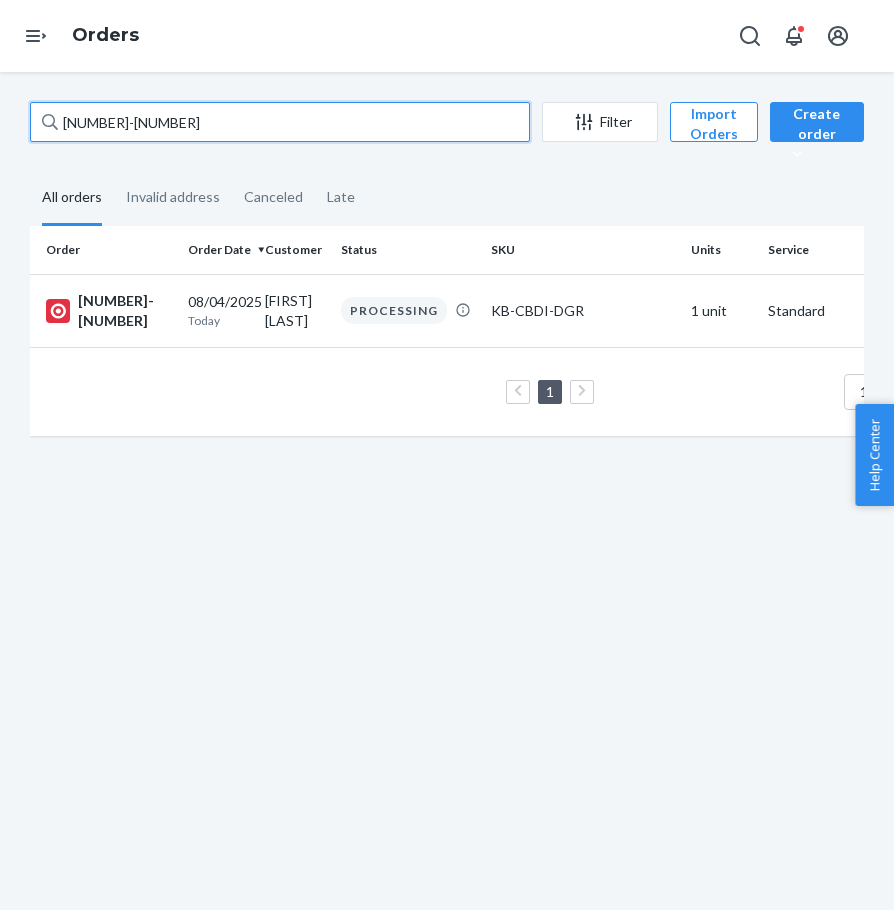 click on "[NUMBER]-[NUMBER]" at bounding box center (280, 122) 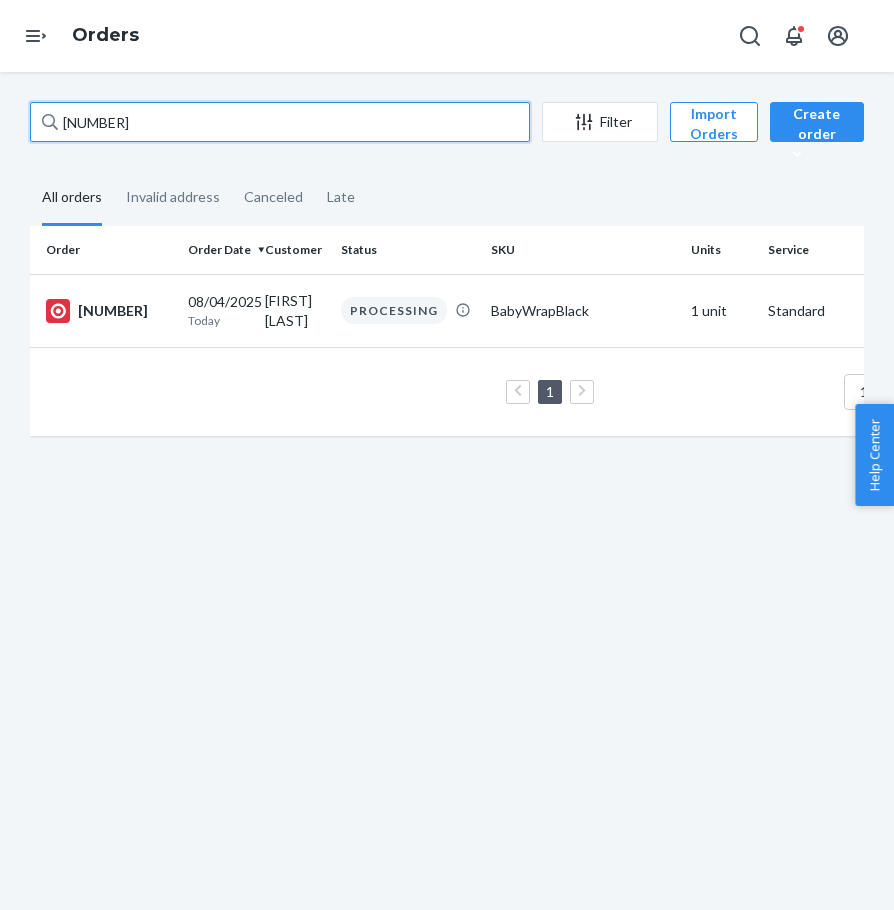 drag, startPoint x: 254, startPoint y: 122, endPoint x: 247, endPoint y: 130, distance: 10.630146 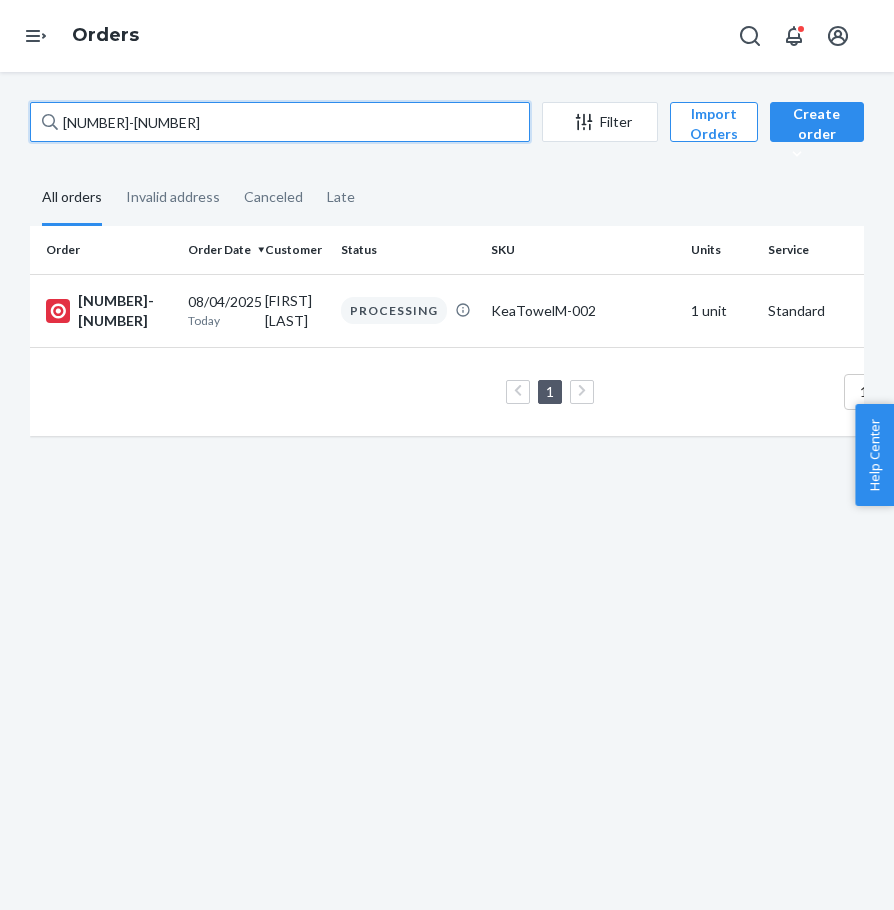 click on "[NUMBER]-[NUMBER]" at bounding box center [280, 122] 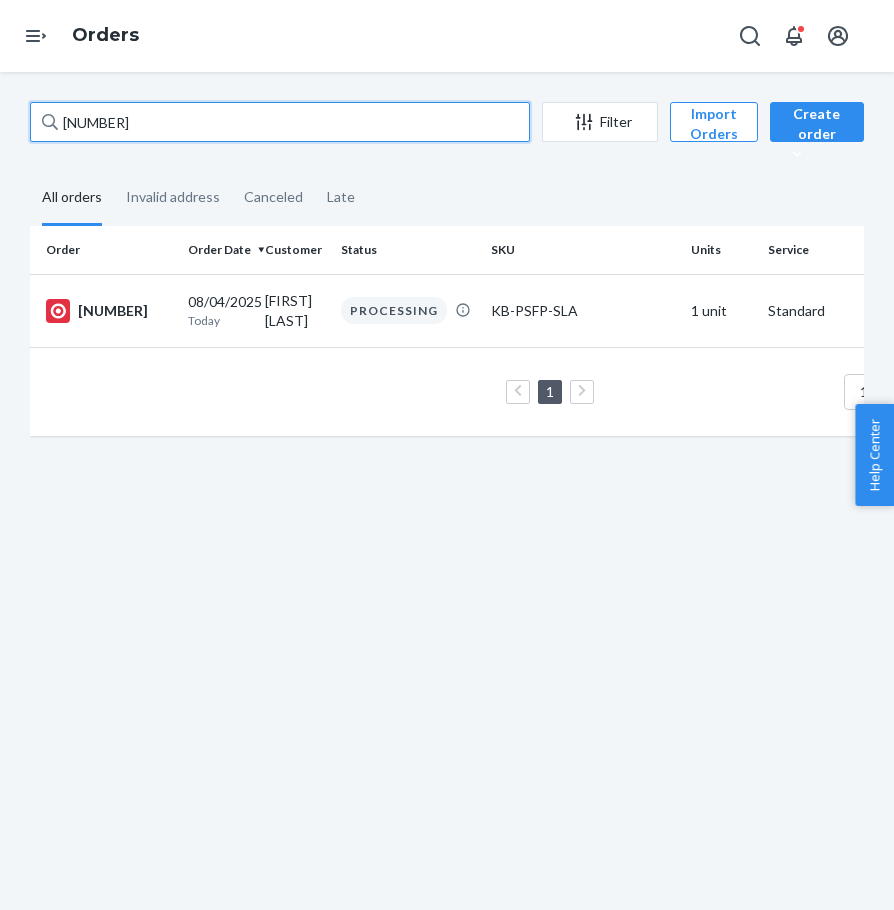 click on "[NUMBER]" at bounding box center (280, 122) 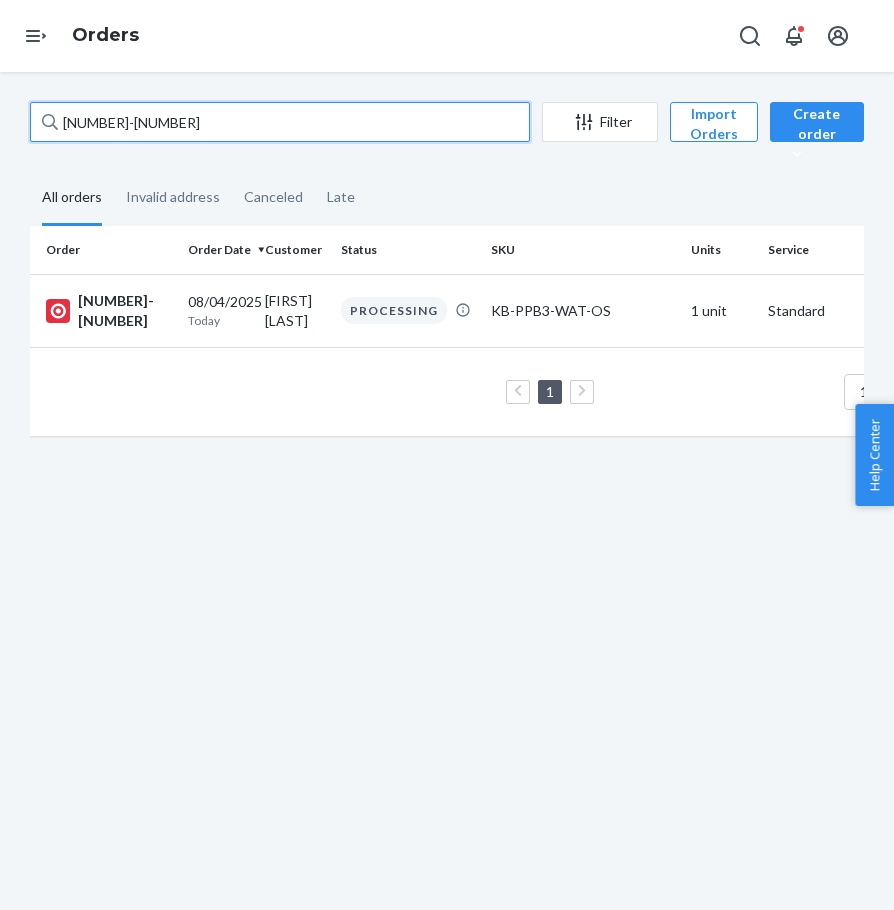 click on "[NUMBER]-[NUMBER]" at bounding box center (280, 122) 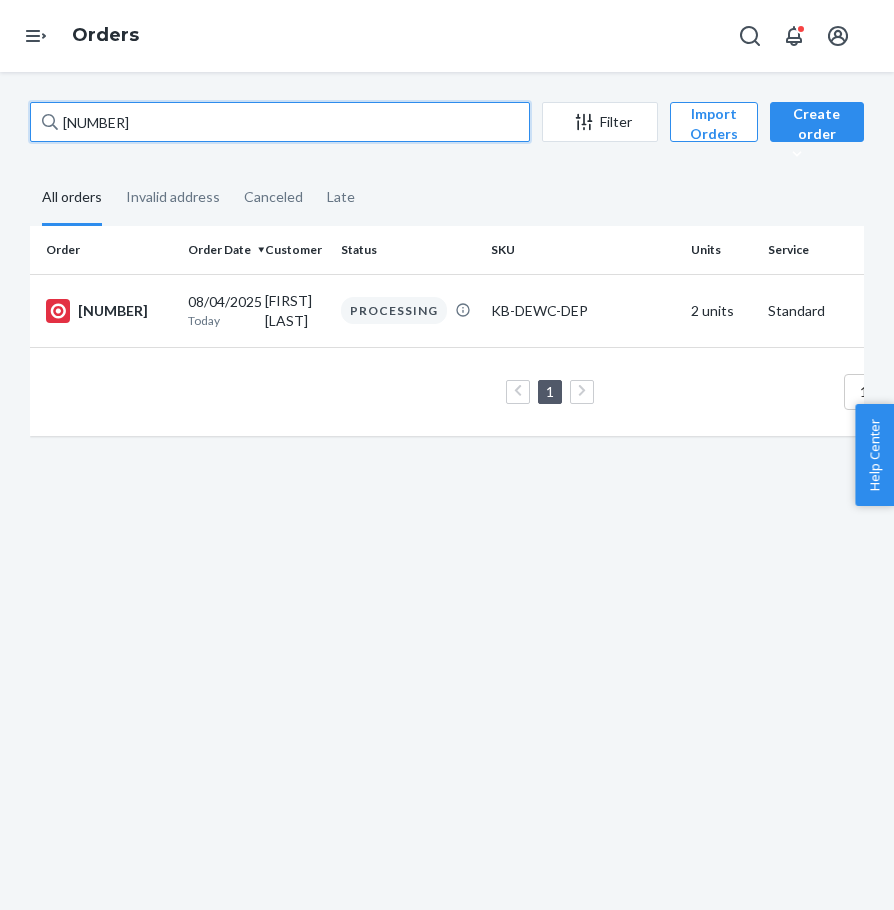 click on "[NUMBER]" at bounding box center (280, 122) 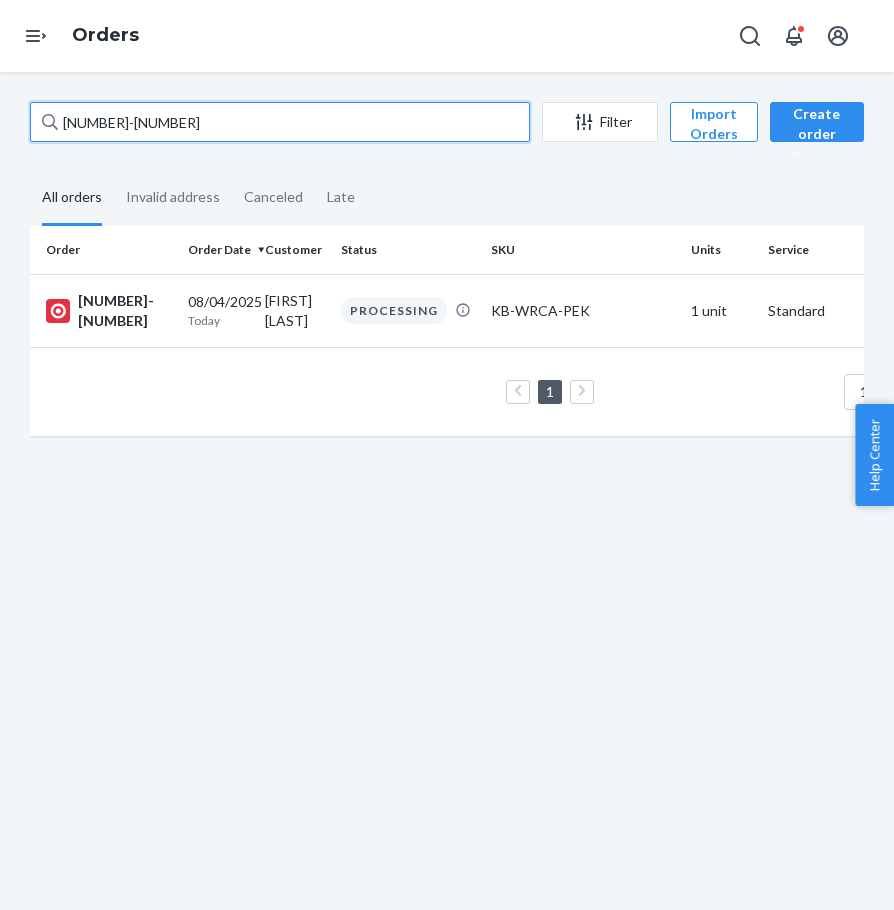 click on "[NUMBER]-[NUMBER]" at bounding box center (280, 122) 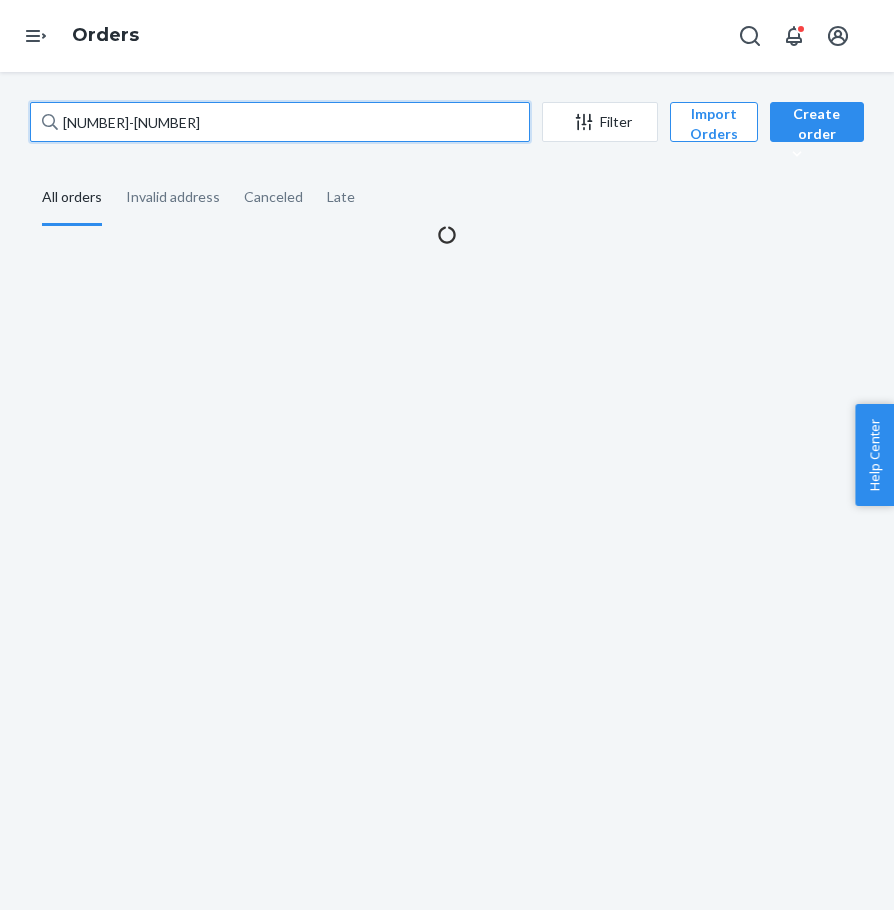 click on "[NUMBER]-[NUMBER]" at bounding box center [280, 122] 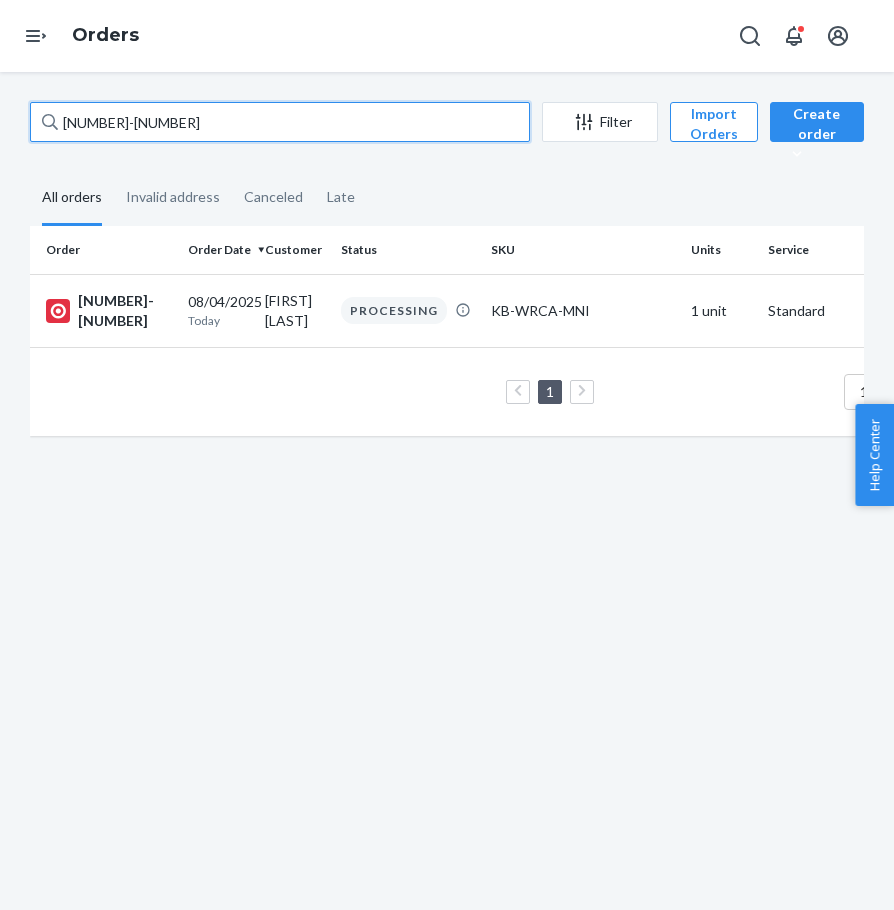 click on "[NUMBER]-[NUMBER]" at bounding box center (280, 122) 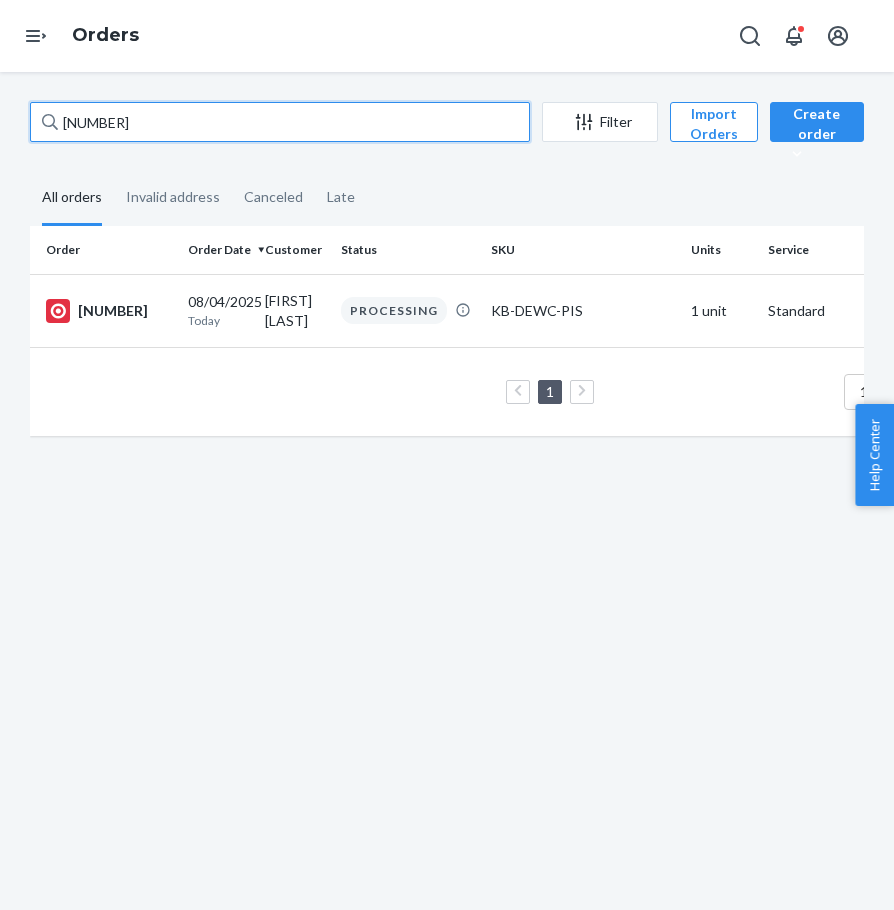 click on "[NUMBER]" at bounding box center (280, 122) 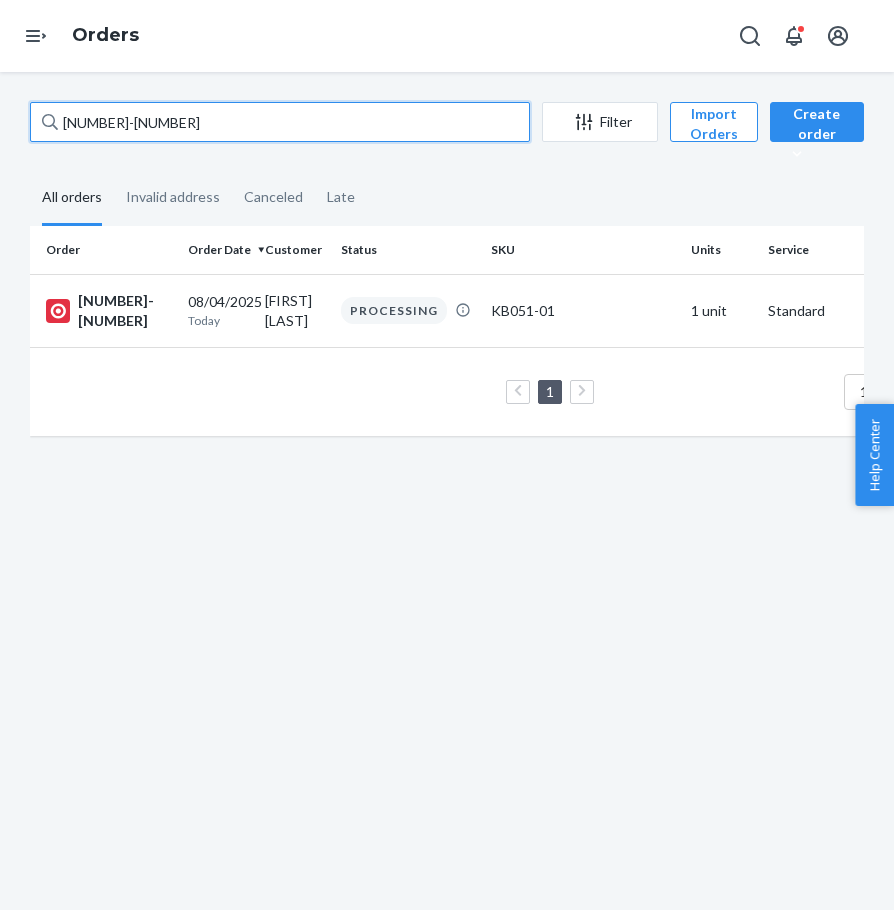 click on "[NUMBER]-[NUMBER]" at bounding box center [280, 122] 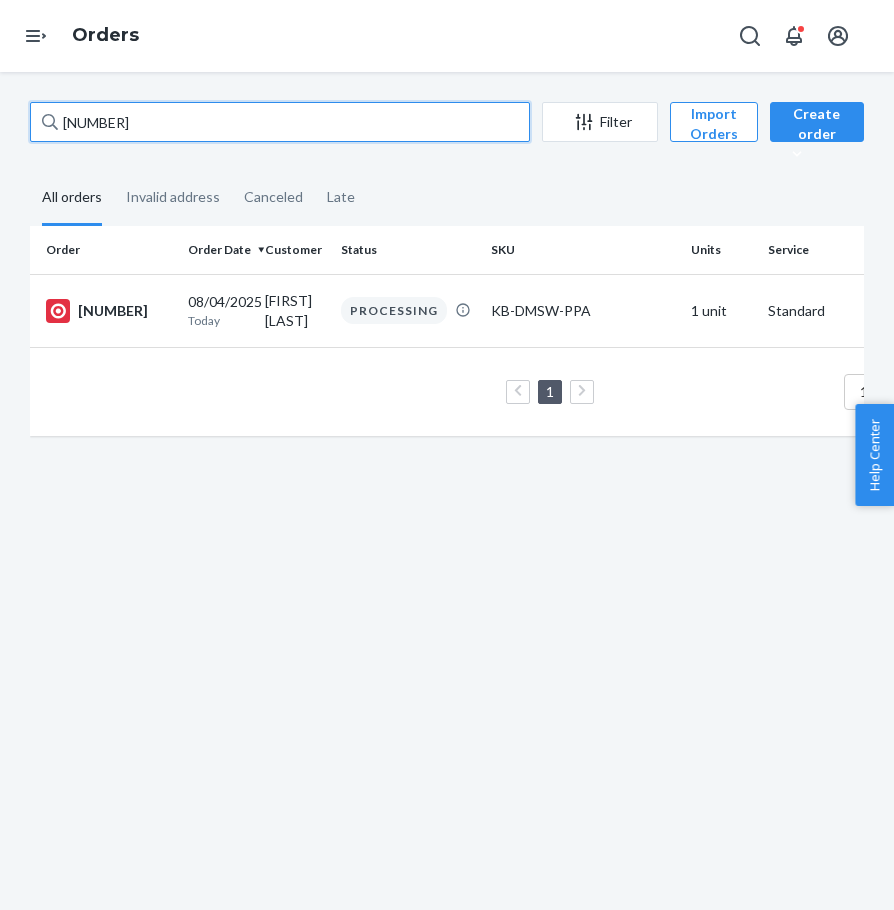 click on "[NUMBER]" at bounding box center (280, 122) 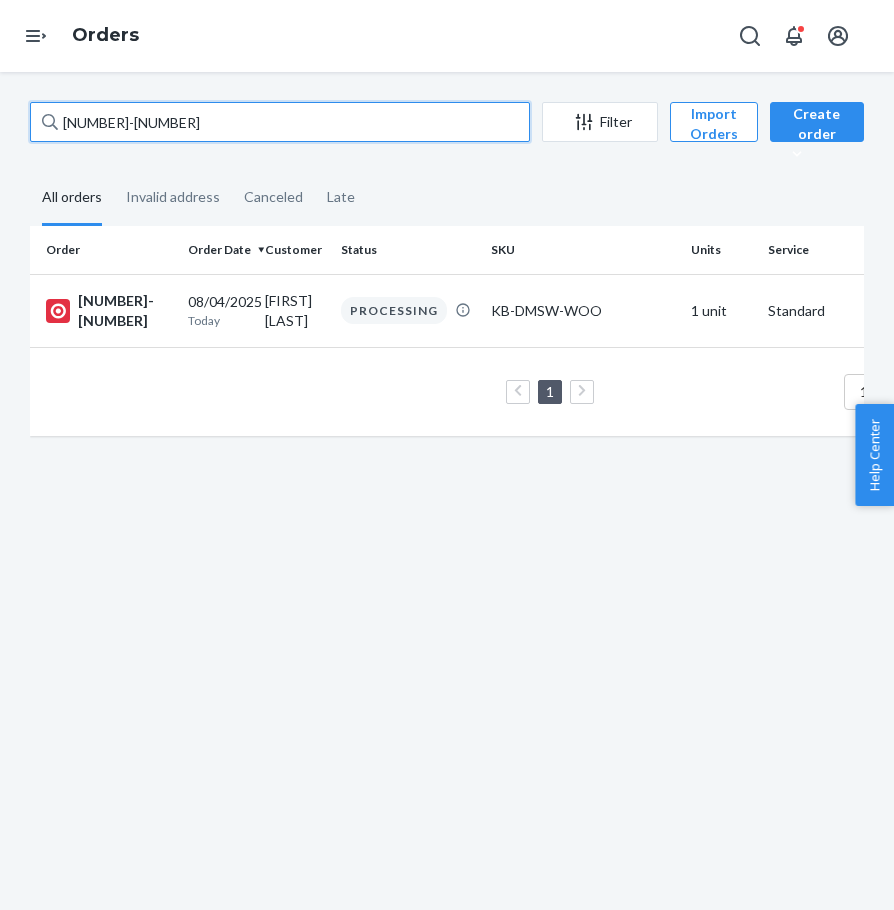 click on "[NUMBER]-[NUMBER]" at bounding box center (280, 122) 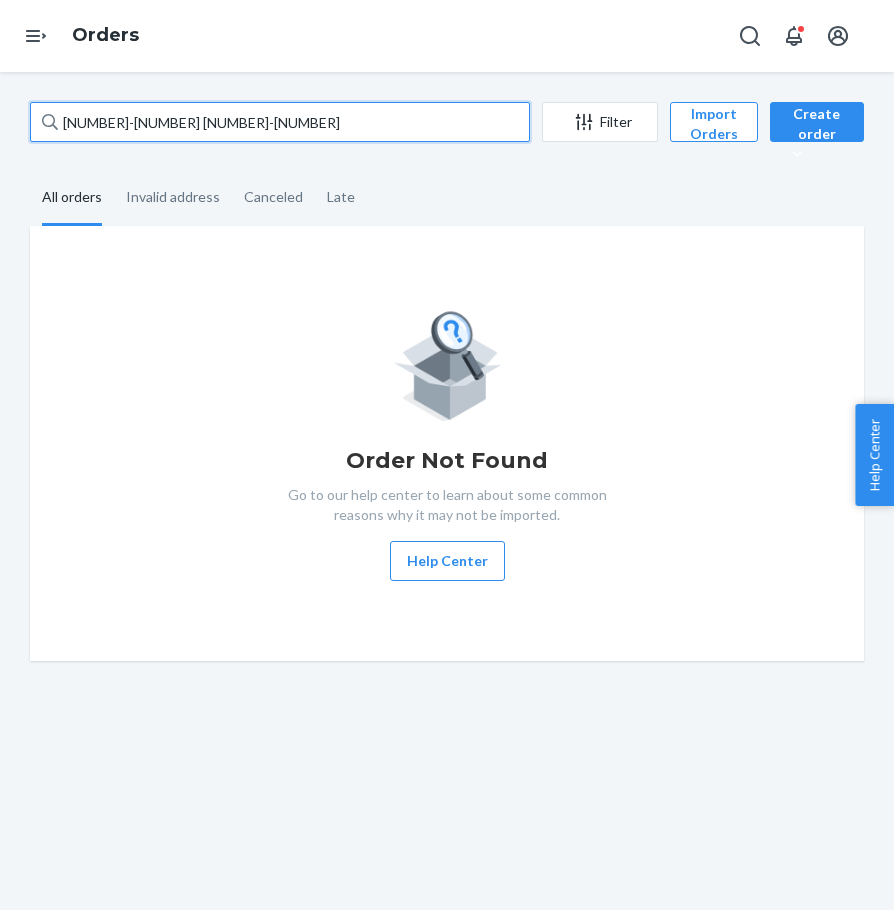 click on "[NUMBER]-[NUMBER] [NUMBER]-[NUMBER]" at bounding box center [280, 122] 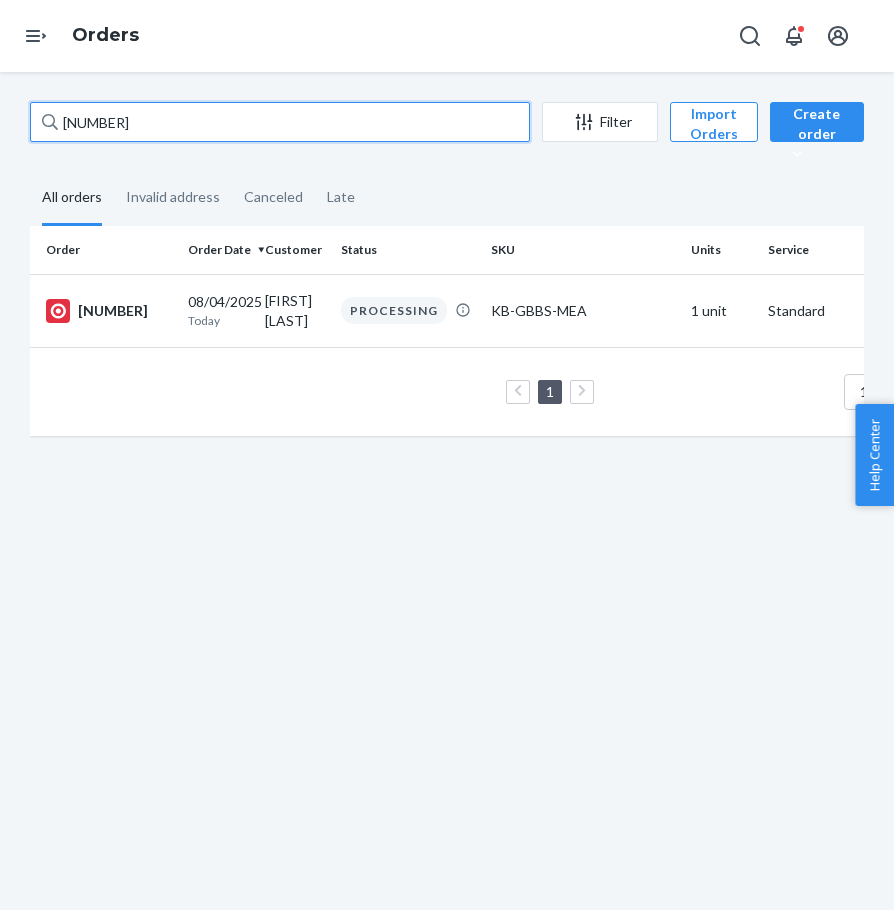 click on "[NUMBER]" at bounding box center (280, 122) 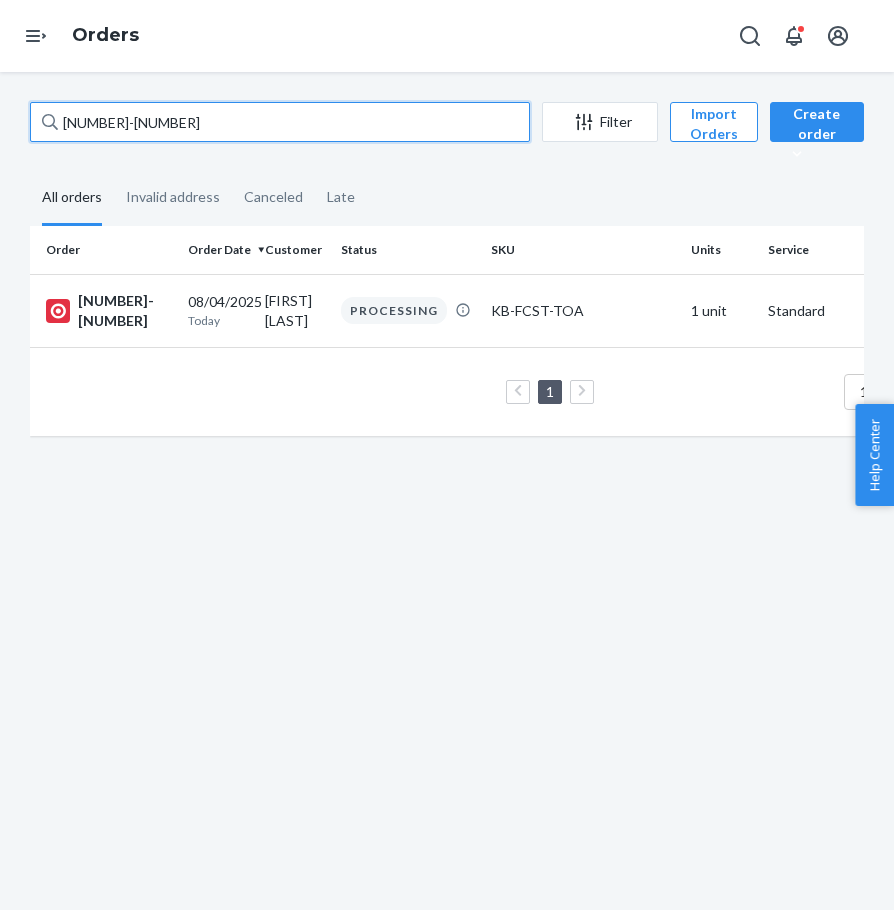 click on "[NUMBER]-[NUMBER]" at bounding box center [280, 122] 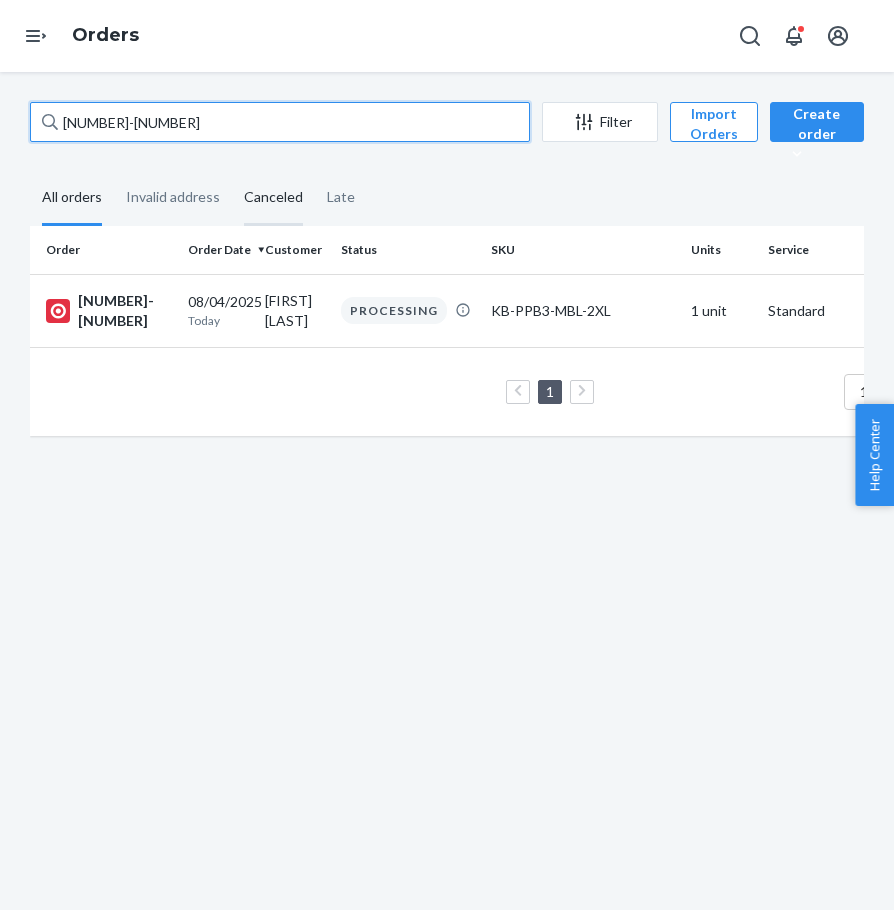 drag, startPoint x: 314, startPoint y: 118, endPoint x: 274, endPoint y: 172, distance: 67.20119 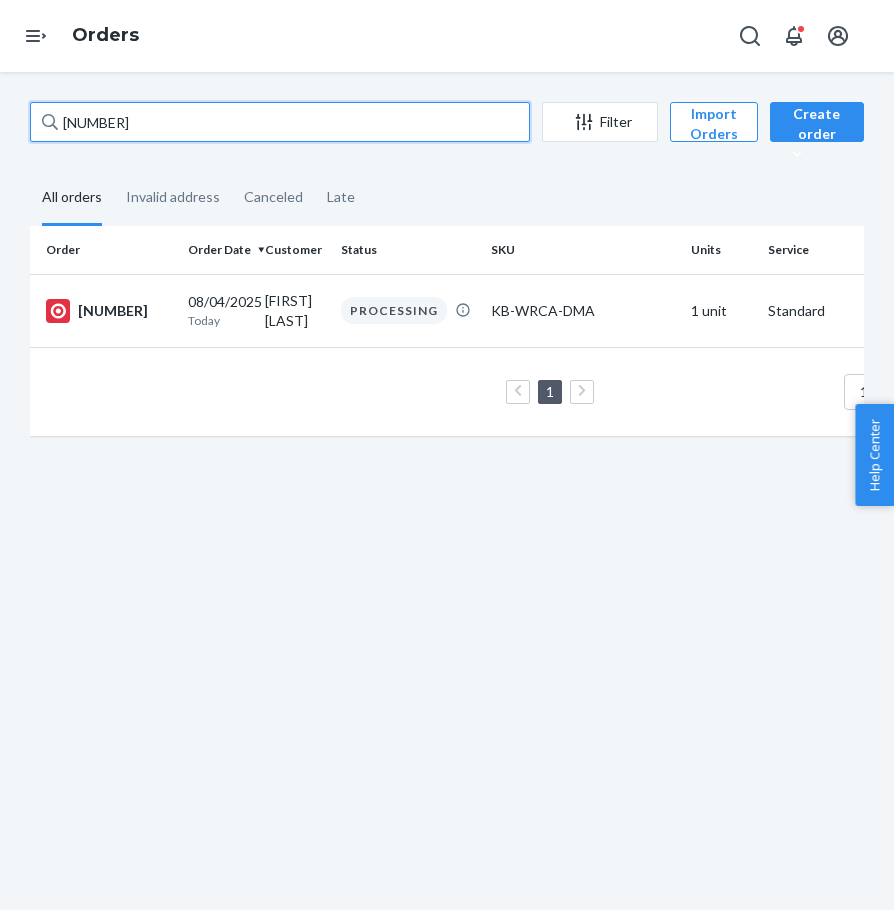 click on "[NUMBER]" at bounding box center (280, 122) 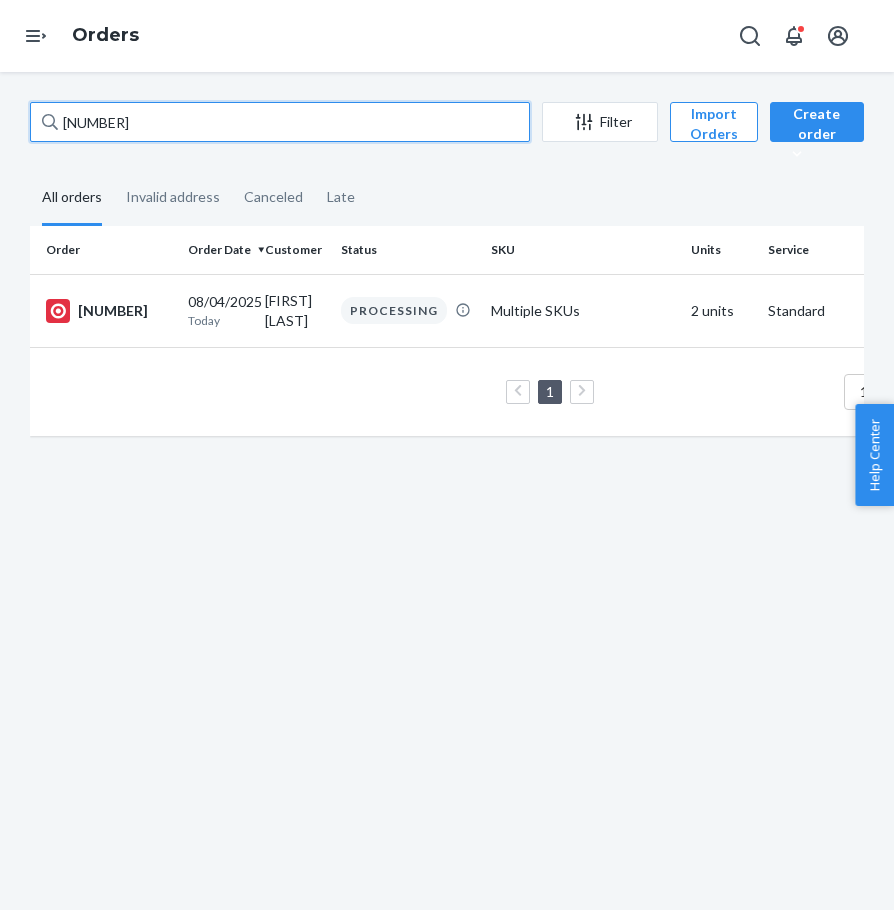 click on "[NUMBER]" at bounding box center (280, 122) 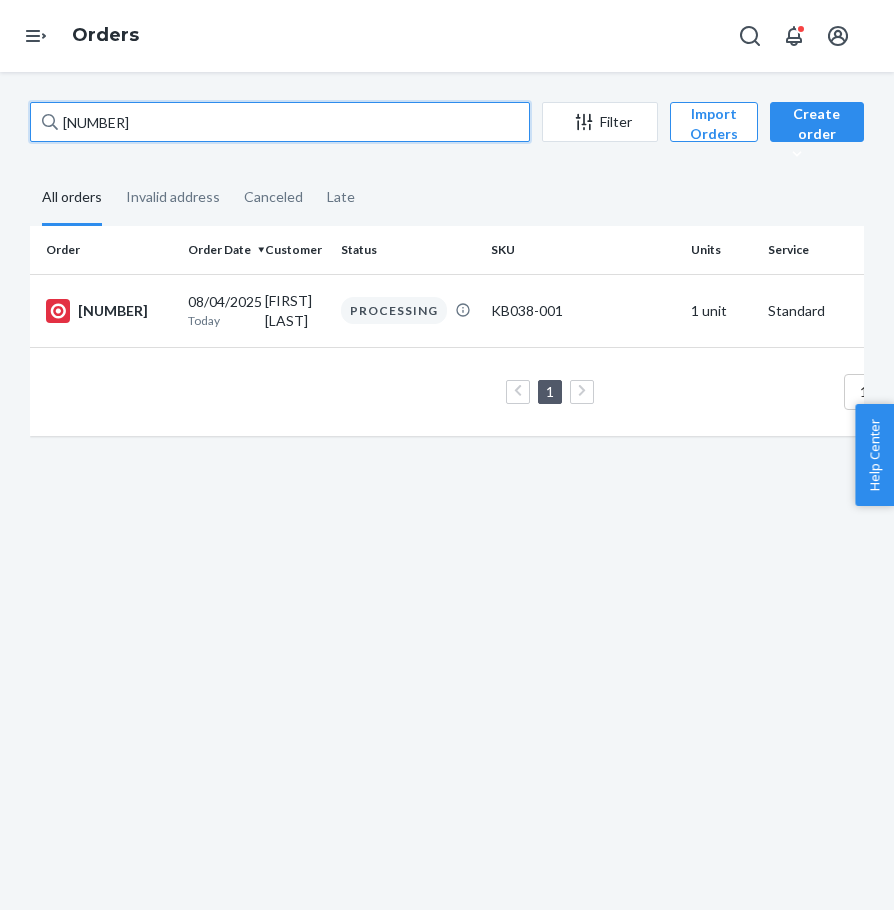 click on "[NUMBER]" at bounding box center (280, 122) 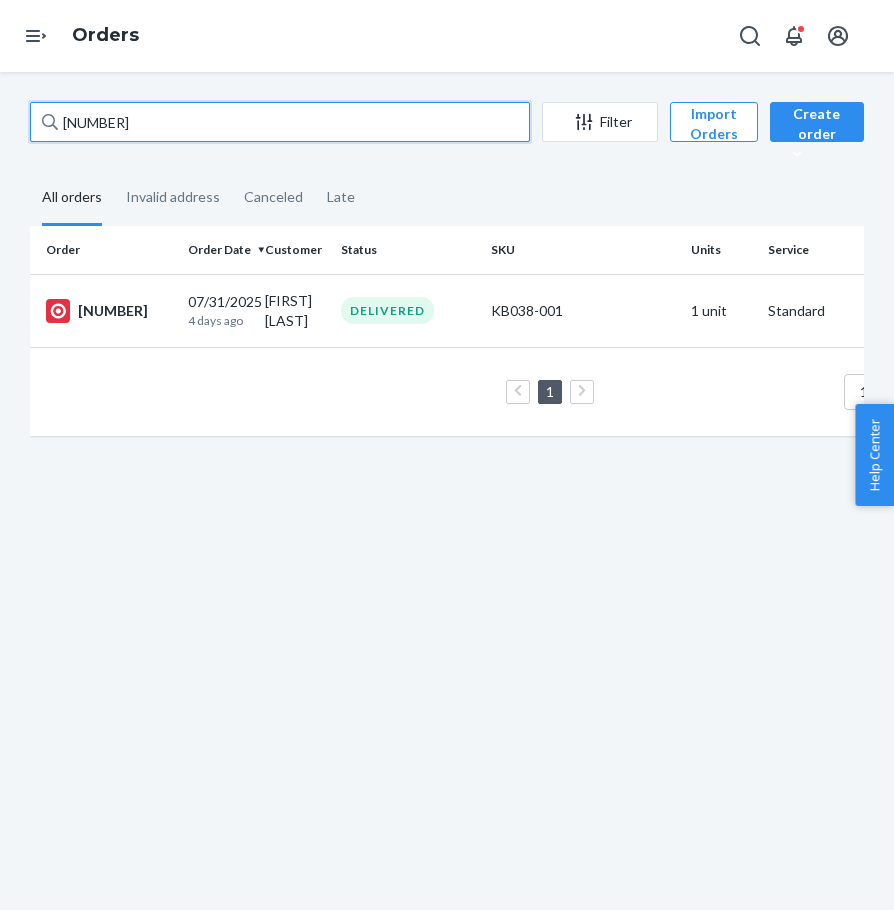 click on "[NUMBER]" at bounding box center [280, 122] 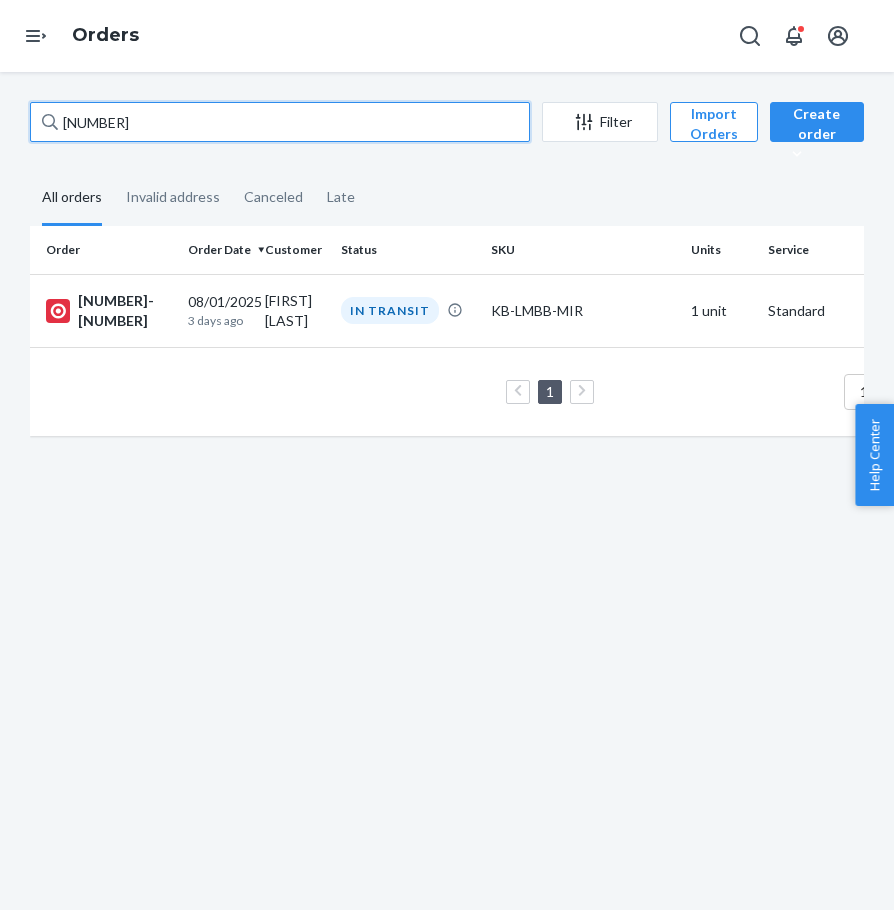 click on "[NUMBER]" at bounding box center (280, 122) 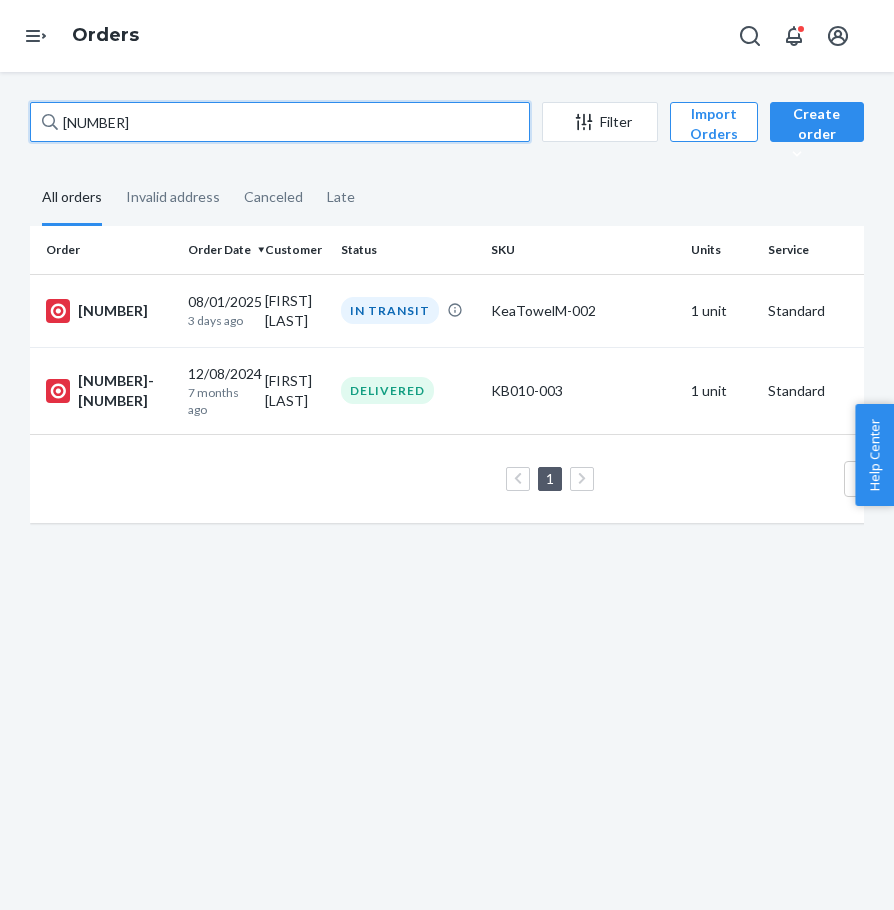 drag, startPoint x: 235, startPoint y: 123, endPoint x: 202, endPoint y: 146, distance: 40.22437 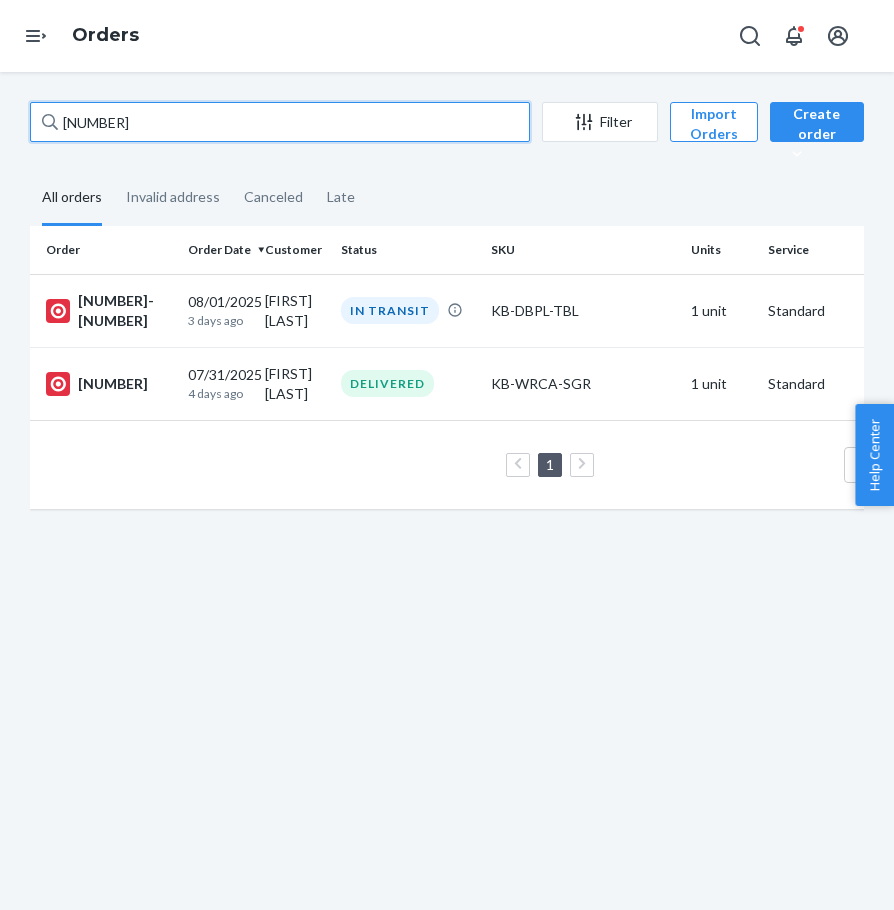 click on "[NUMBER]" at bounding box center (280, 122) 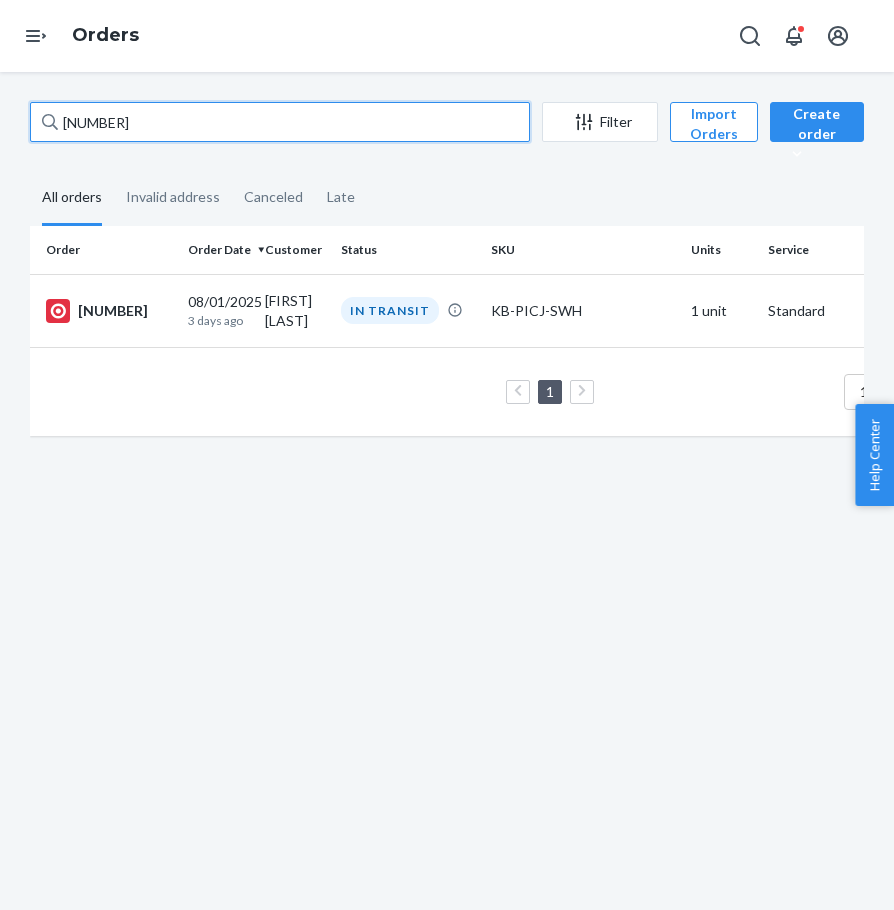 click on "[NUMBER]" at bounding box center [280, 122] 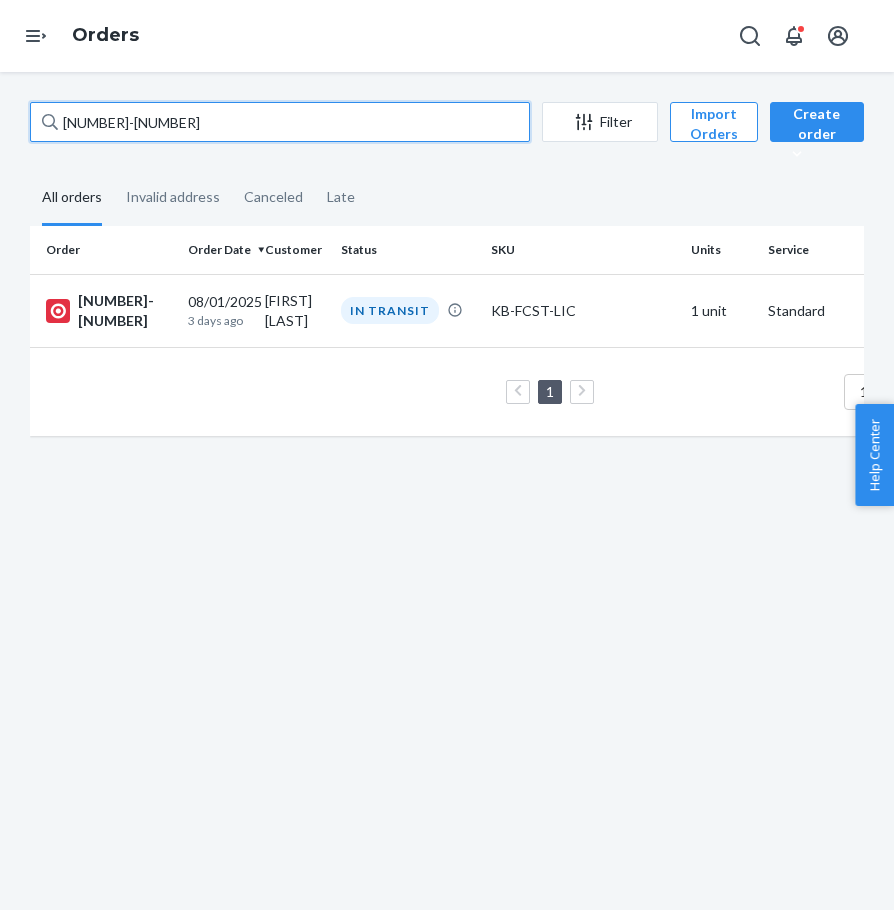 click on "[NUMBER]-[NUMBER]" at bounding box center [280, 122] 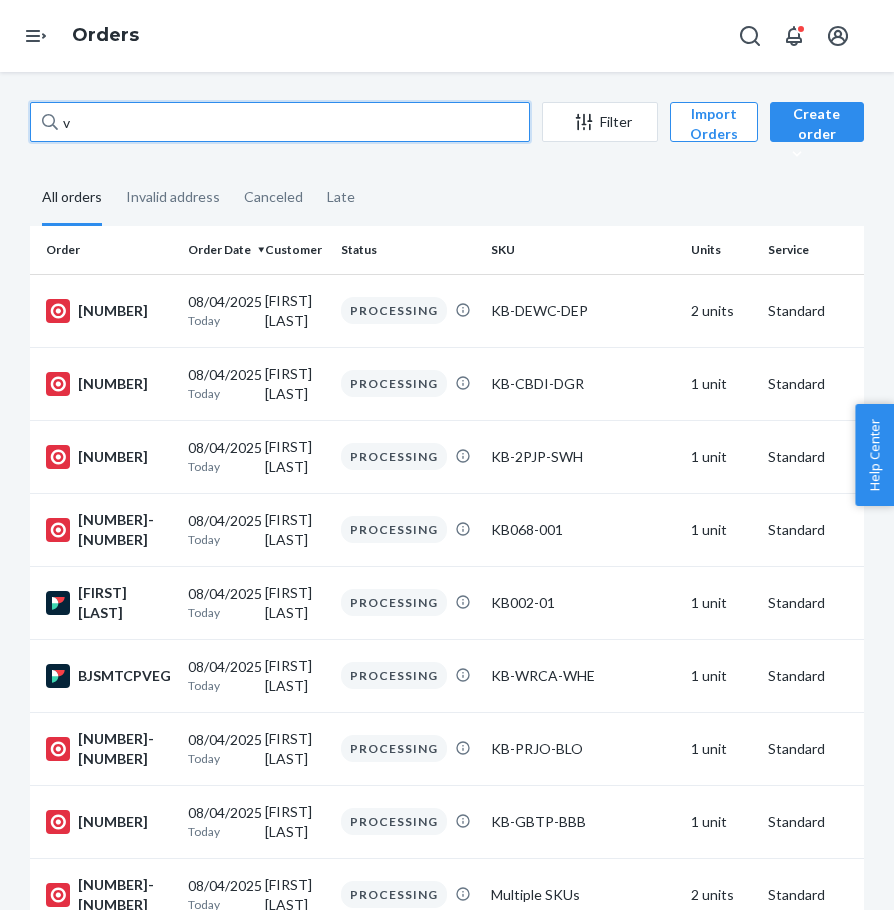 drag, startPoint x: 143, startPoint y: 116, endPoint x: 127, endPoint y: 123, distance: 17.464249 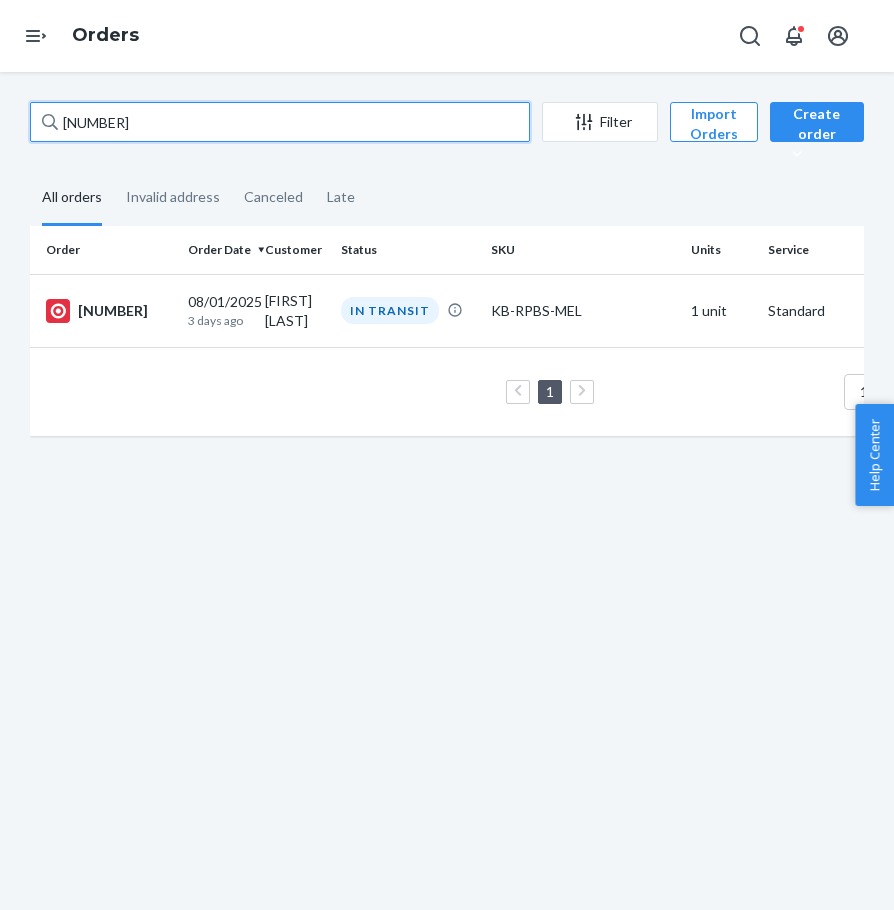 click on "[NUMBER]" at bounding box center [280, 122] 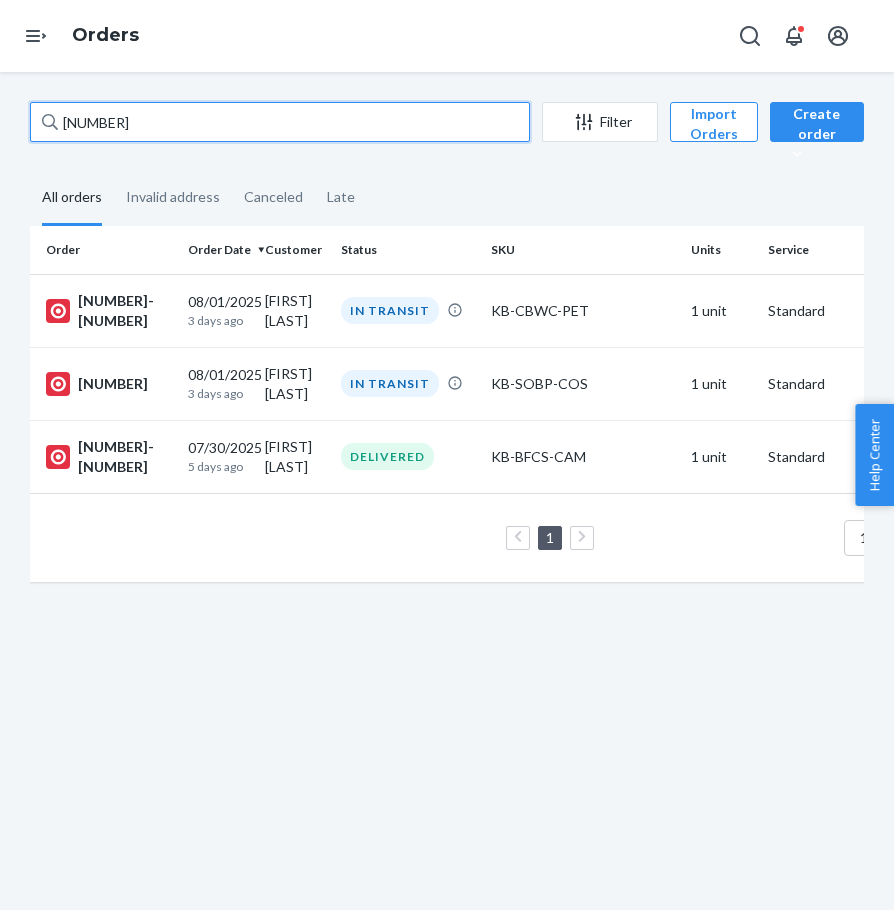 click on "[NUMBER]" at bounding box center [280, 122] 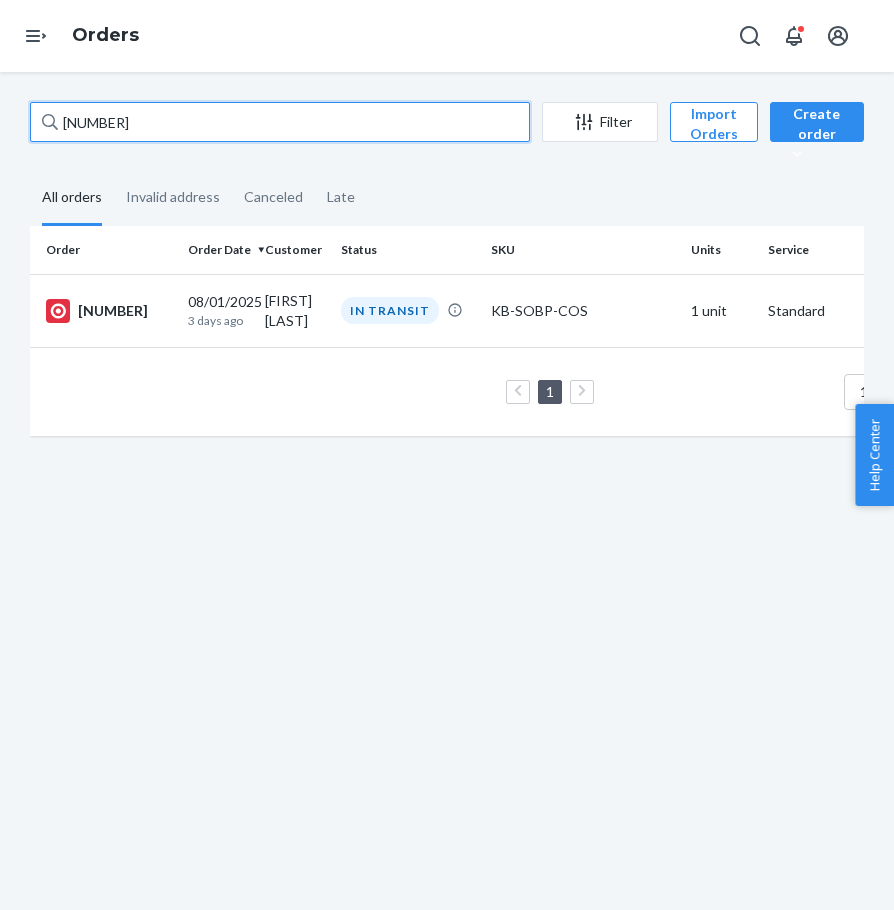 drag, startPoint x: 178, startPoint y: 120, endPoint x: 161, endPoint y: 131, distance: 20.248457 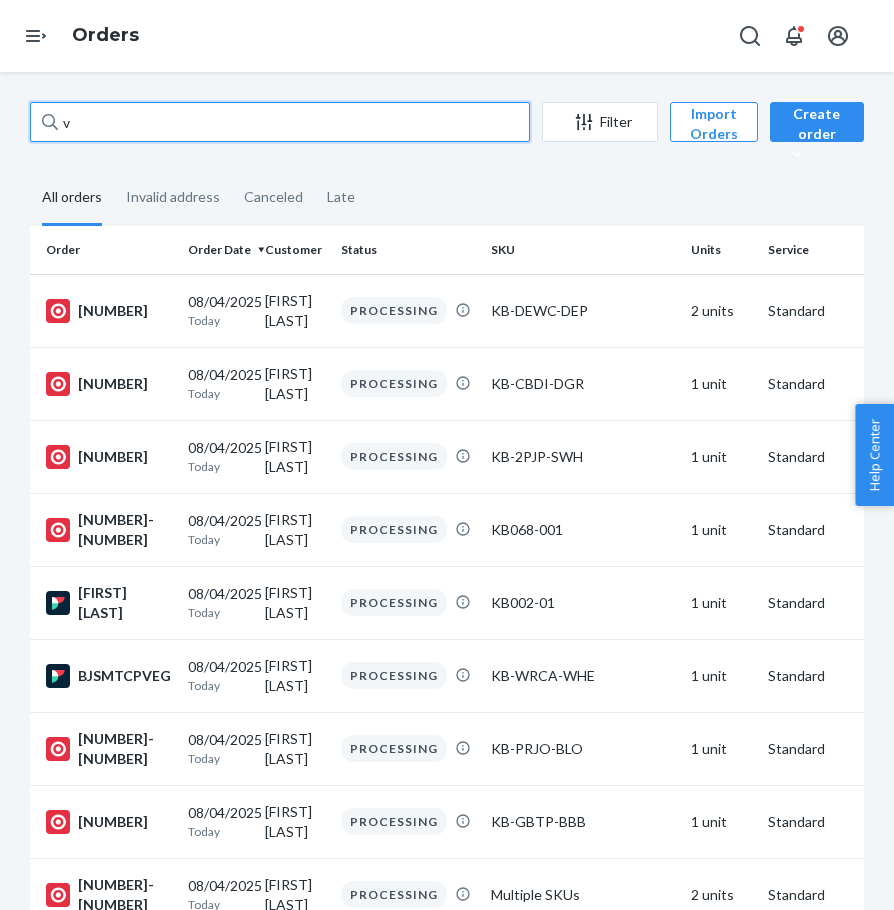 click on "v" at bounding box center [280, 122] 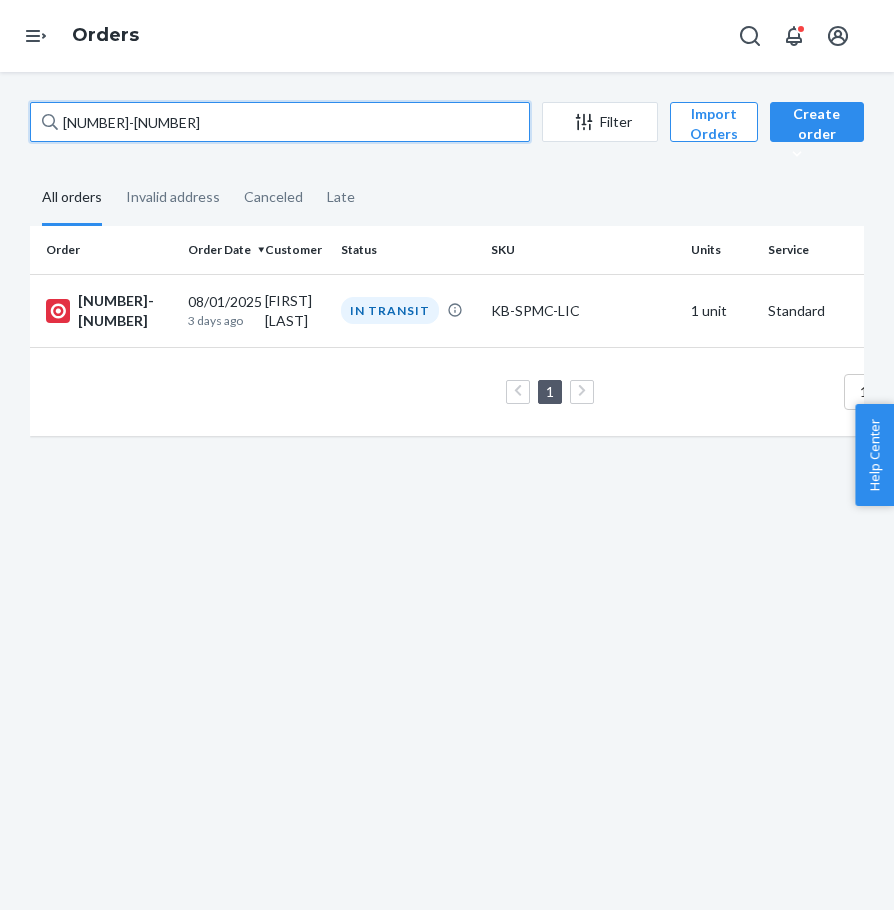 click on "[NUMBER]-[NUMBER]" at bounding box center [280, 122] 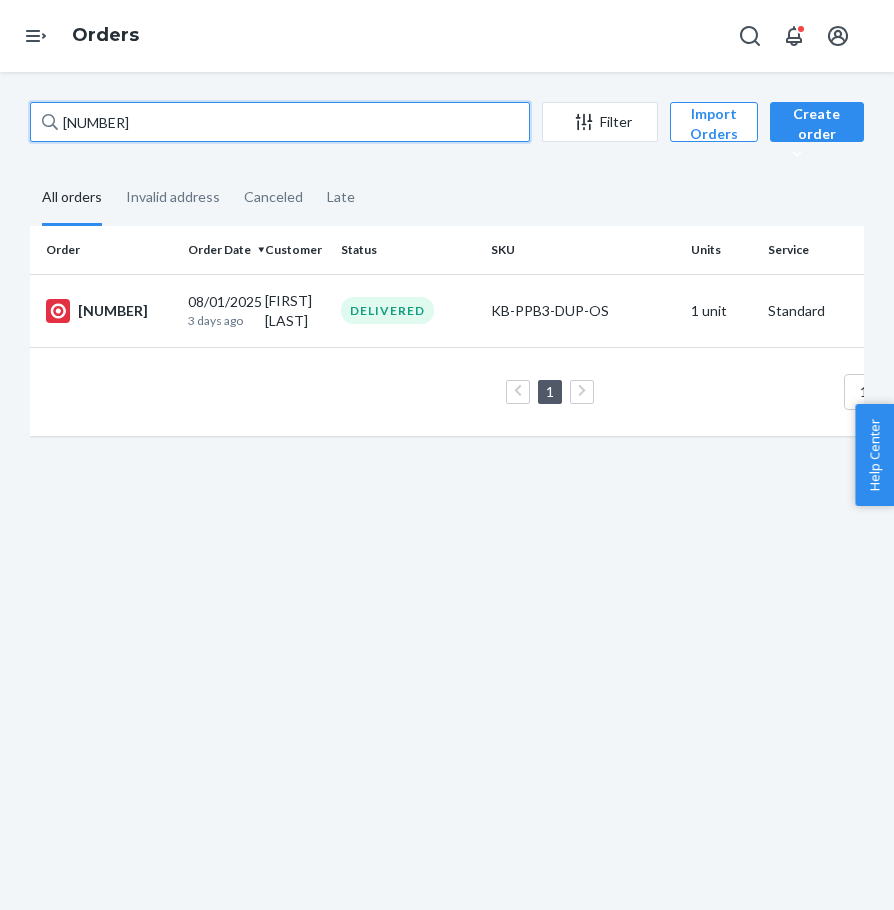 drag, startPoint x: 164, startPoint y: 124, endPoint x: 86, endPoint y: 169, distance: 90.04999 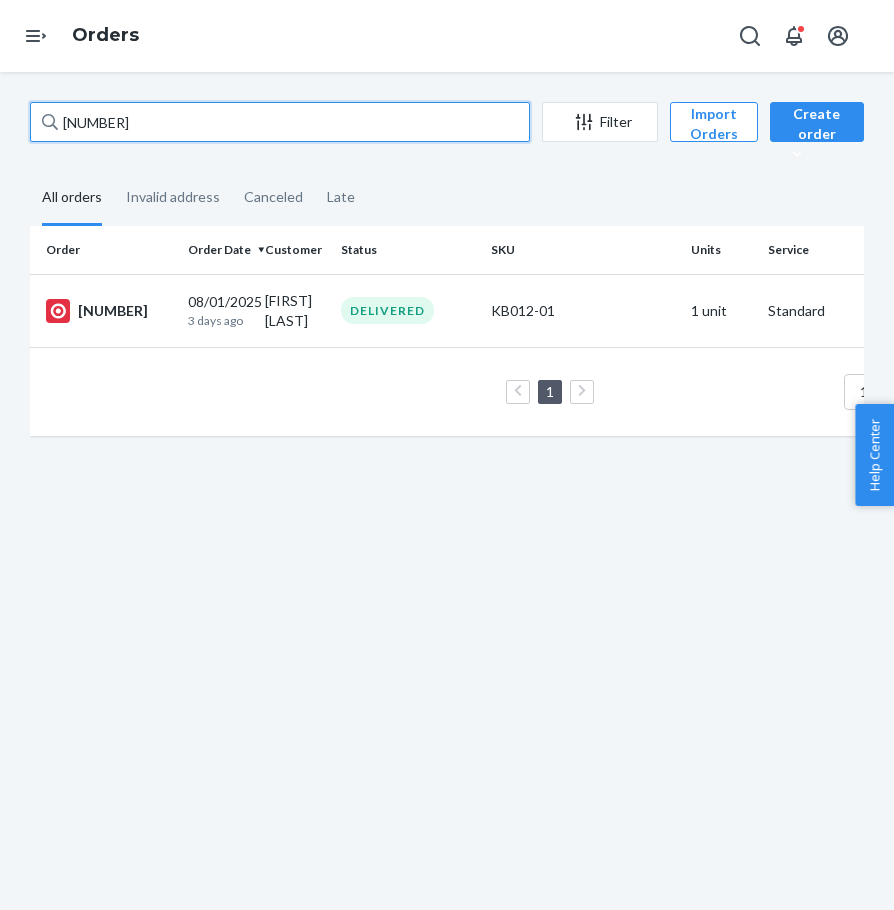 click on "[NUMBER]" at bounding box center (280, 122) 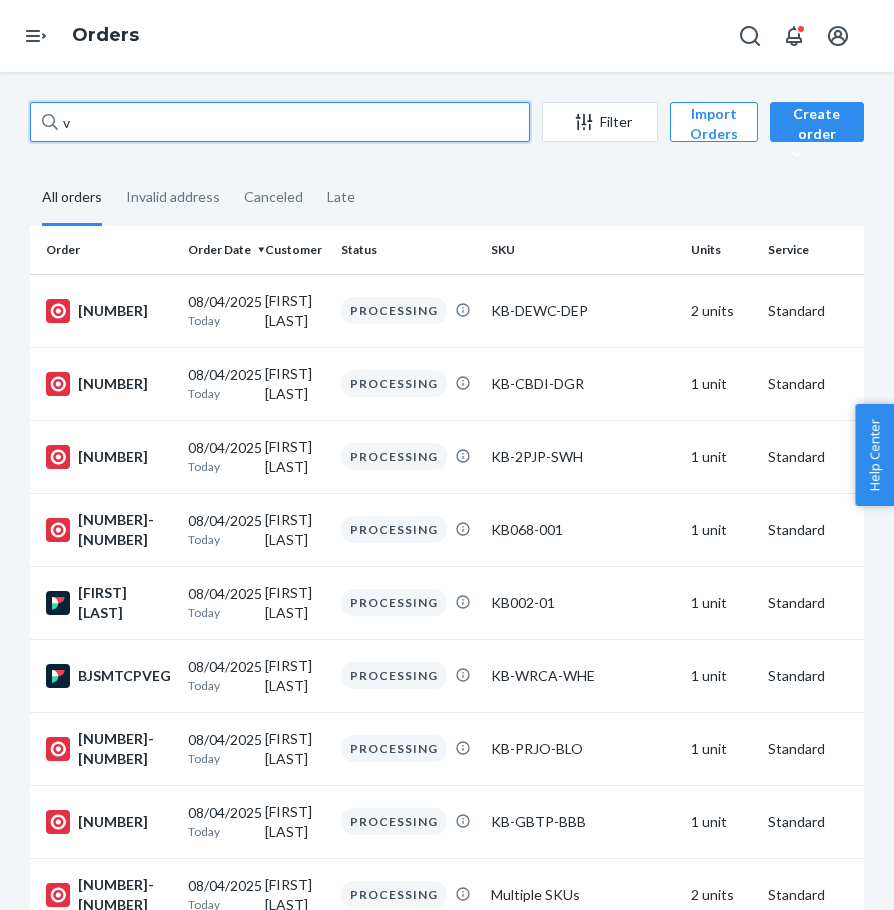 drag, startPoint x: 137, startPoint y: 124, endPoint x: 110, endPoint y: 130, distance: 27.658634 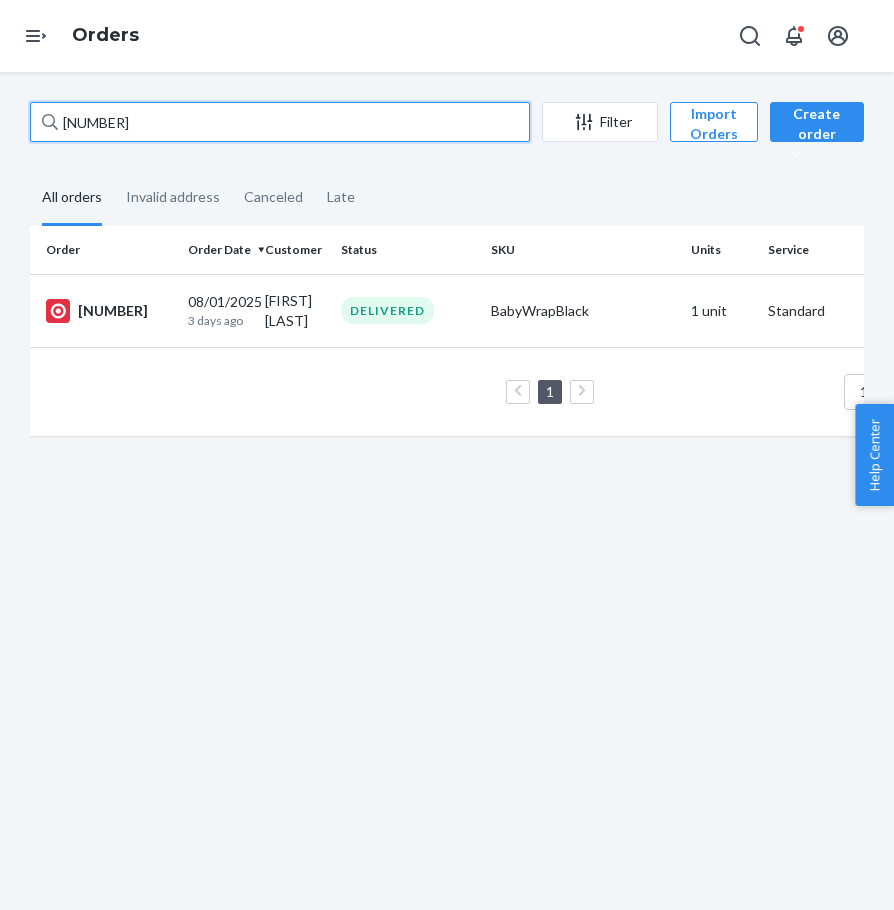 click on "[NUMBER]" at bounding box center (280, 122) 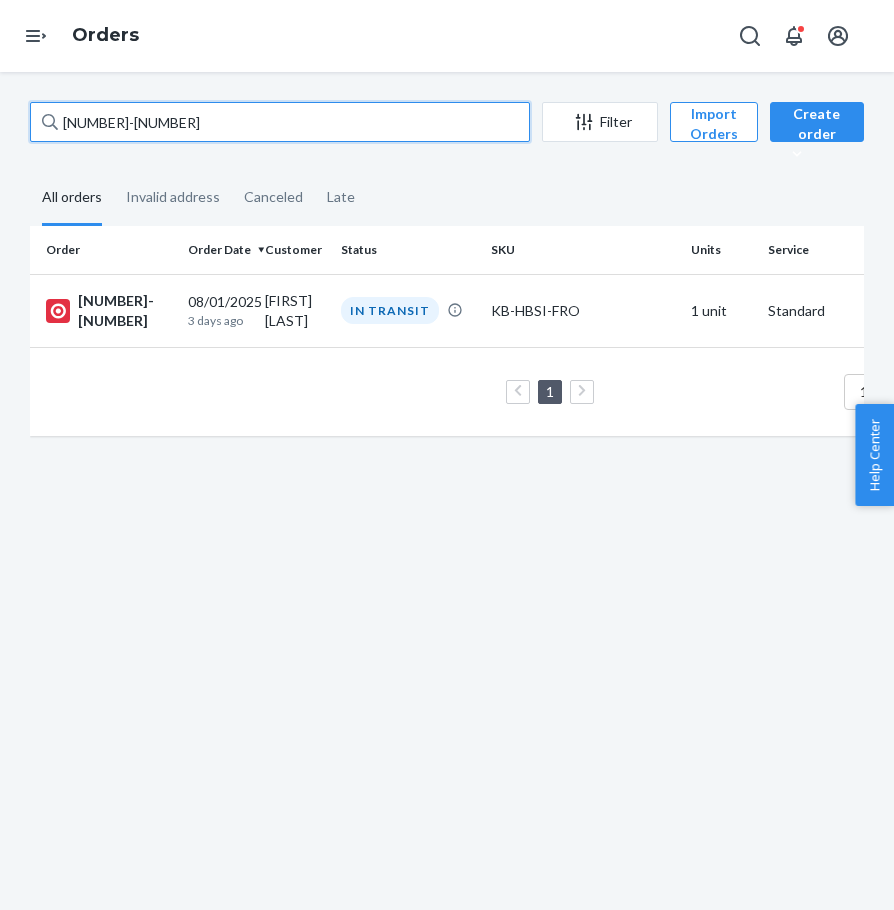 click on "[NUMBER]-[NUMBER]" at bounding box center [280, 122] 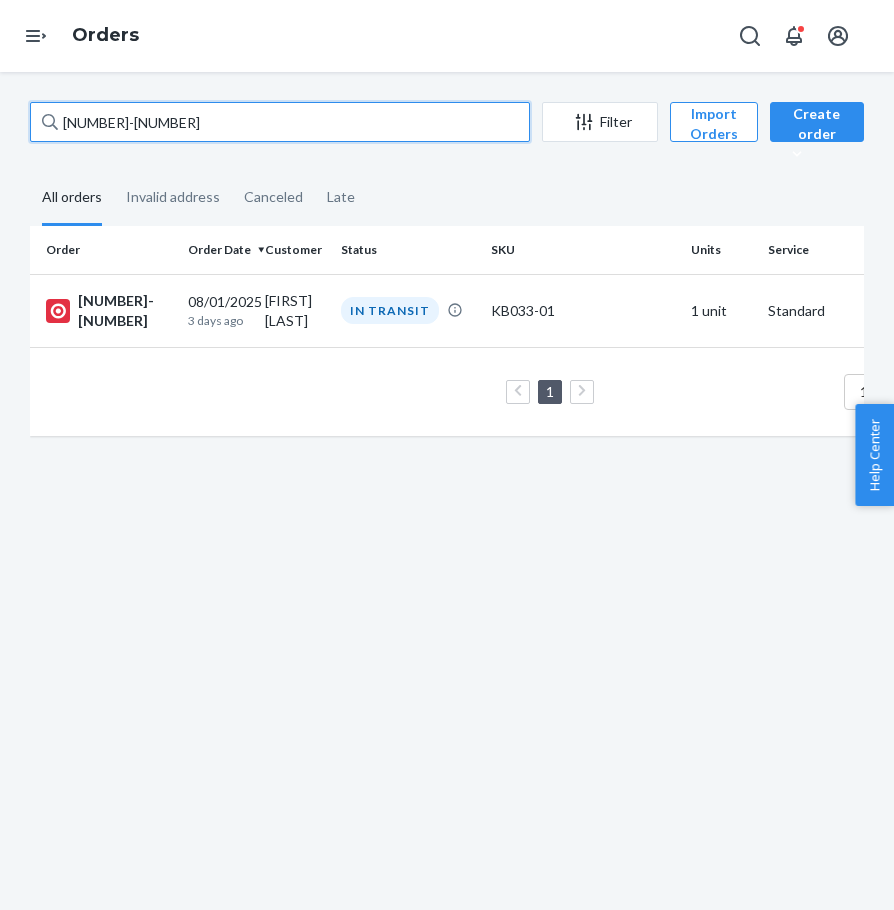 click on "[NUMBER]-[NUMBER]" at bounding box center (280, 122) 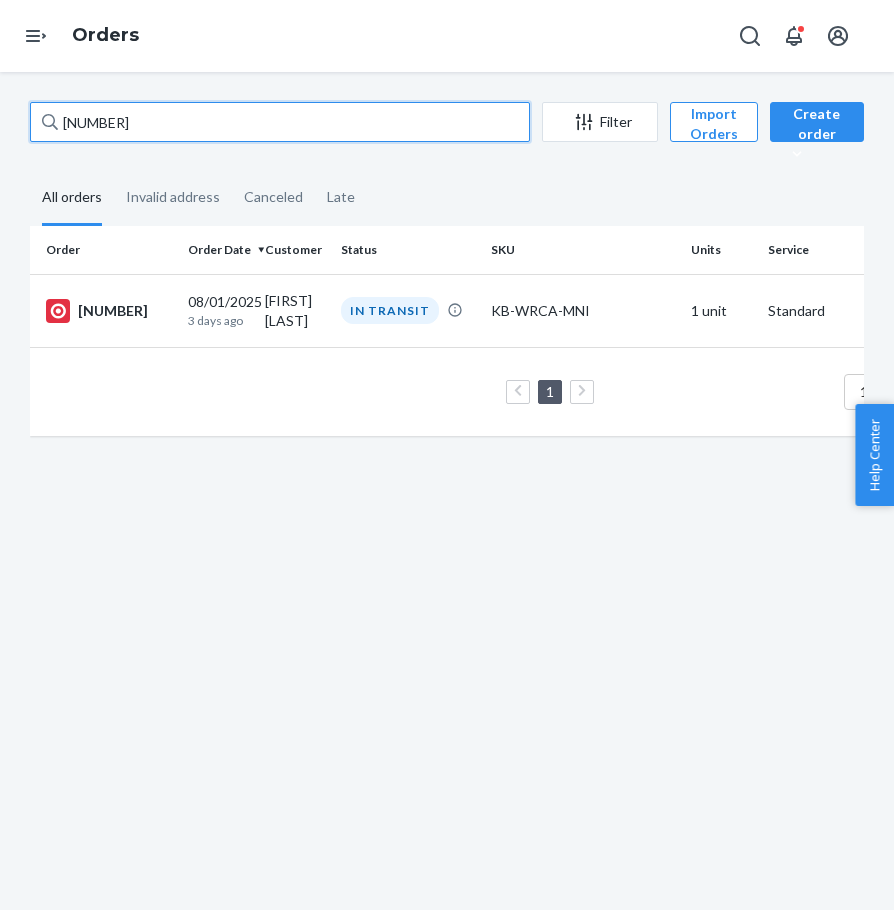 click on "[NUMBER]" at bounding box center (280, 122) 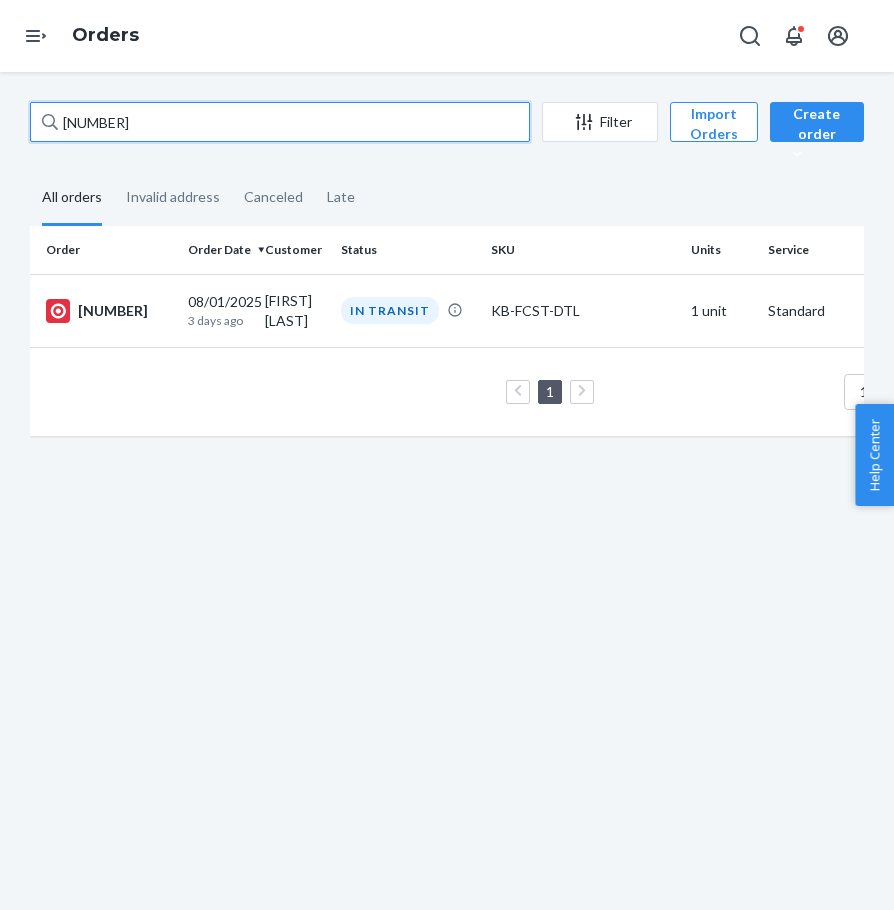 click on "[NUMBER]" at bounding box center (280, 122) 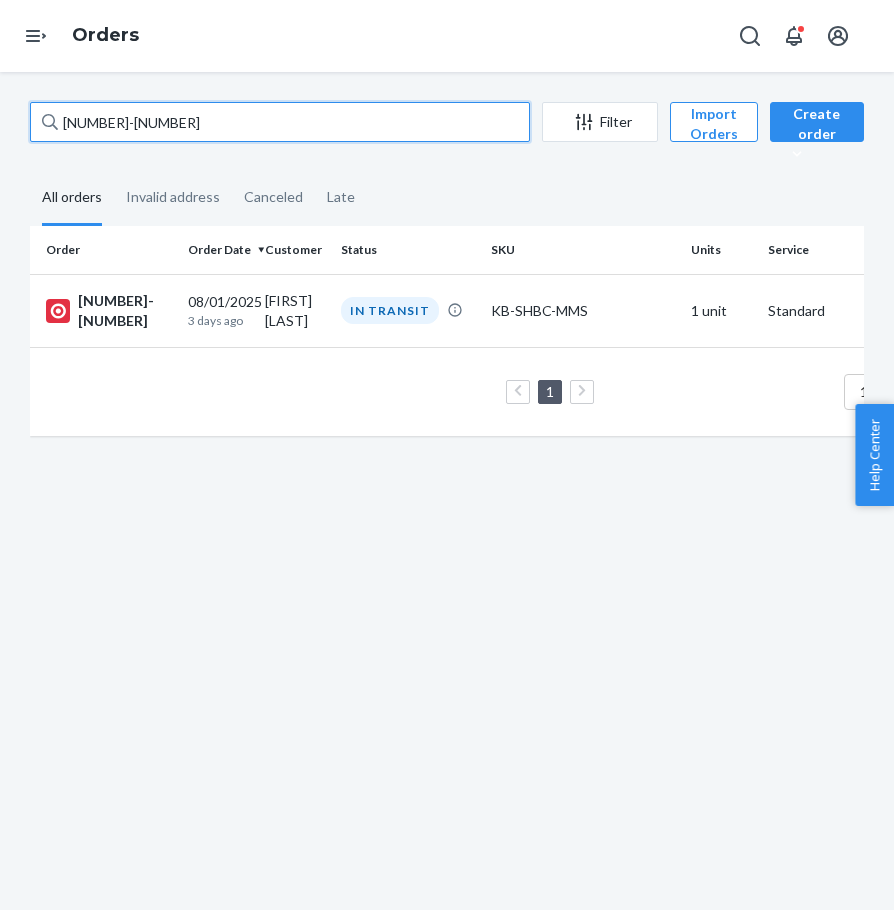 click on "[NUMBER]-[NUMBER]" at bounding box center [280, 122] 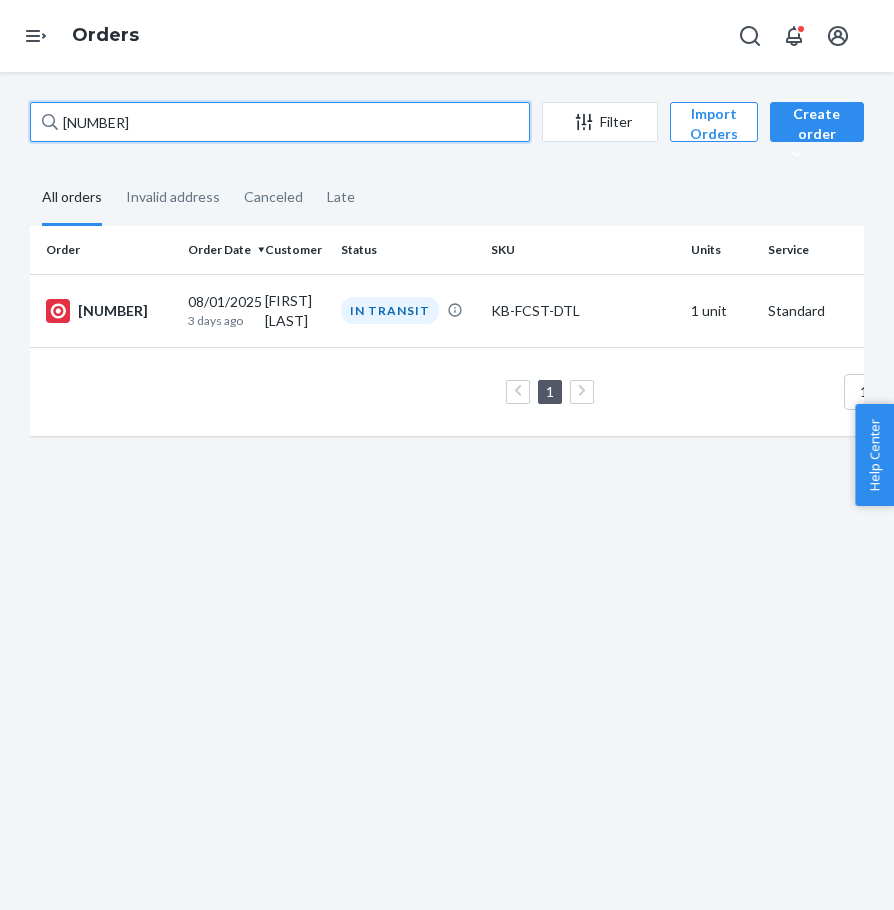 drag, startPoint x: 201, startPoint y: 119, endPoint x: 187, endPoint y: 132, distance: 19.104973 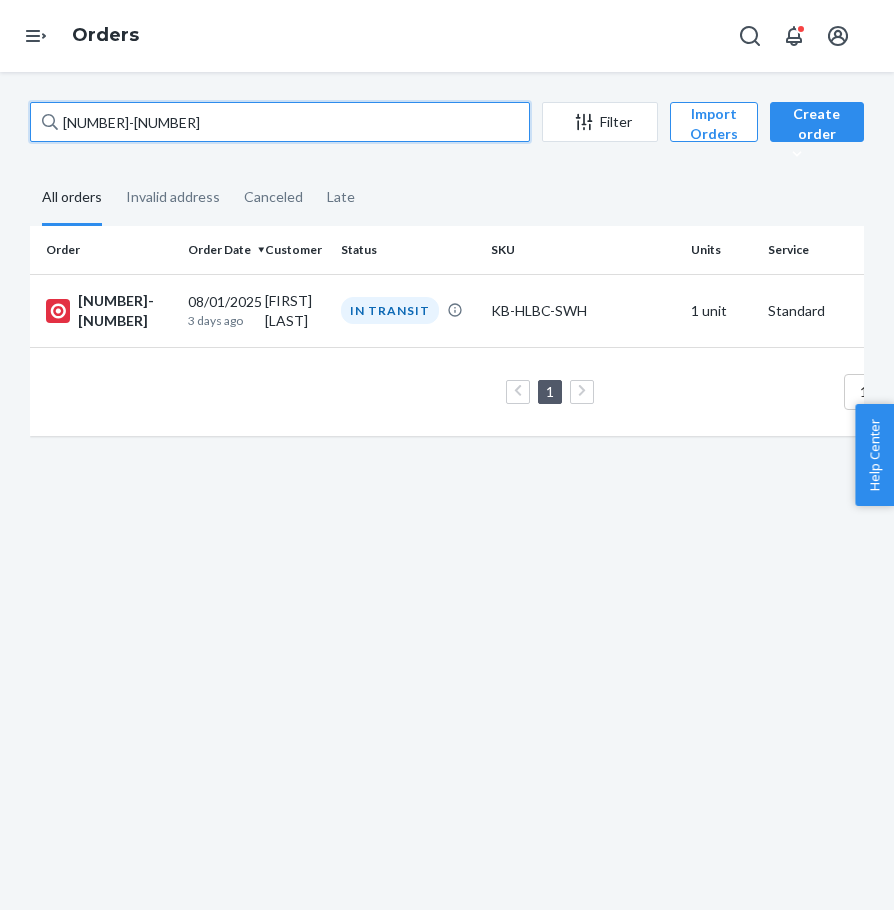 click on "[NUMBER]-[NUMBER]" at bounding box center [280, 122] 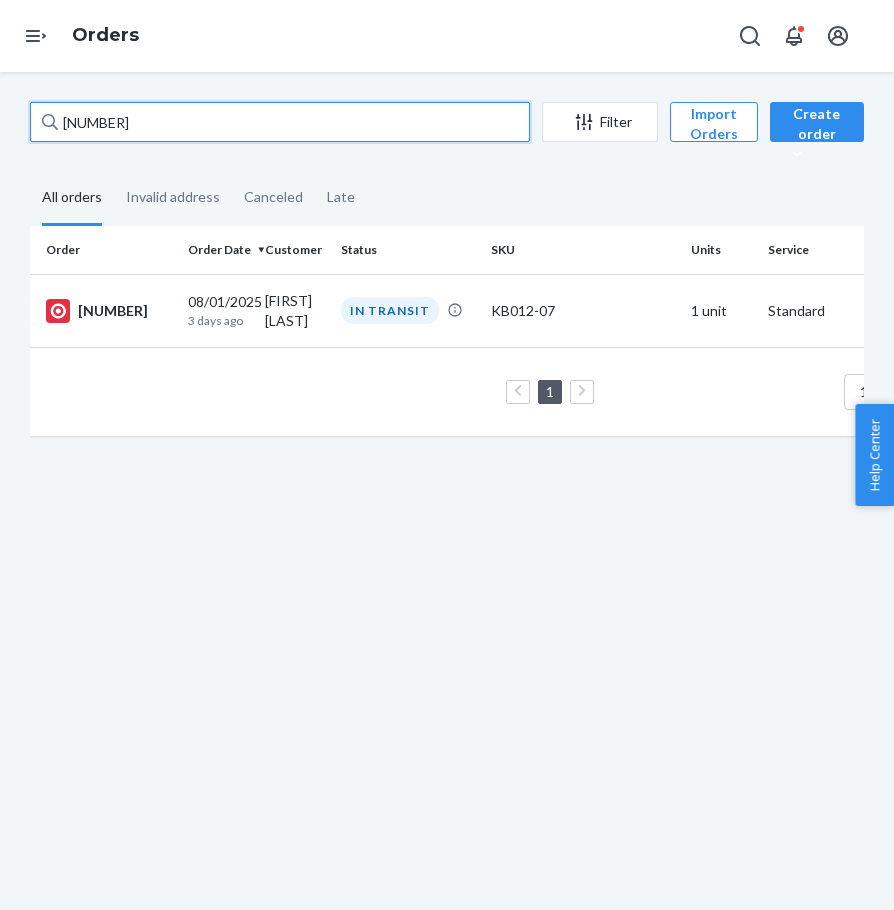click on "[NUMBER]" at bounding box center (280, 122) 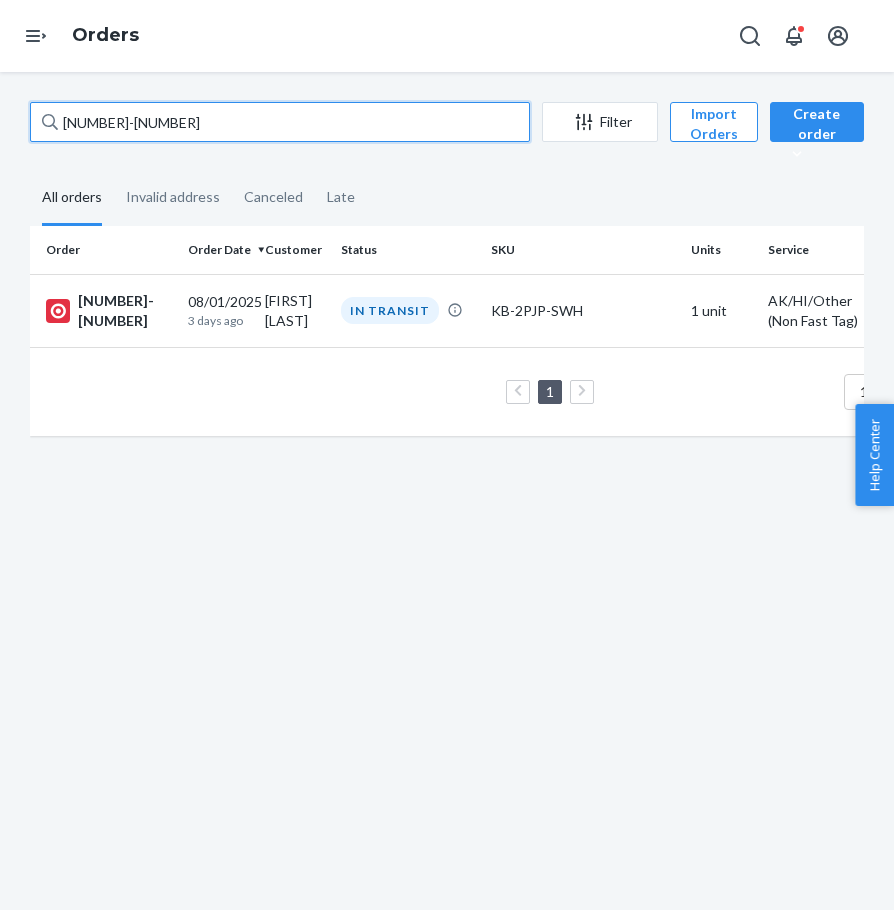 click on "[NUMBER]-[NUMBER]" at bounding box center (280, 122) 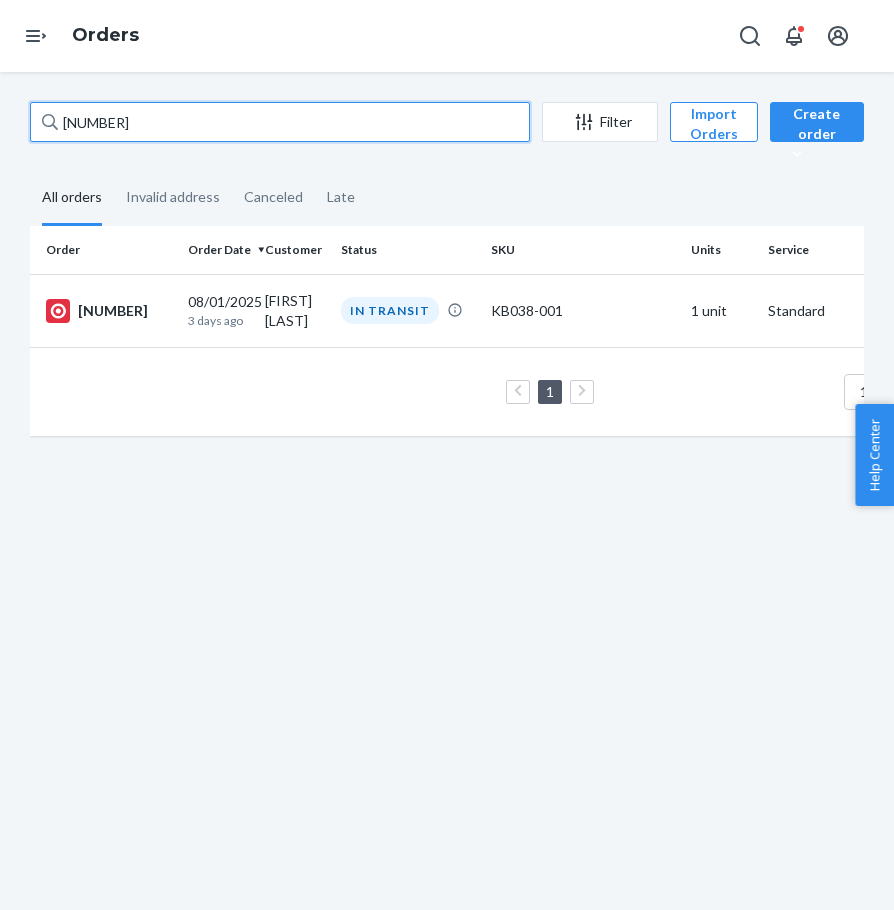 click on "[NUMBER]" at bounding box center (280, 122) 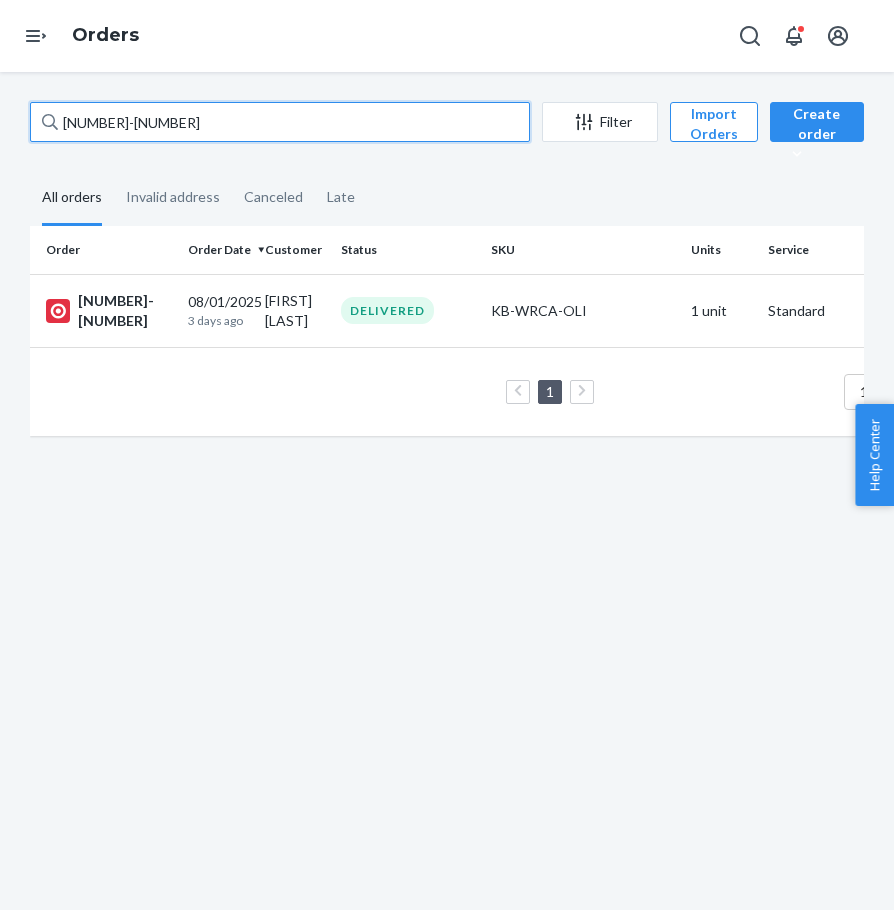 drag, startPoint x: 163, startPoint y: 127, endPoint x: 151, endPoint y: 130, distance: 12.369317 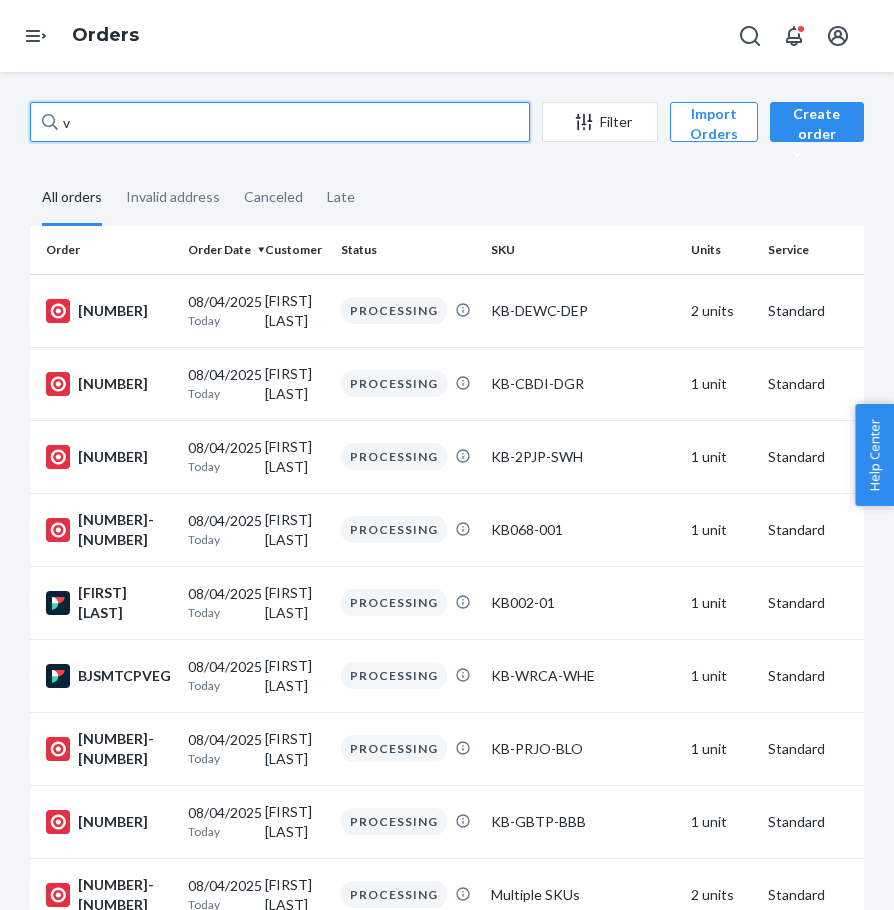 click on "v" at bounding box center [280, 122] 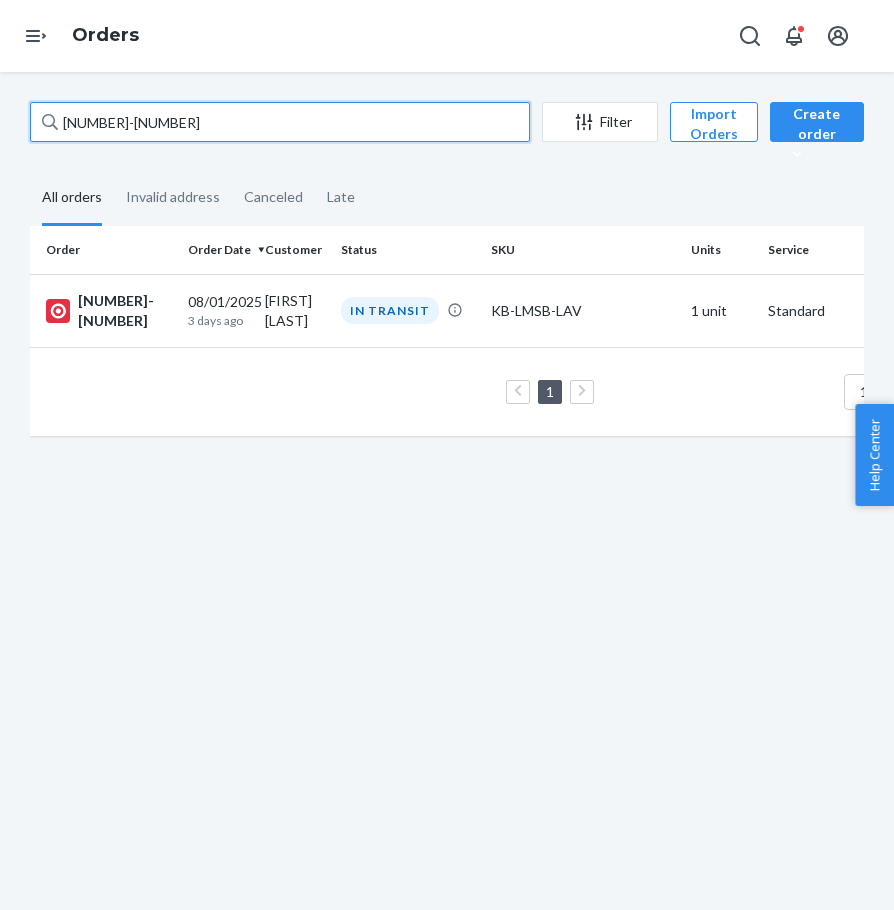 click on "[NUMBER]-[NUMBER]" at bounding box center (280, 122) 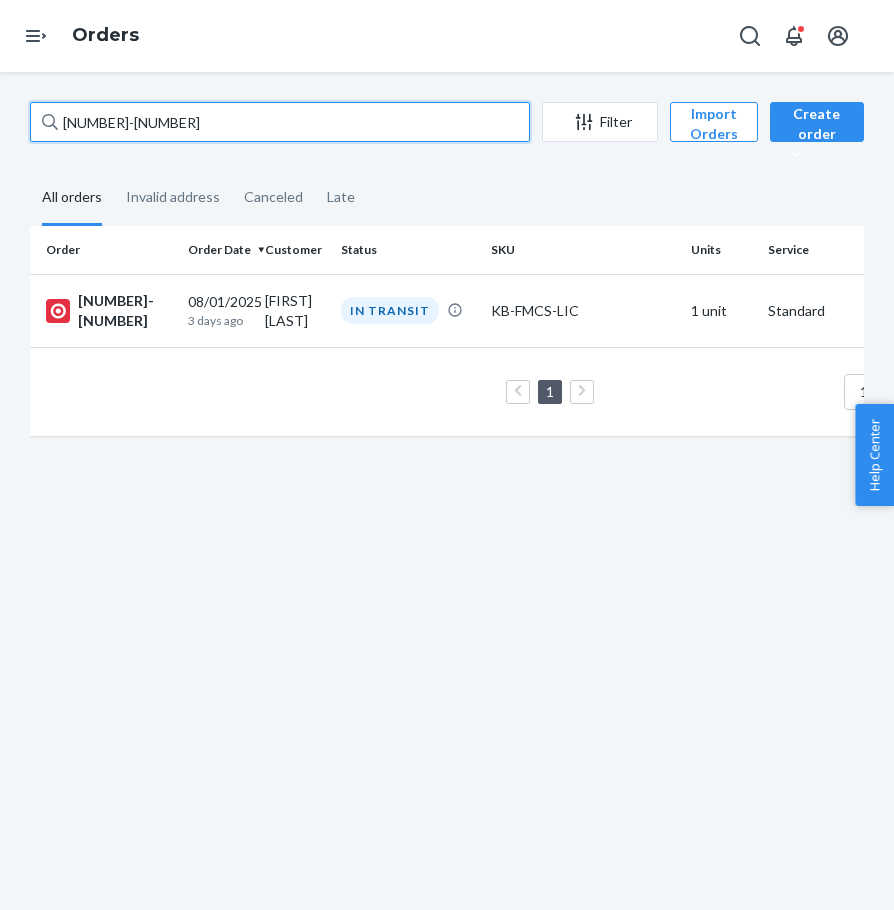 click on "[NUMBER]-[NUMBER]" at bounding box center (280, 122) 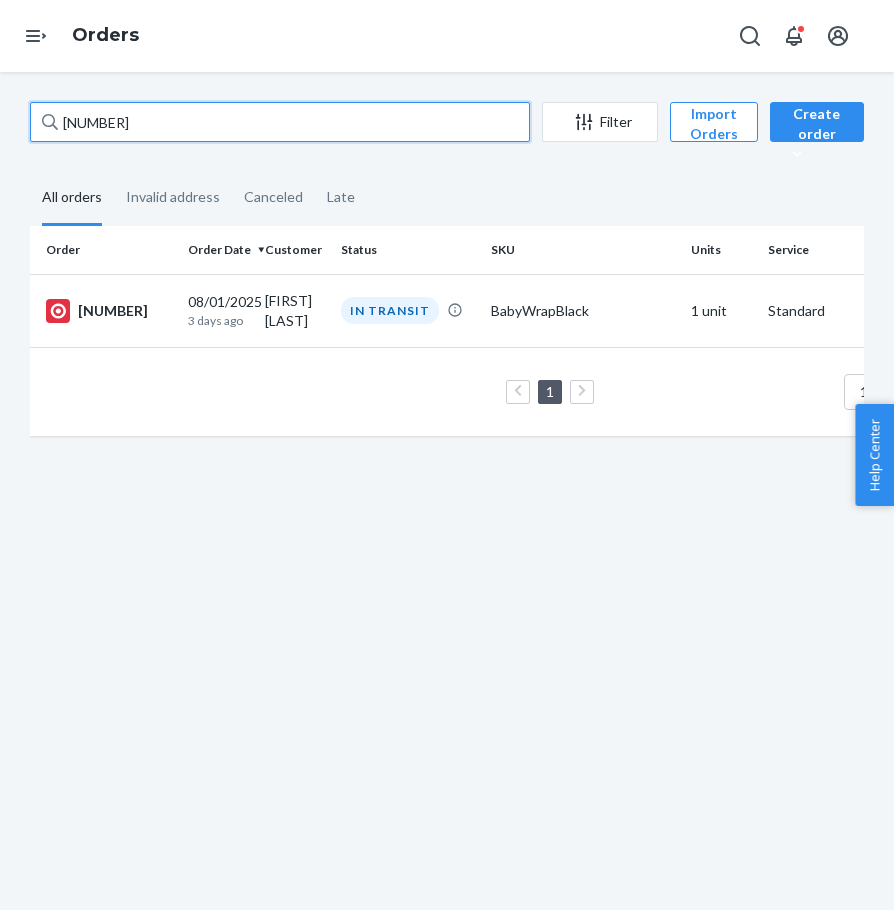 click on "[NUMBER]" at bounding box center (280, 122) 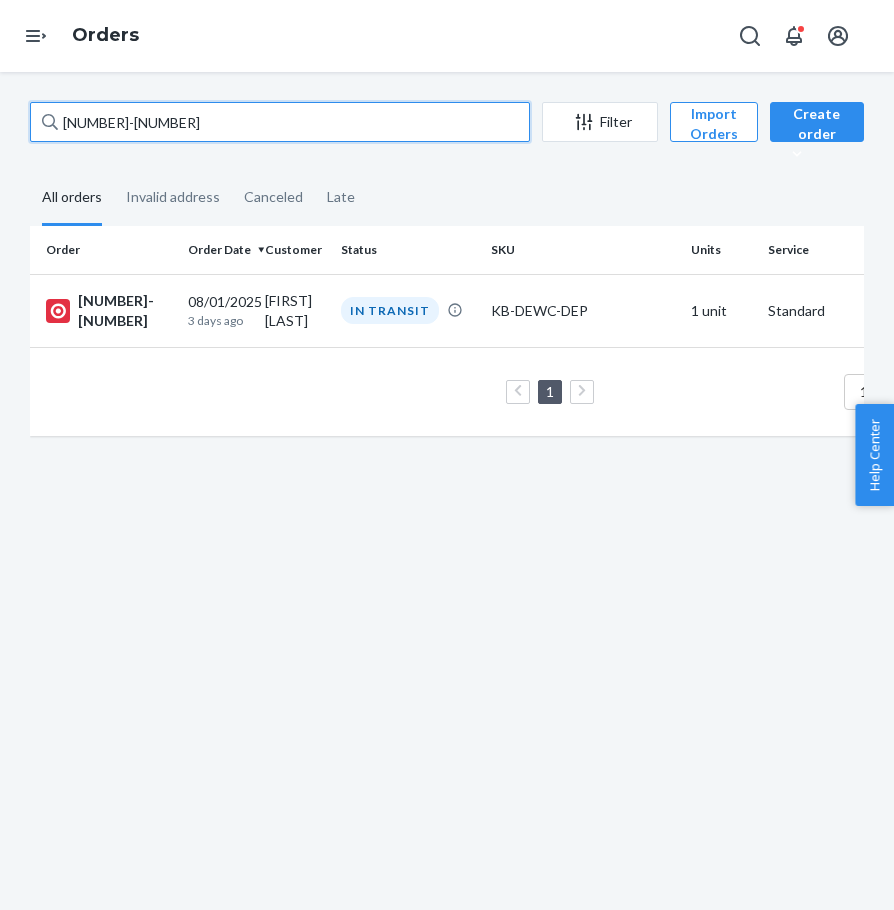 click on "[NUMBER]-[NUMBER]" at bounding box center (280, 122) 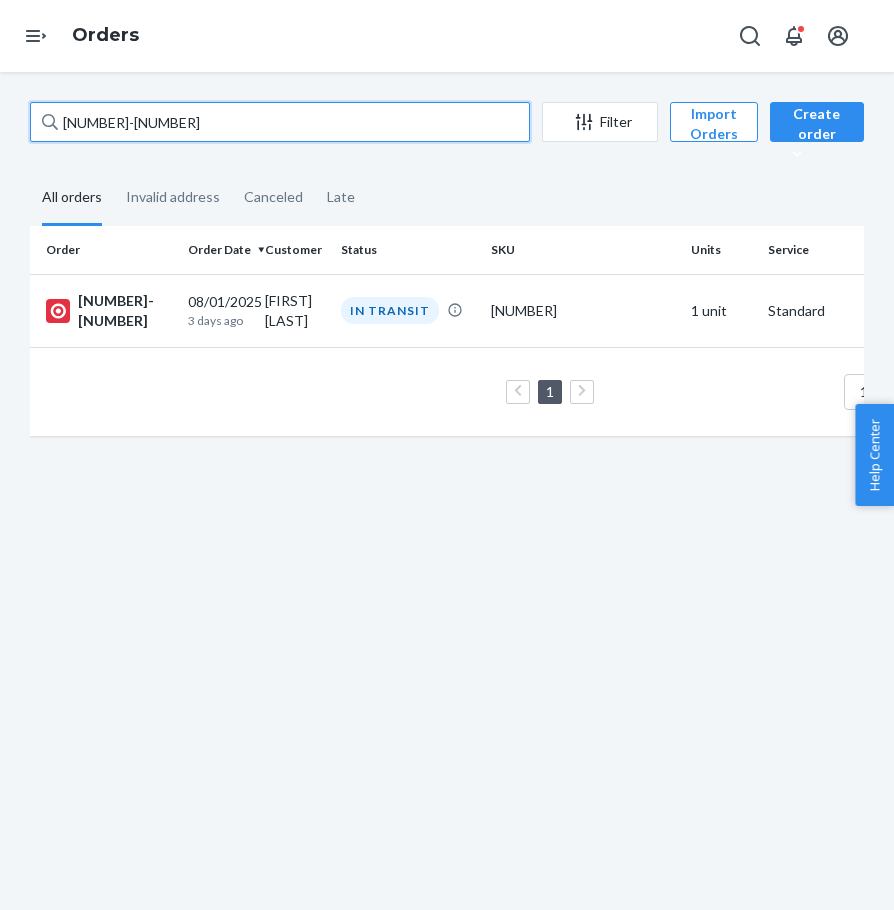click on "[NUMBER]-[NUMBER]" at bounding box center (280, 122) 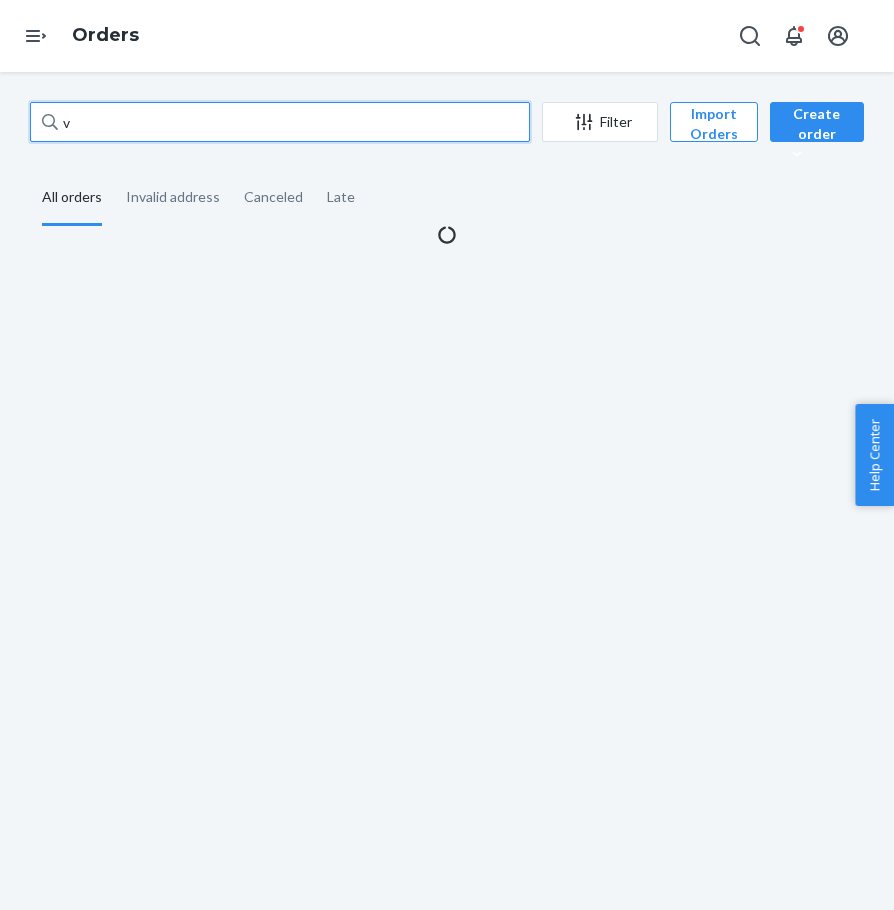 click on "v" at bounding box center [280, 122] 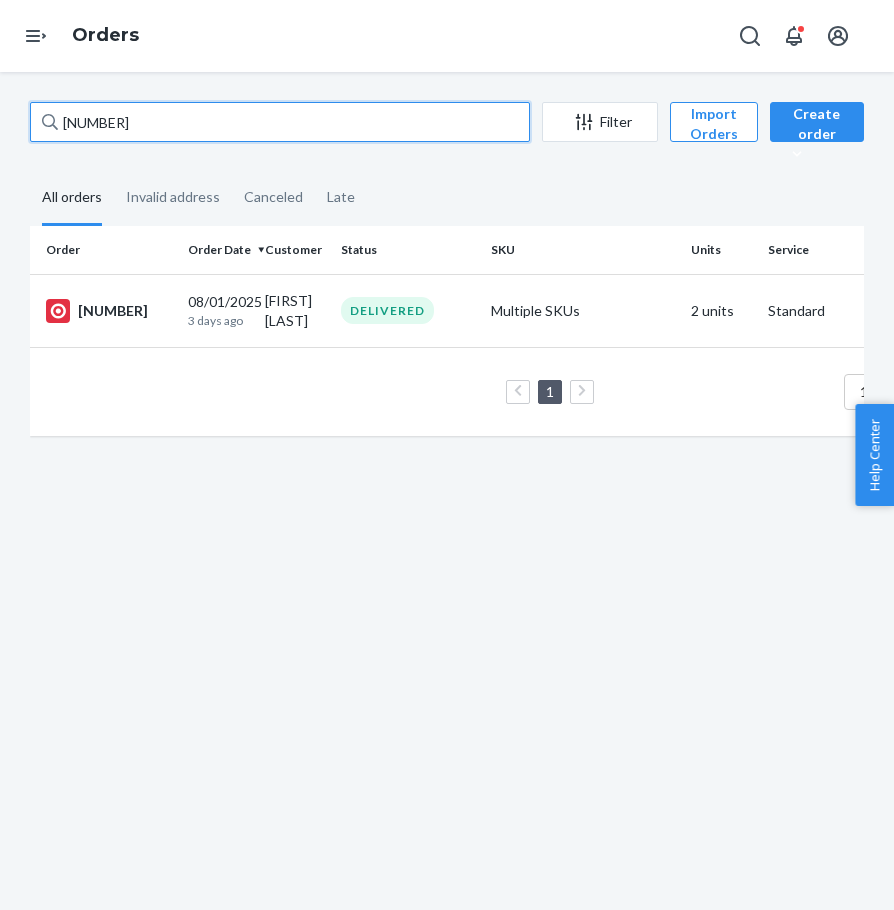 click on "[NUMBER]" at bounding box center [280, 122] 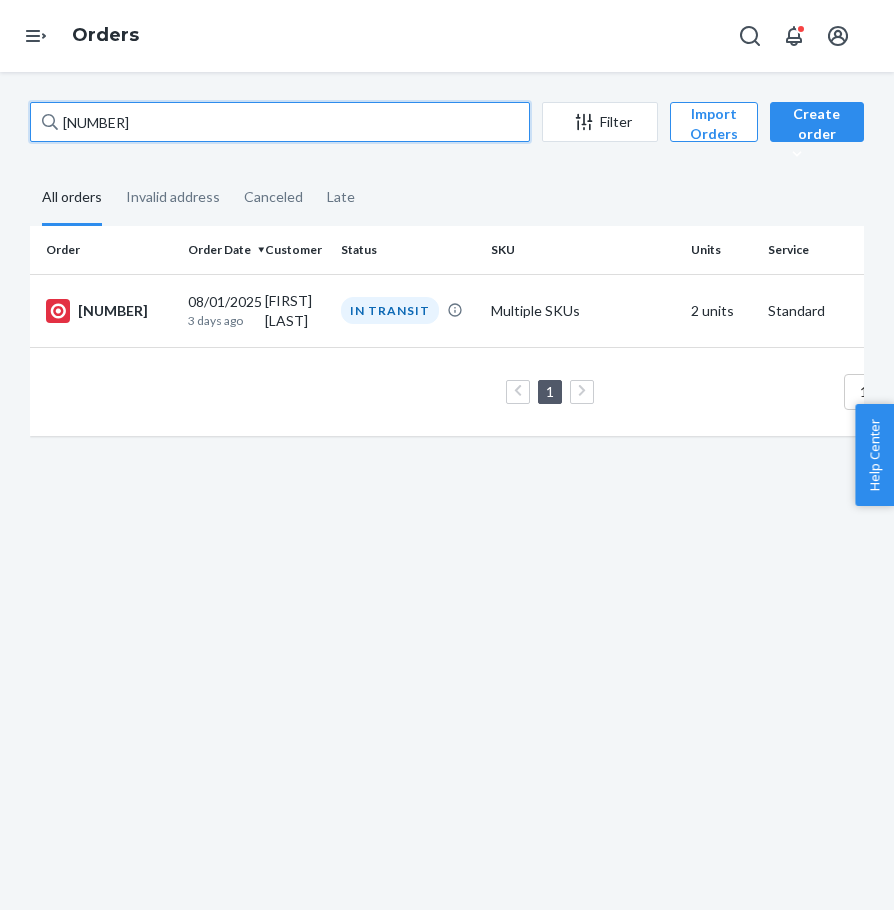click on "[NUMBER]" at bounding box center (280, 122) 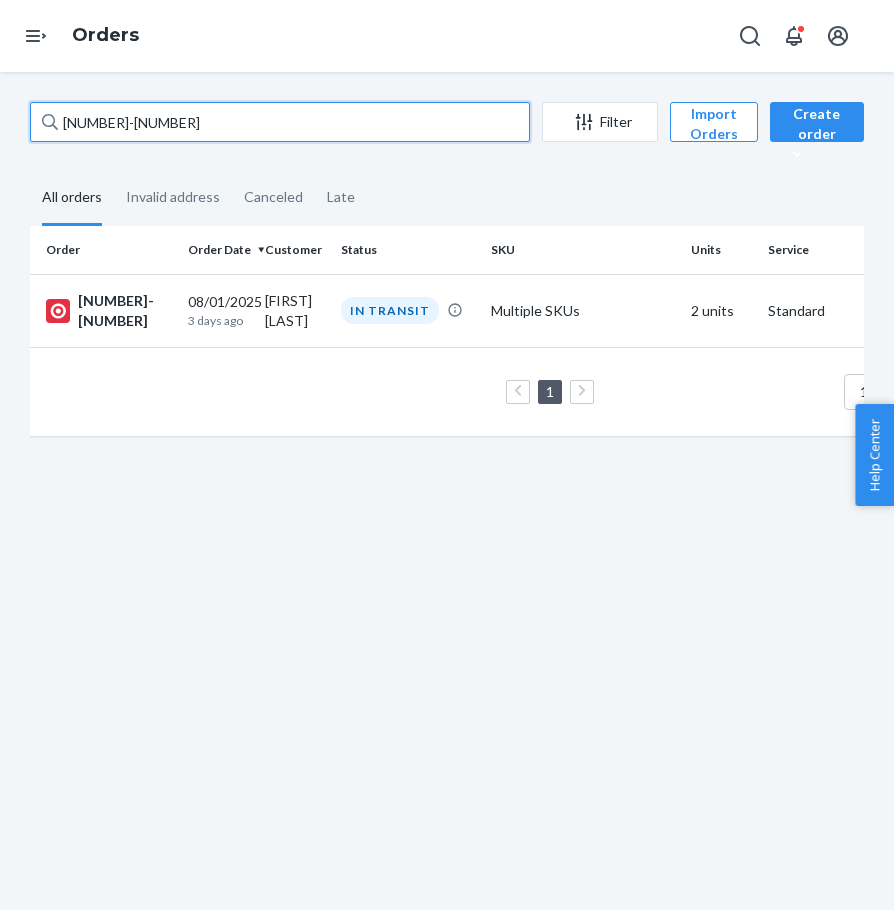click on "[NUMBER]-[NUMBER]" at bounding box center (280, 122) 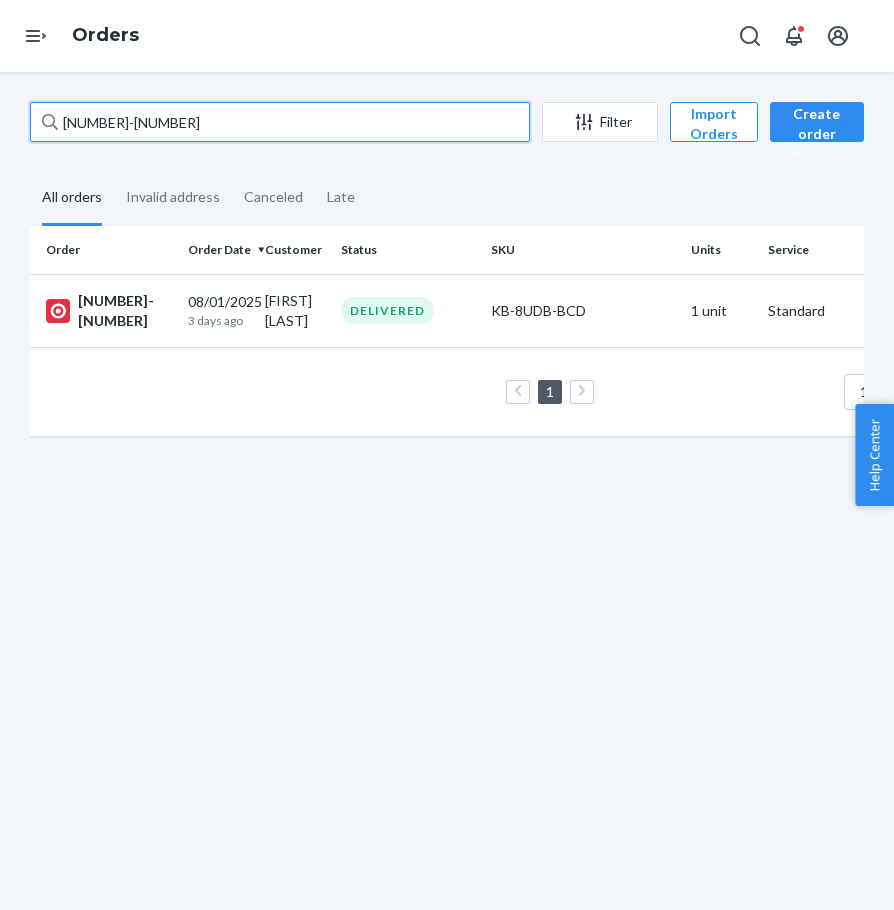 click on "[NUMBER]-[NUMBER]" at bounding box center (280, 122) 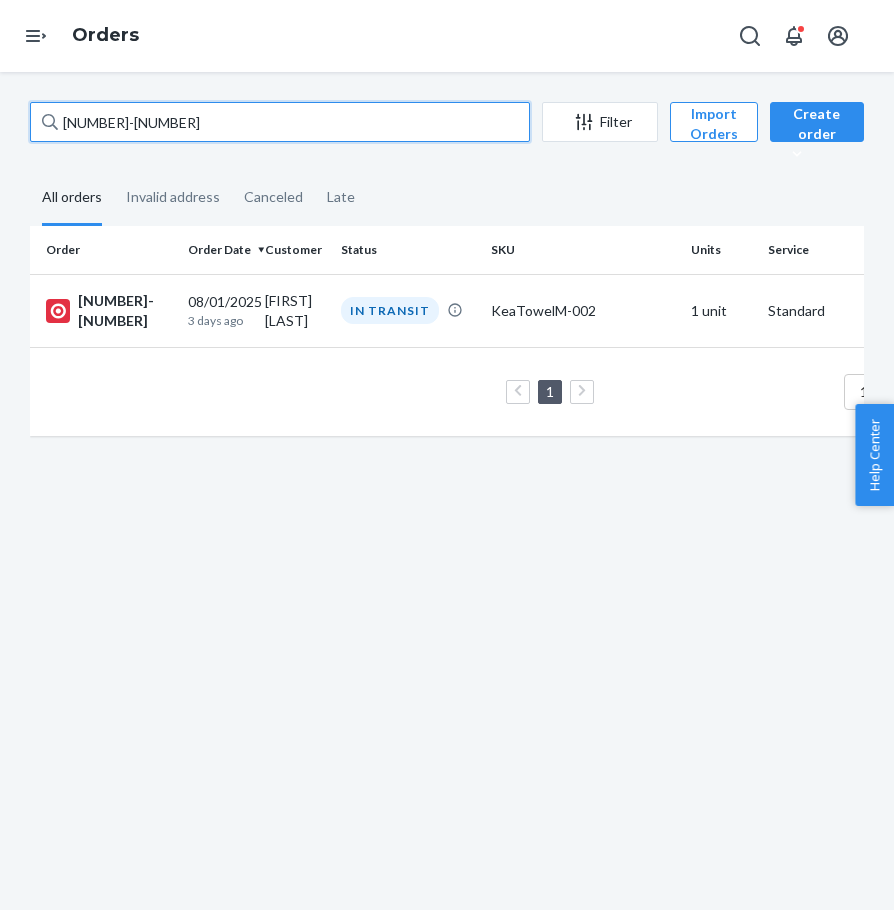 click on "[NUMBER]-[NUMBER]" at bounding box center [280, 122] 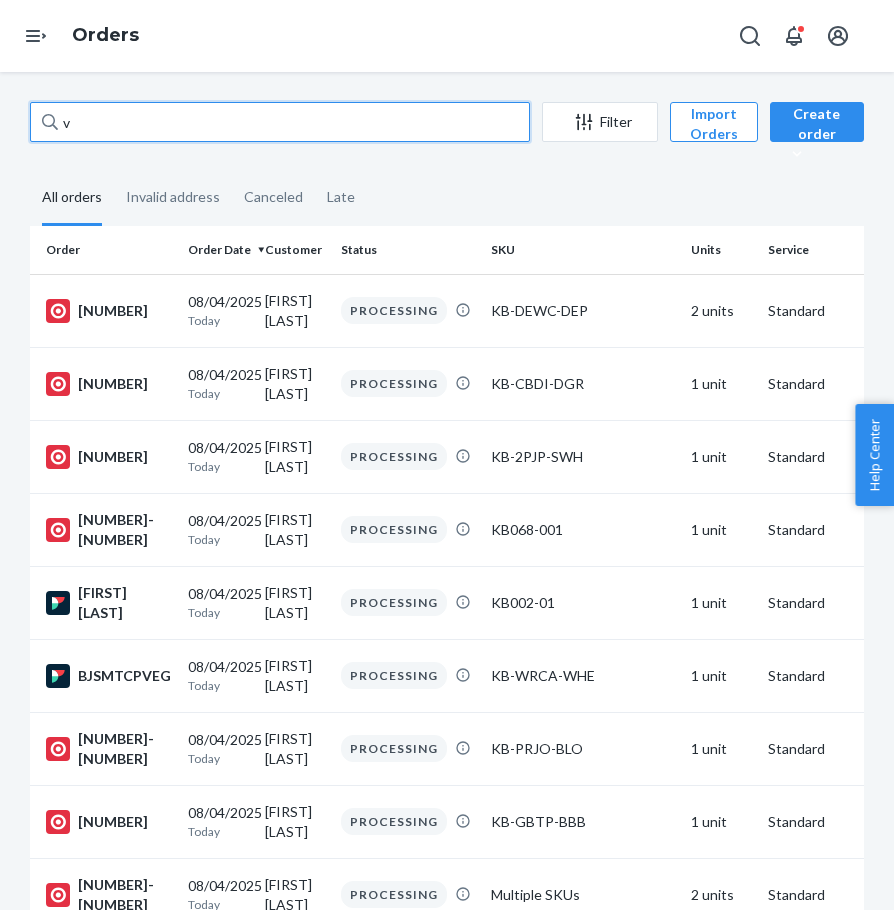 click on "v" at bounding box center (280, 122) 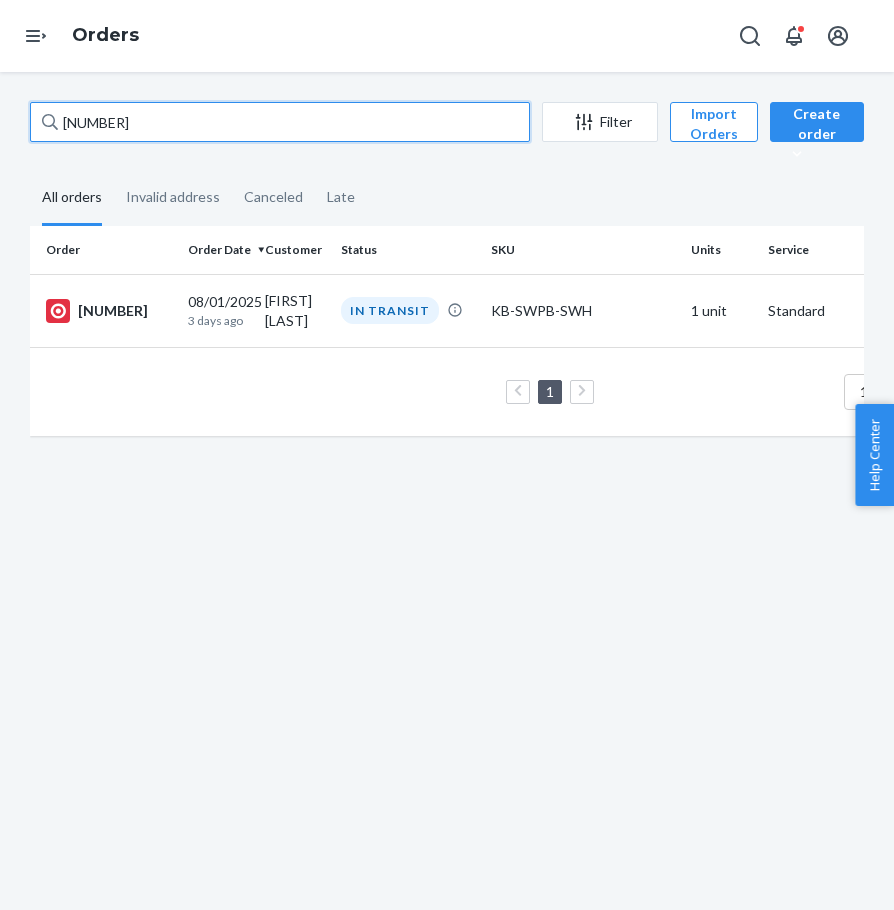 click on "[NUMBER]" at bounding box center [280, 122] 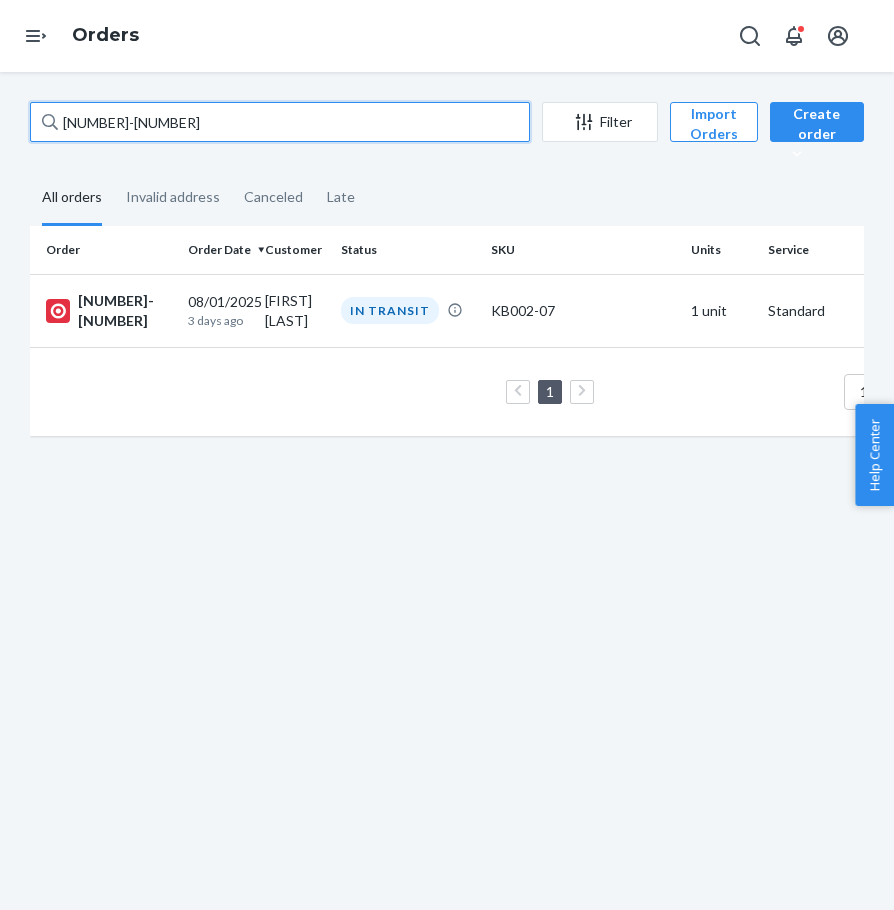 click on "[NUMBER]-[NUMBER]" at bounding box center (280, 122) 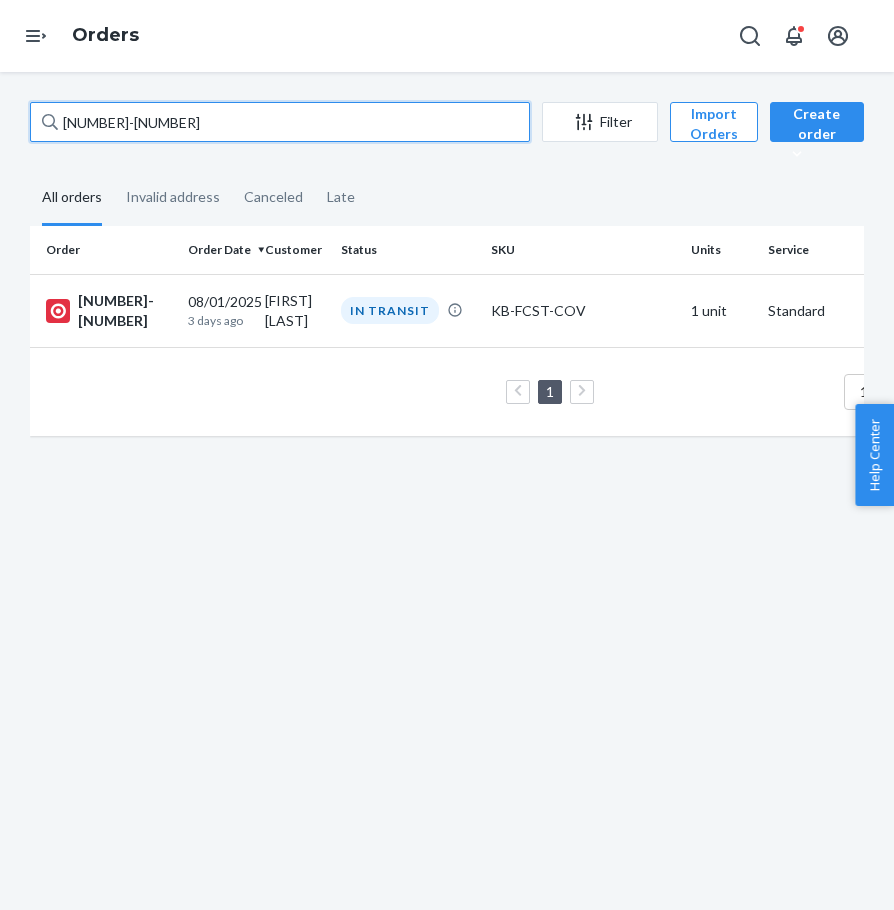 click on "[NUMBER]-[NUMBER]" at bounding box center [280, 122] 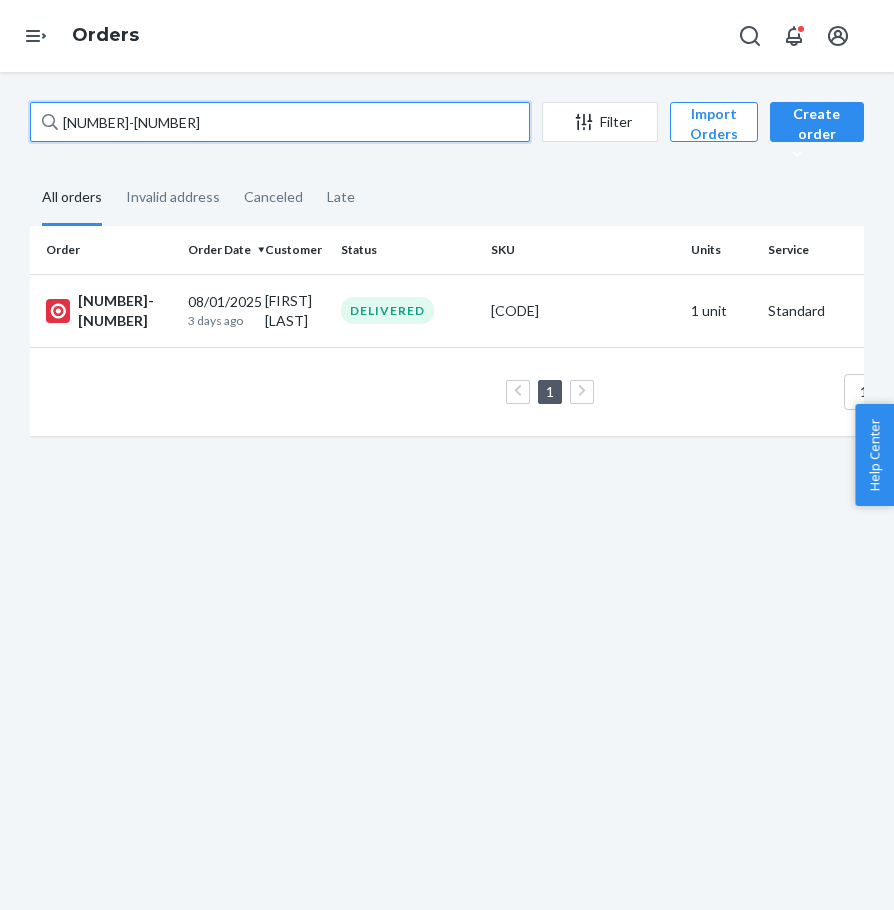 click on "[NUMBER]-[NUMBER]" at bounding box center (280, 122) 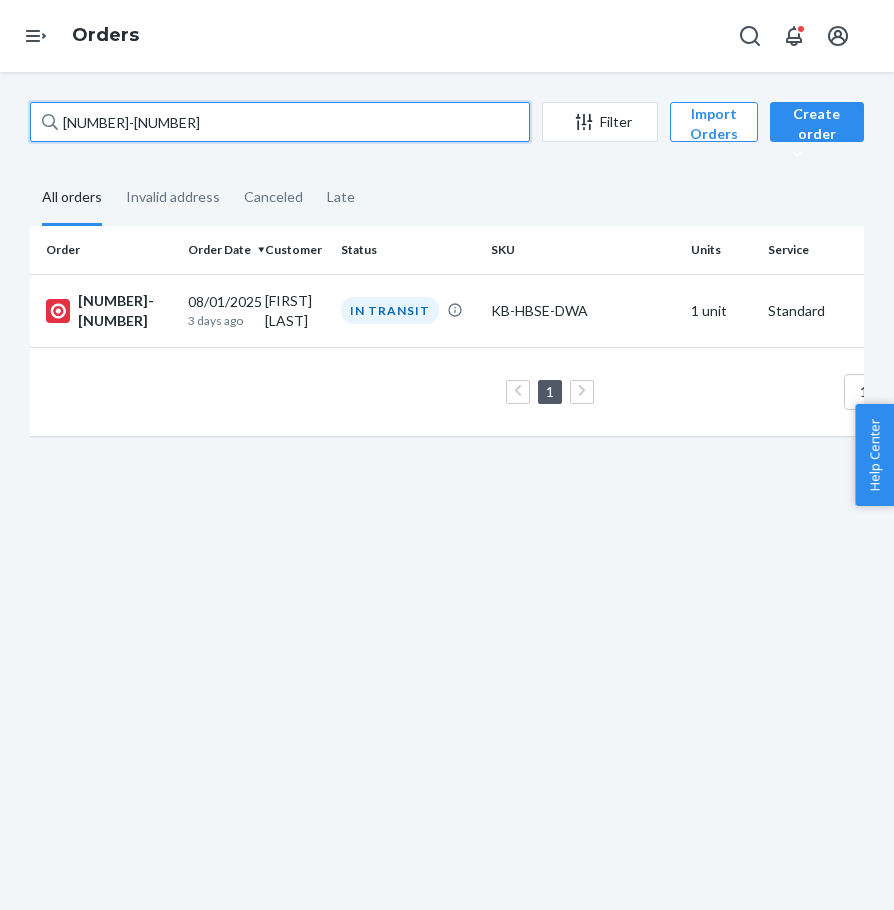 click on "[NUMBER]-[NUMBER]" at bounding box center [280, 122] 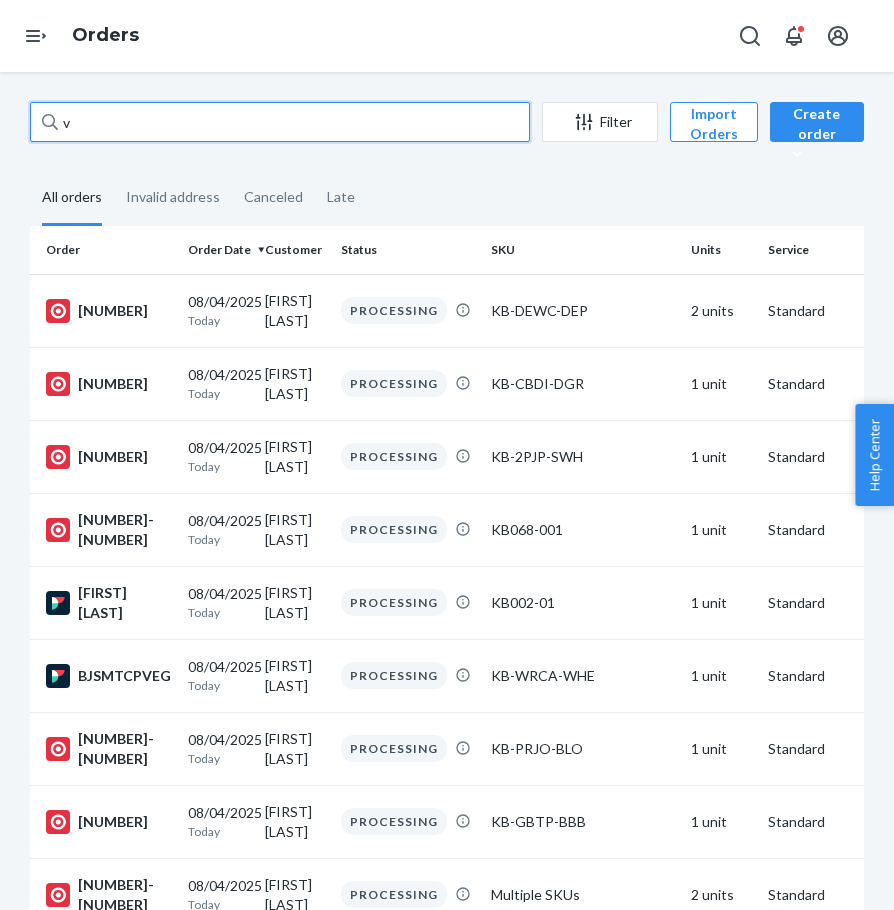 click on "v" at bounding box center [280, 122] 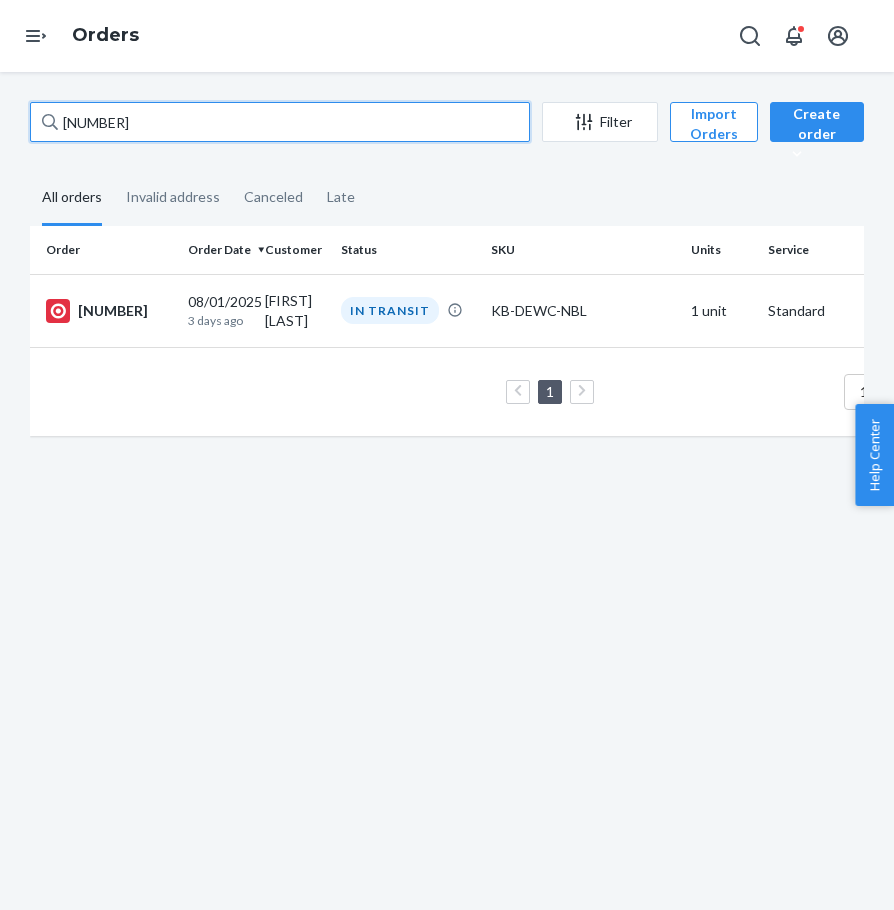 click on "[NUMBER]" at bounding box center [280, 122] 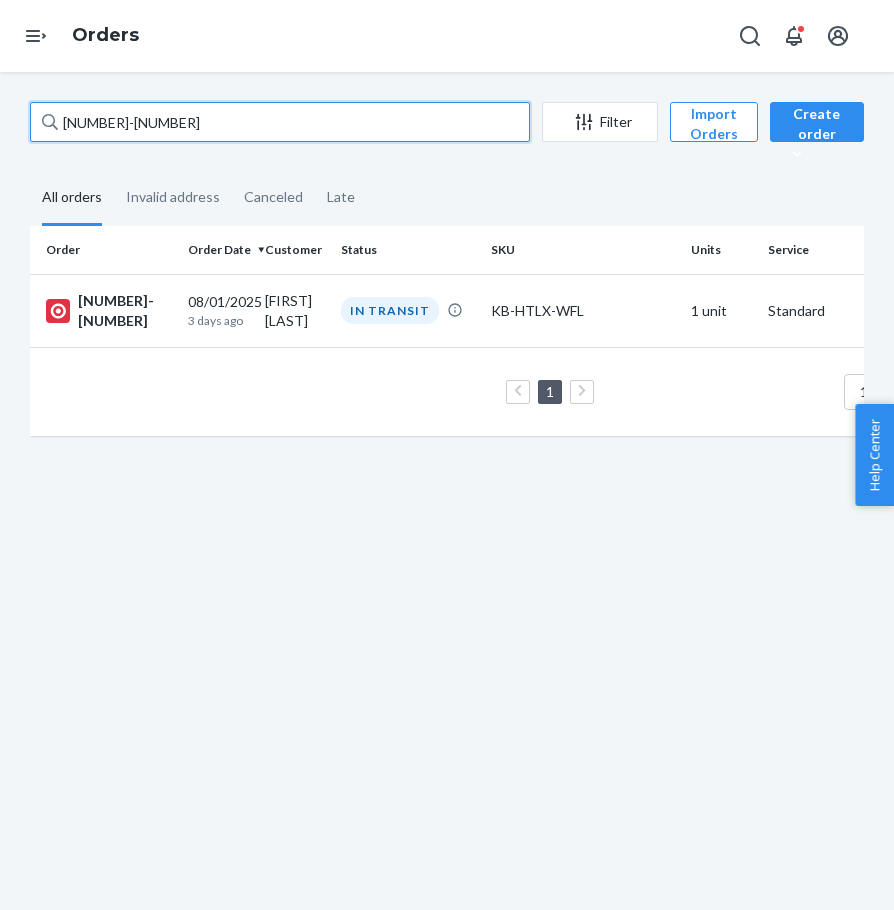 drag, startPoint x: 187, startPoint y: 126, endPoint x: 176, endPoint y: 132, distance: 12.529964 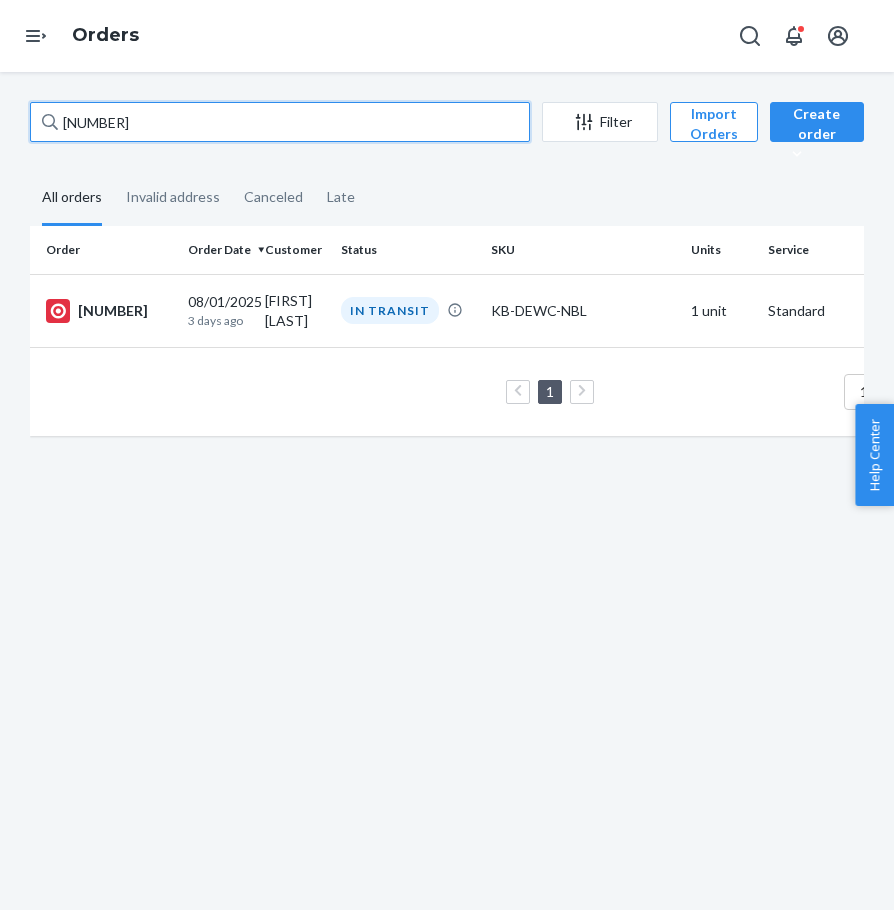 click on "[NUMBER]" at bounding box center [280, 122] 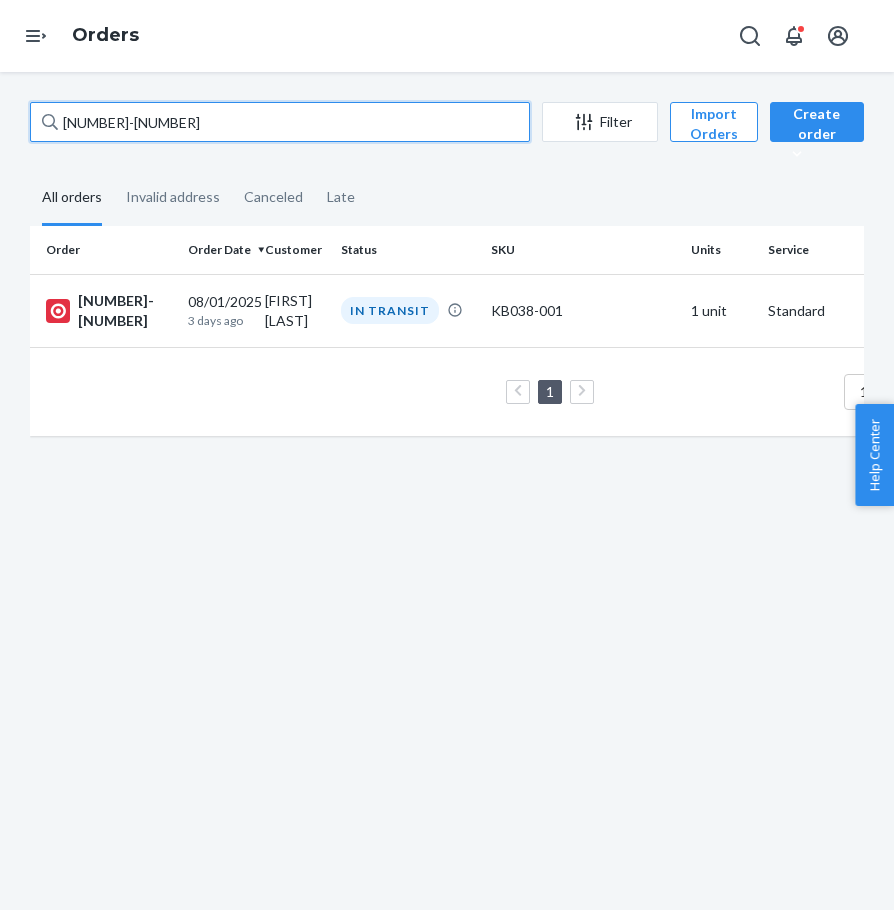 click on "[NUMBER]-[NUMBER]" at bounding box center (280, 122) 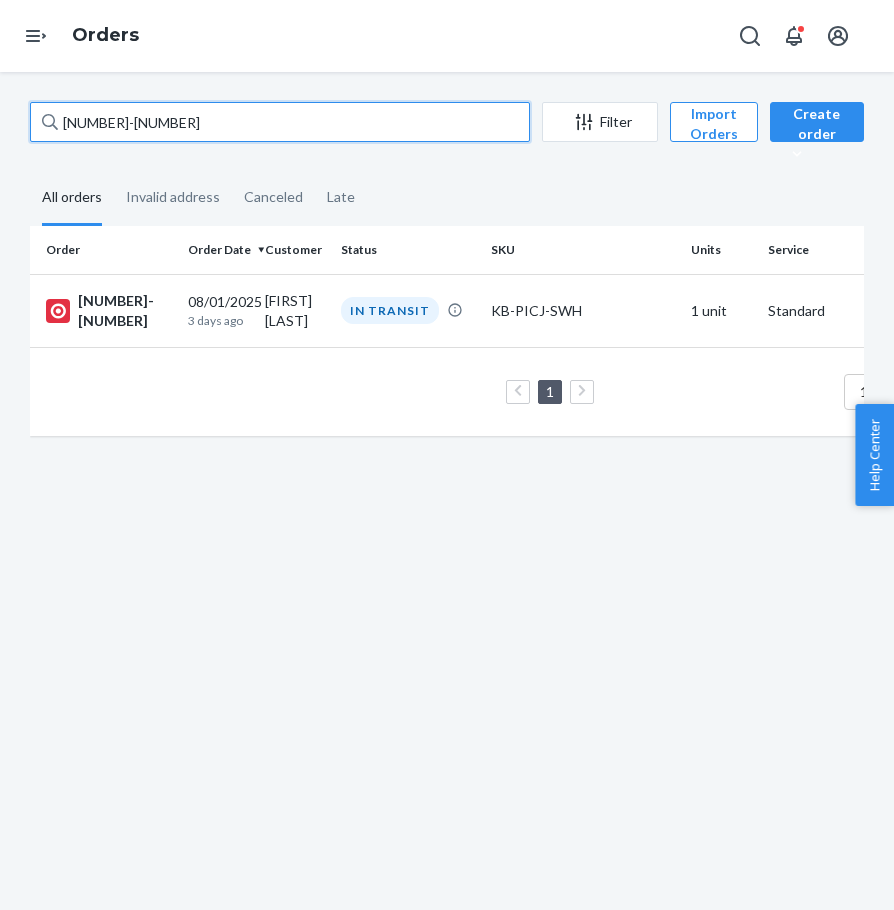 click on "[NUMBER]-[NUMBER]" at bounding box center (280, 122) 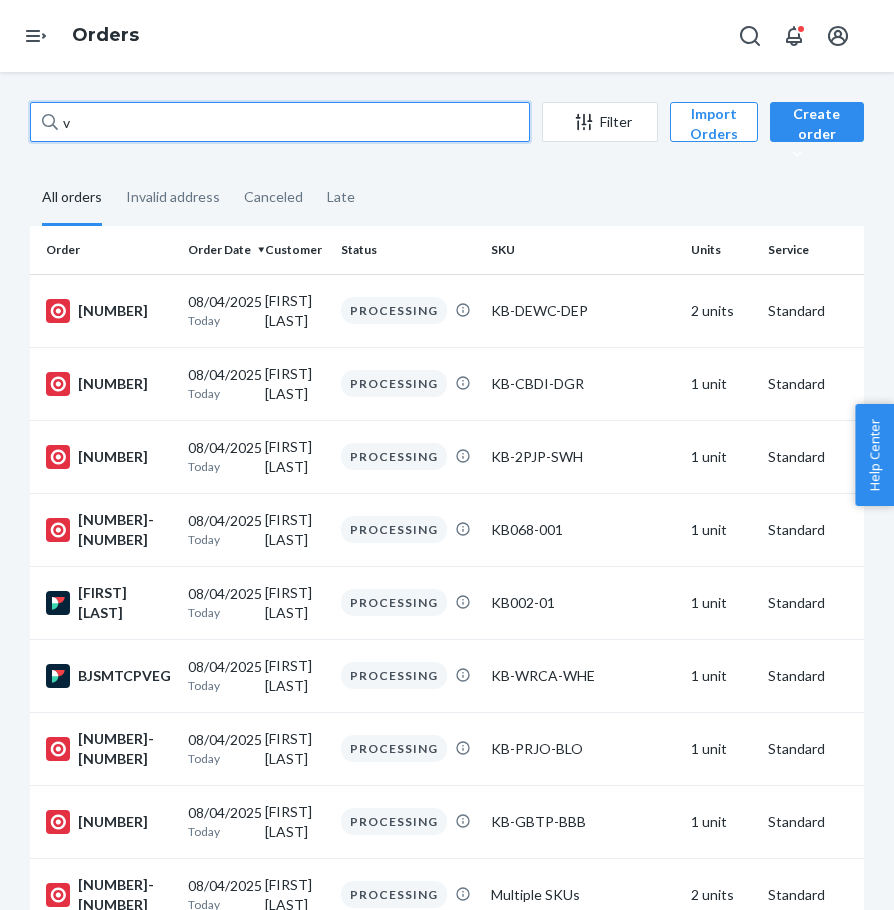 click on "v" at bounding box center [280, 122] 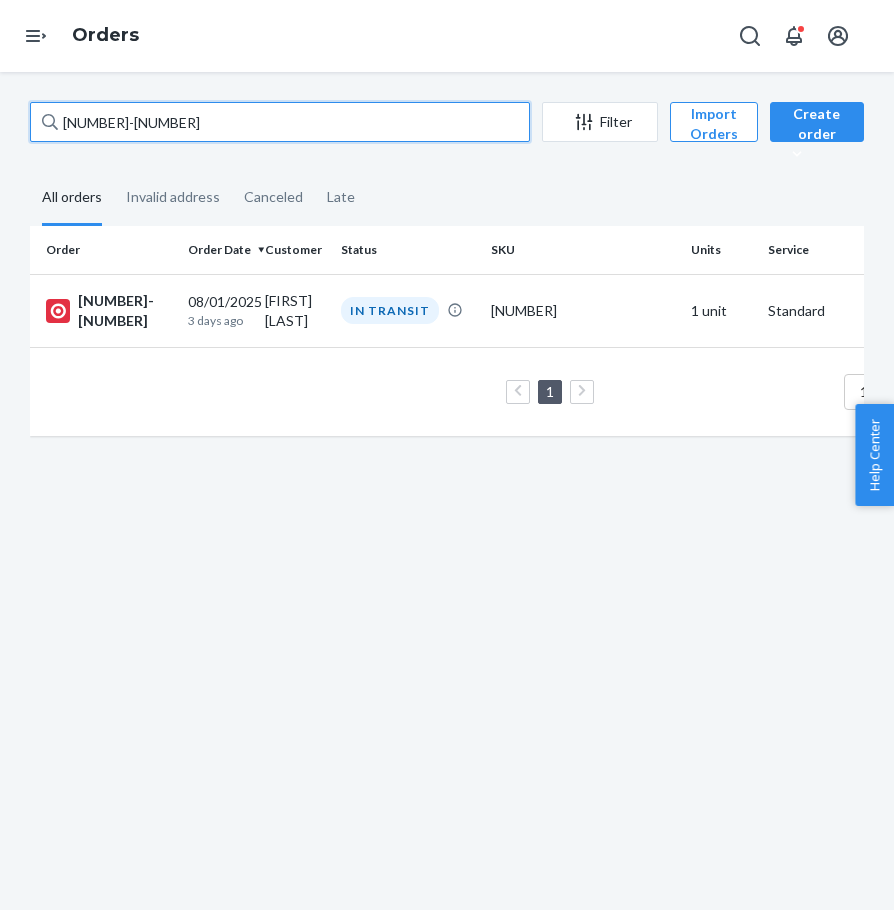 click on "[NUMBER]-[NUMBER]" at bounding box center (280, 122) 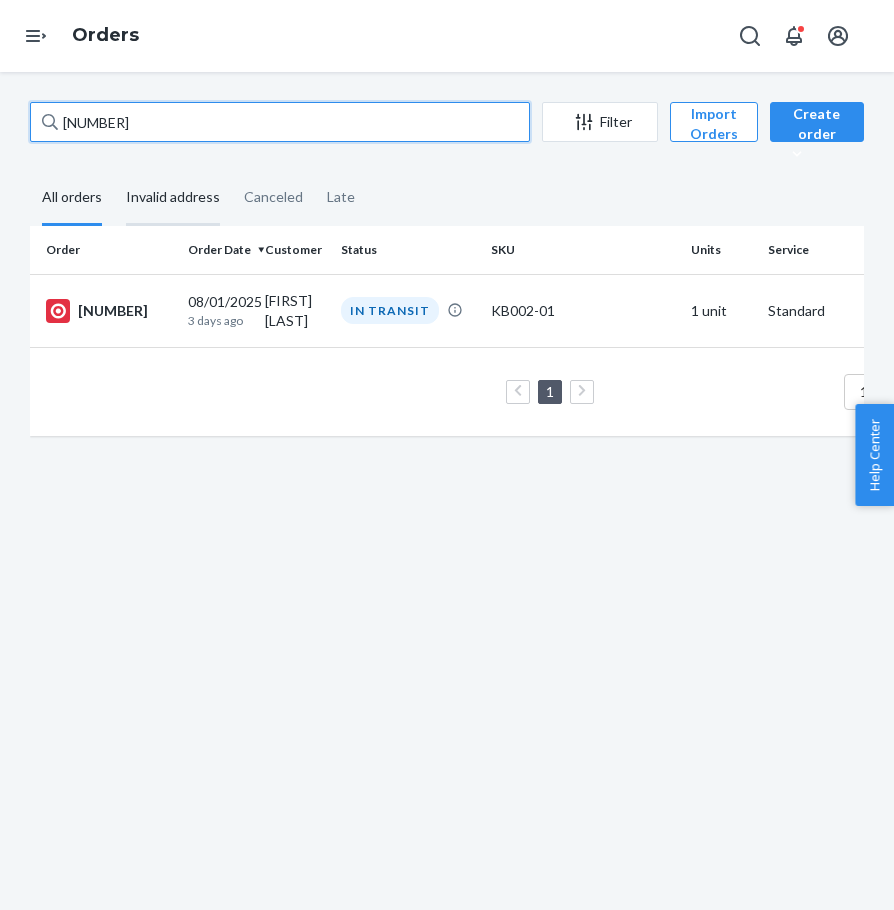 drag, startPoint x: 333, startPoint y: 134, endPoint x: 149, endPoint y: 191, distance: 192.62659 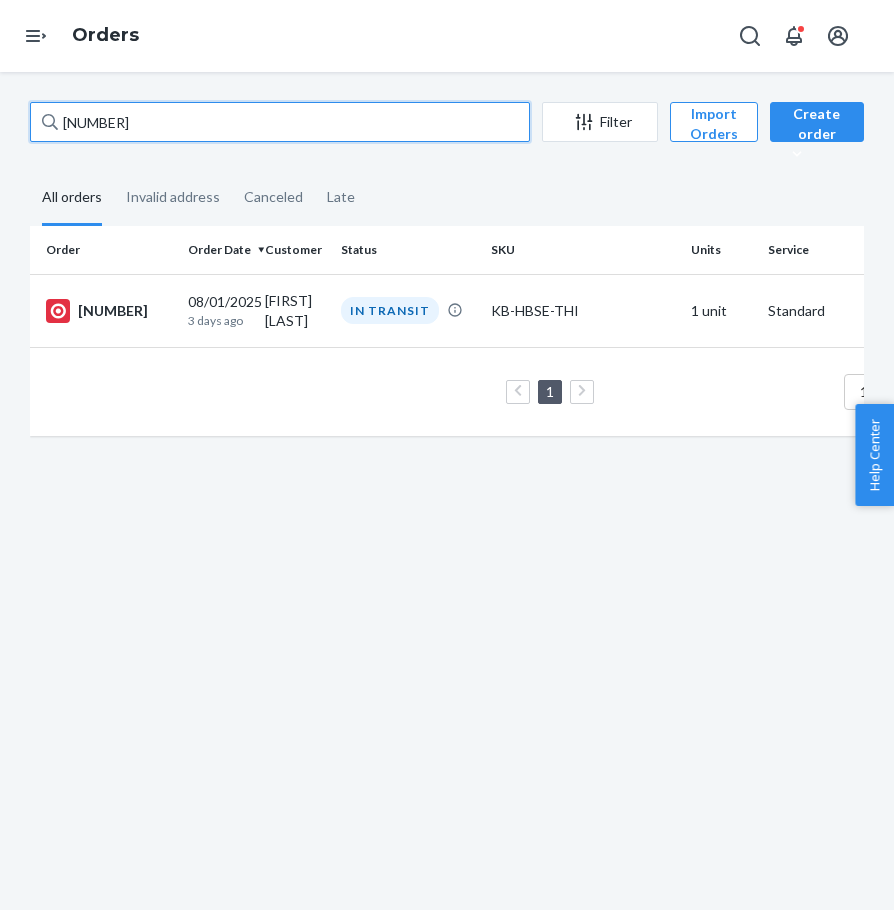 click on "[NUMBER]" at bounding box center [280, 122] 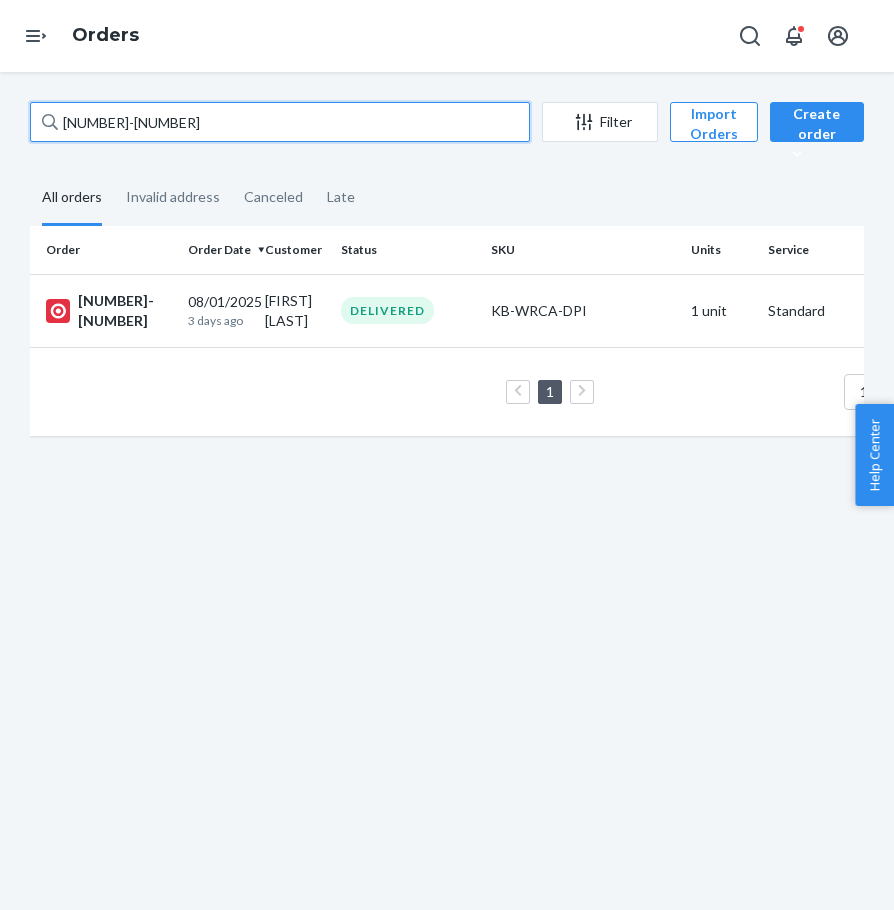 click on "[NUMBER]-[NUMBER]" at bounding box center (280, 122) 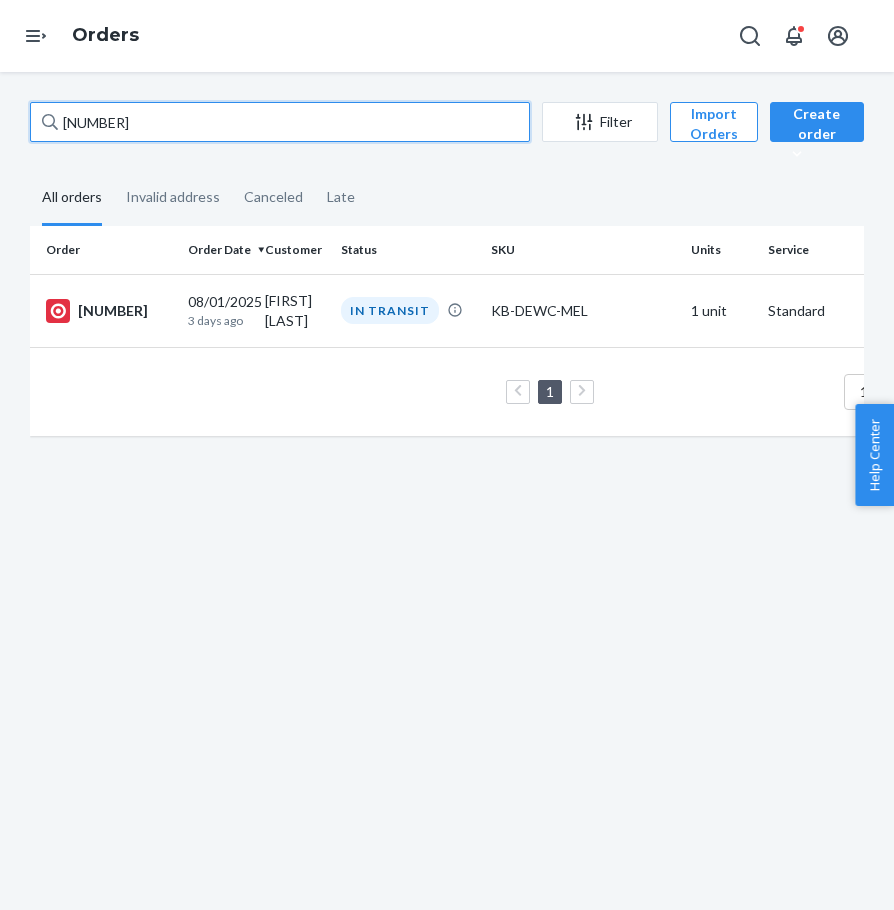 click on "[NUMBER]" at bounding box center [280, 122] 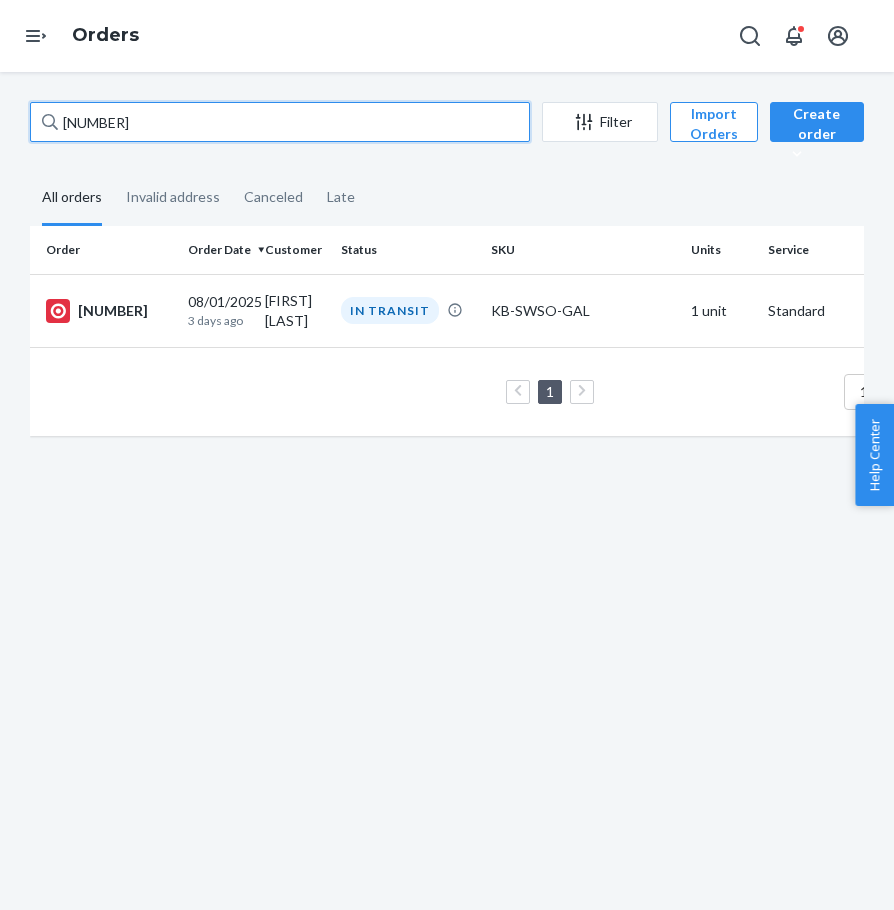 click on "[NUMBER]" at bounding box center [280, 122] 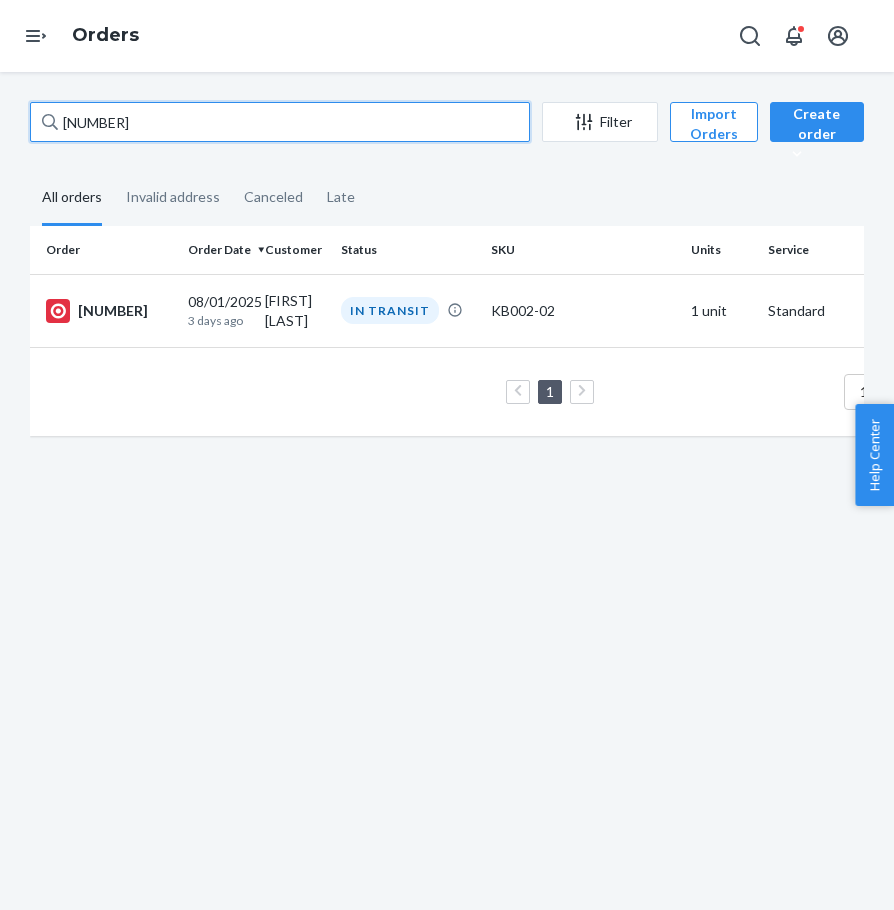 click on "[NUMBER]" at bounding box center [280, 122] 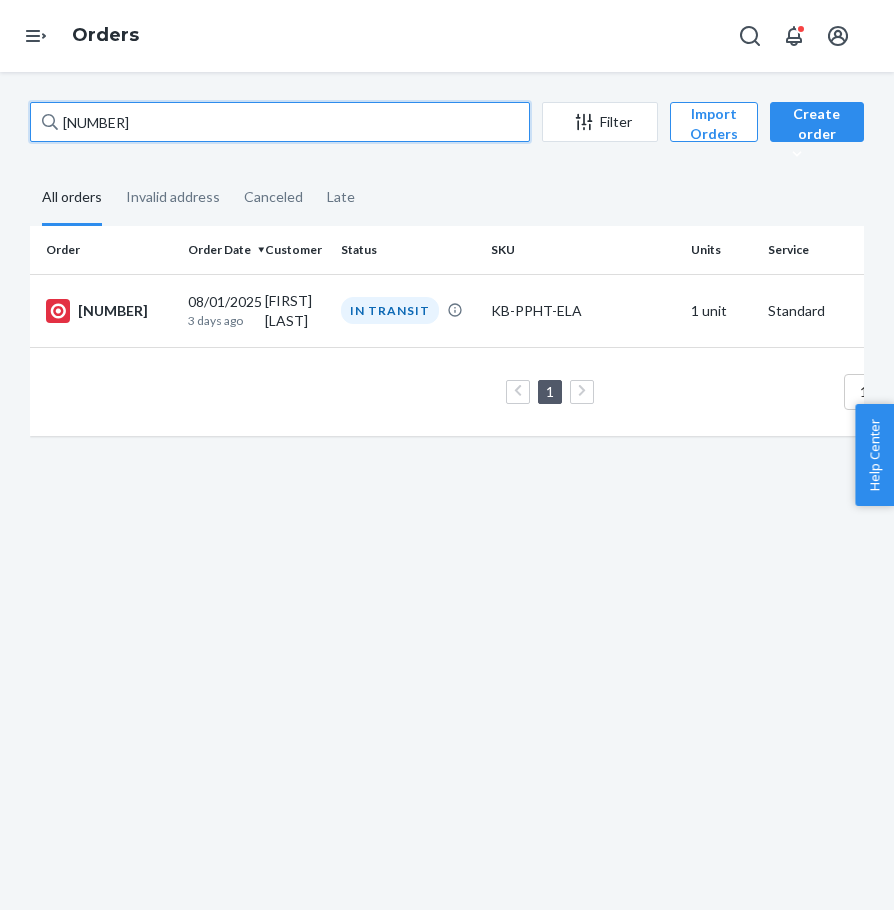 click on "[NUMBER]" at bounding box center [280, 122] 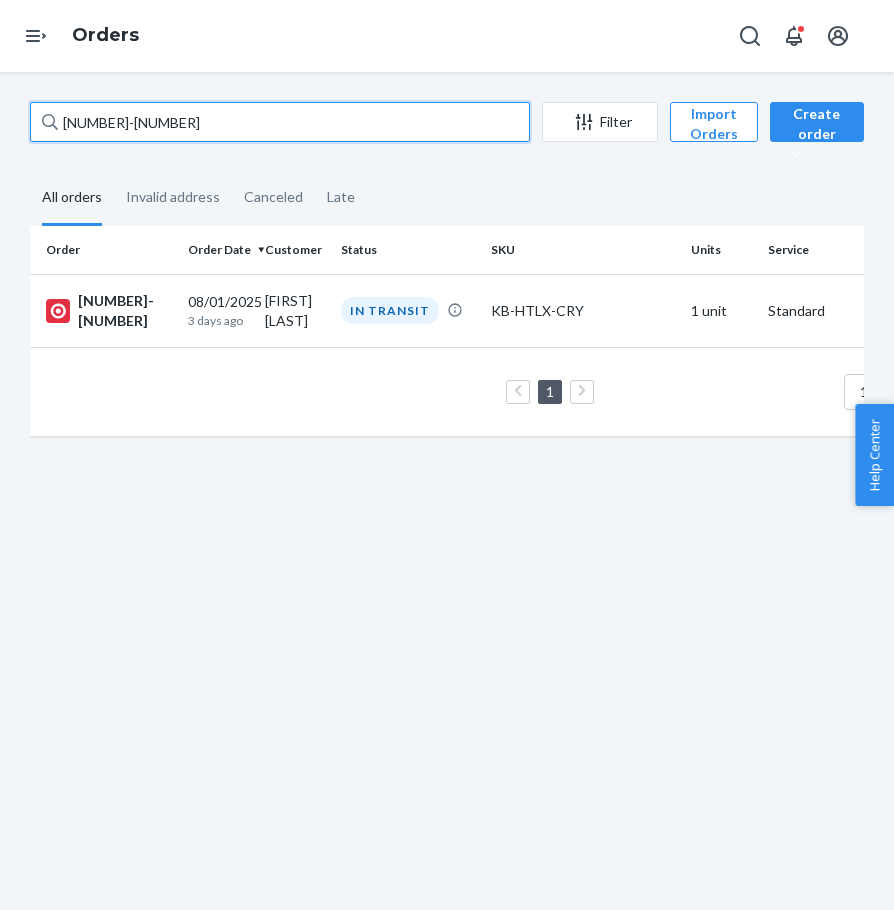click on "[NUMBER]-[NUMBER]" at bounding box center [280, 122] 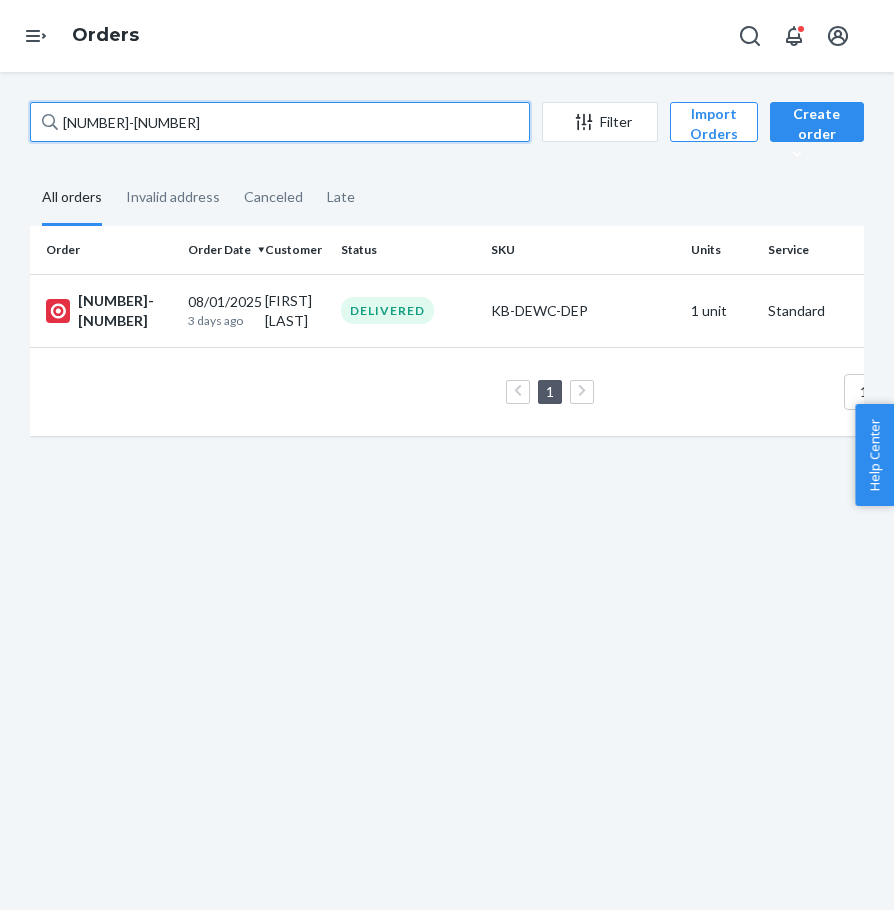 click on "[NUMBER]-[NUMBER]" at bounding box center (280, 122) 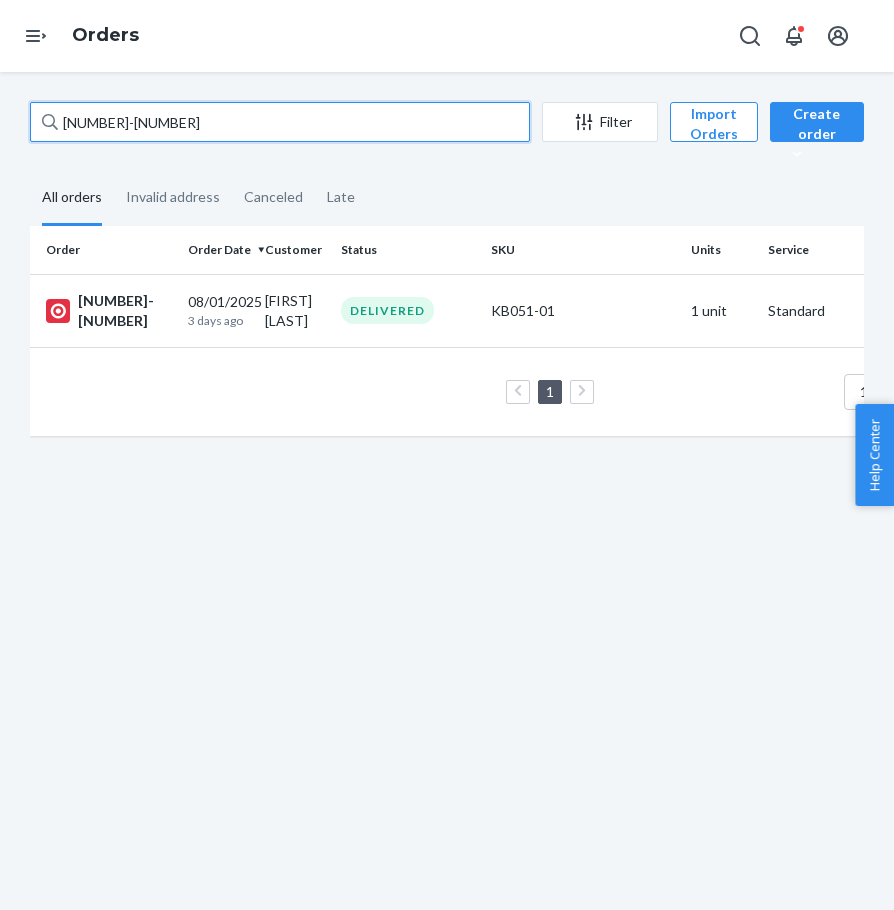click on "[NUMBER]-[NUMBER]" at bounding box center [280, 122] 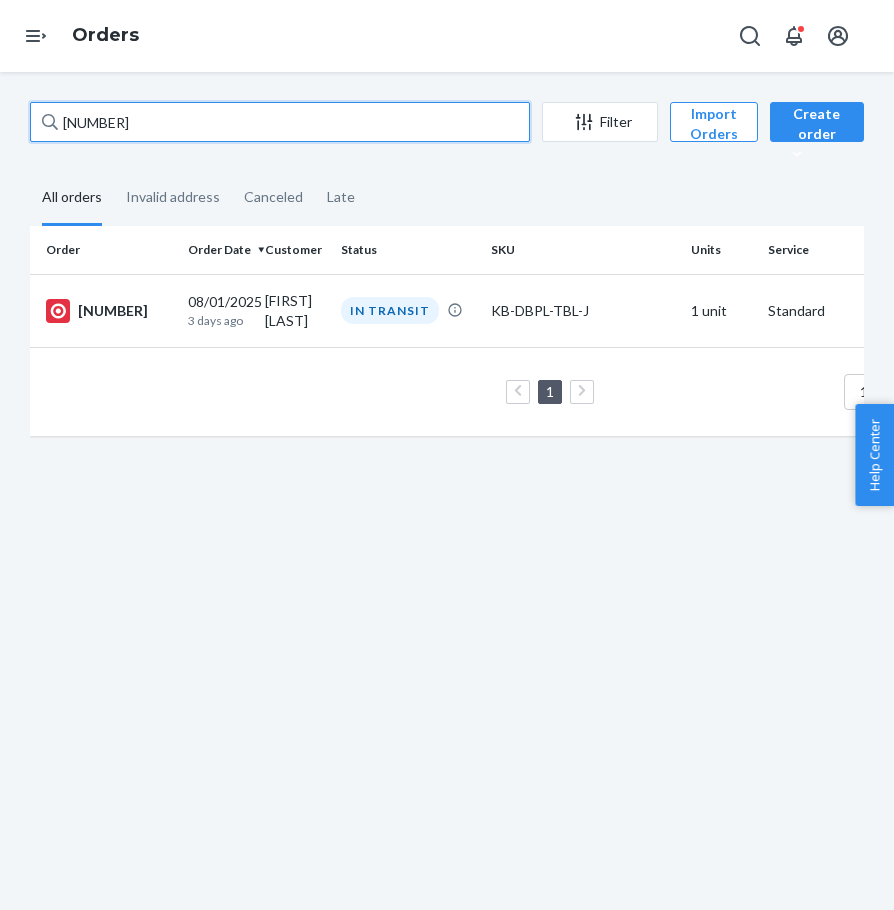 click on "[NUMBER]" at bounding box center [280, 122] 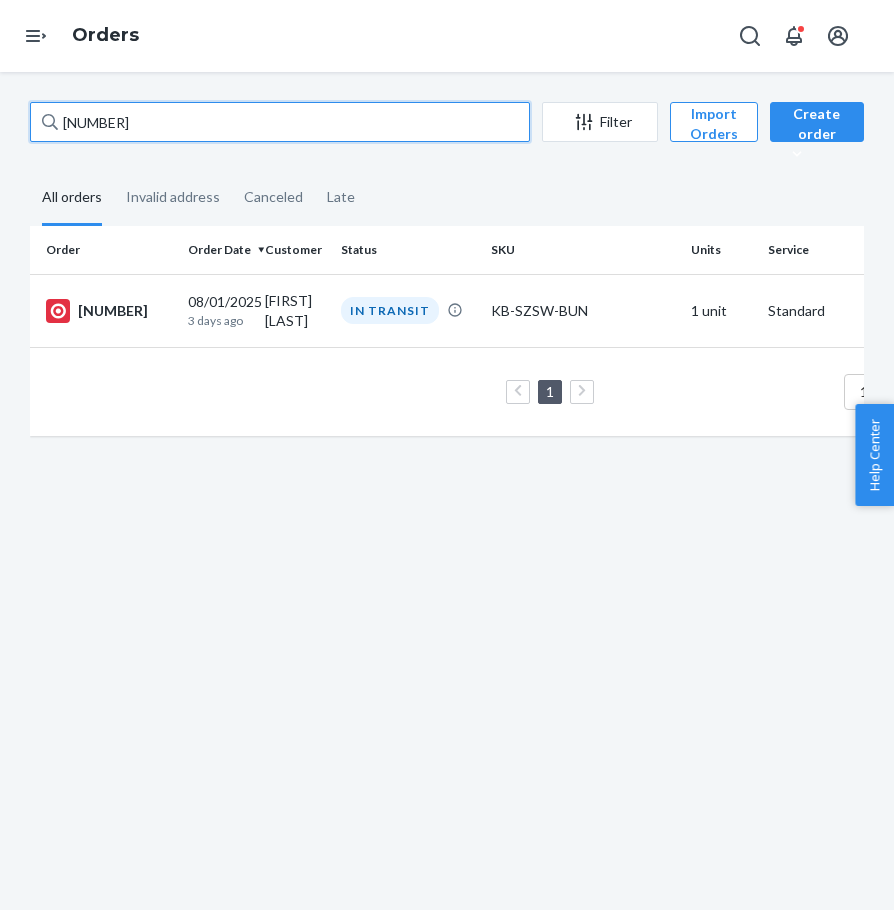 click on "[NUMBER]" at bounding box center [280, 122] 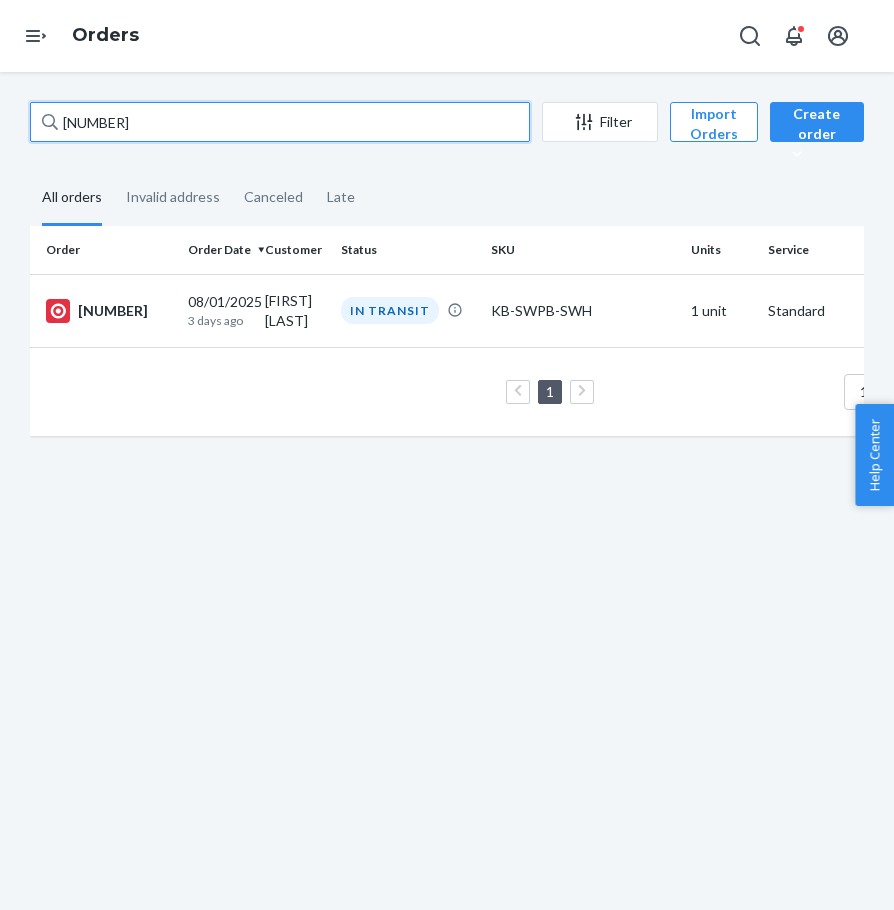 click on "[NUMBER]" at bounding box center (280, 122) 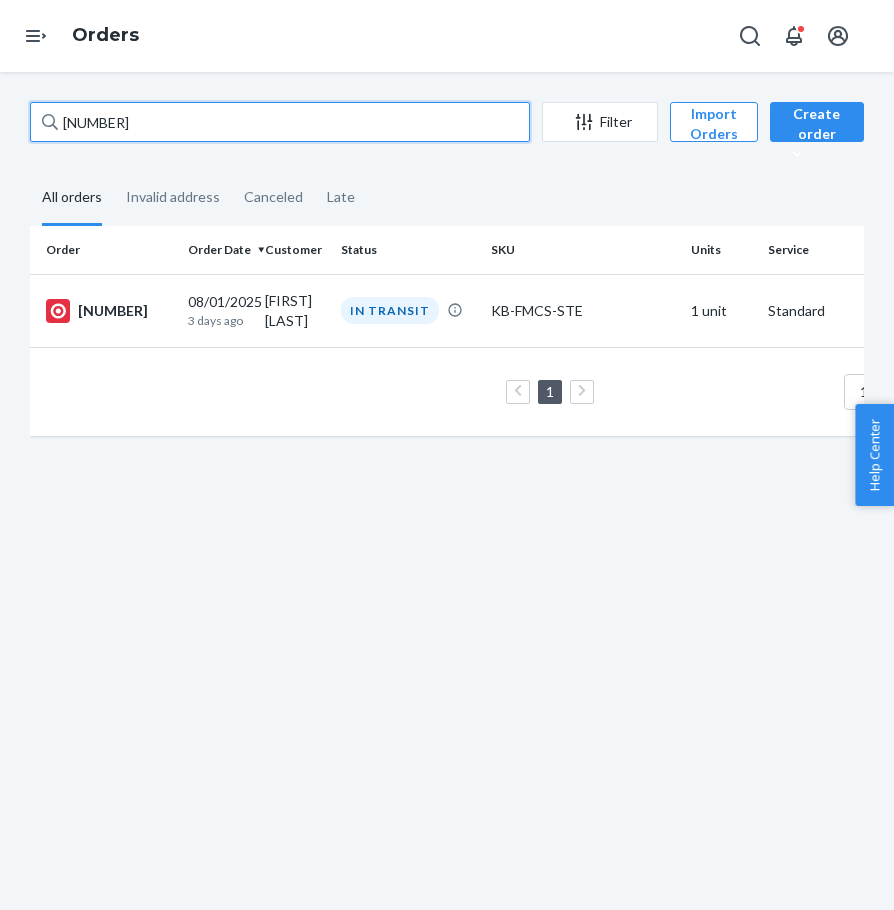 drag, startPoint x: 289, startPoint y: 132, endPoint x: 262, endPoint y: 131, distance: 27.018513 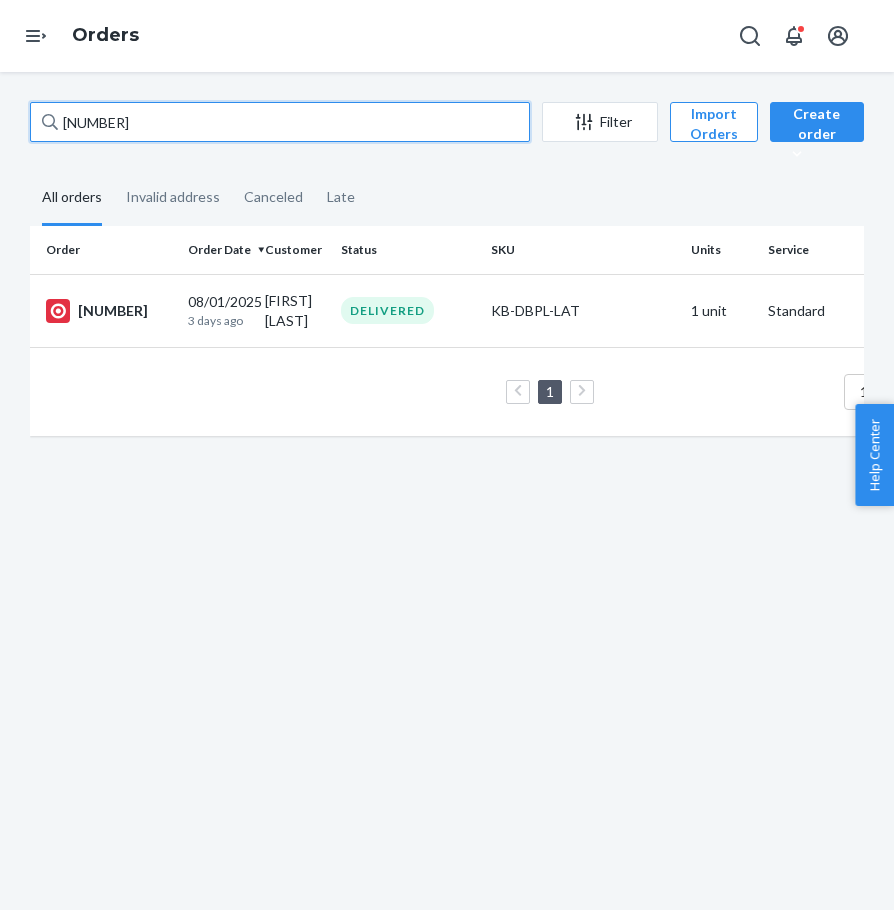 click on "[NUMBER]" at bounding box center (280, 122) 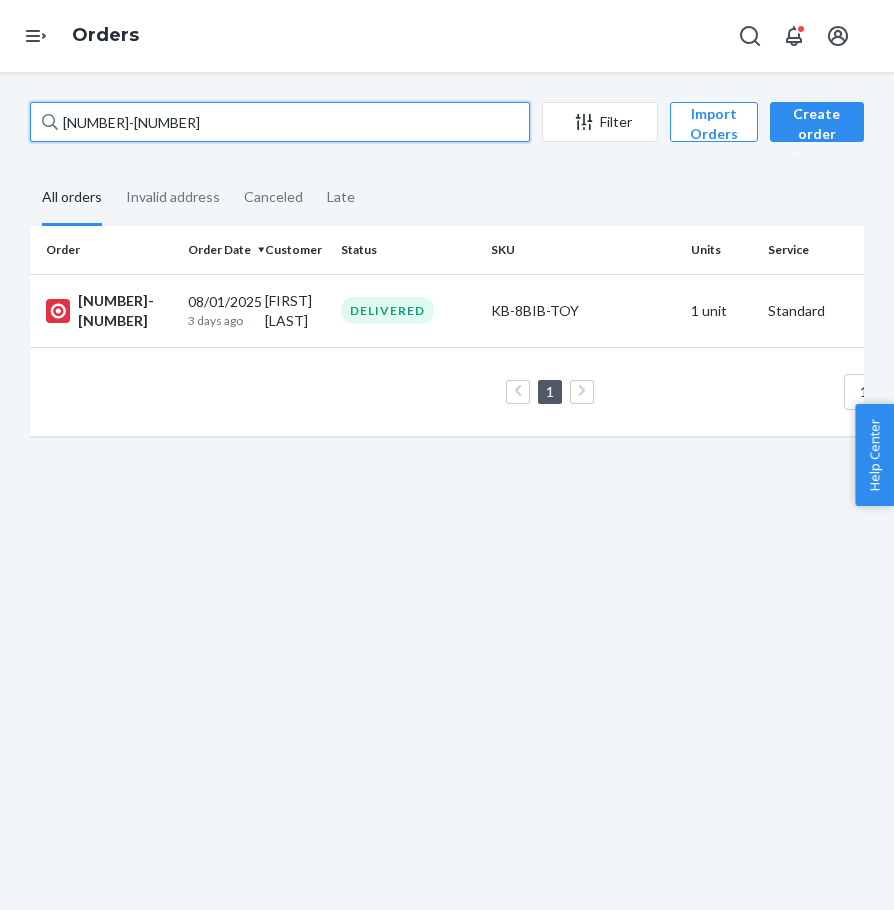 click on "[NUMBER]-[NUMBER]" at bounding box center (280, 122) 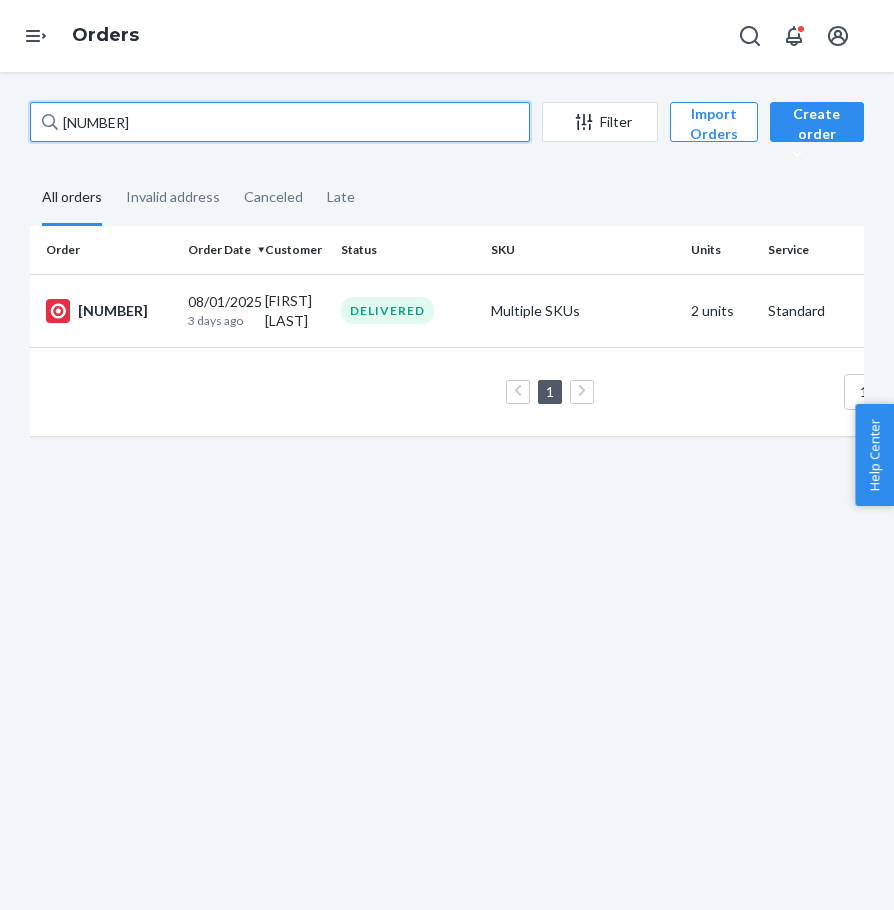click on "[NUMBER]" at bounding box center [280, 122] 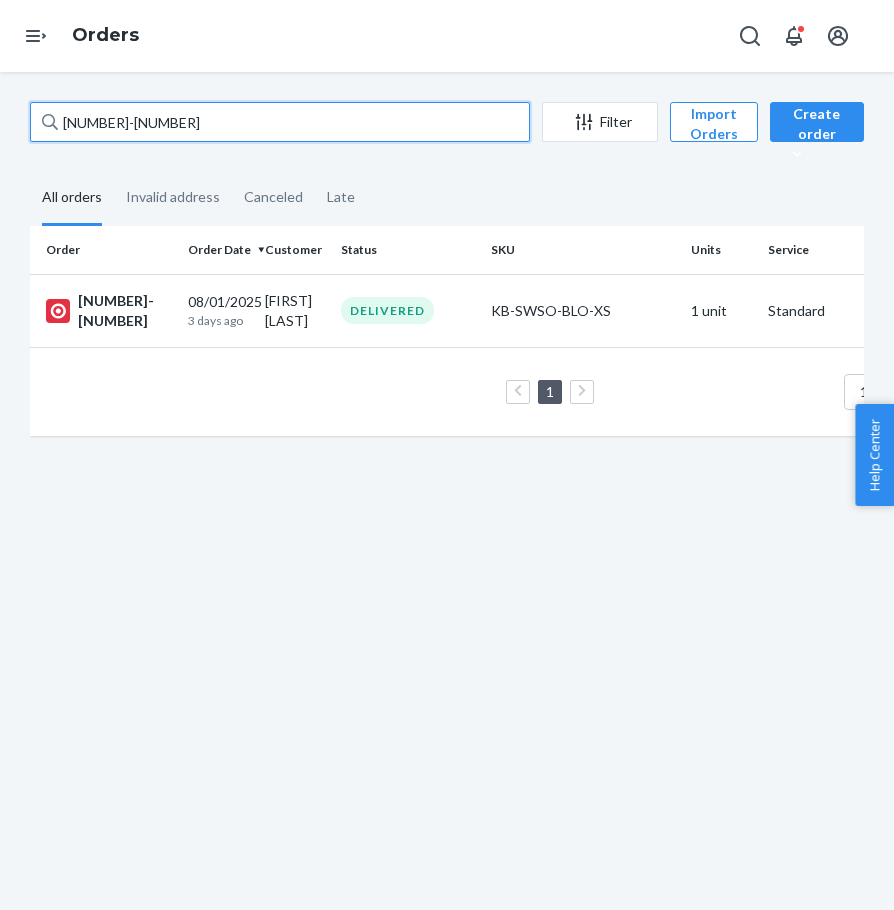 click on "[NUMBER]-[NUMBER]" at bounding box center (280, 122) 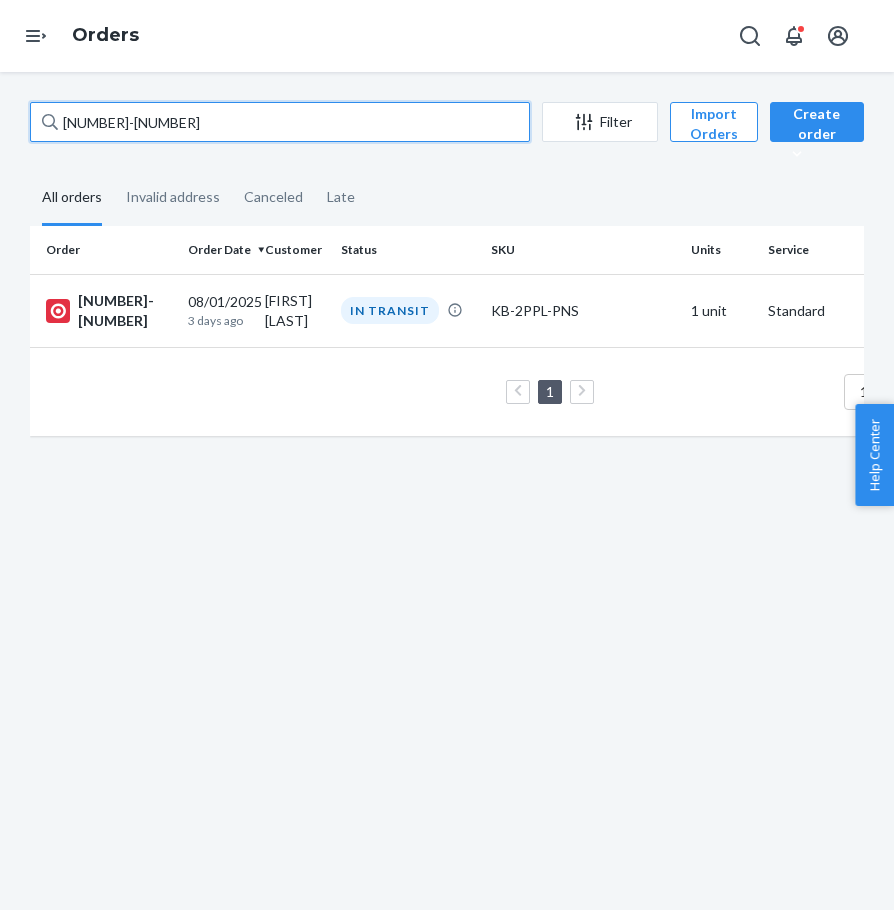 click on "[NUMBER]-[NUMBER]" at bounding box center (280, 122) 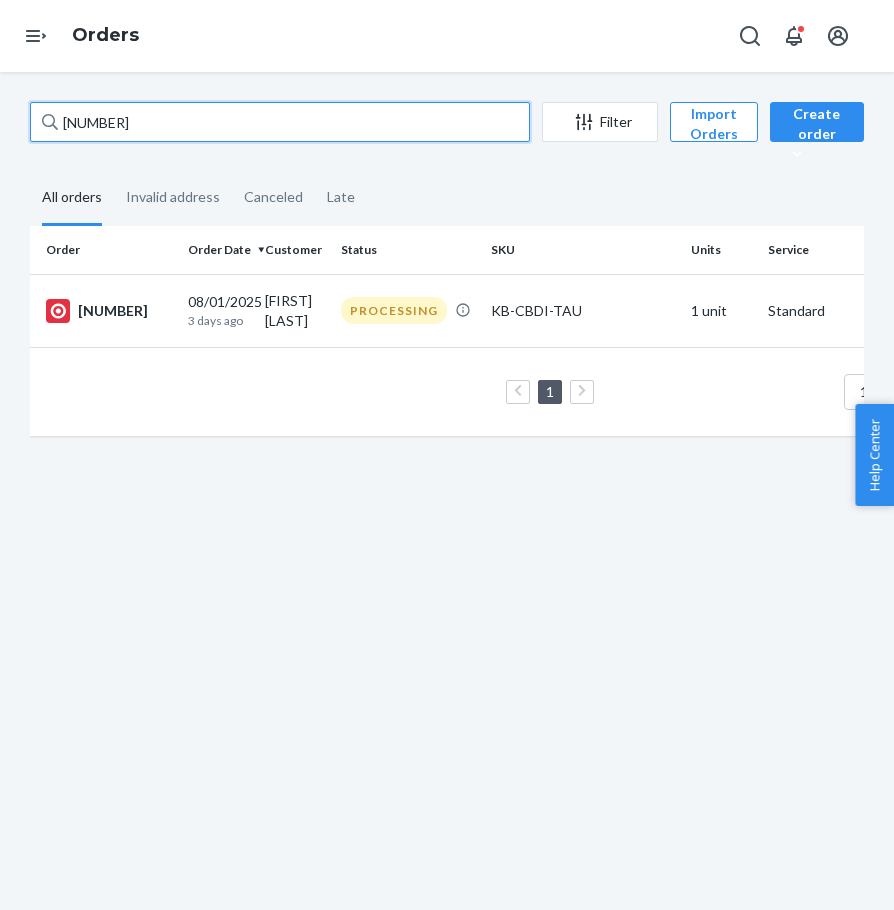 click on "[NUMBER]" at bounding box center [280, 122] 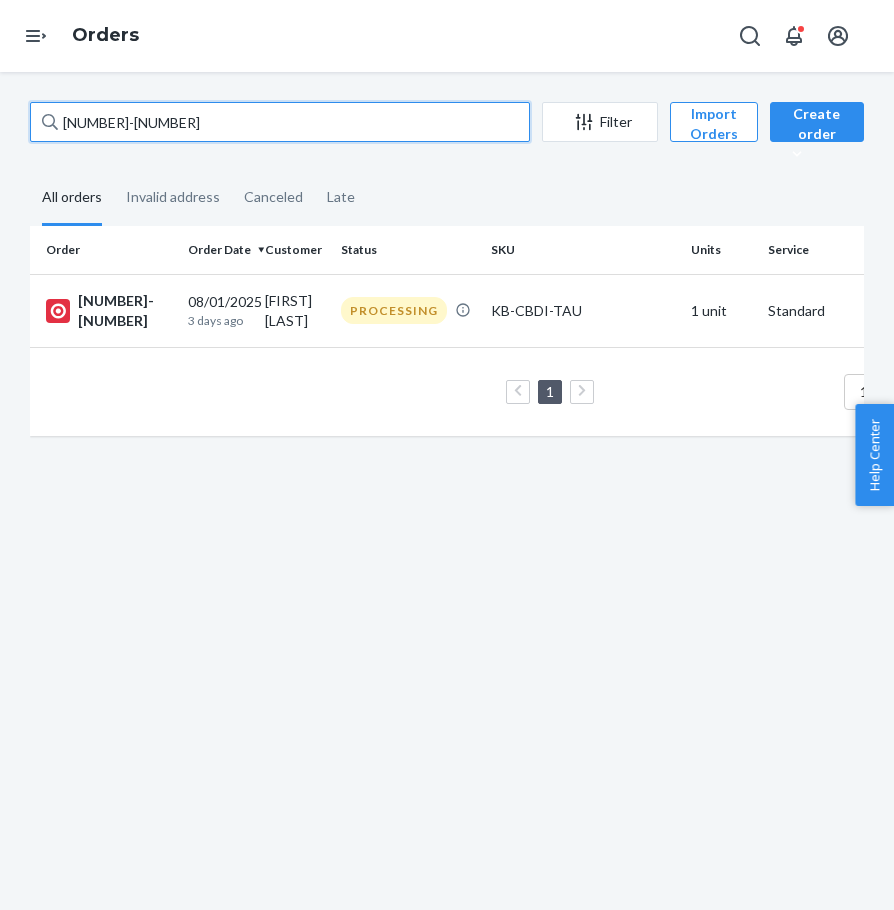 drag, startPoint x: 221, startPoint y: 117, endPoint x: 211, endPoint y: 134, distance: 19.723083 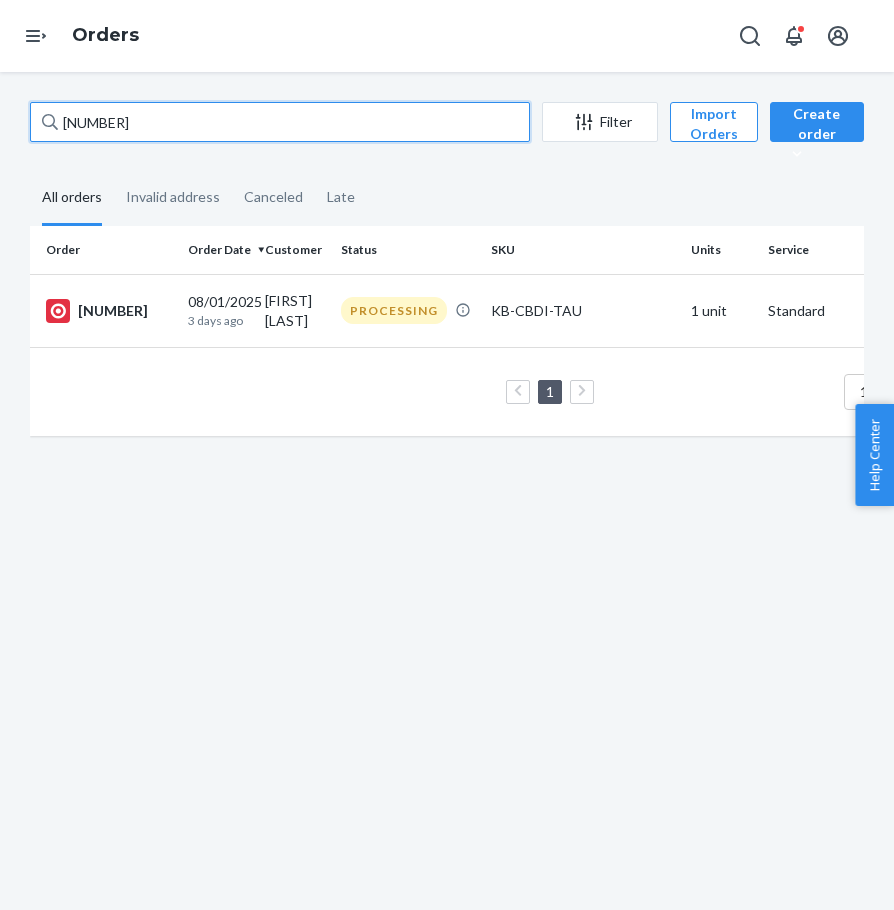 drag, startPoint x: 198, startPoint y: 124, endPoint x: 188, endPoint y: 119, distance: 11.18034 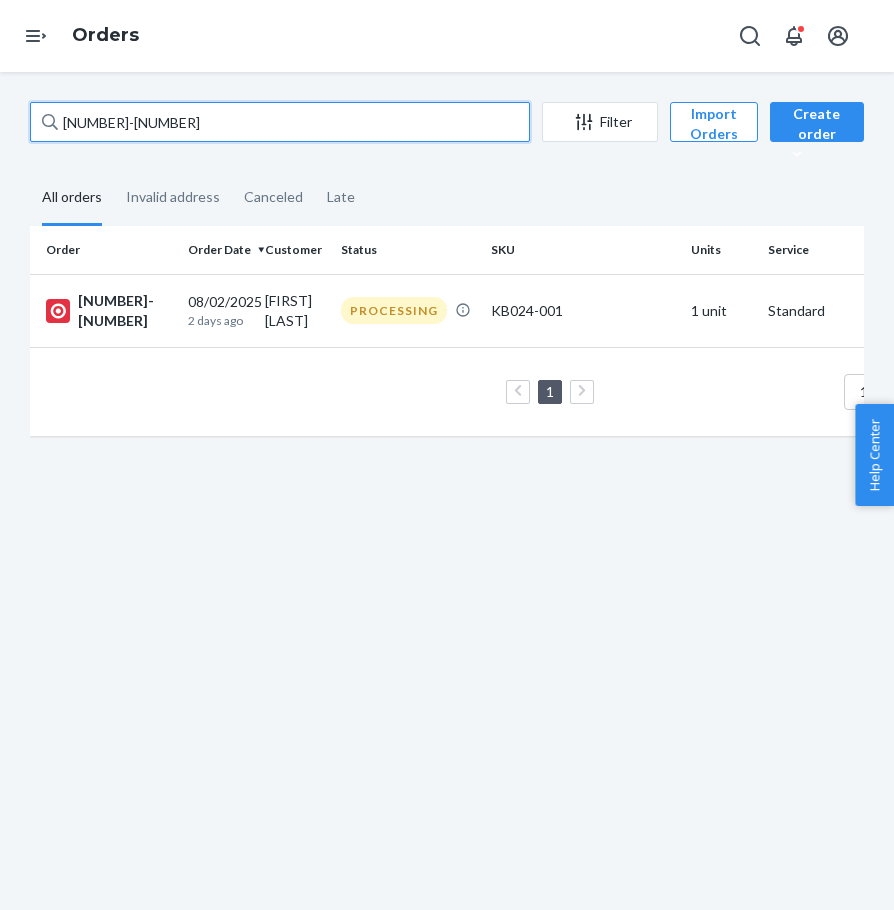 click on "[NUMBER]-[NUMBER]" at bounding box center (280, 122) 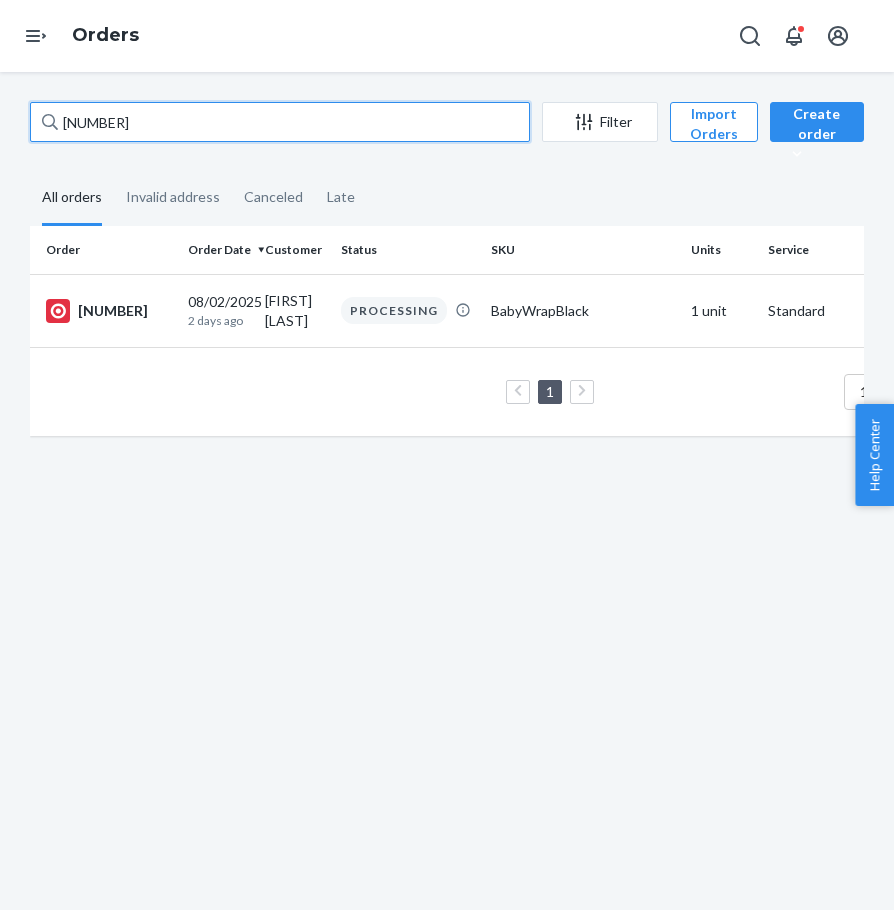 click on "[NUMBER]" at bounding box center [280, 122] 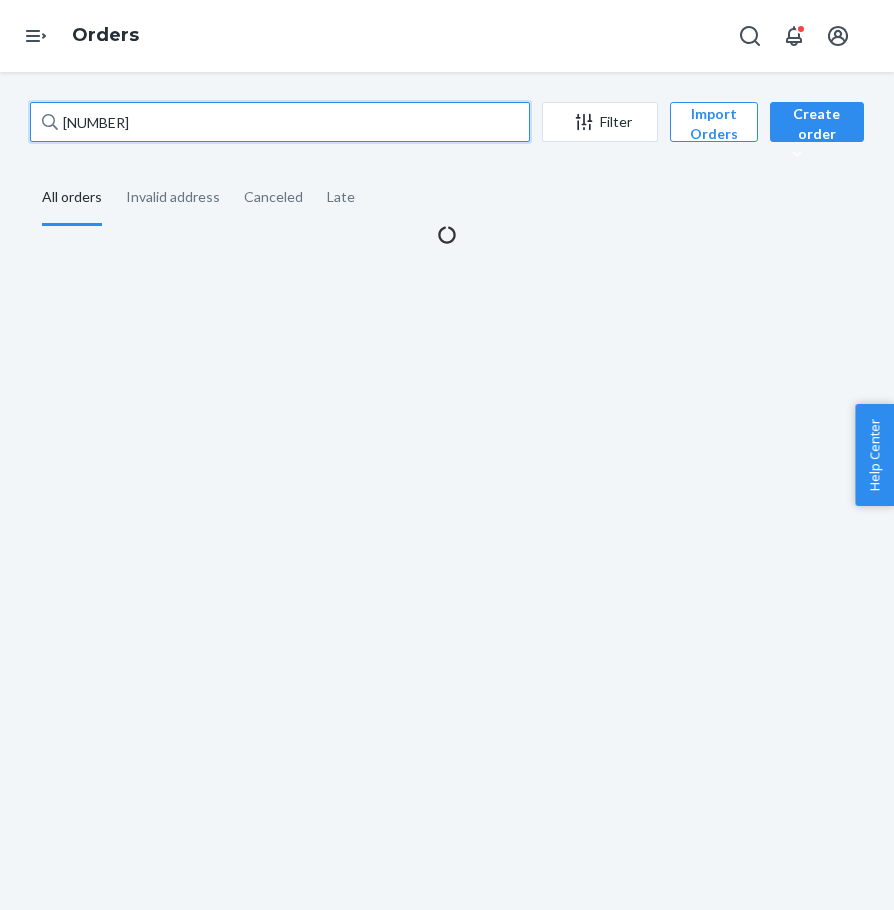 type on "[NUMBER]" 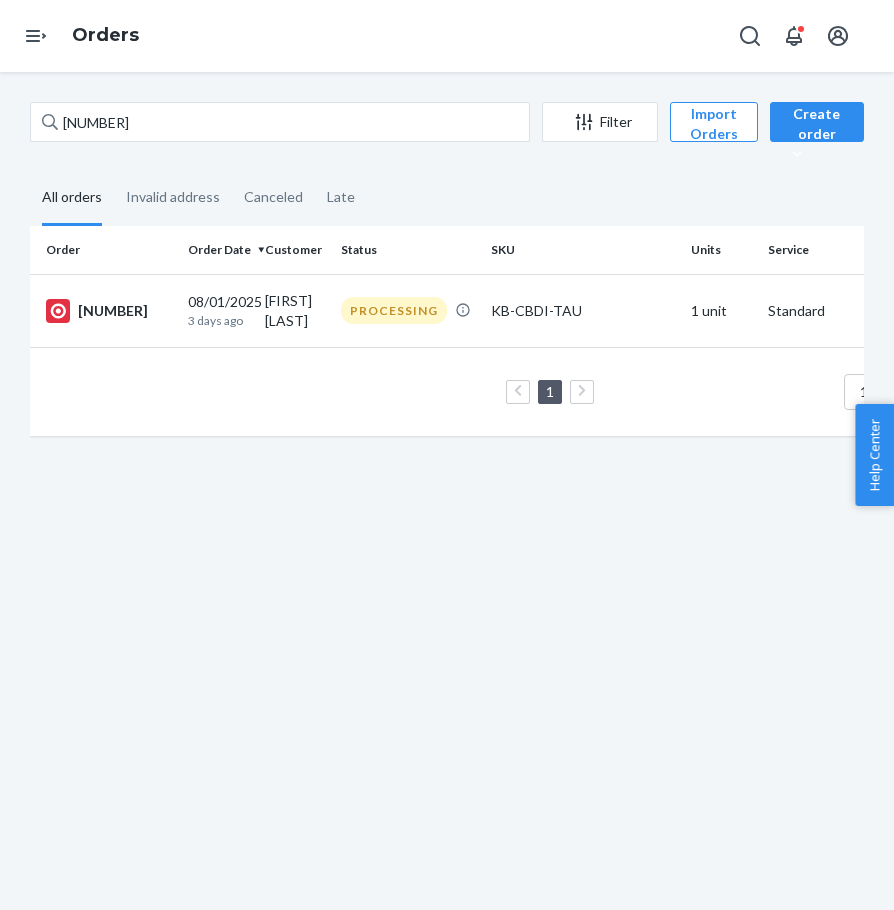 click on "[NUMBER]-[NUMBER] [DATE] [TIME] [FIRST] [LAST] [CODE] [NUMBER] [NUMBER] [NUMBER] [NUMBER] [NUMBER]" at bounding box center [447, 491] 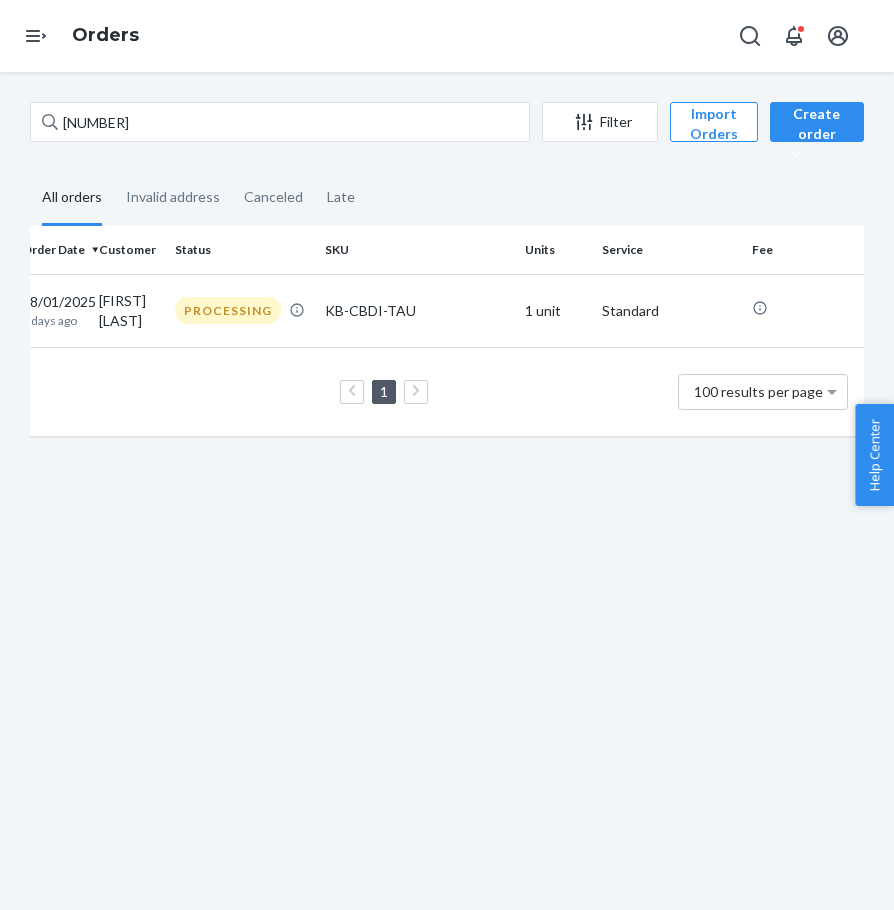 scroll, scrollTop: 0, scrollLeft: 0, axis: both 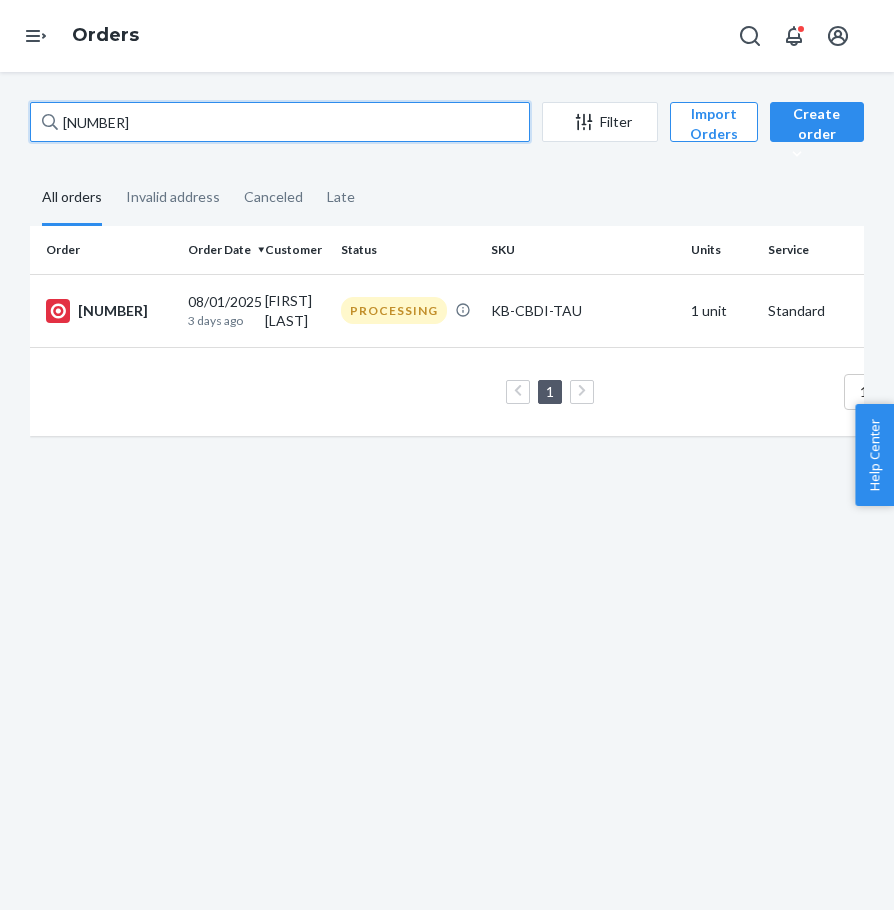 drag, startPoint x: 293, startPoint y: 119, endPoint x: 304, endPoint y: 122, distance: 11.401754 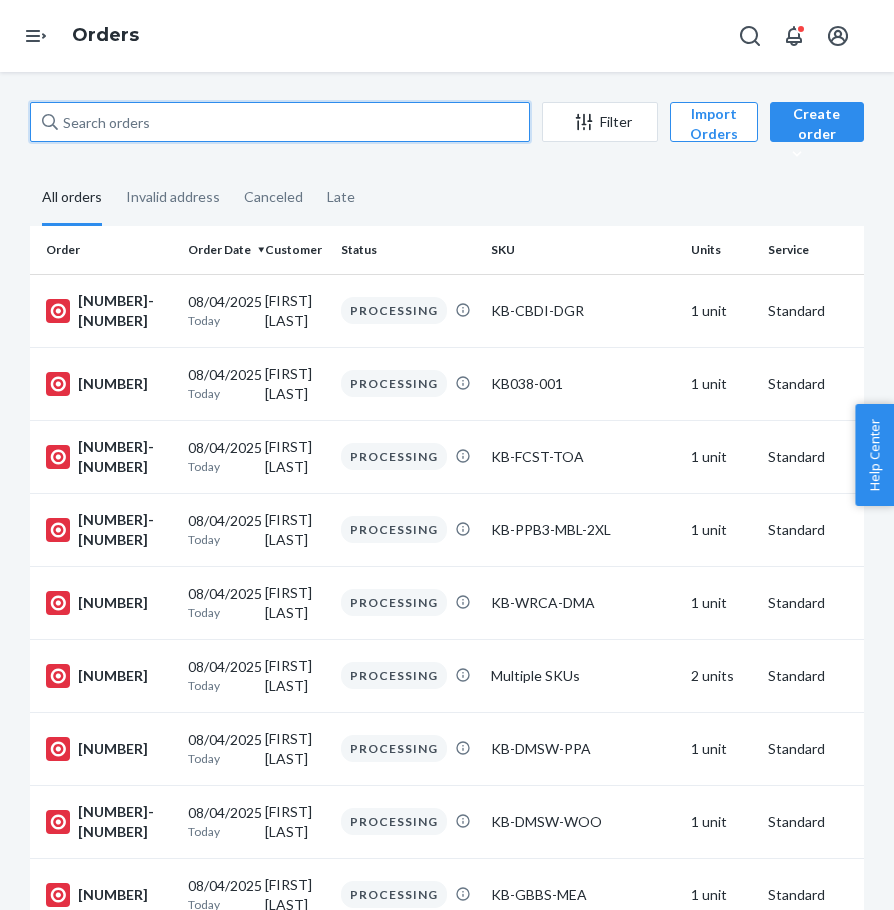 type 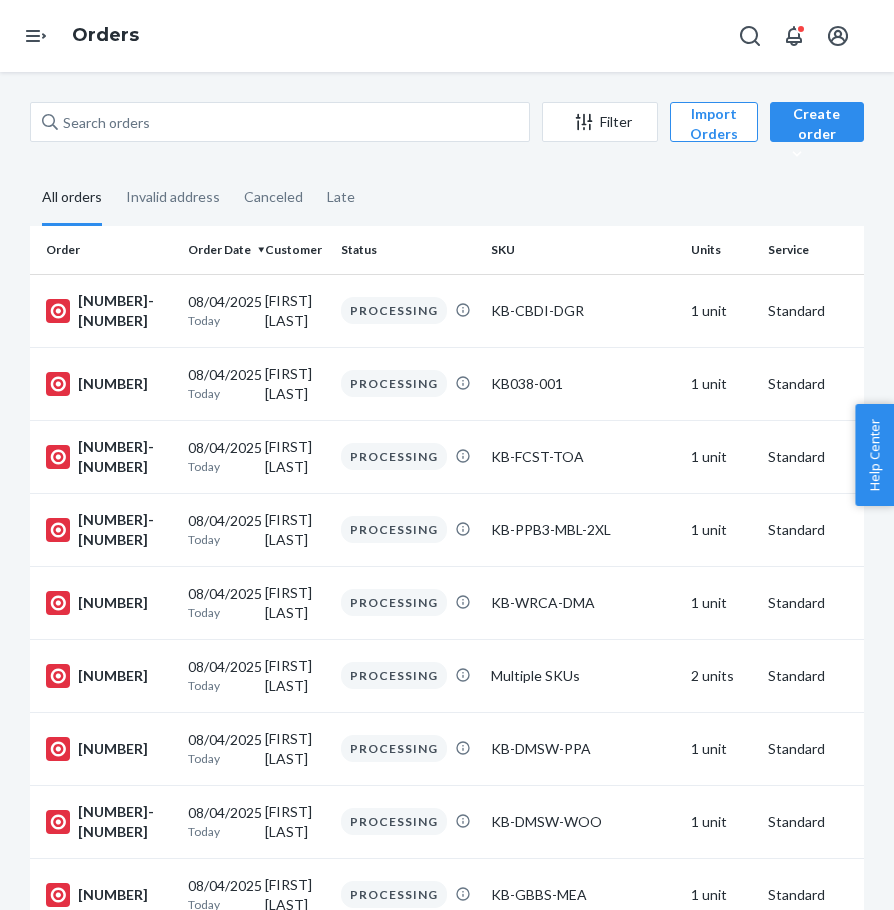 drag, startPoint x: 257, startPoint y: 46, endPoint x: 231, endPoint y: 11, distance: 43.60046 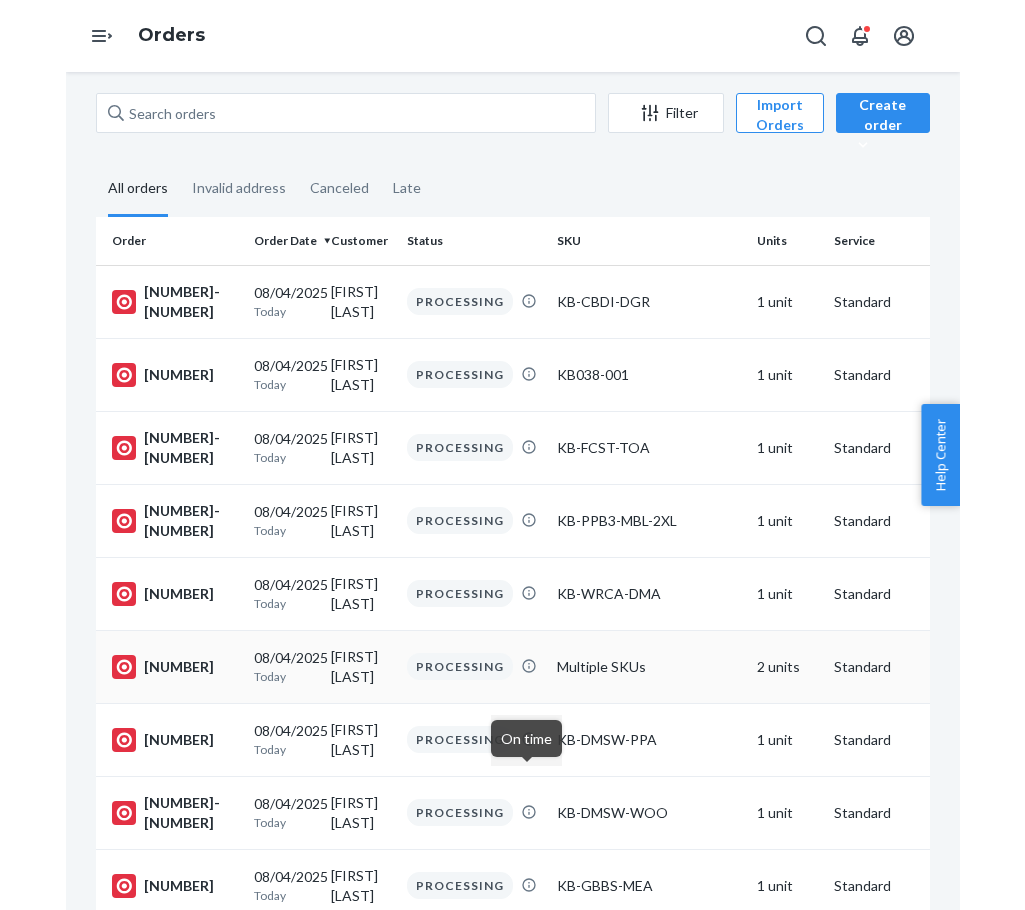 scroll, scrollTop: 0, scrollLeft: 0, axis: both 